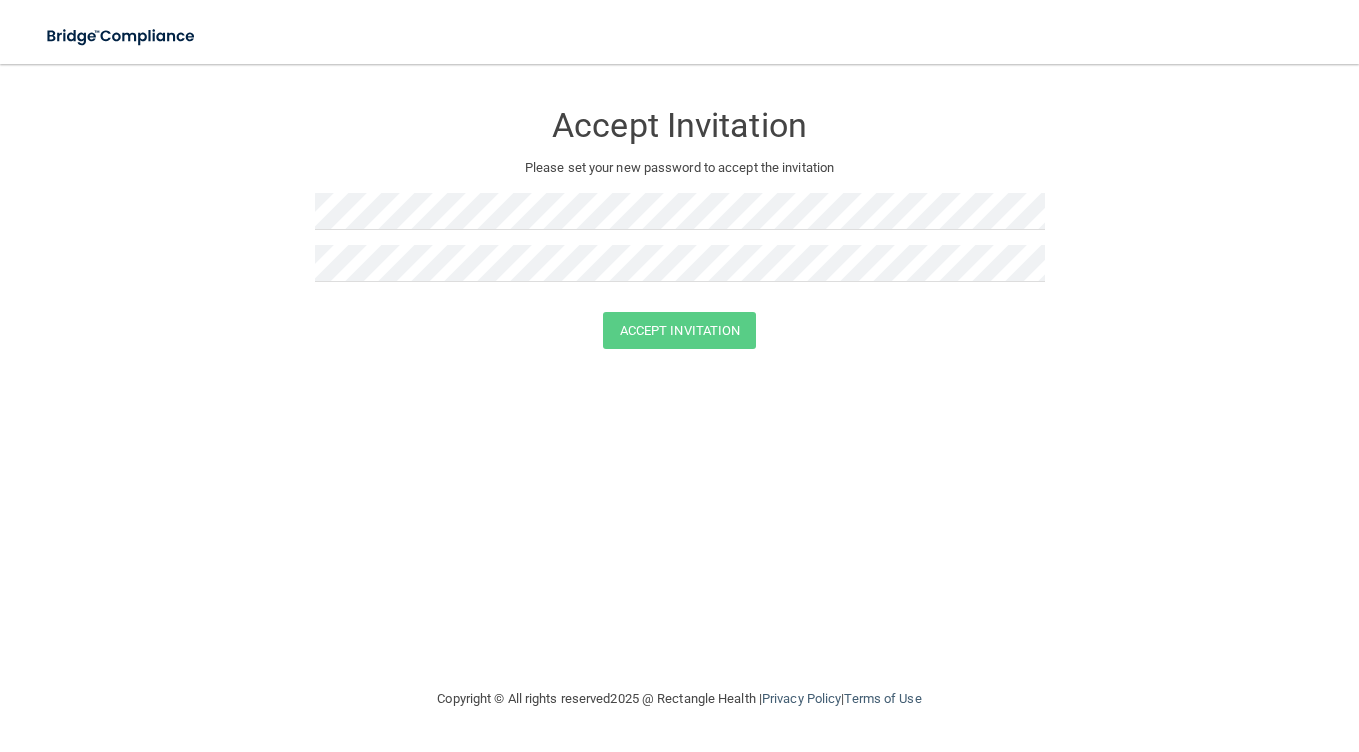 scroll, scrollTop: 0, scrollLeft: 0, axis: both 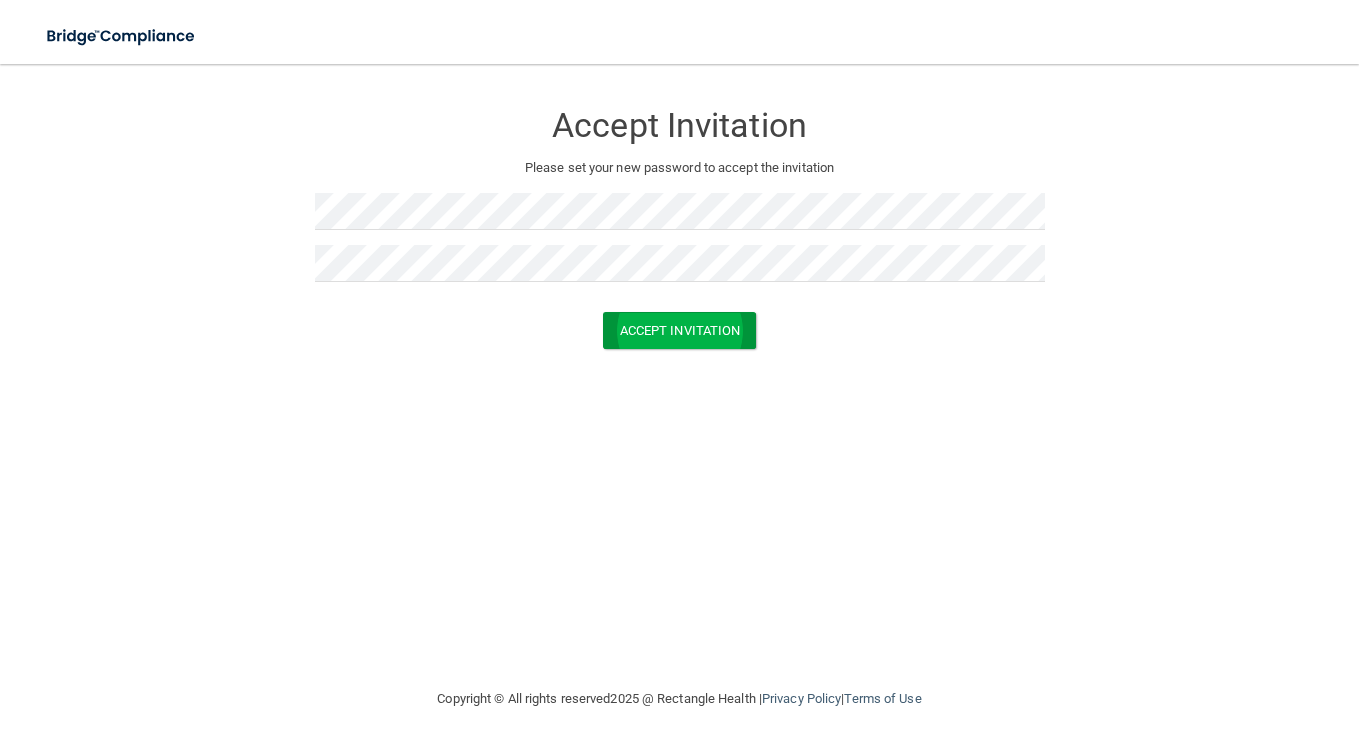 click on "Accept Invitation" at bounding box center [680, 330] 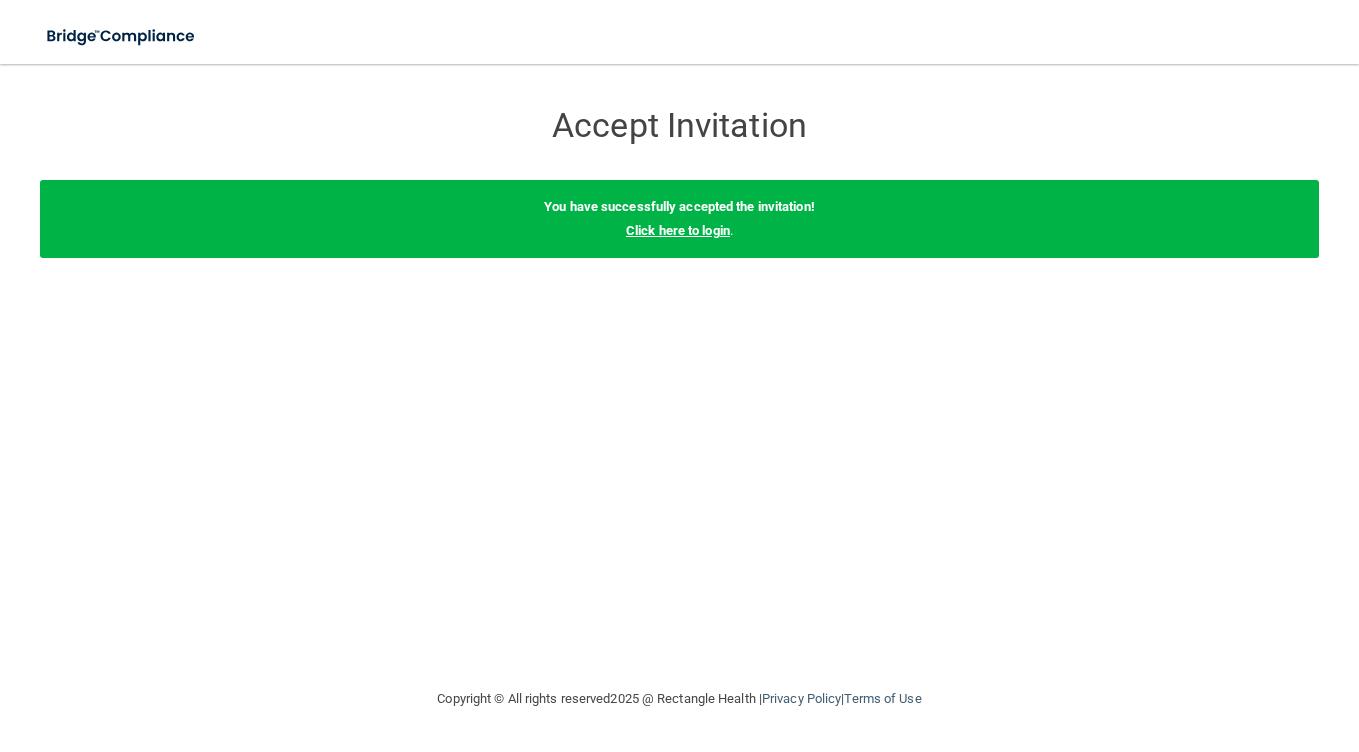 click on "Click here to login" at bounding box center [678, 230] 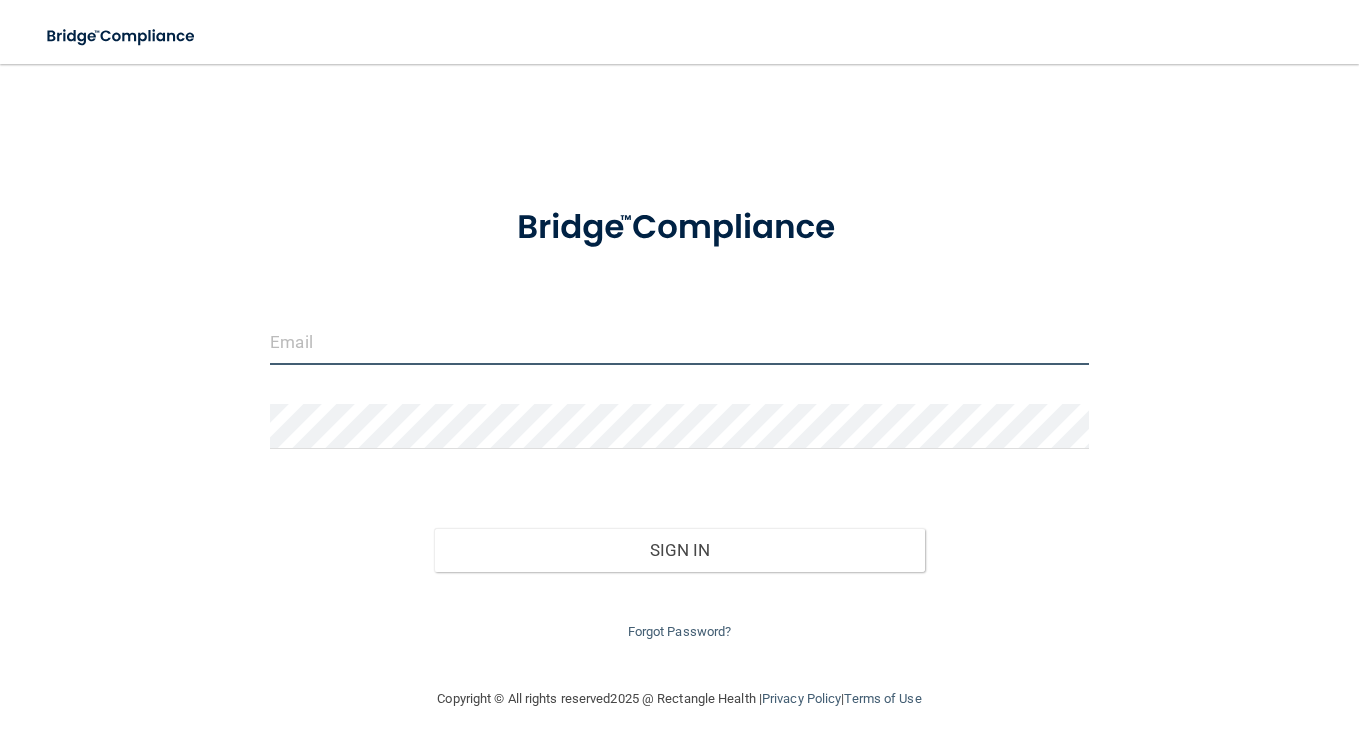type on "[EMAIL]" 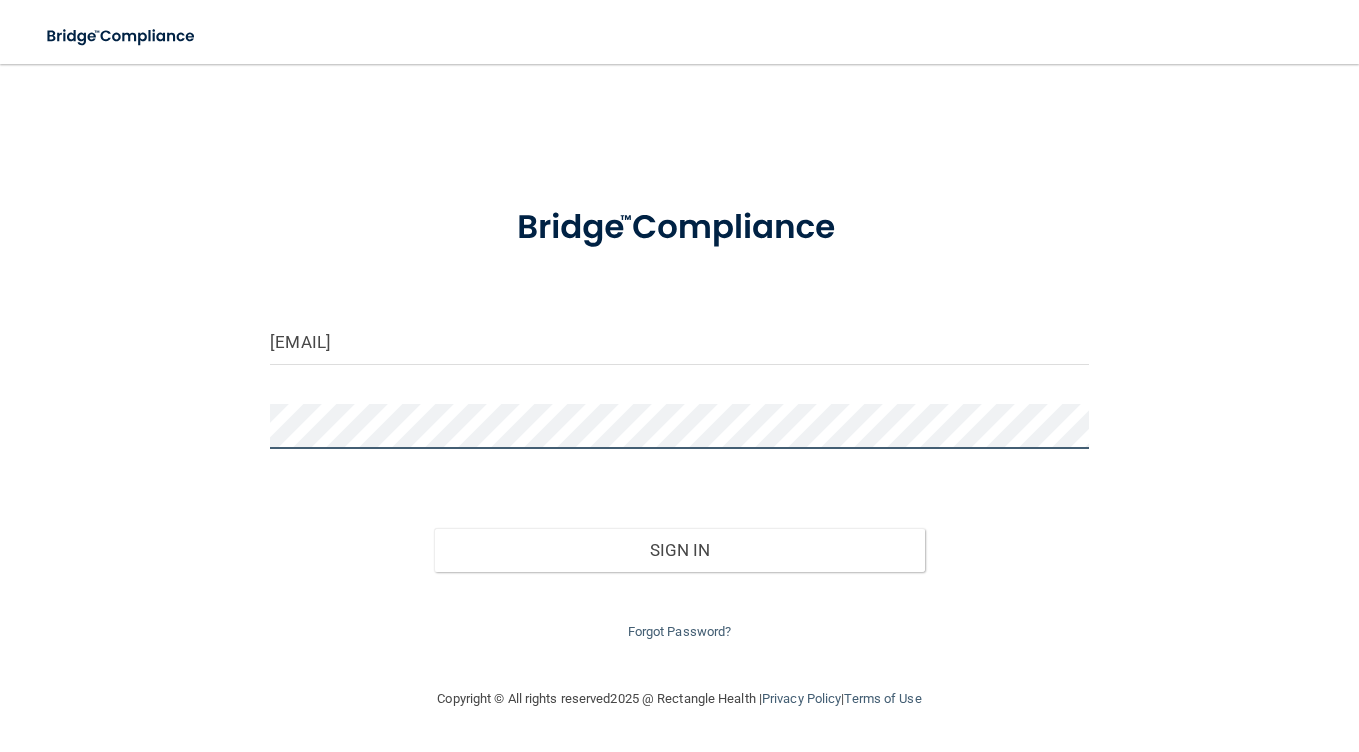 click on "Sign In" at bounding box center (679, 550) 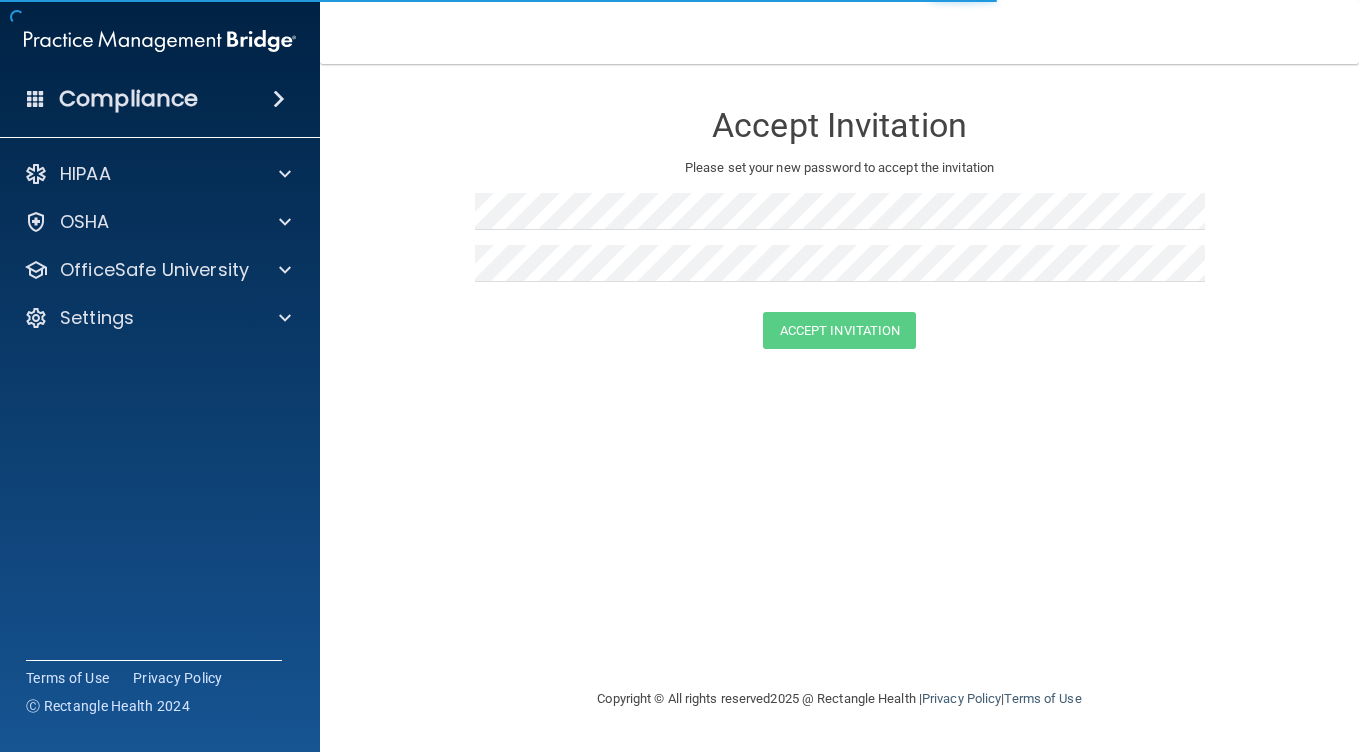 scroll, scrollTop: 0, scrollLeft: 0, axis: both 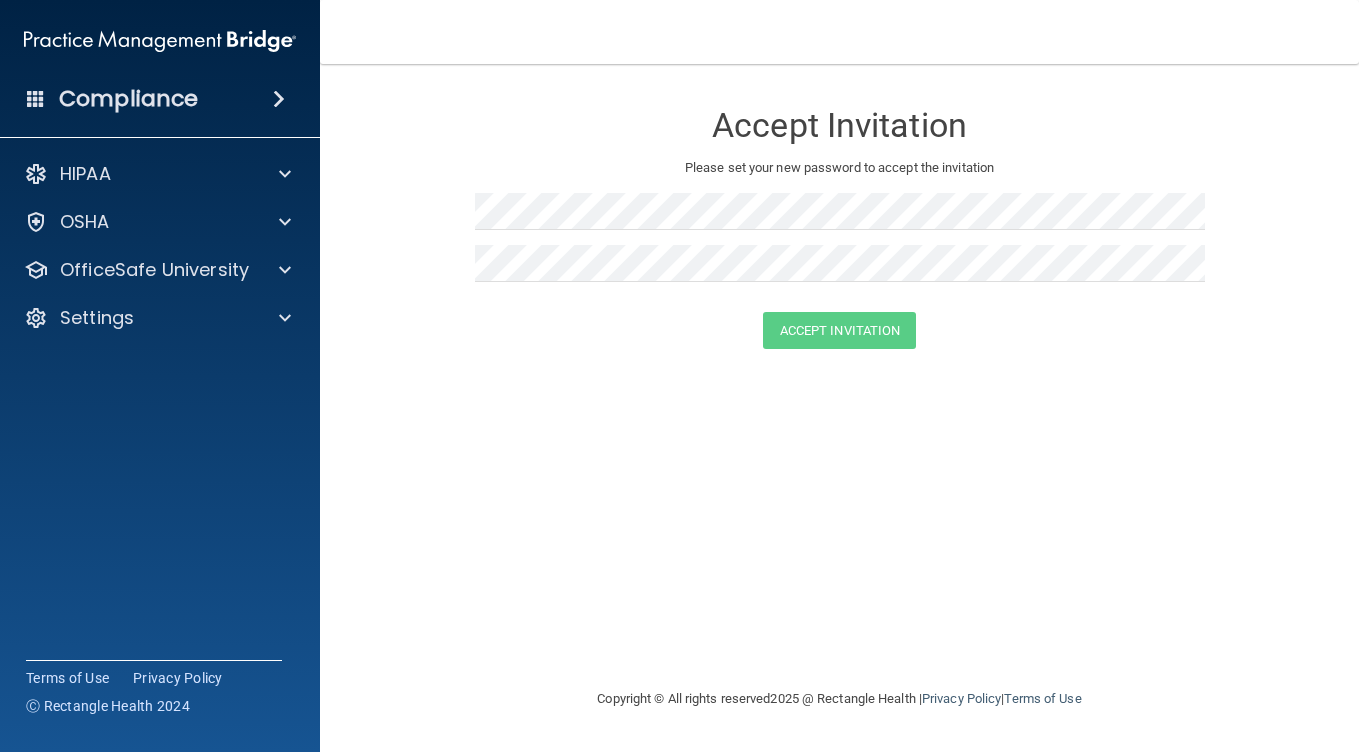click at bounding box center (160, 41) 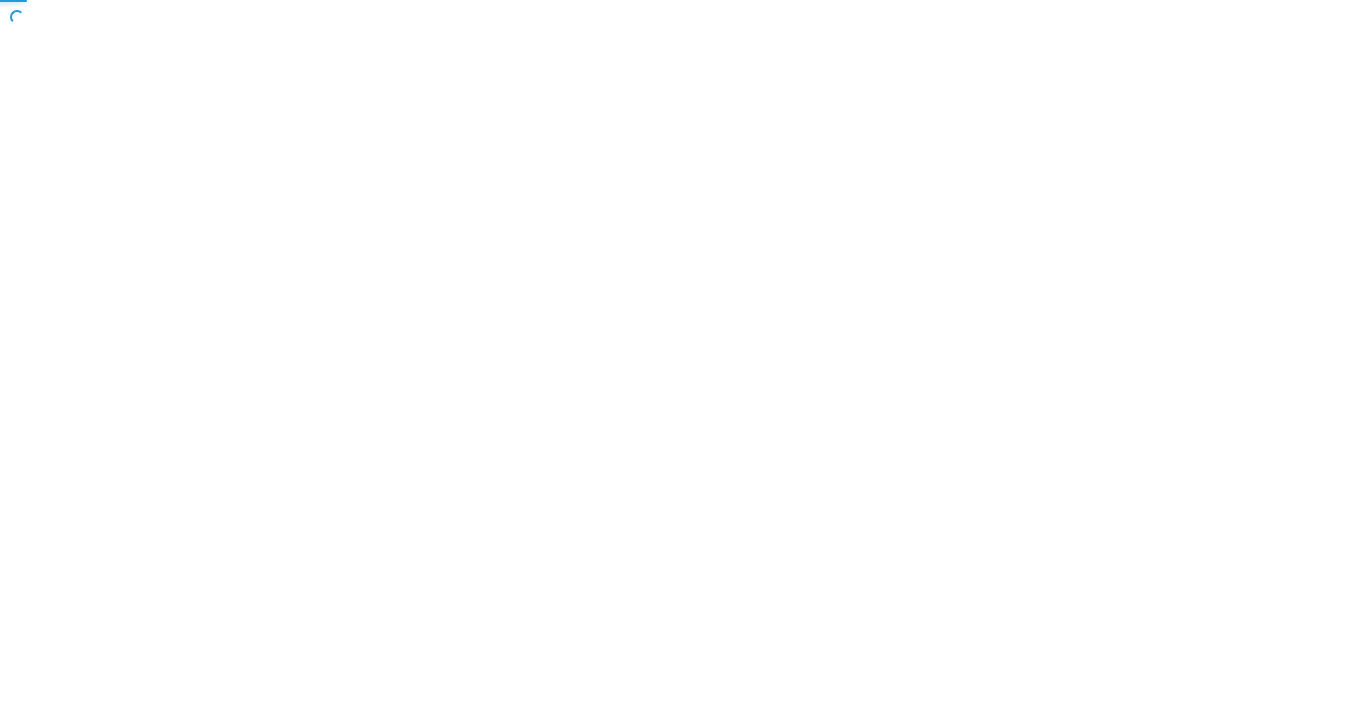 scroll, scrollTop: 0, scrollLeft: 0, axis: both 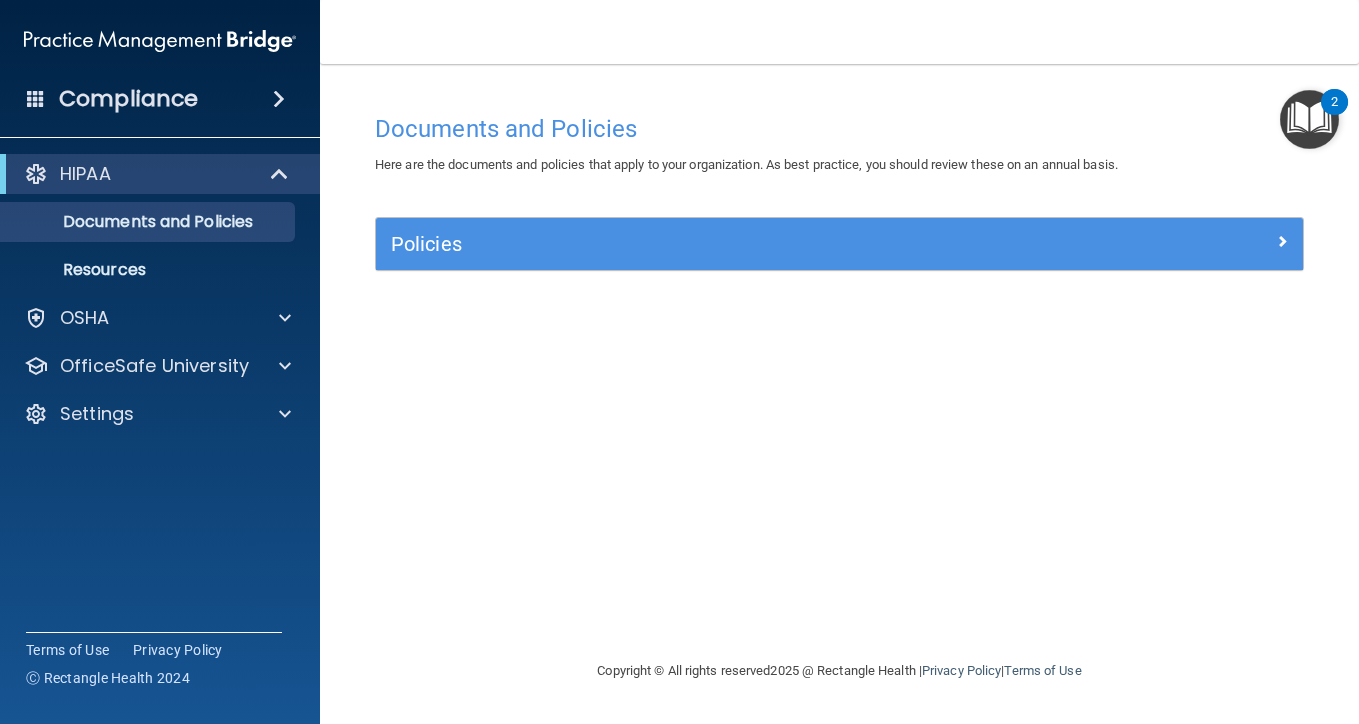 click at bounding box center [1309, 119] 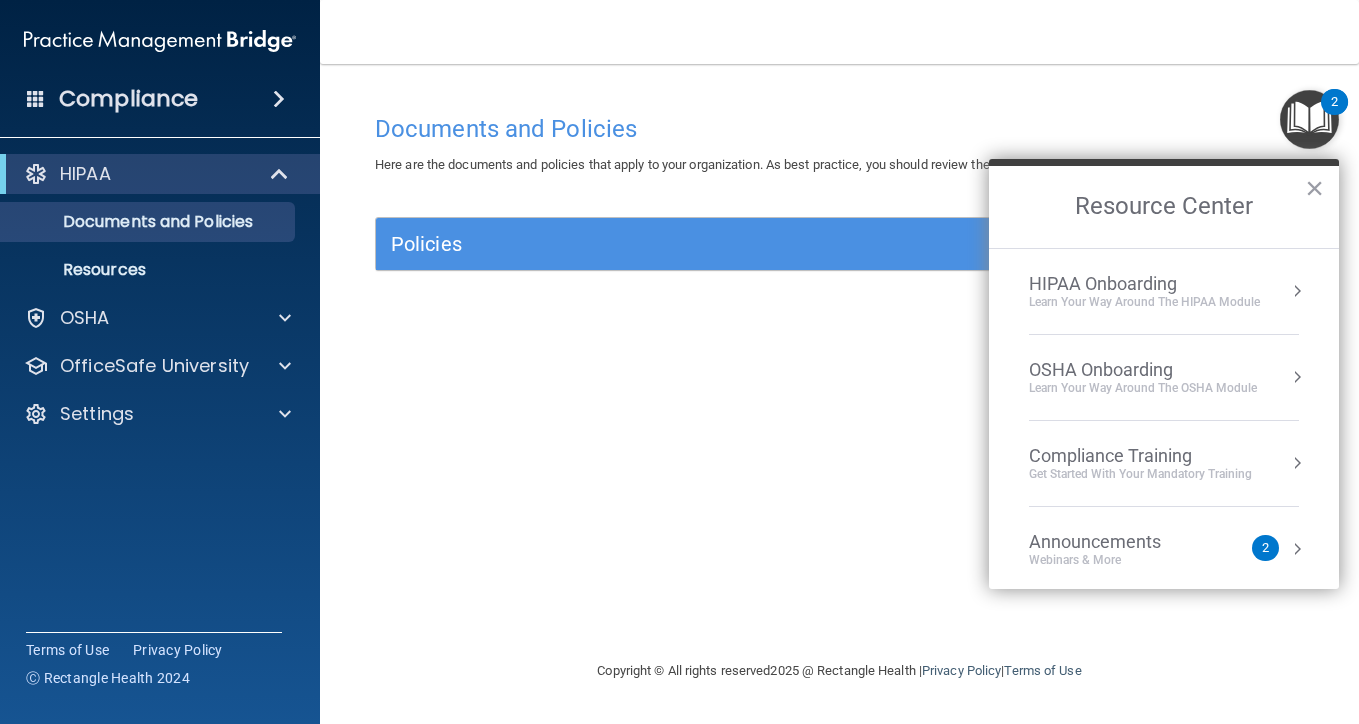click on "HIPAA Onboarding" at bounding box center (1144, 284) 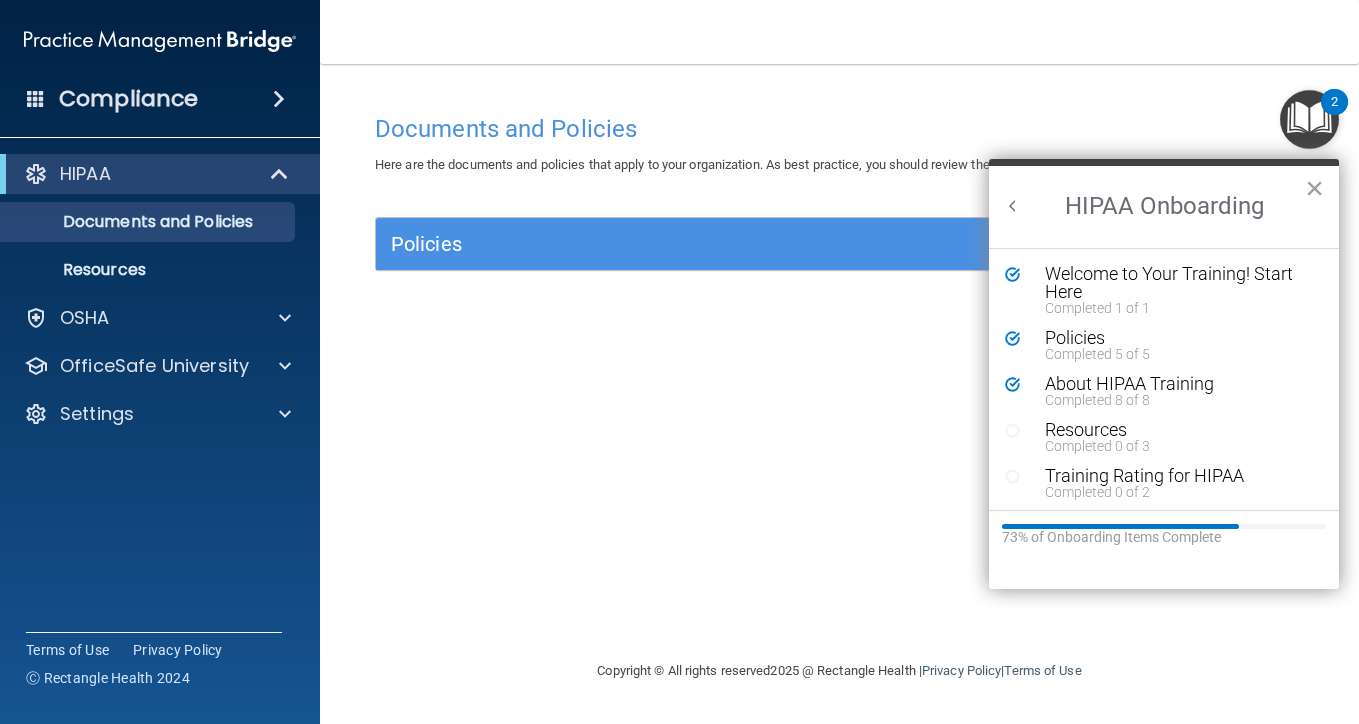 scroll, scrollTop: 0, scrollLeft: 0, axis: both 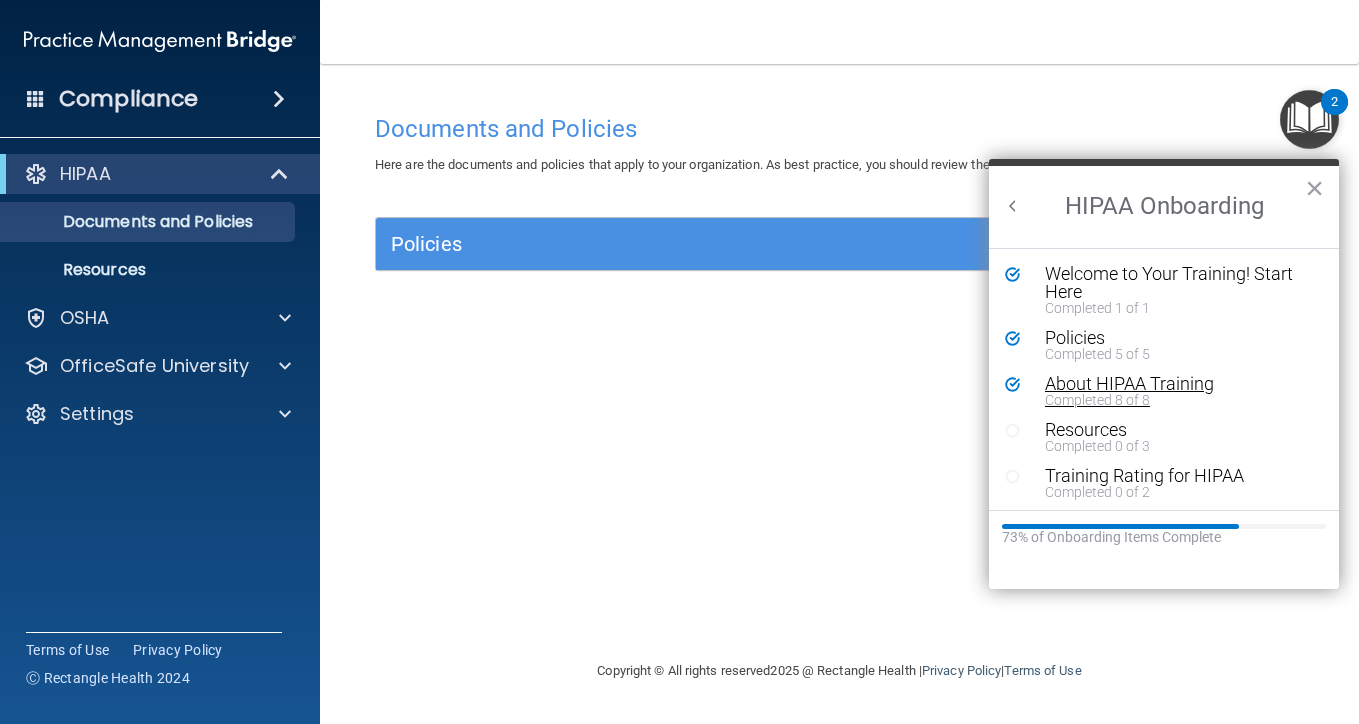 click on "Completed 8 of 8" at bounding box center [1179, 400] 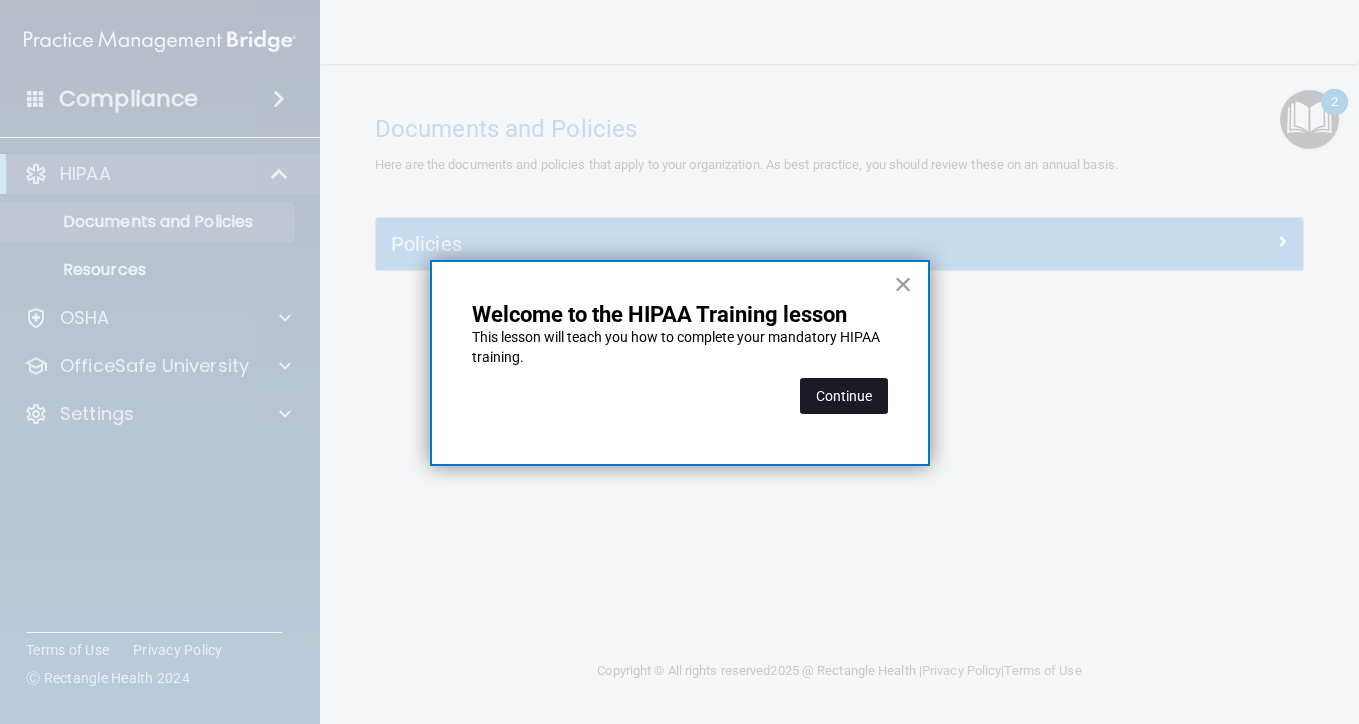 click on "Continue" at bounding box center (844, 396) 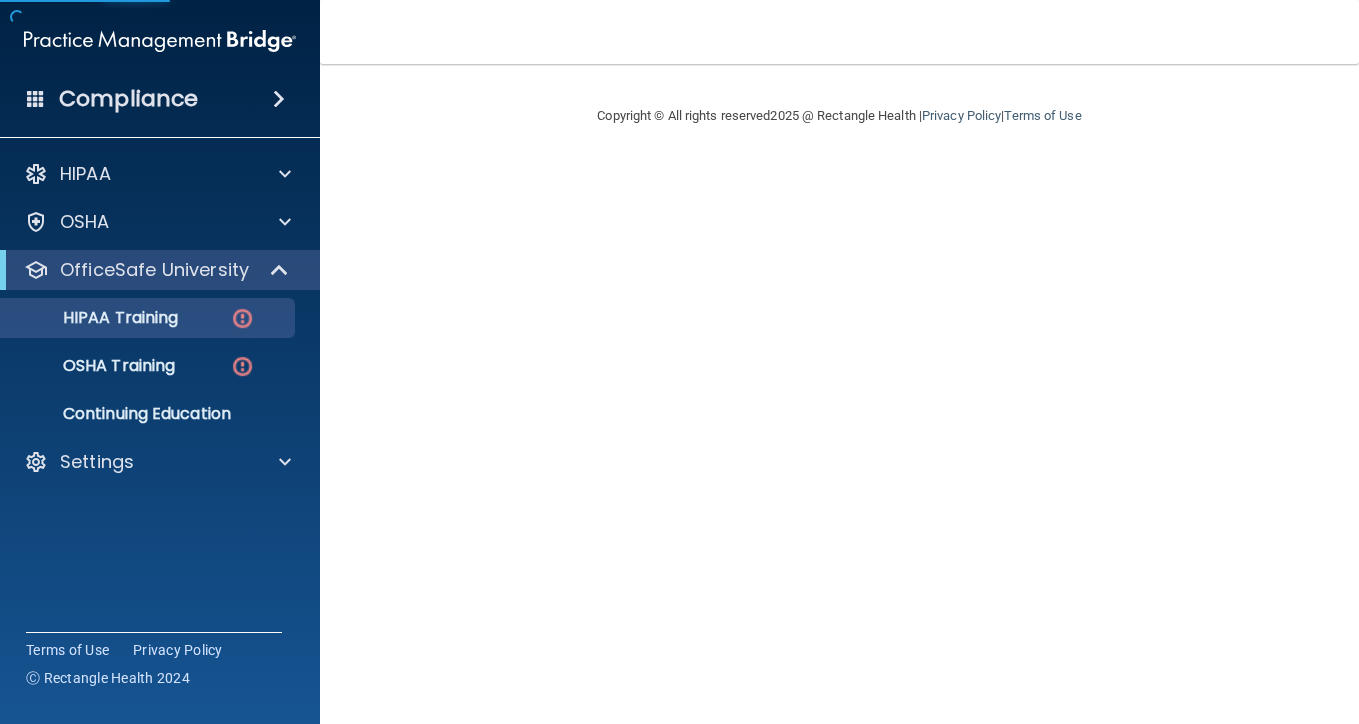 scroll, scrollTop: 0, scrollLeft: 0, axis: both 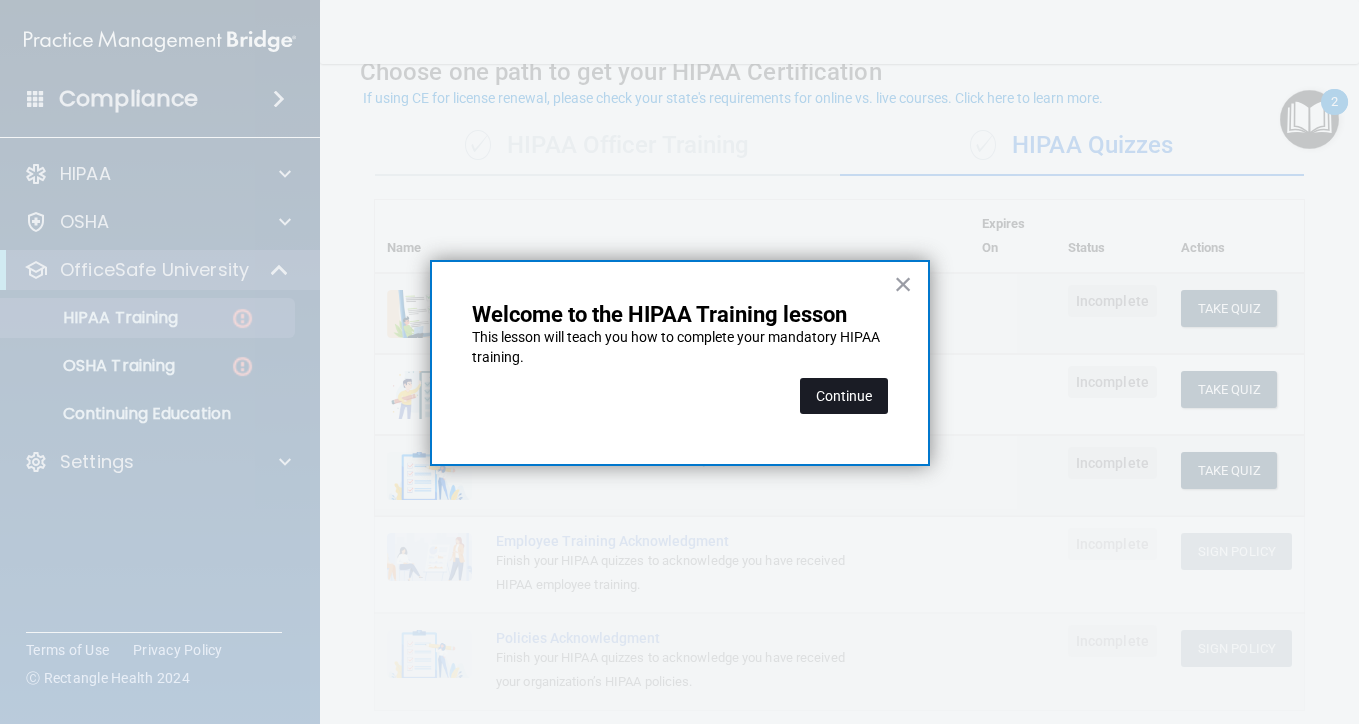 click on "Continue" at bounding box center [844, 396] 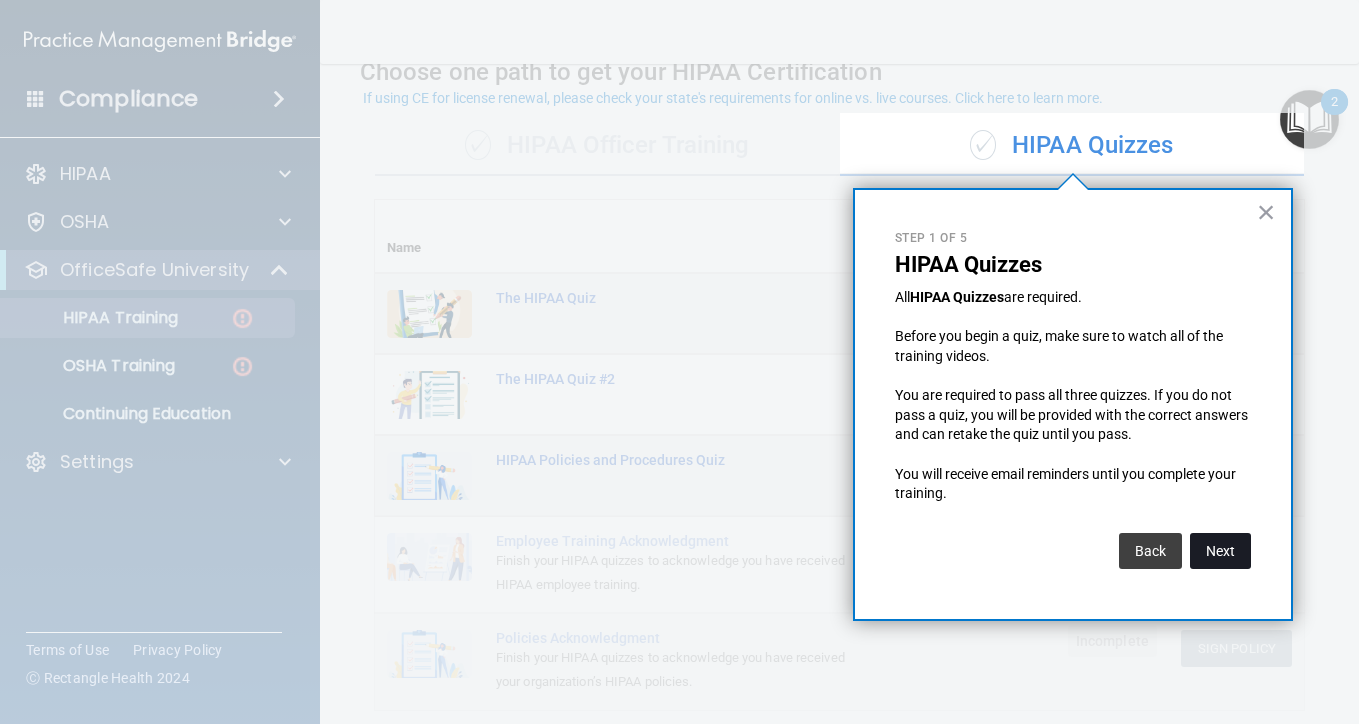 click on "Next" at bounding box center [1220, 551] 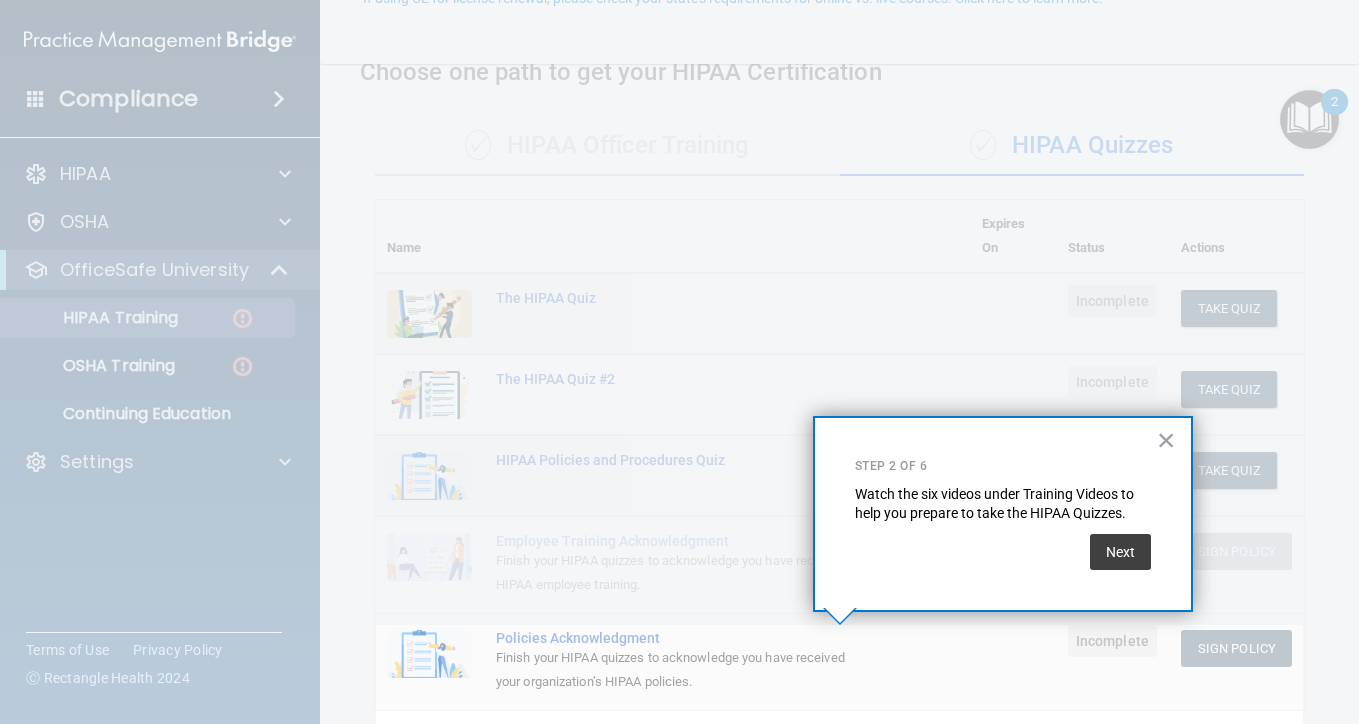 scroll, scrollTop: 203, scrollLeft: 0, axis: vertical 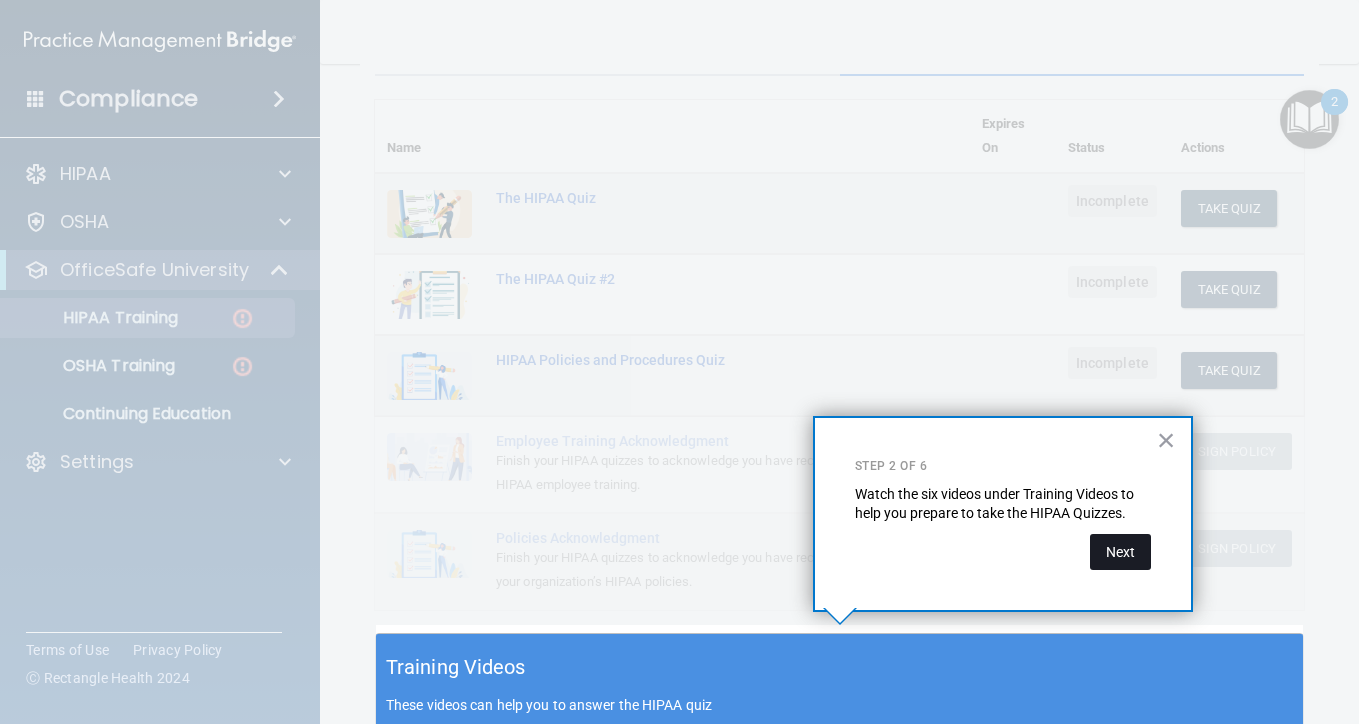 click on "Next" at bounding box center [1120, 552] 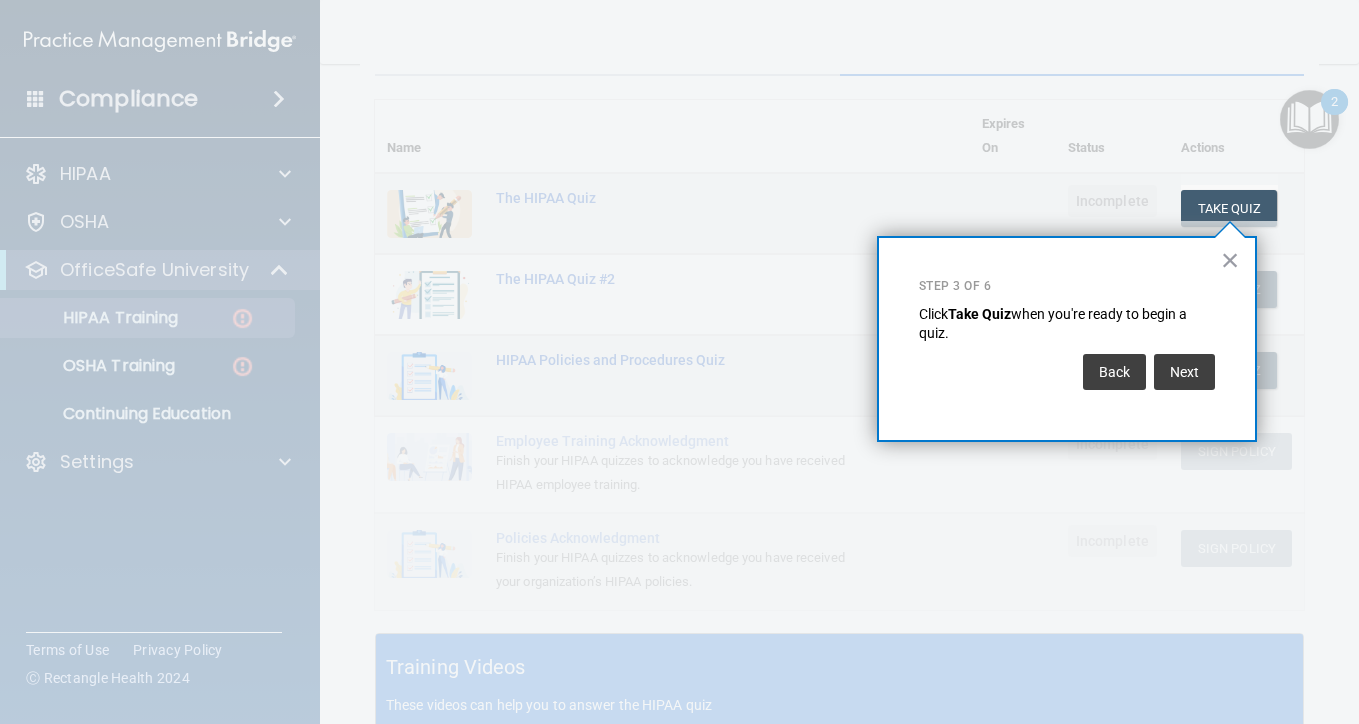 click on "Back Next" at bounding box center (1067, 372) 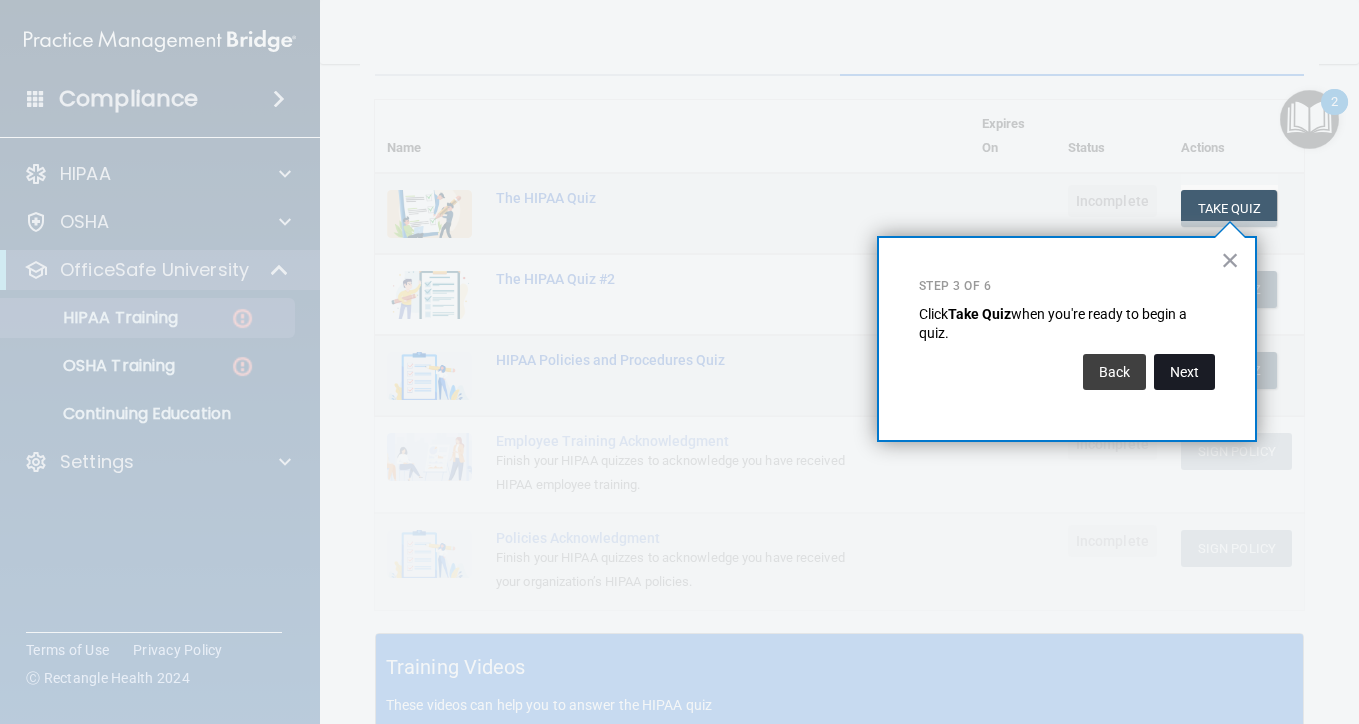 click on "Next" at bounding box center [1184, 372] 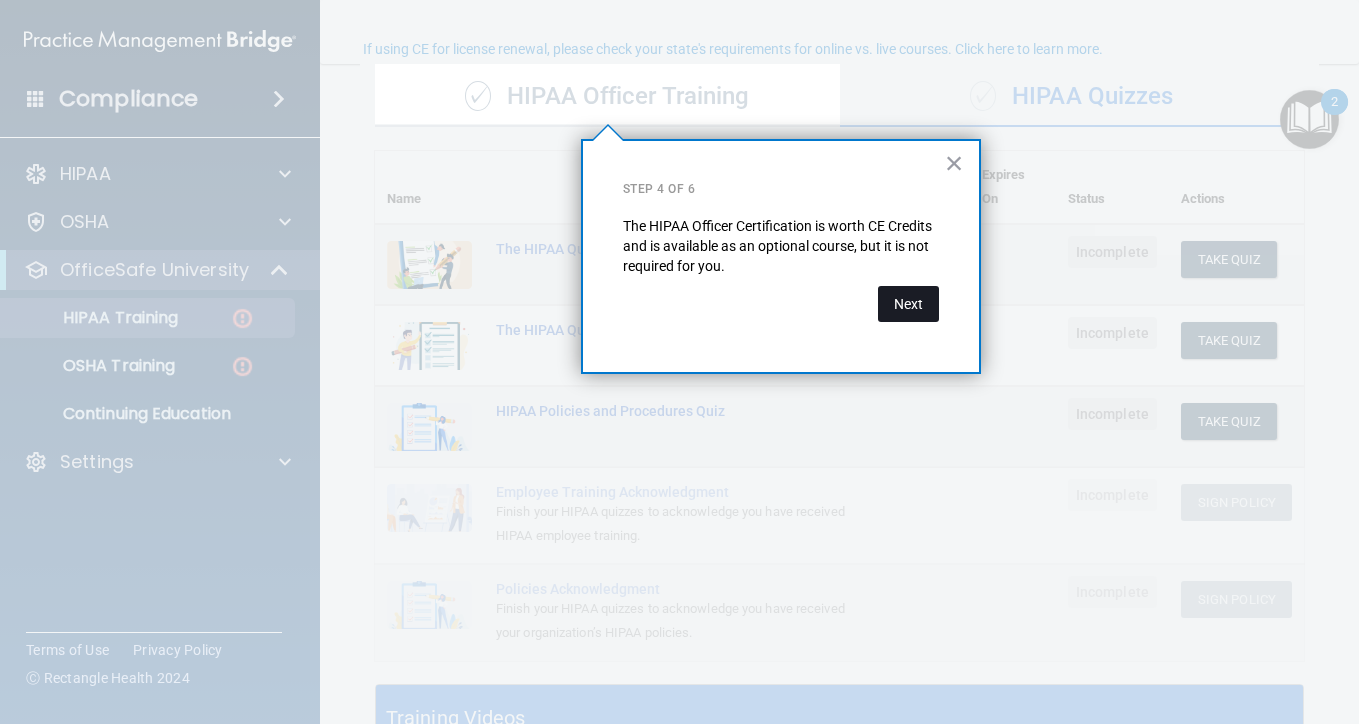 click on "Next" at bounding box center (908, 304) 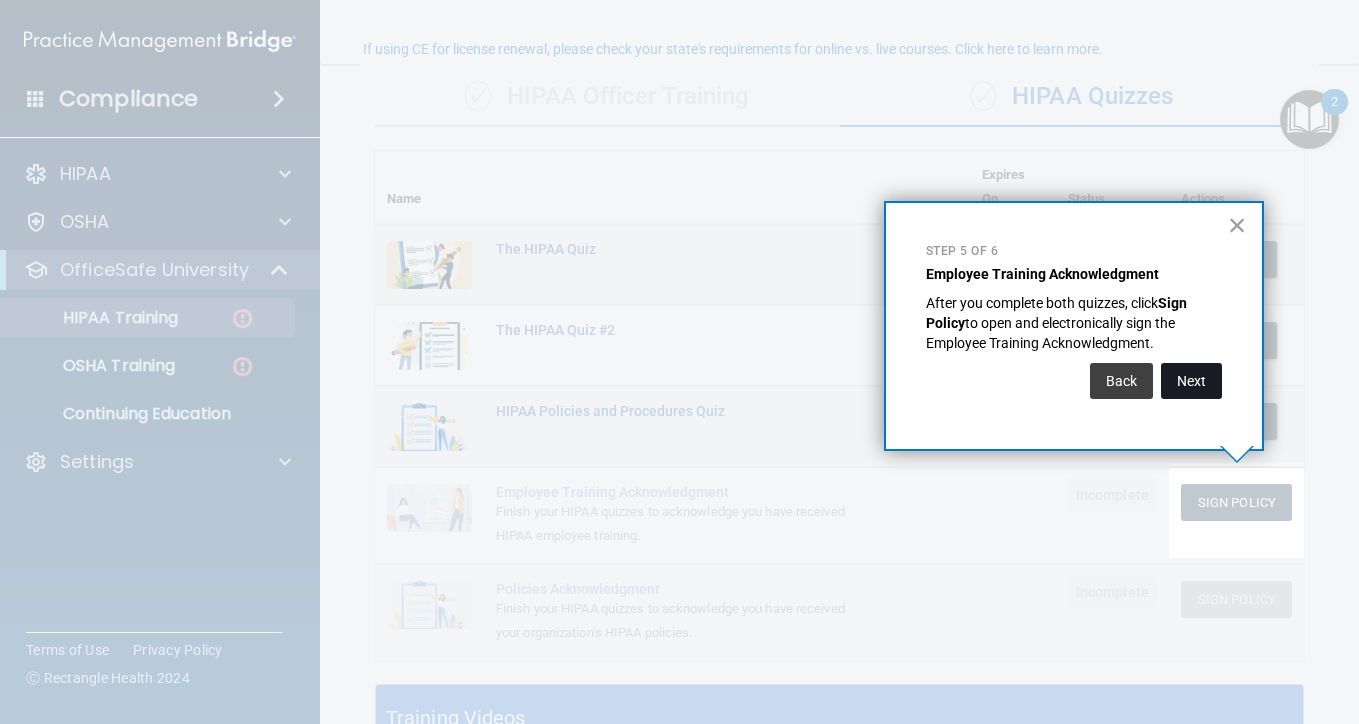 click on "Next" at bounding box center (1191, 381) 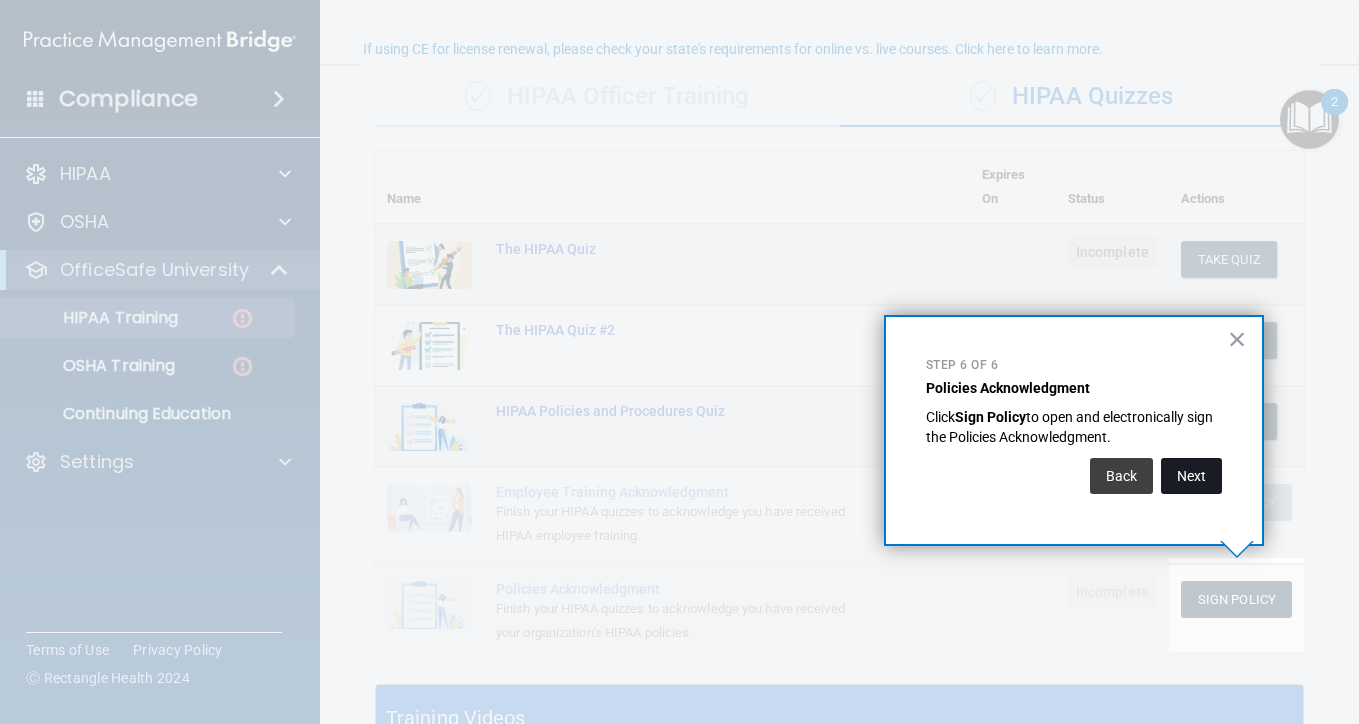 click on "Next" at bounding box center [1191, 476] 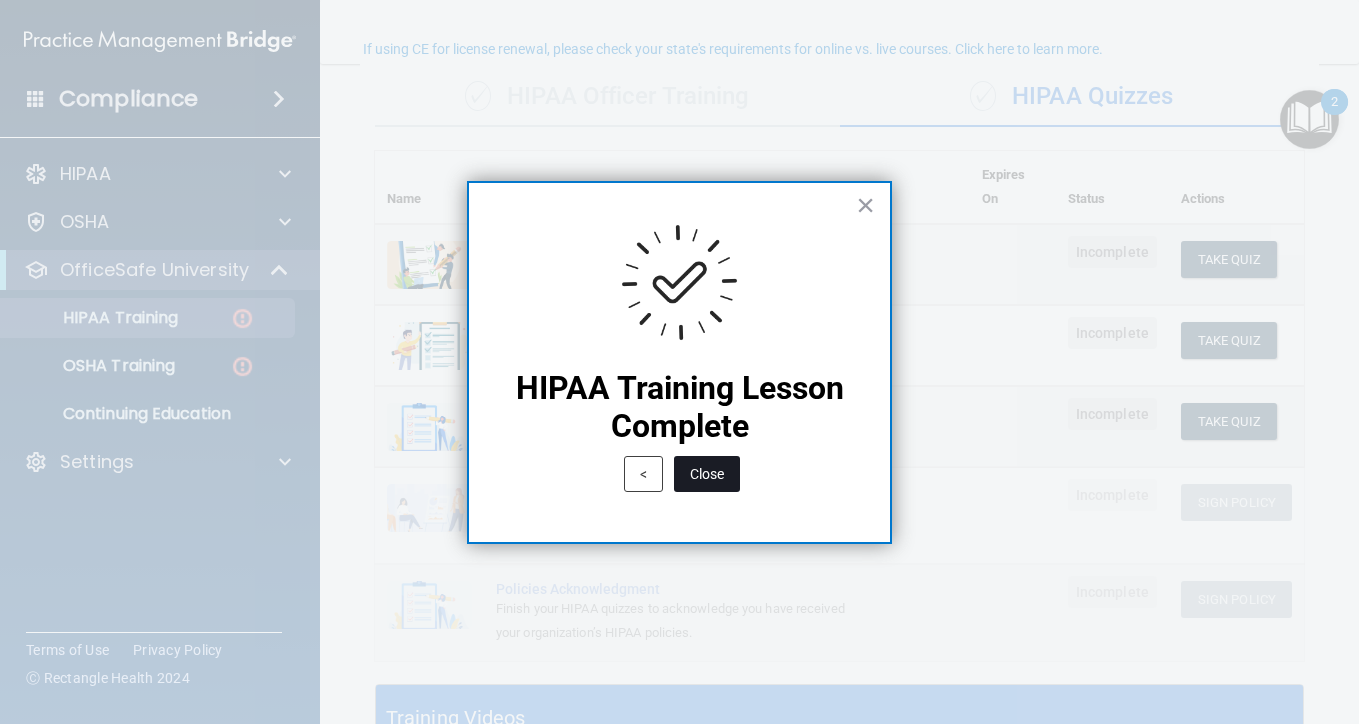 click on "Close" at bounding box center (707, 474) 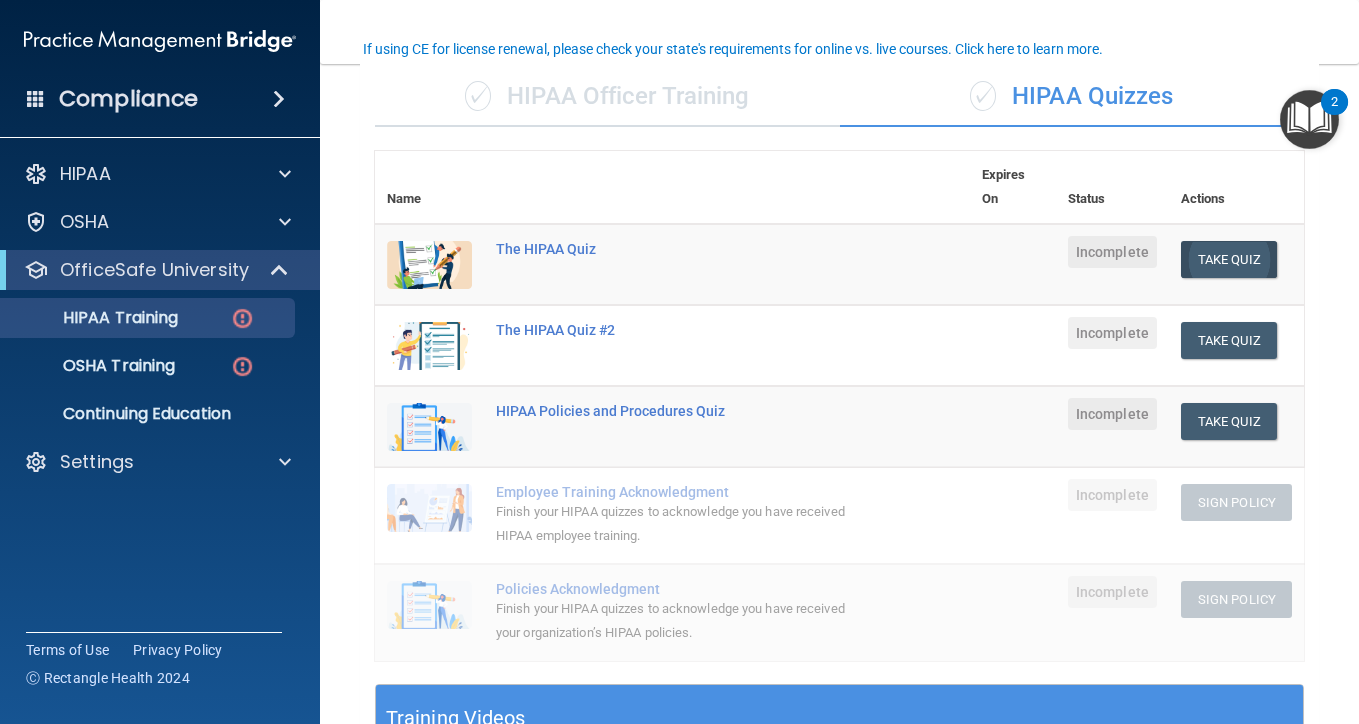 click on "Take Quiz" at bounding box center (1229, 259) 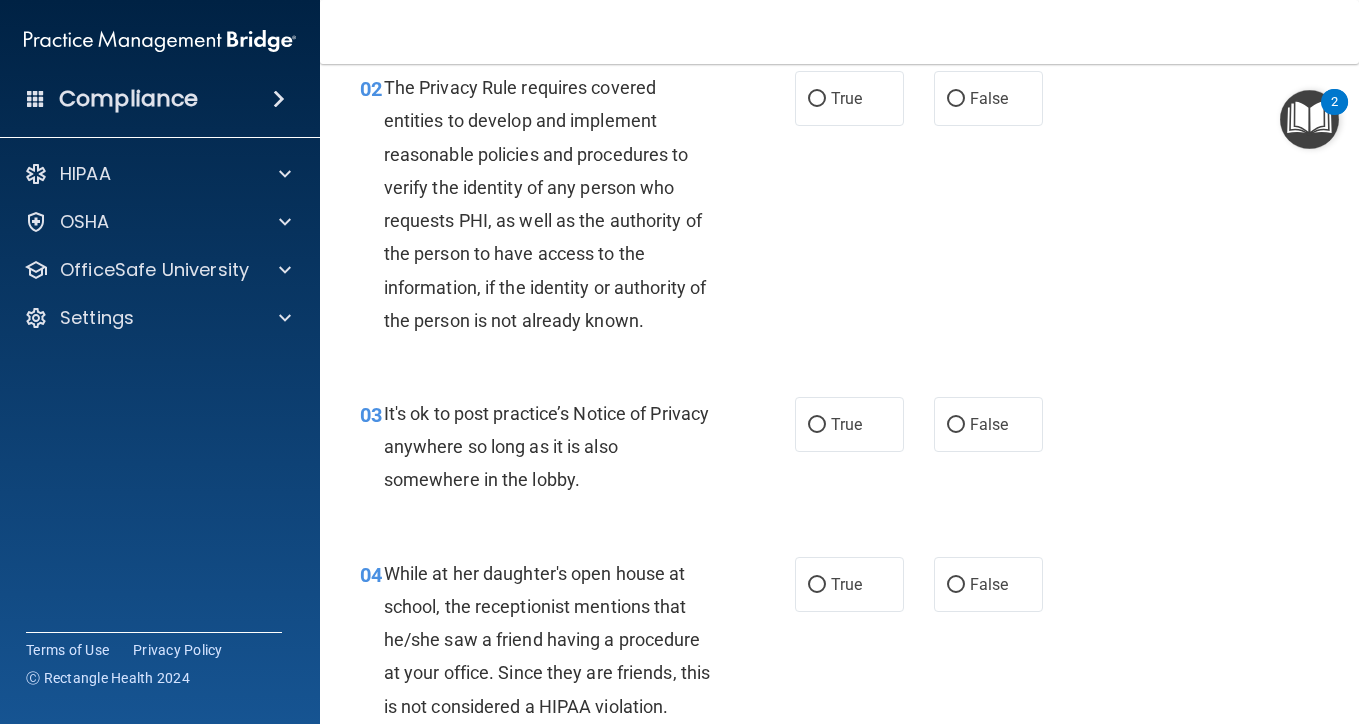 scroll, scrollTop: 0, scrollLeft: 0, axis: both 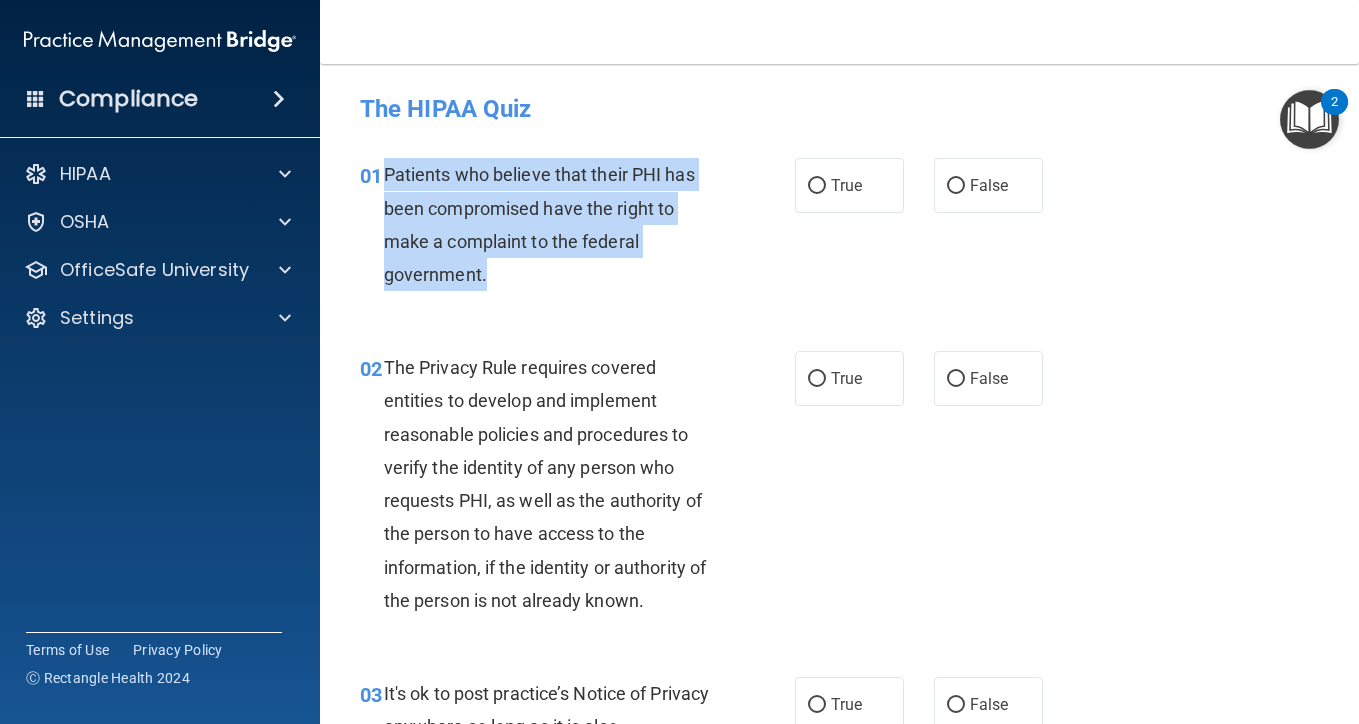 drag, startPoint x: 509, startPoint y: 283, endPoint x: 386, endPoint y: 165, distance: 170.4494 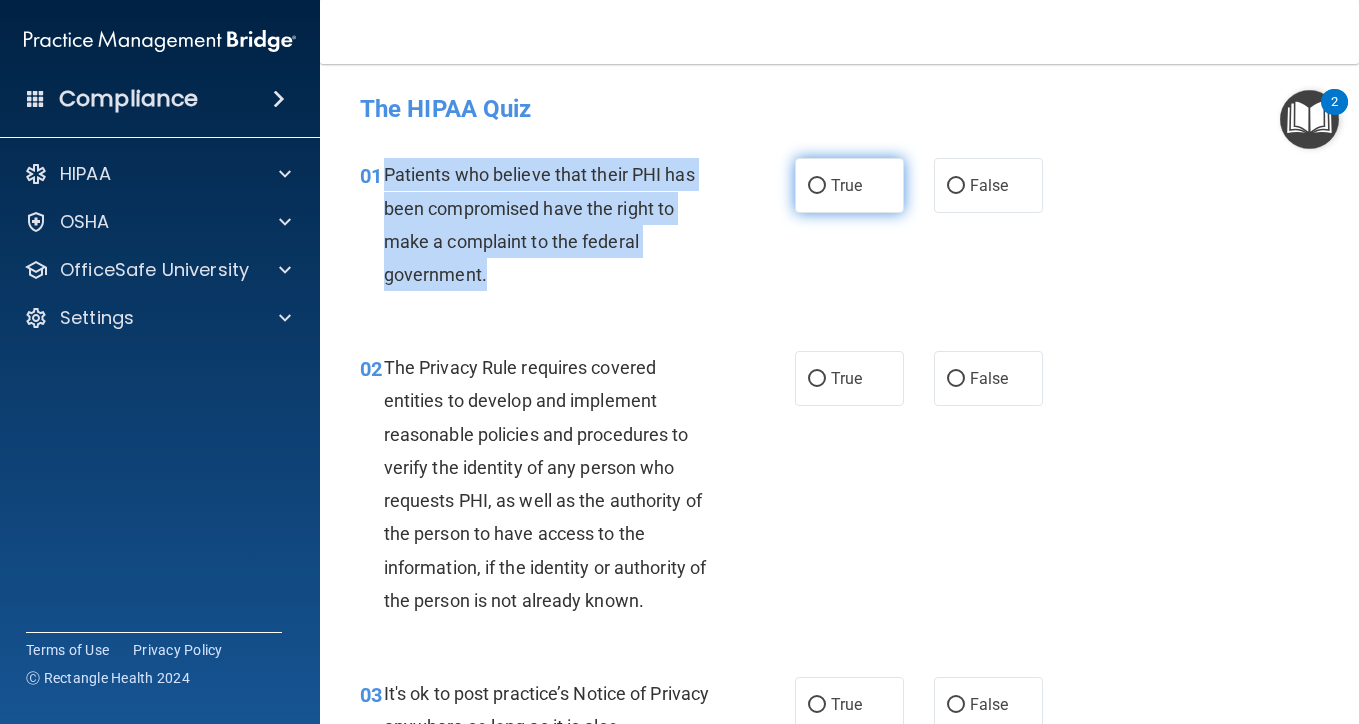 click on "True" at bounding box center [817, 186] 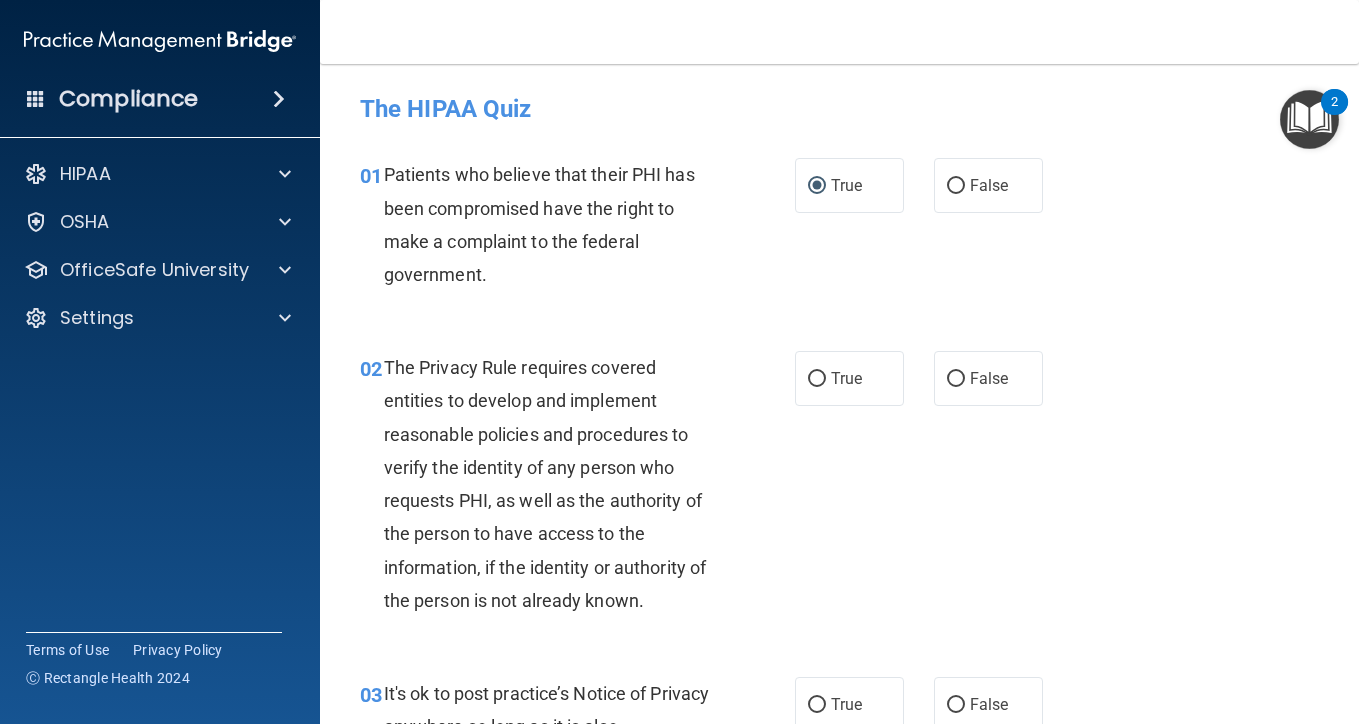 click on "The Privacy Rule requires covered entities to develop and implement reasonable policies and procedures to verify the identity of any person who requests PHI, as well as the authority of the person to have access to the information, if the identity or authority of the person is not already known." at bounding box center [558, 484] 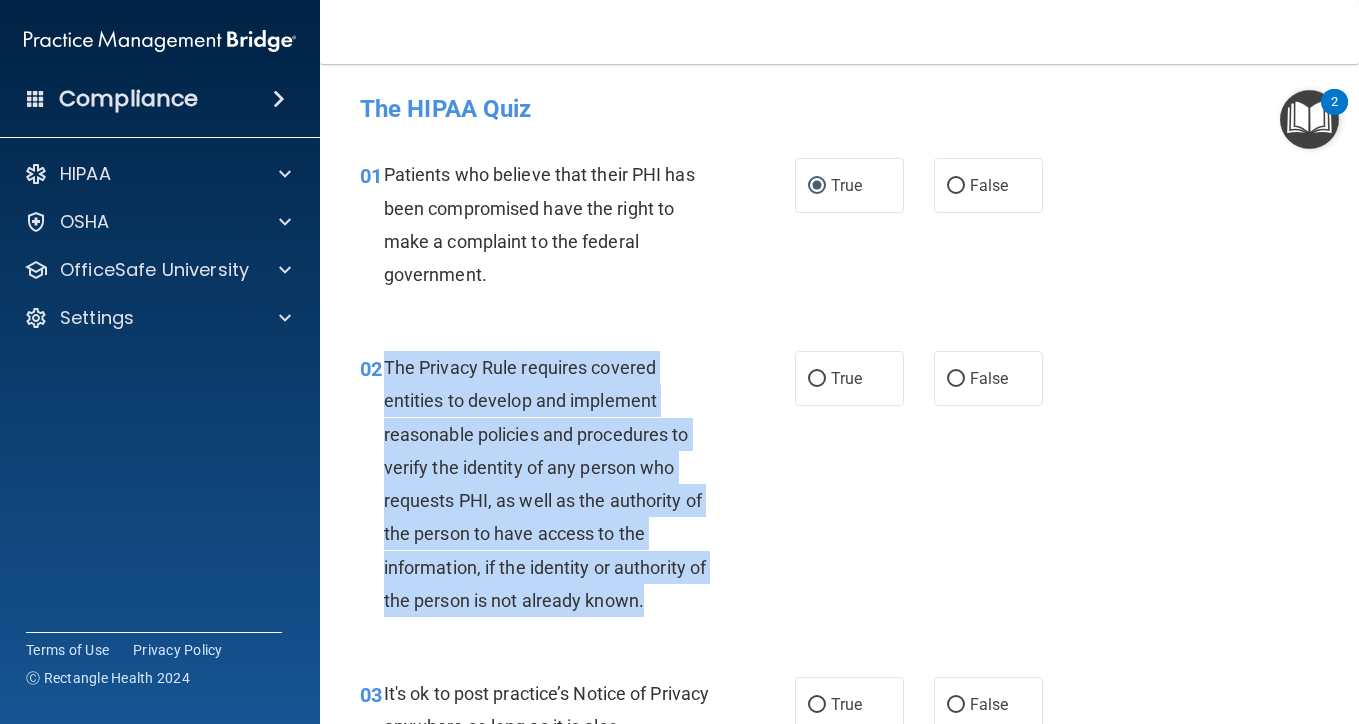 drag, startPoint x: 649, startPoint y: 596, endPoint x: 388, endPoint y: 370, distance: 345.24918 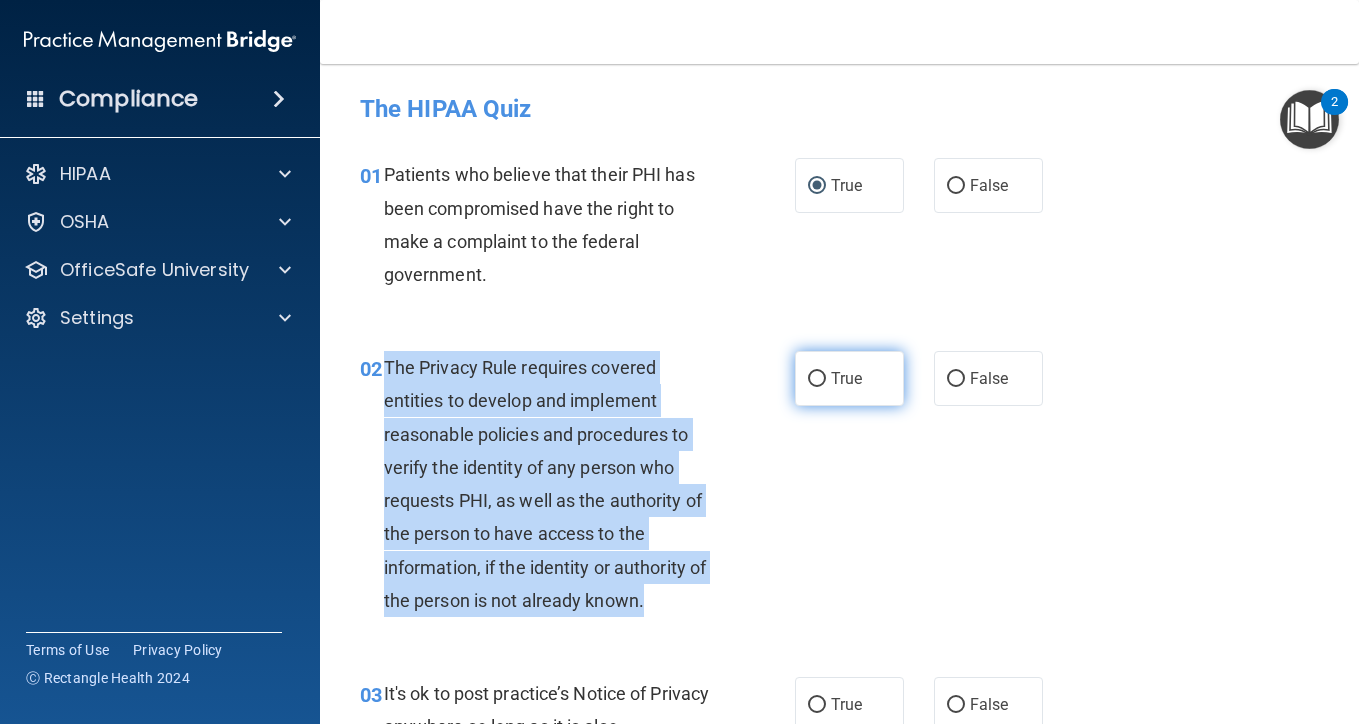 click on "True" at bounding box center (817, 379) 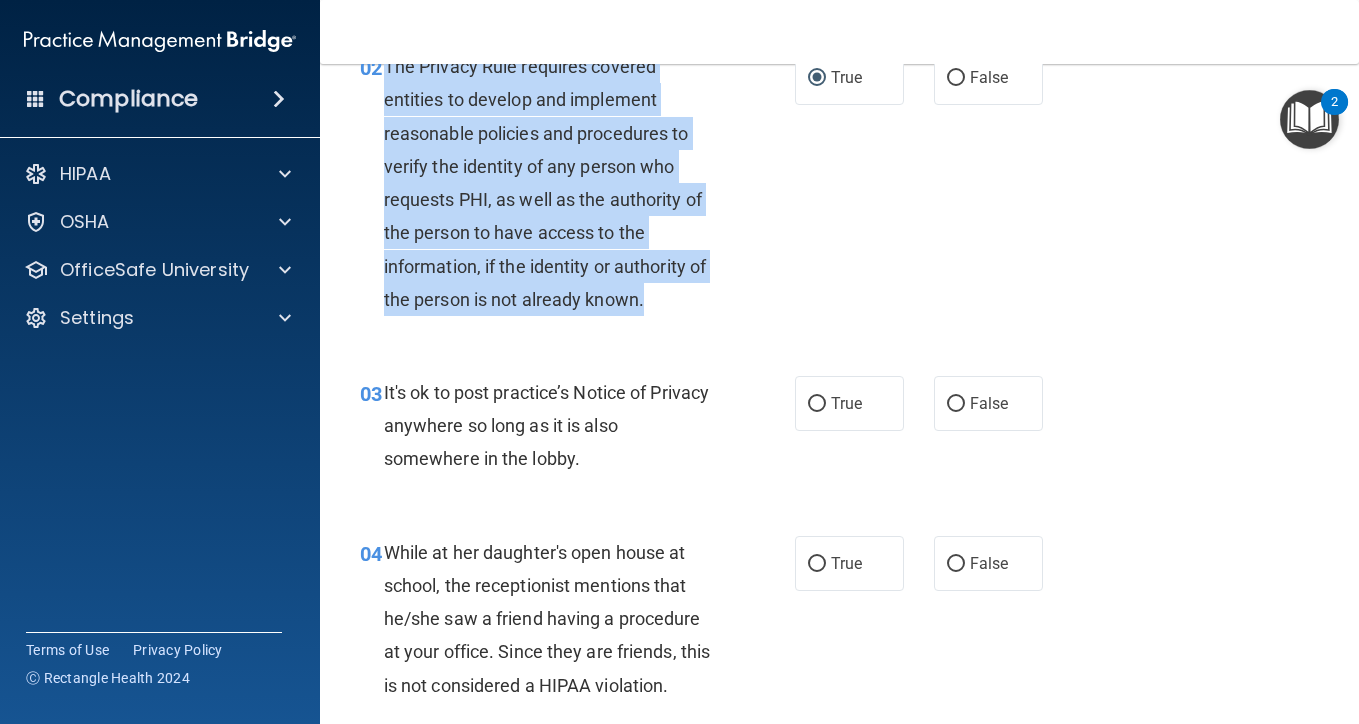 scroll, scrollTop: 302, scrollLeft: 0, axis: vertical 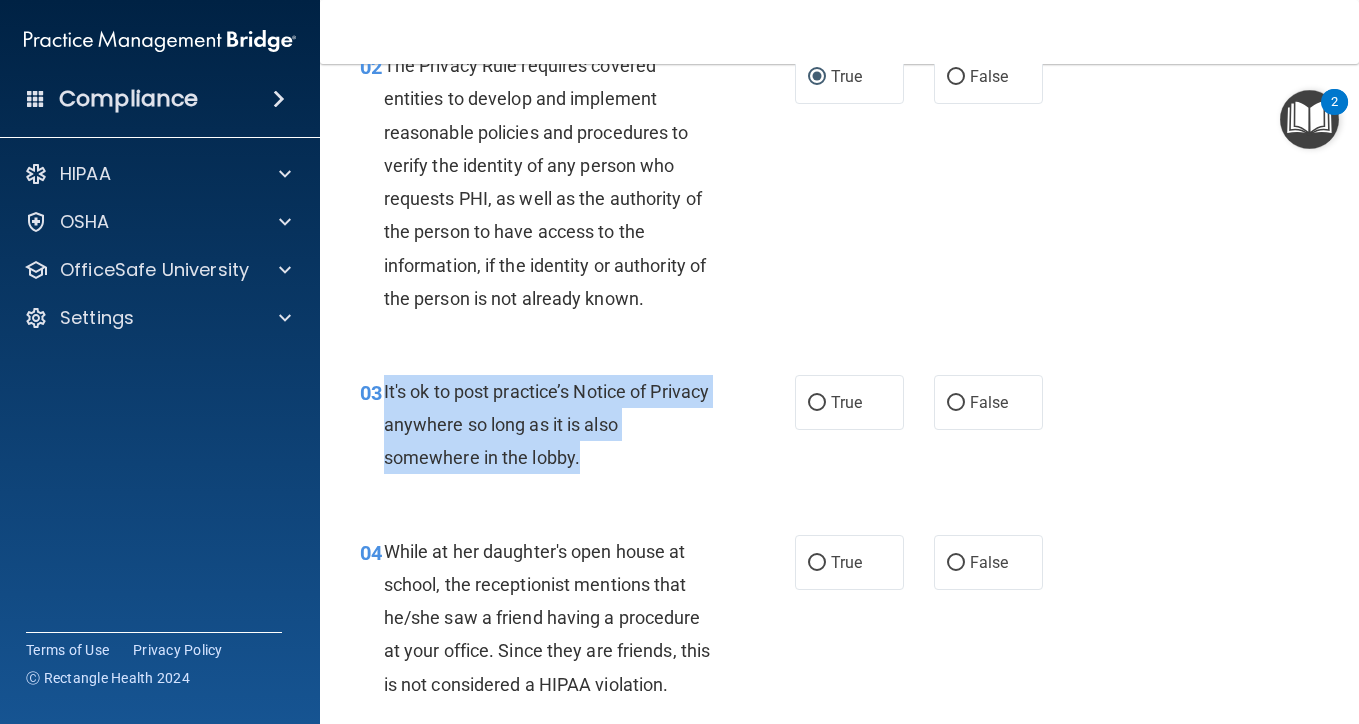 drag, startPoint x: 603, startPoint y: 463, endPoint x: 383, endPoint y: 386, distance: 233.08582 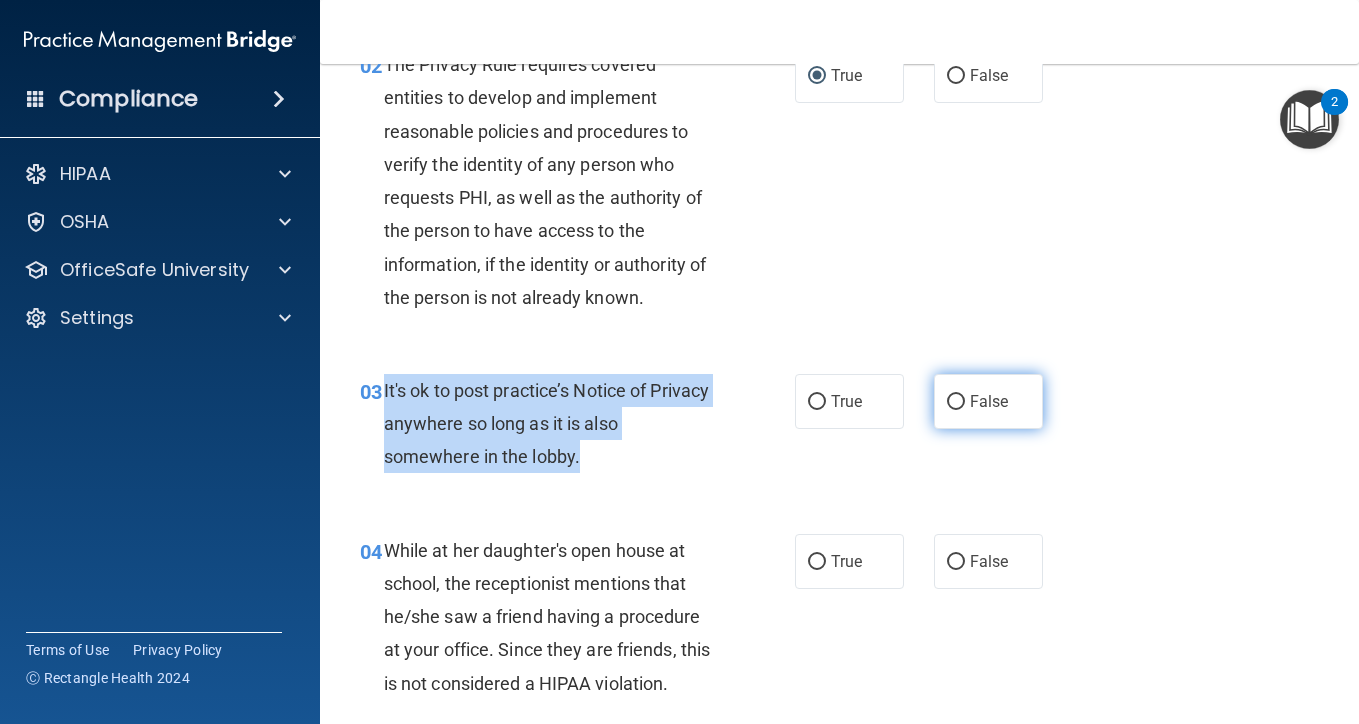 click on "False" at bounding box center (956, 402) 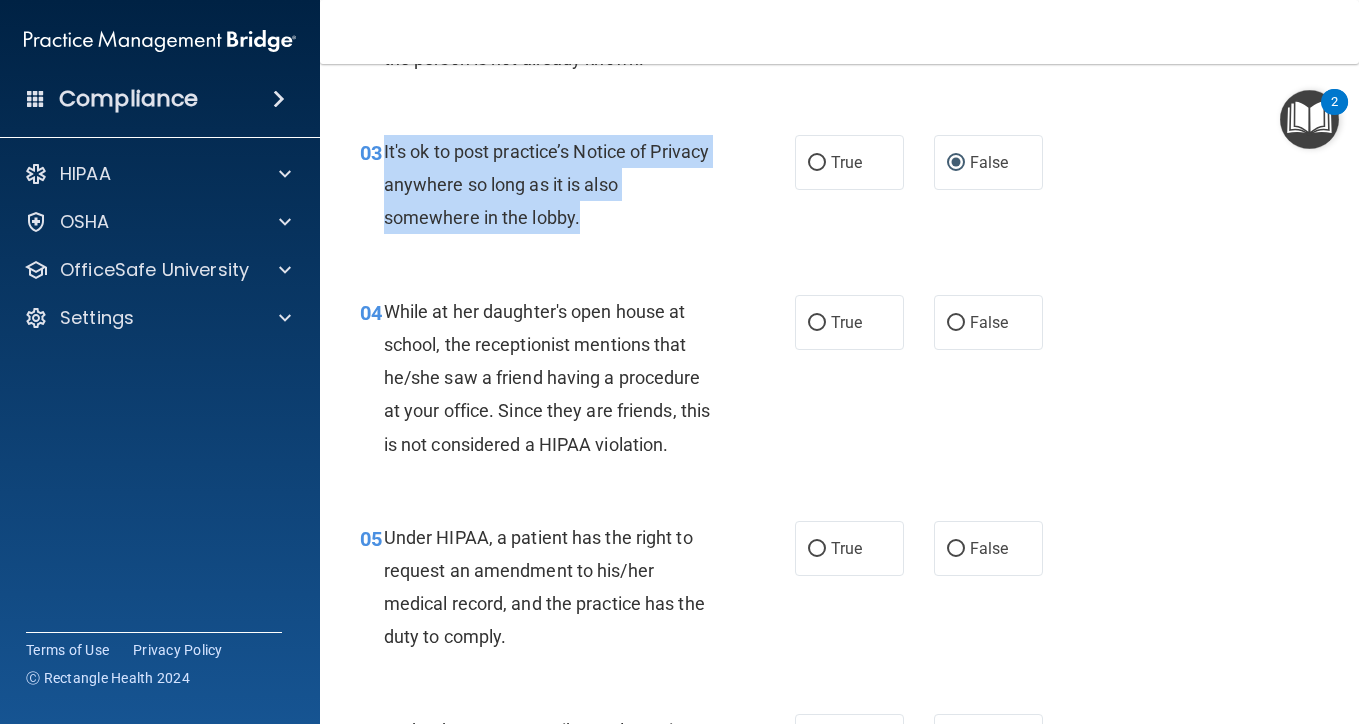 scroll, scrollTop: 543, scrollLeft: 0, axis: vertical 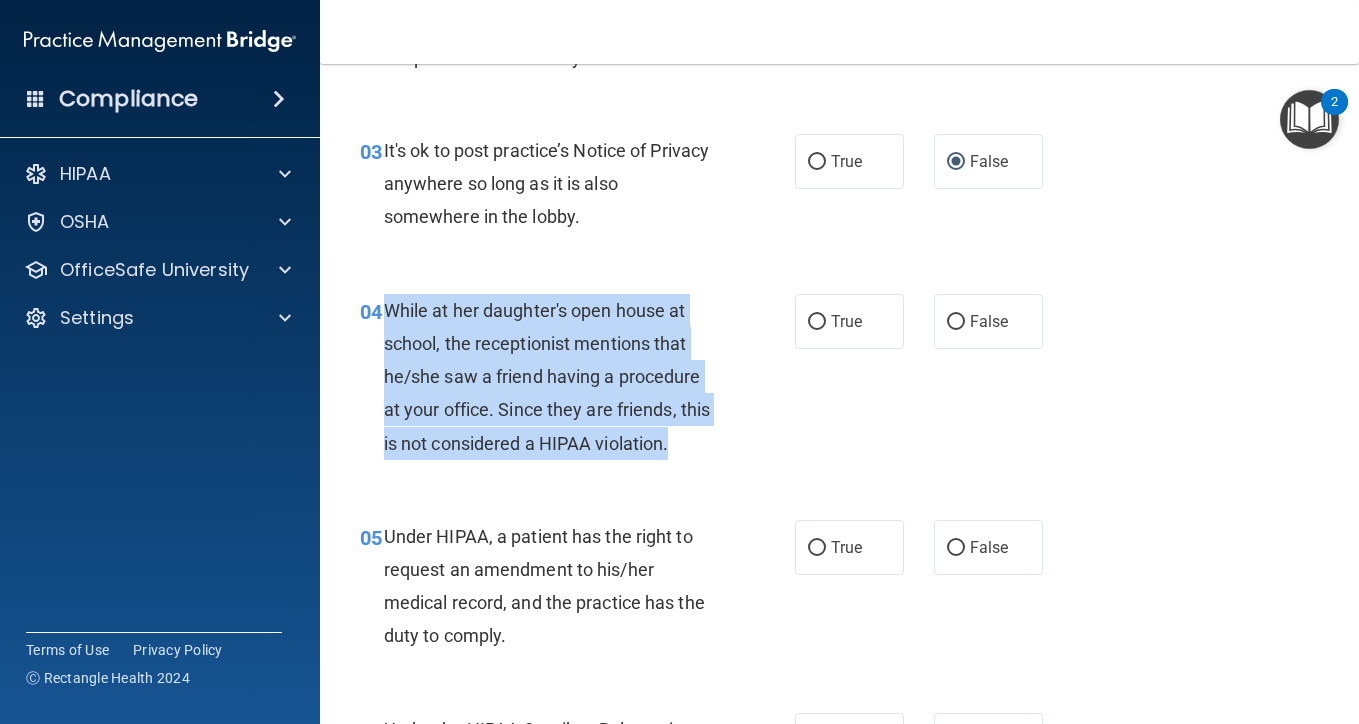 drag, startPoint x: 690, startPoint y: 447, endPoint x: 385, endPoint y: 305, distance: 336.43573 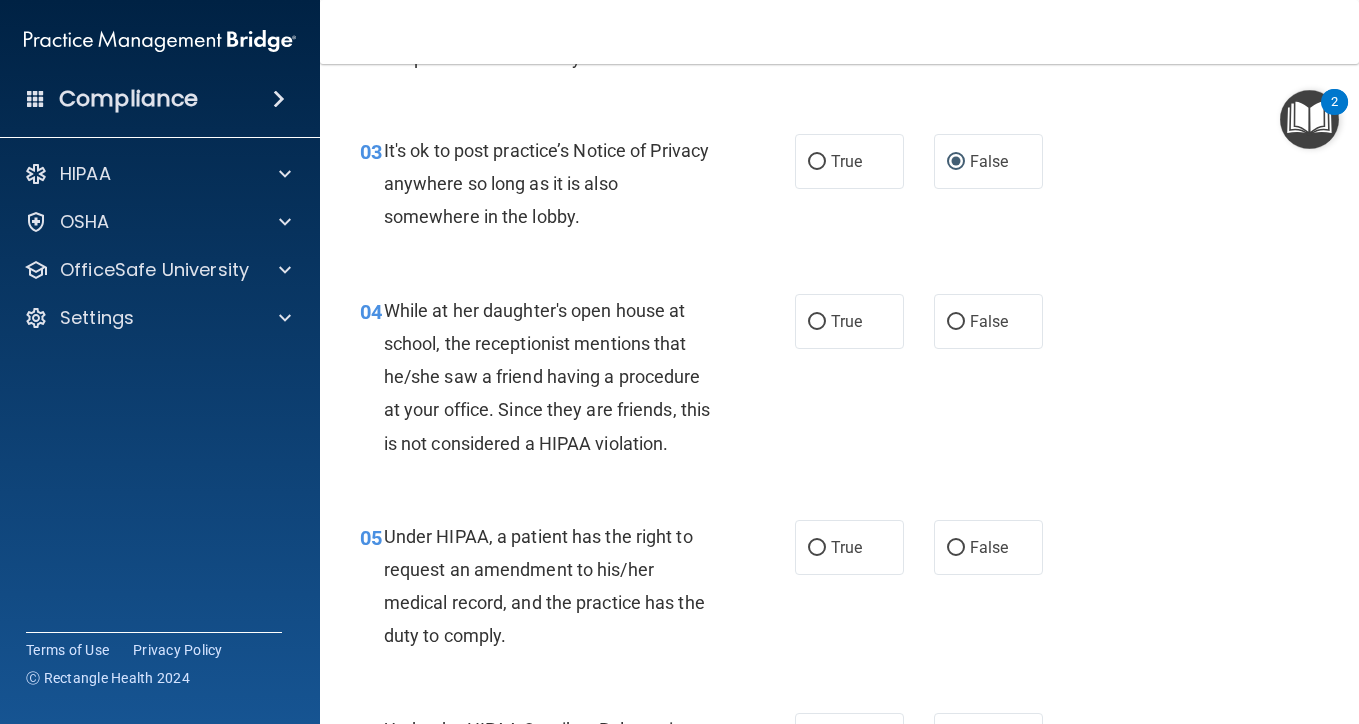 click on "Toggle navigation                                                                                                     Rebecca Shapiro   rebecca.shapiro@bansalneuro.com                            Manage My Enterprise              Ganesha Institute of Neurology & Psychiatry , SC     Manage My Location" at bounding box center [839, 32] 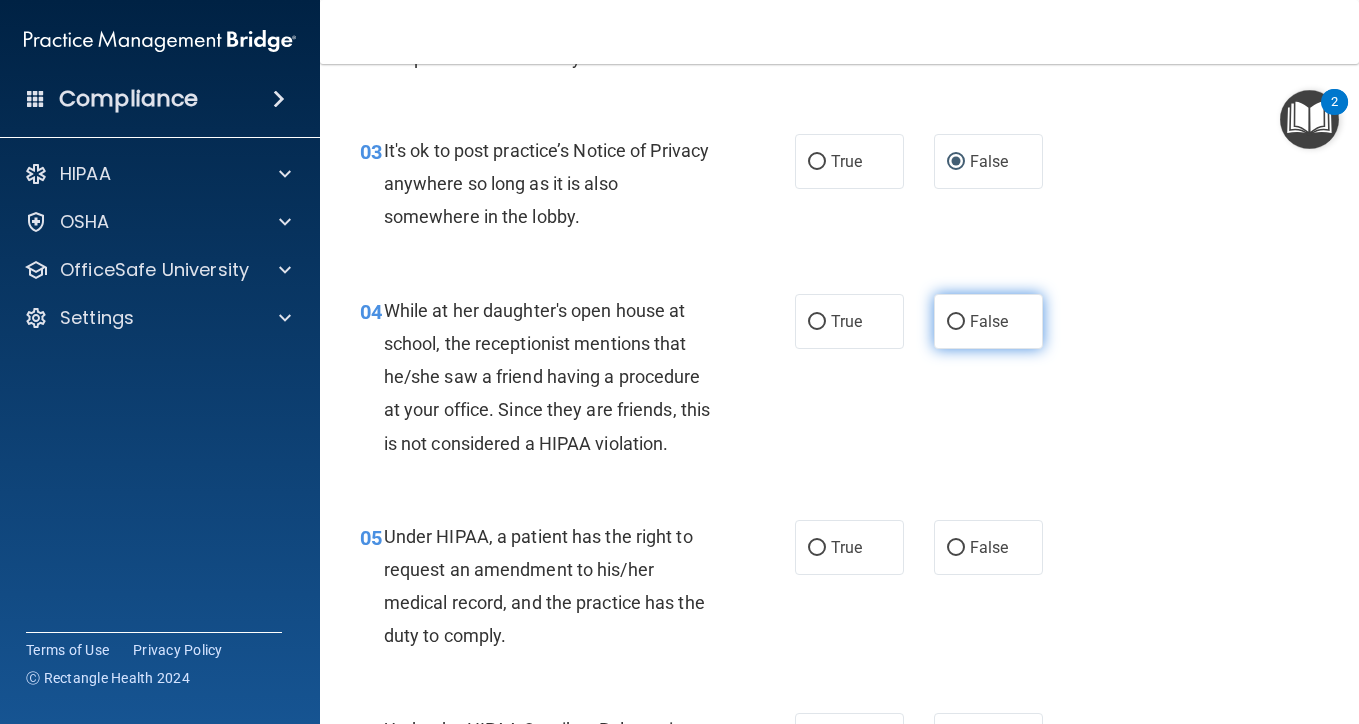 click on "False" at bounding box center (988, 321) 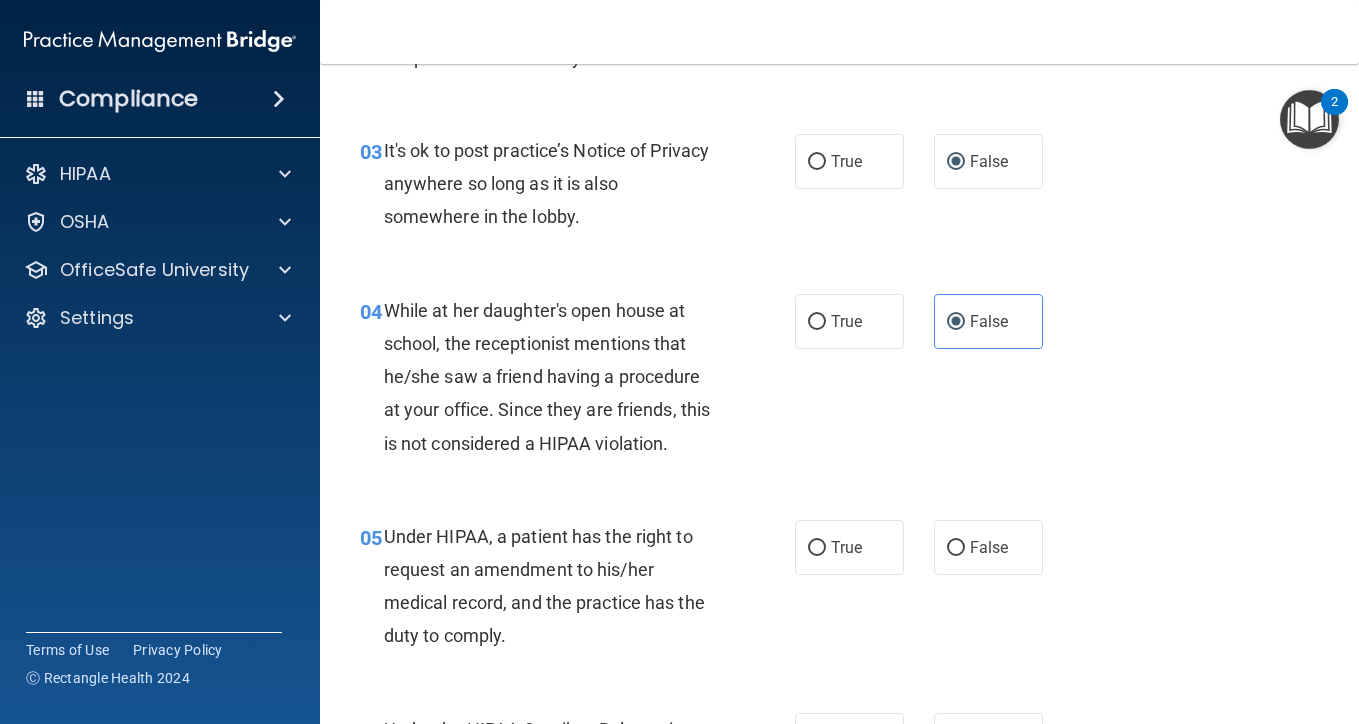 scroll, scrollTop: 754, scrollLeft: 0, axis: vertical 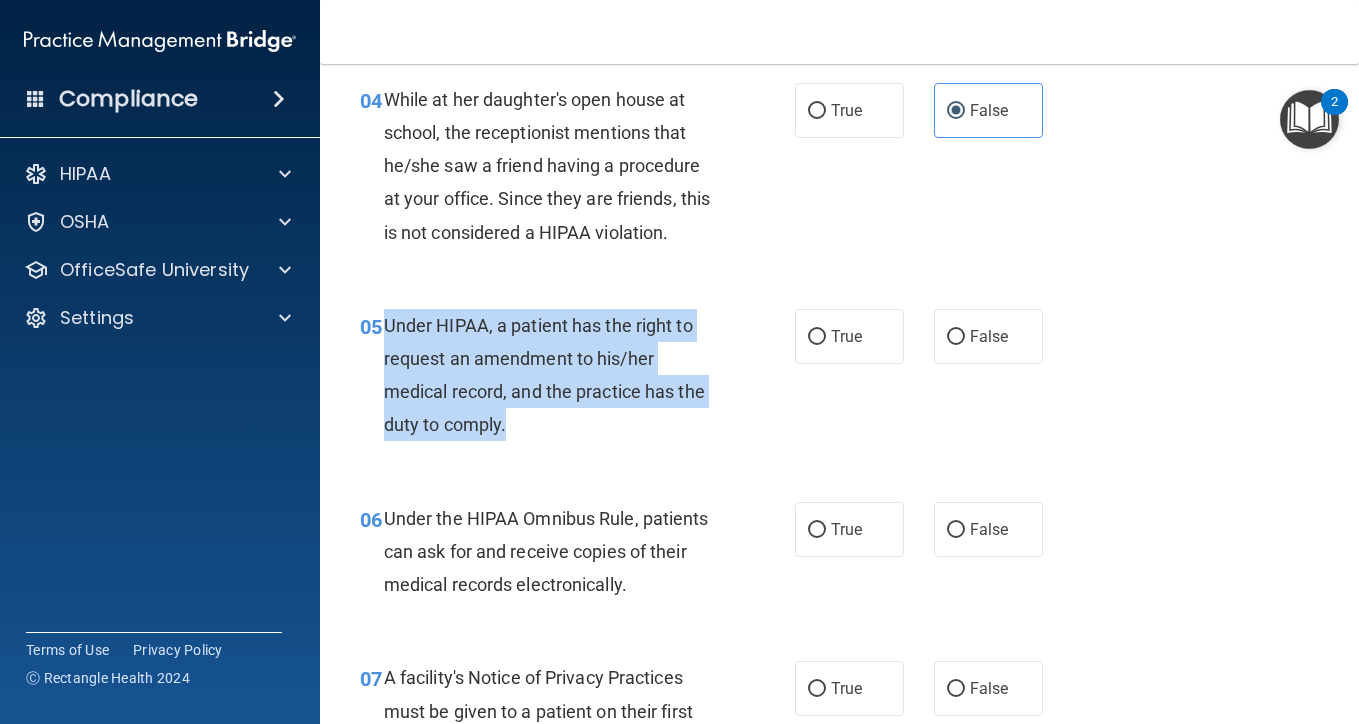 drag, startPoint x: 514, startPoint y: 417, endPoint x: 384, endPoint y: 318, distance: 163.4044 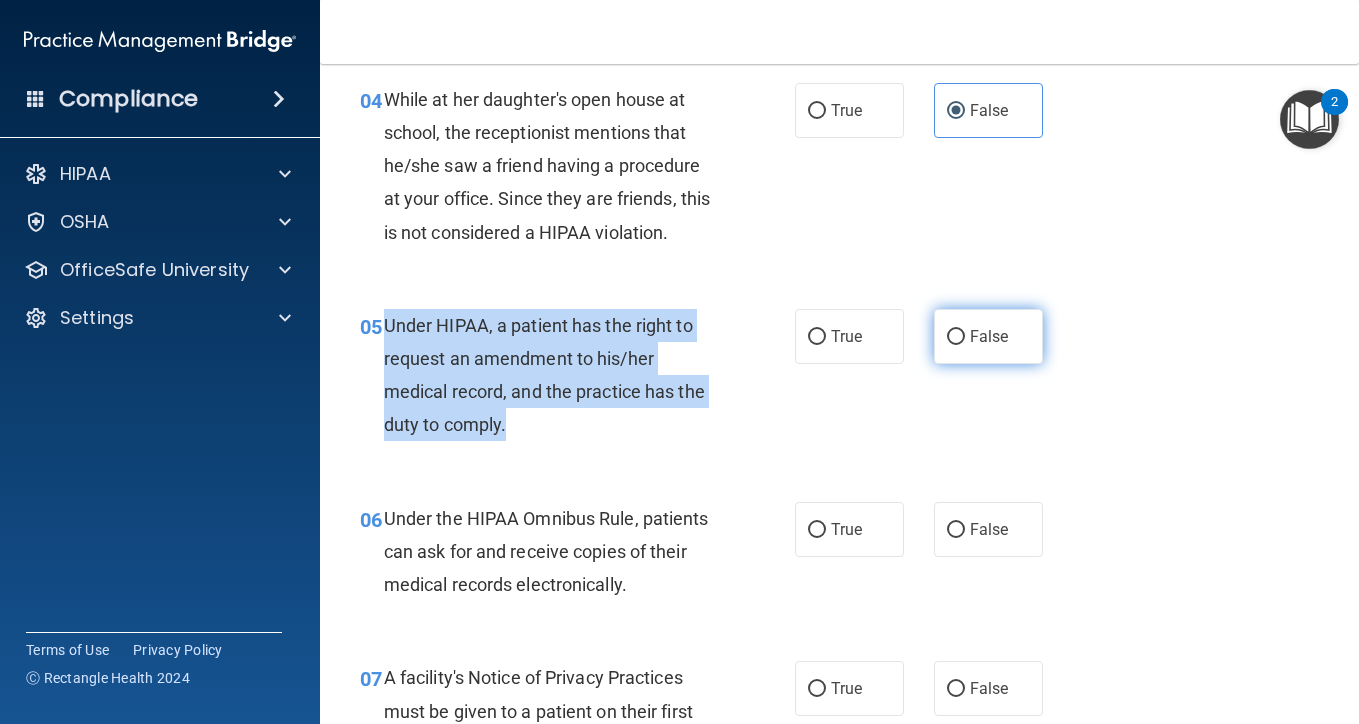 click on "False" at bounding box center [956, 337] 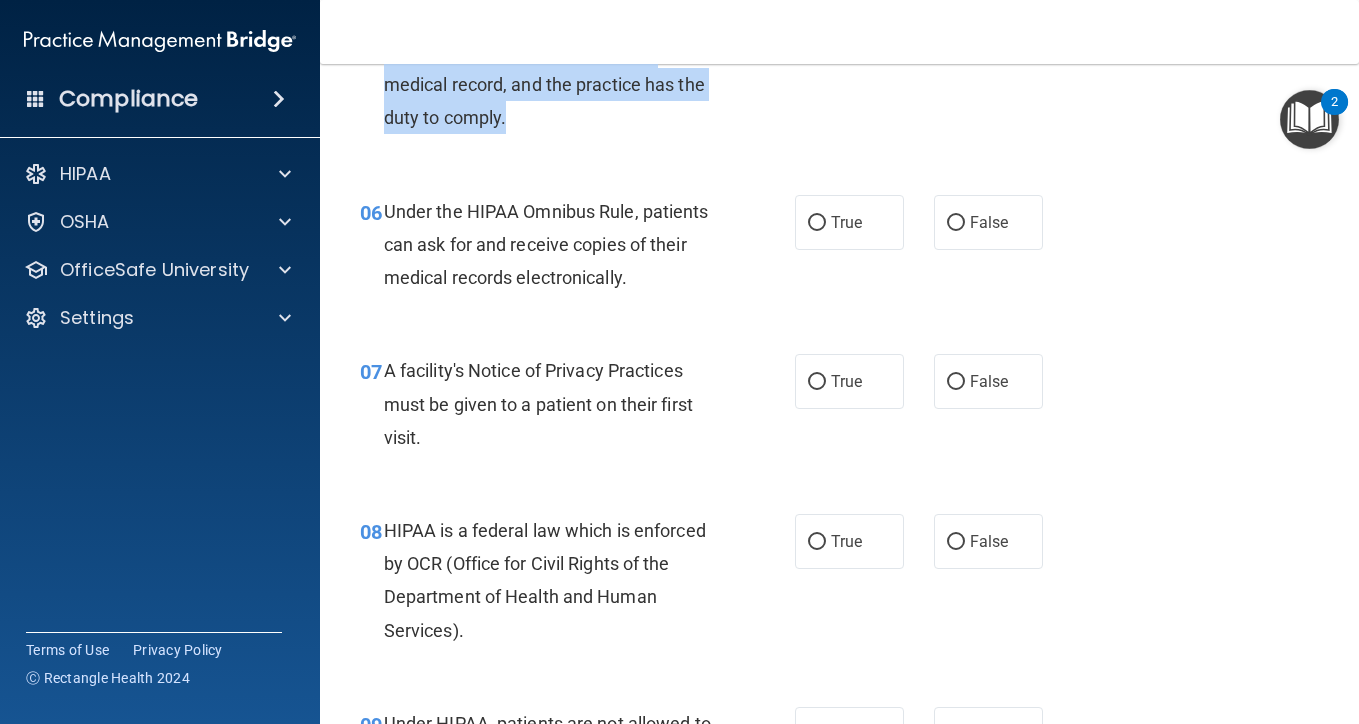 scroll, scrollTop: 1064, scrollLeft: 0, axis: vertical 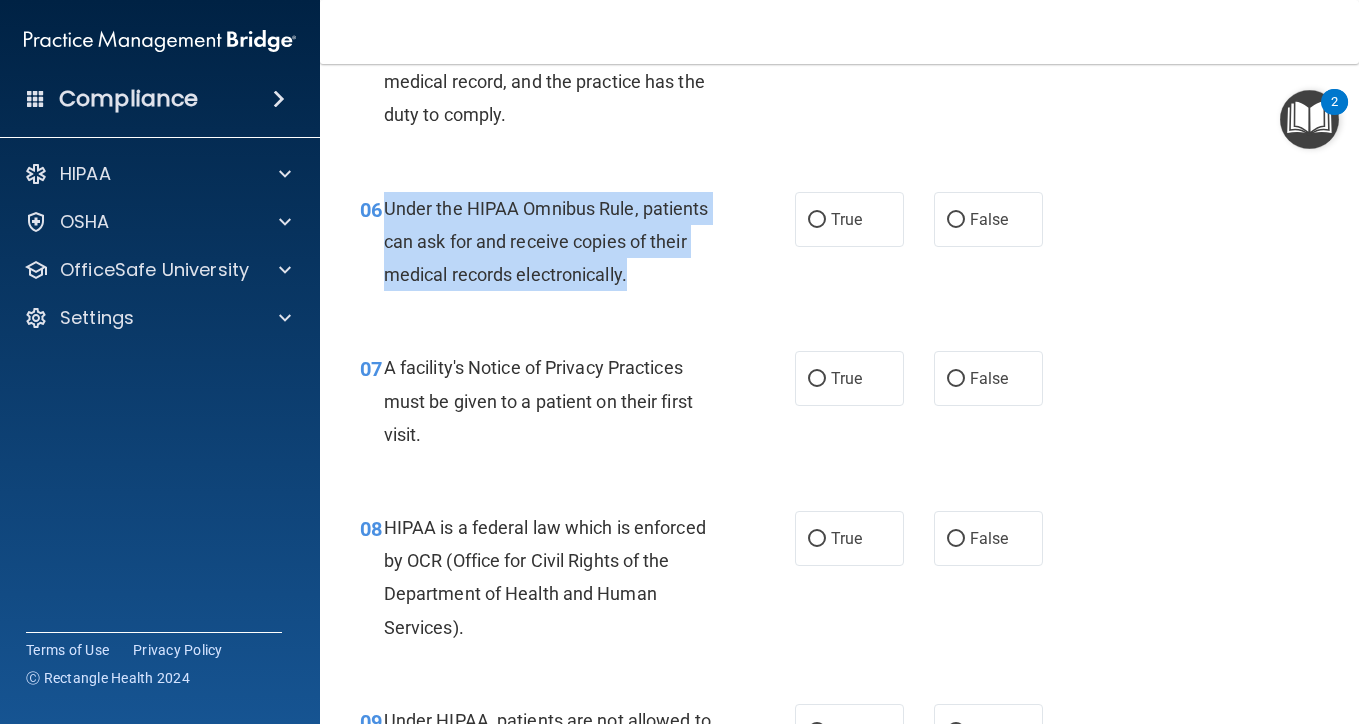 drag, startPoint x: 635, startPoint y: 271, endPoint x: 384, endPoint y: 207, distance: 259.03088 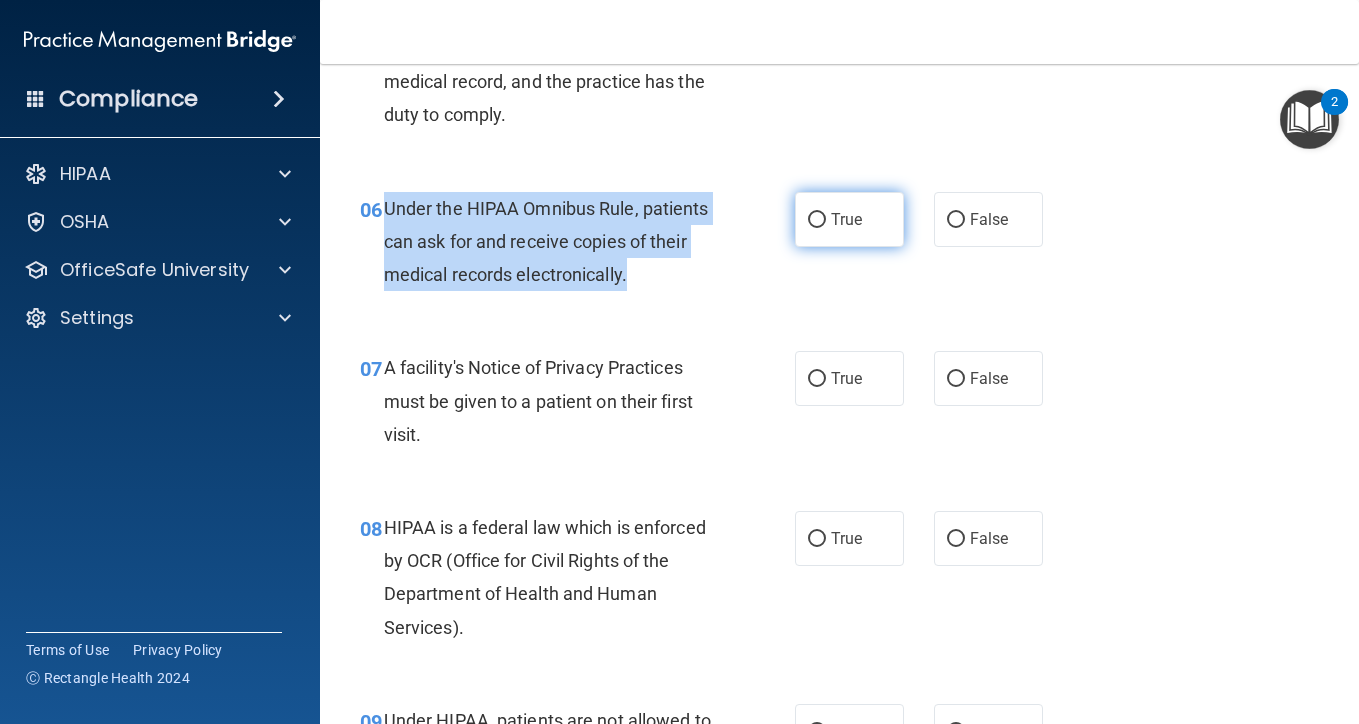 click on "True" at bounding box center (817, 220) 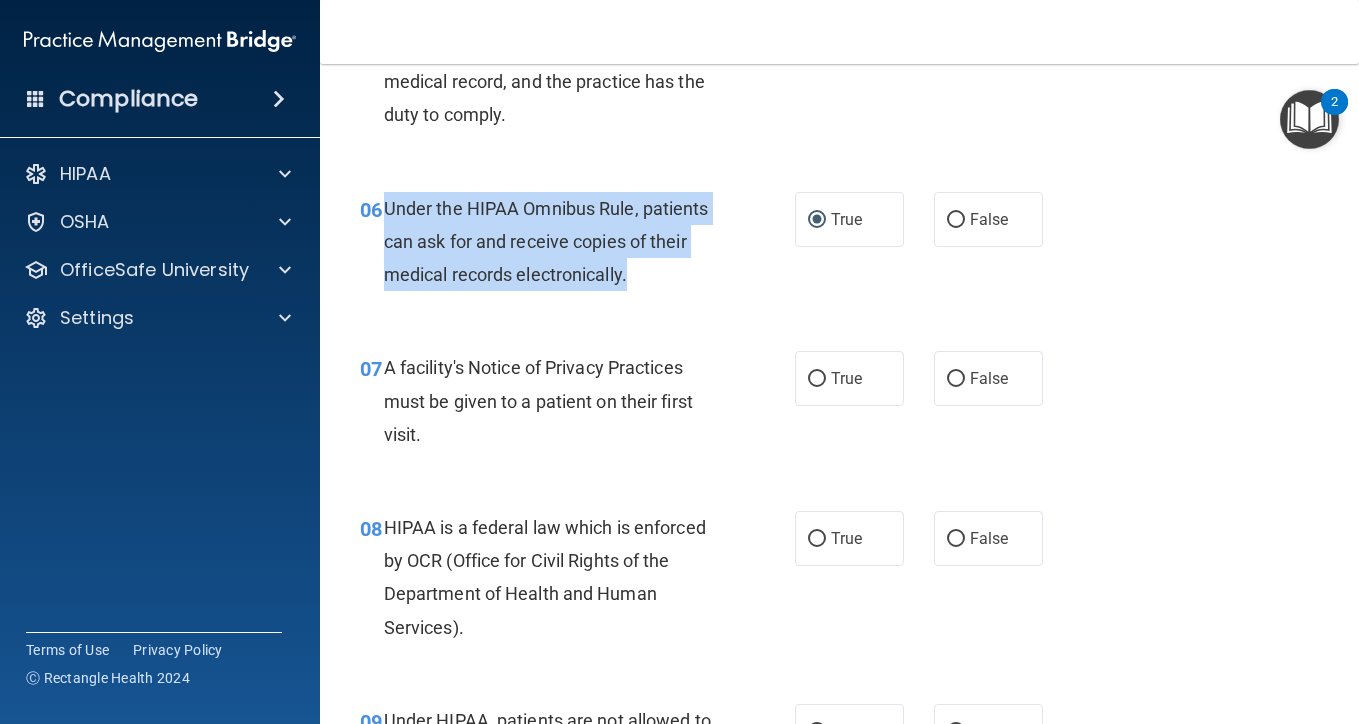 scroll, scrollTop: 1218, scrollLeft: 0, axis: vertical 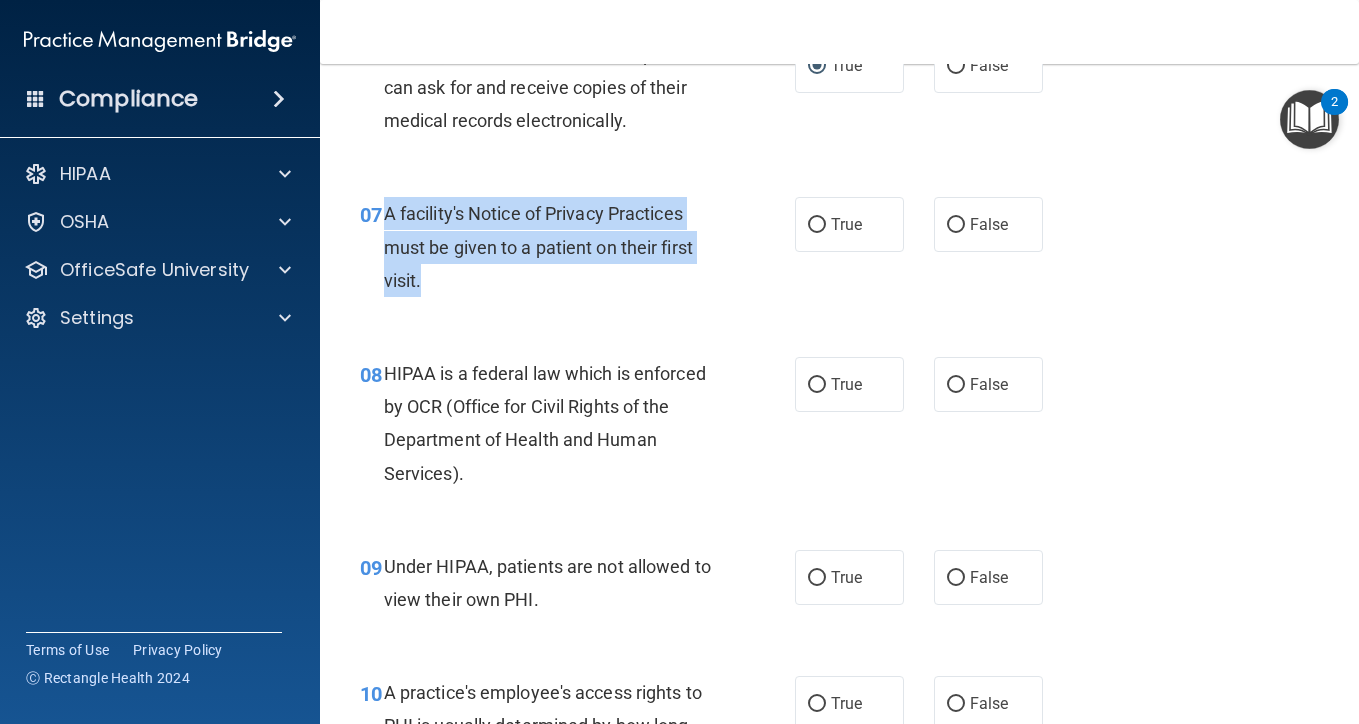 drag, startPoint x: 463, startPoint y: 282, endPoint x: 385, endPoint y: 197, distance: 115.36464 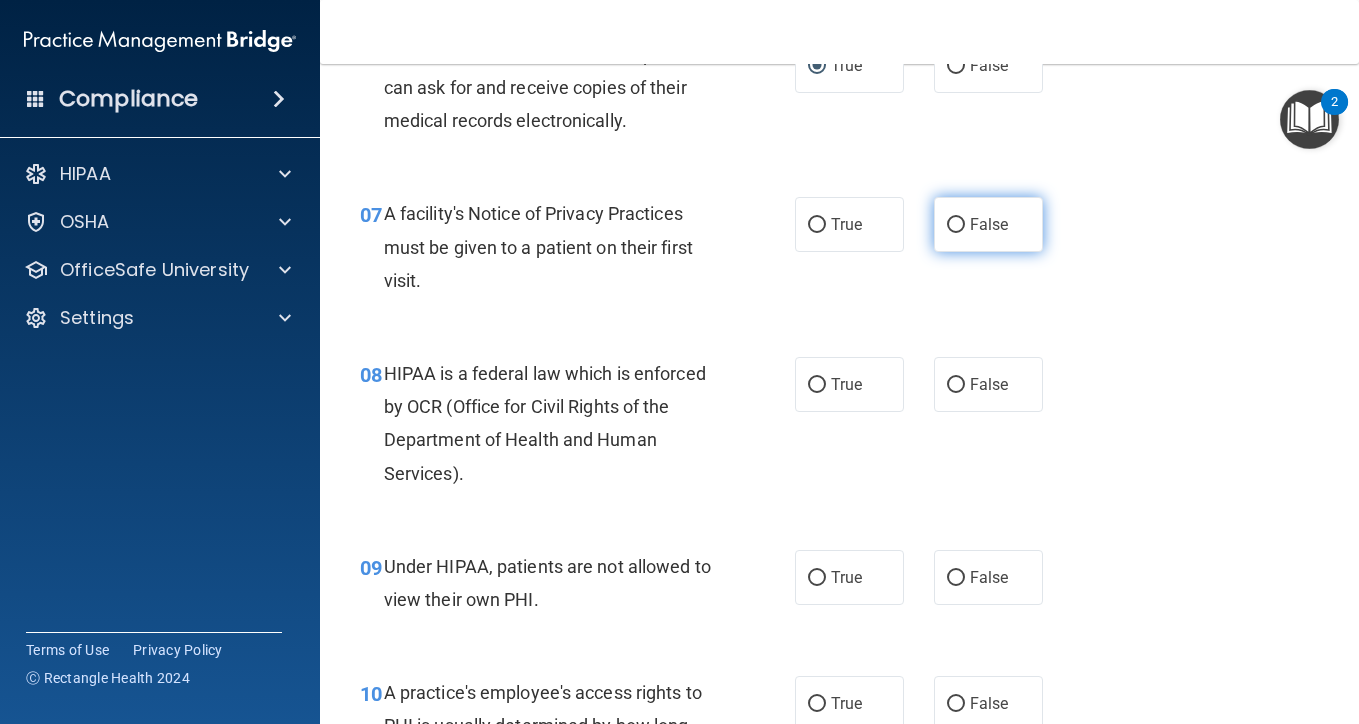 click on "False" at bounding box center [988, 224] 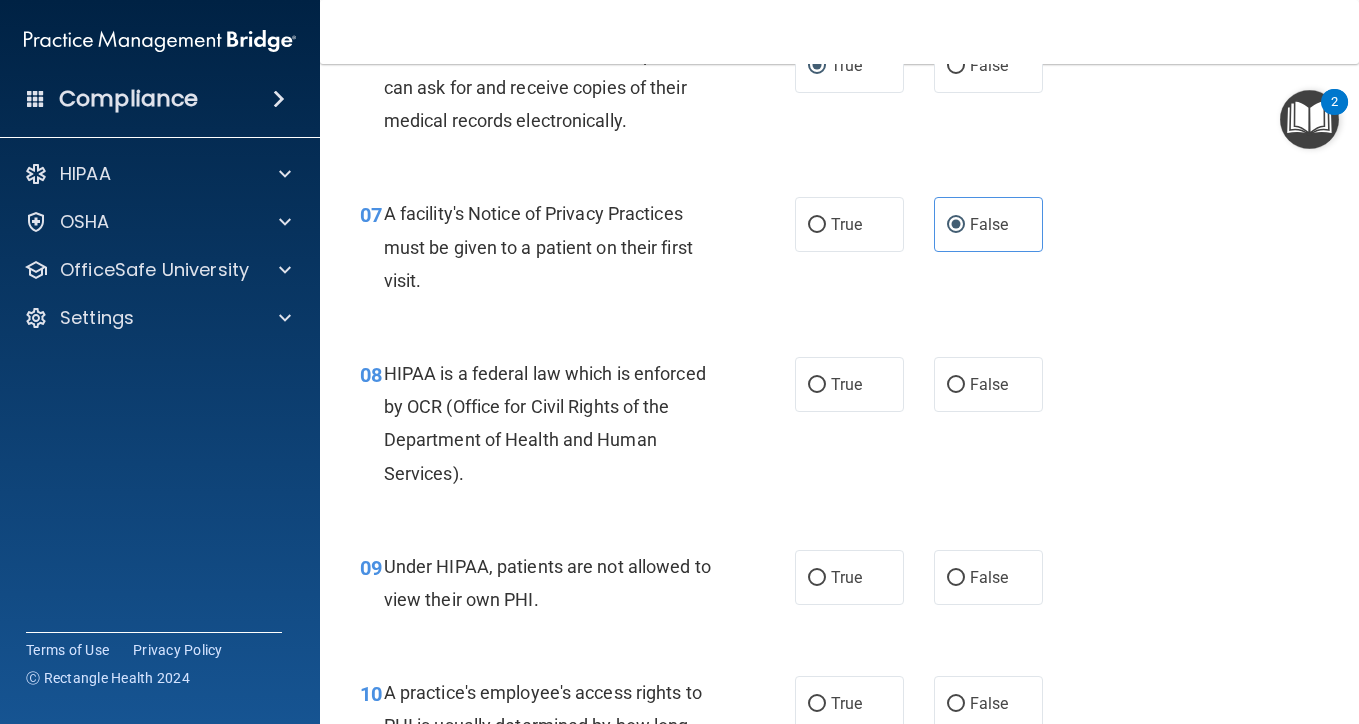 scroll, scrollTop: 1398, scrollLeft: 0, axis: vertical 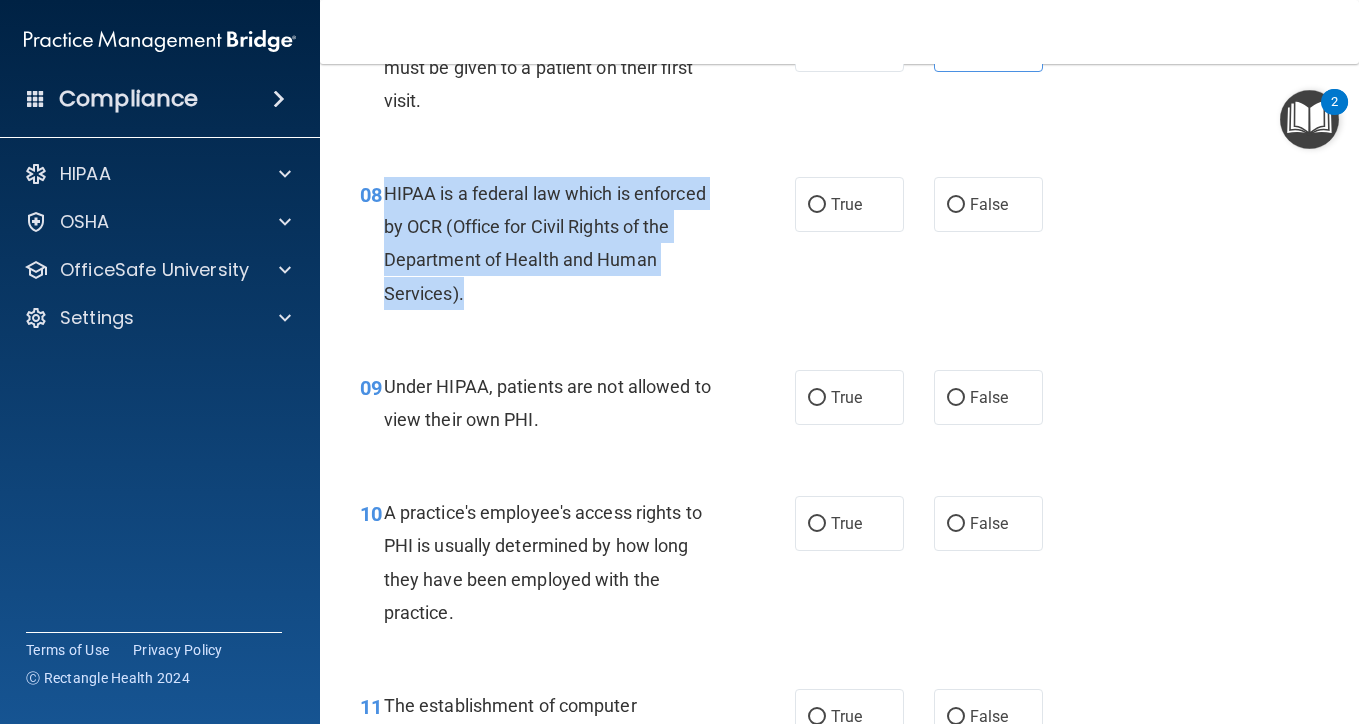 drag, startPoint x: 478, startPoint y: 290, endPoint x: 384, endPoint y: 176, distance: 147.75656 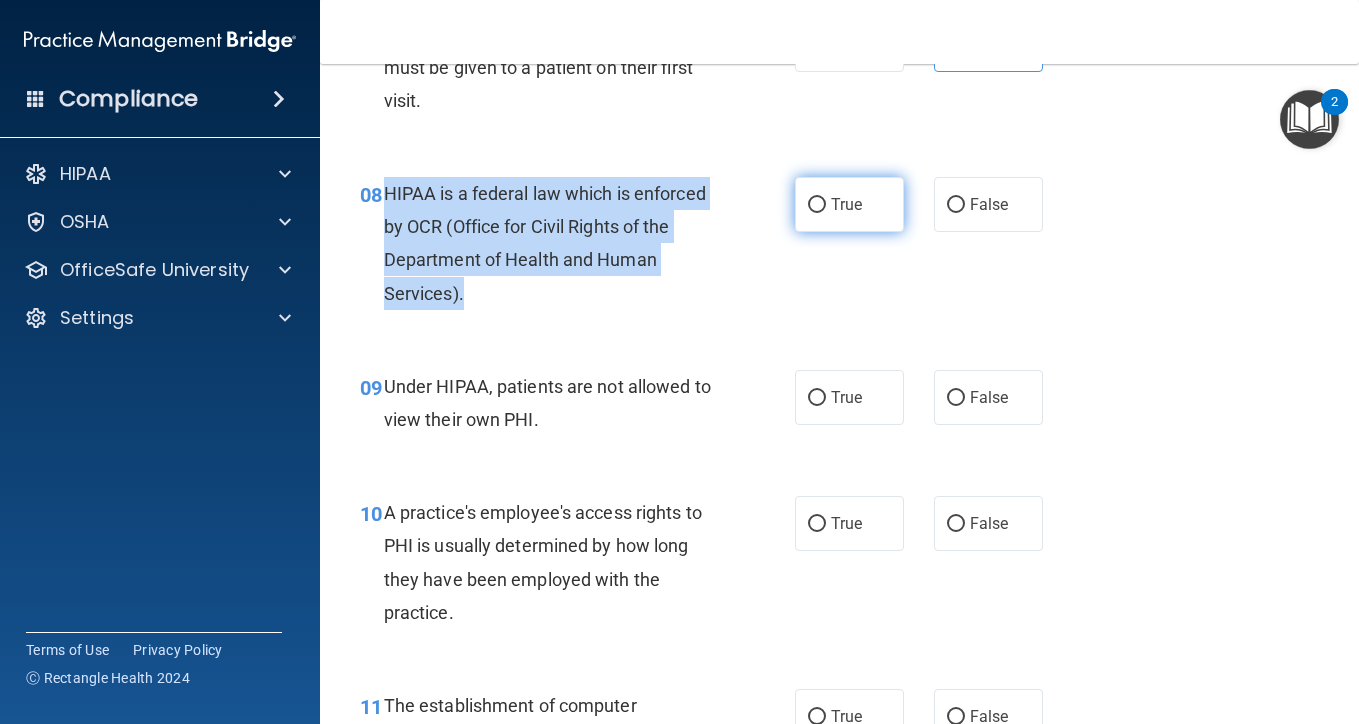 click on "True" at bounding box center (817, 205) 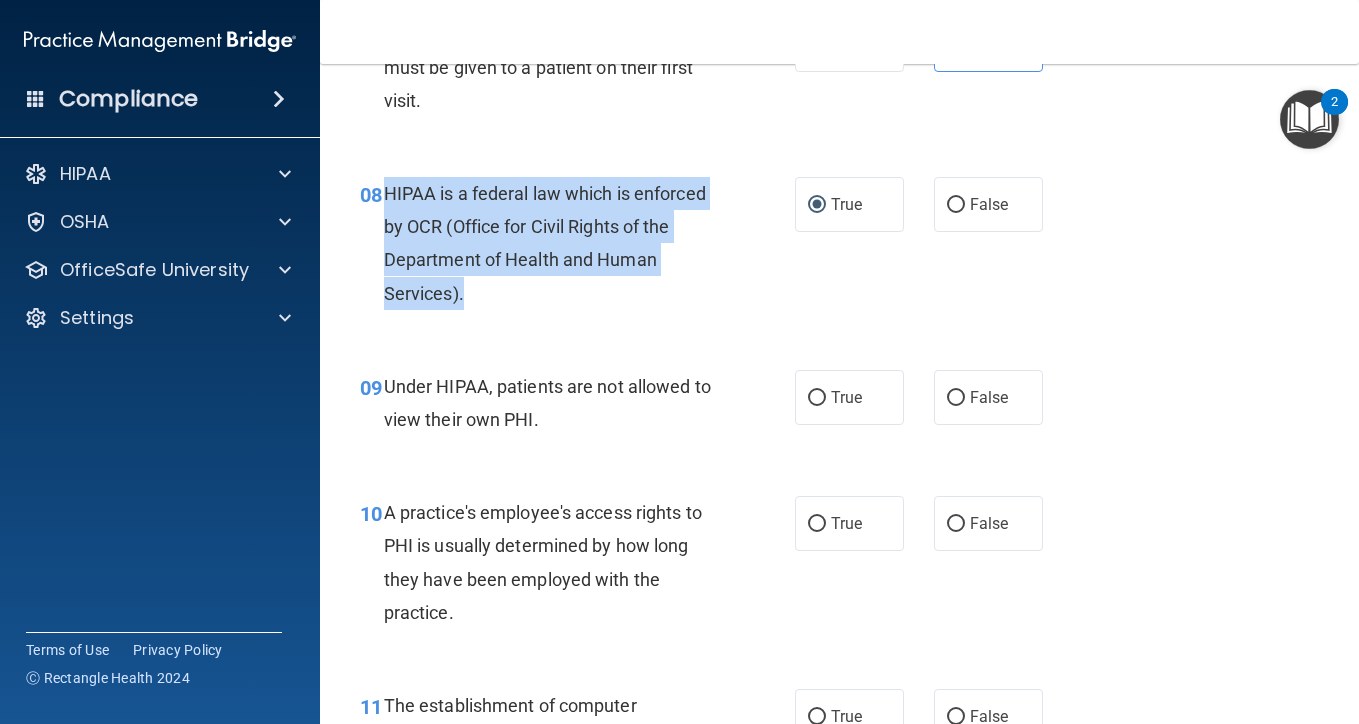 scroll, scrollTop: 1551, scrollLeft: 0, axis: vertical 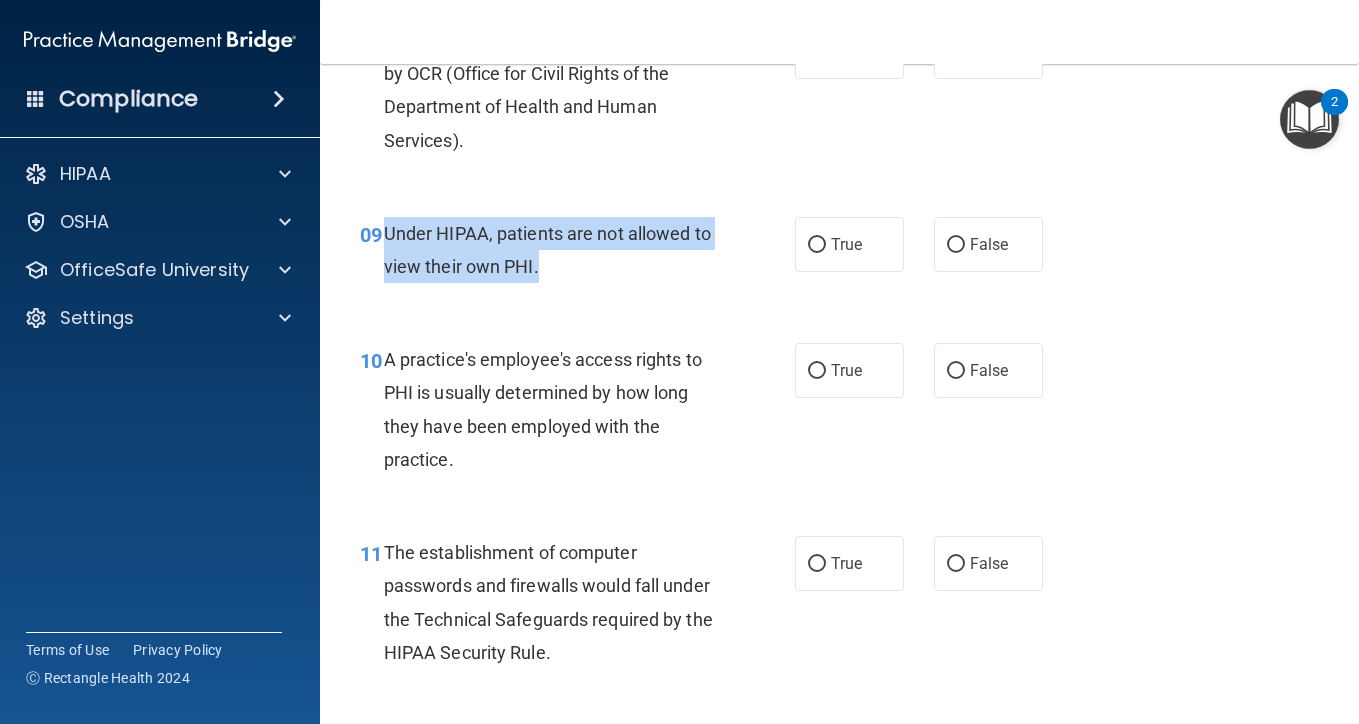 drag, startPoint x: 543, startPoint y: 251, endPoint x: 384, endPoint y: 222, distance: 161.62302 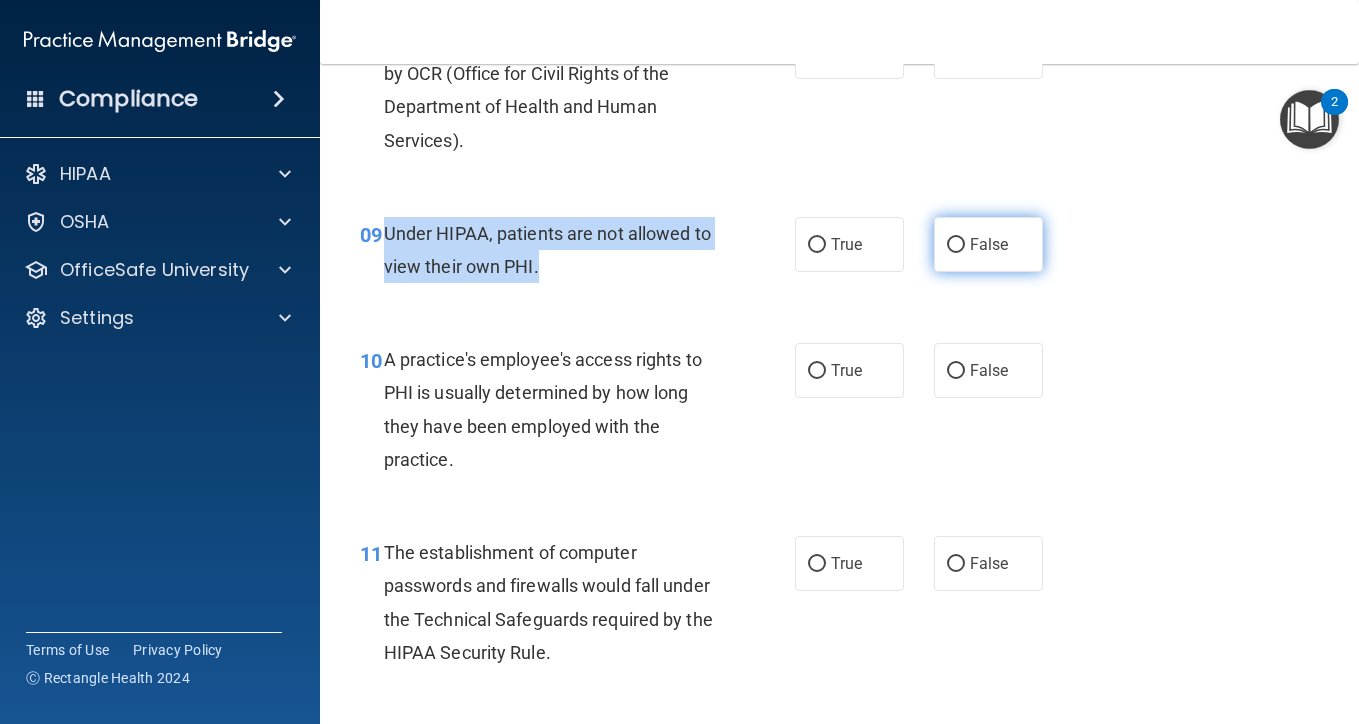 click on "False" at bounding box center [956, 245] 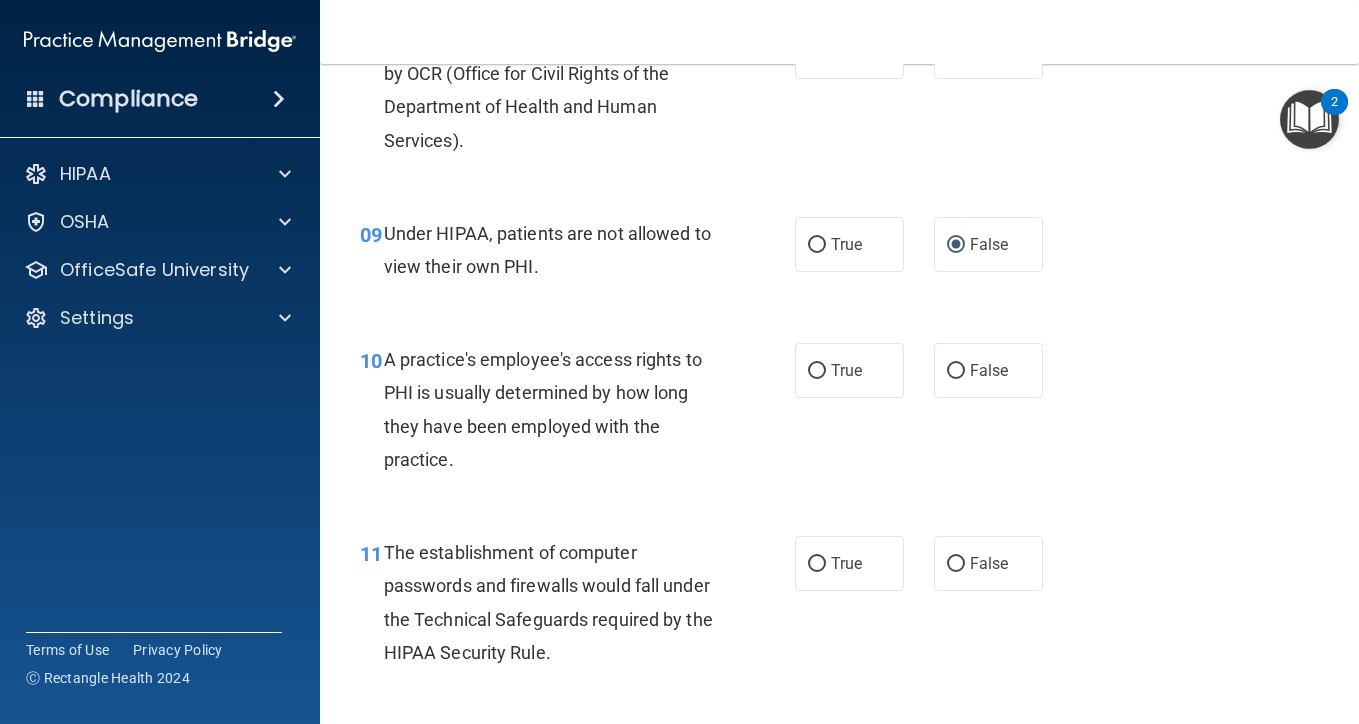 click on "09       Under HIPAA, patients are not allowed to view their own PHI." at bounding box center [577, 255] 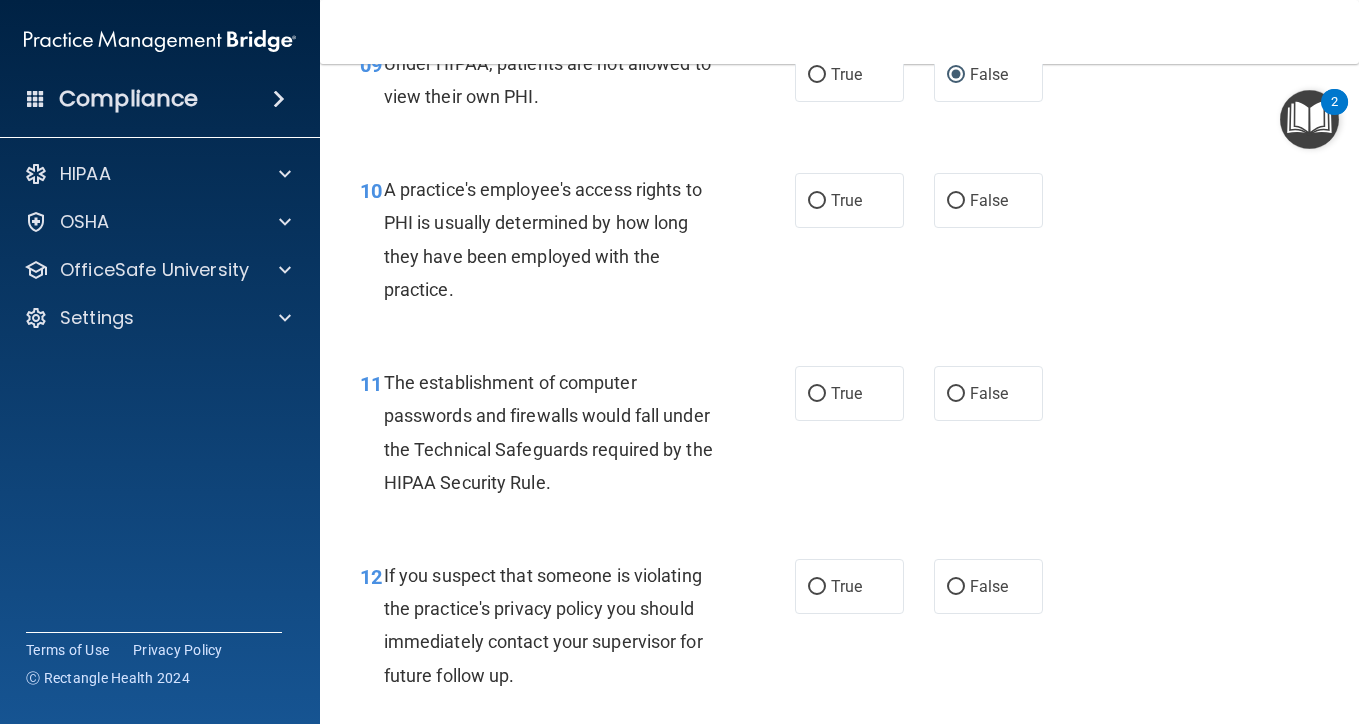 scroll, scrollTop: 1740, scrollLeft: 0, axis: vertical 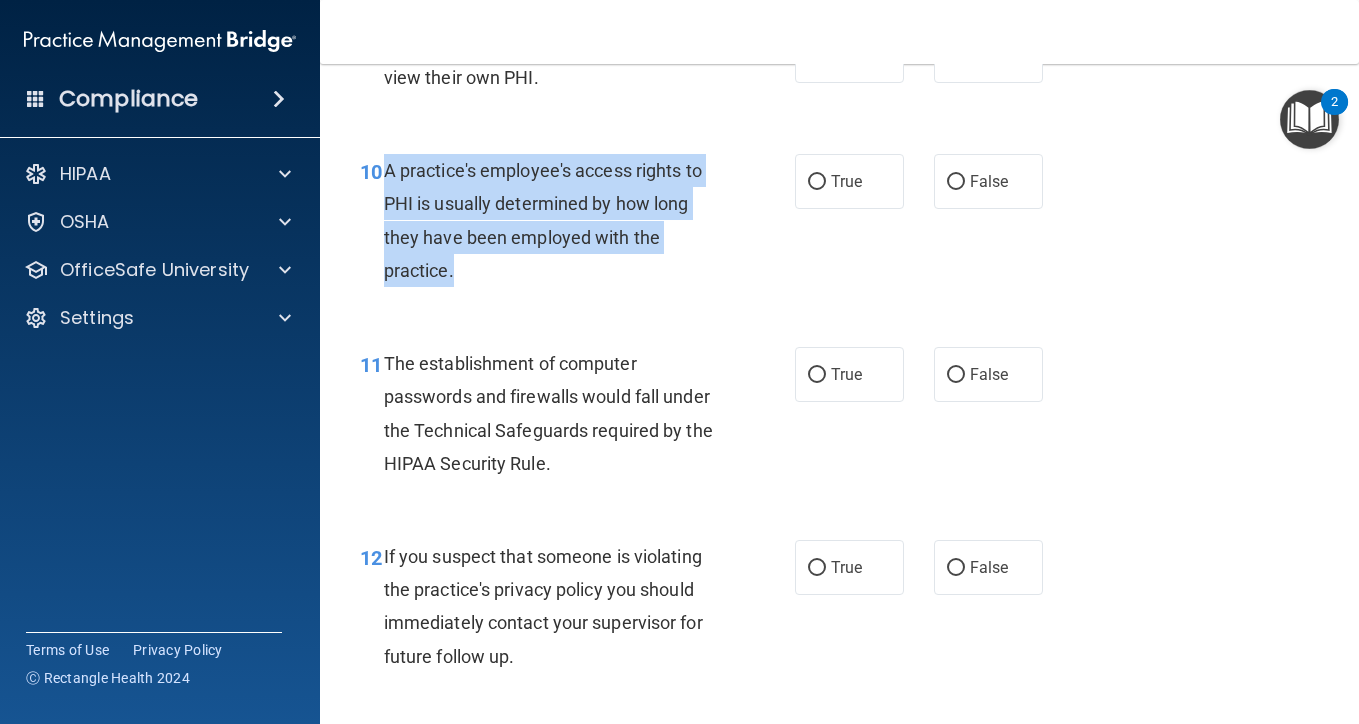drag, startPoint x: 468, startPoint y: 263, endPoint x: 385, endPoint y: 147, distance: 142.6359 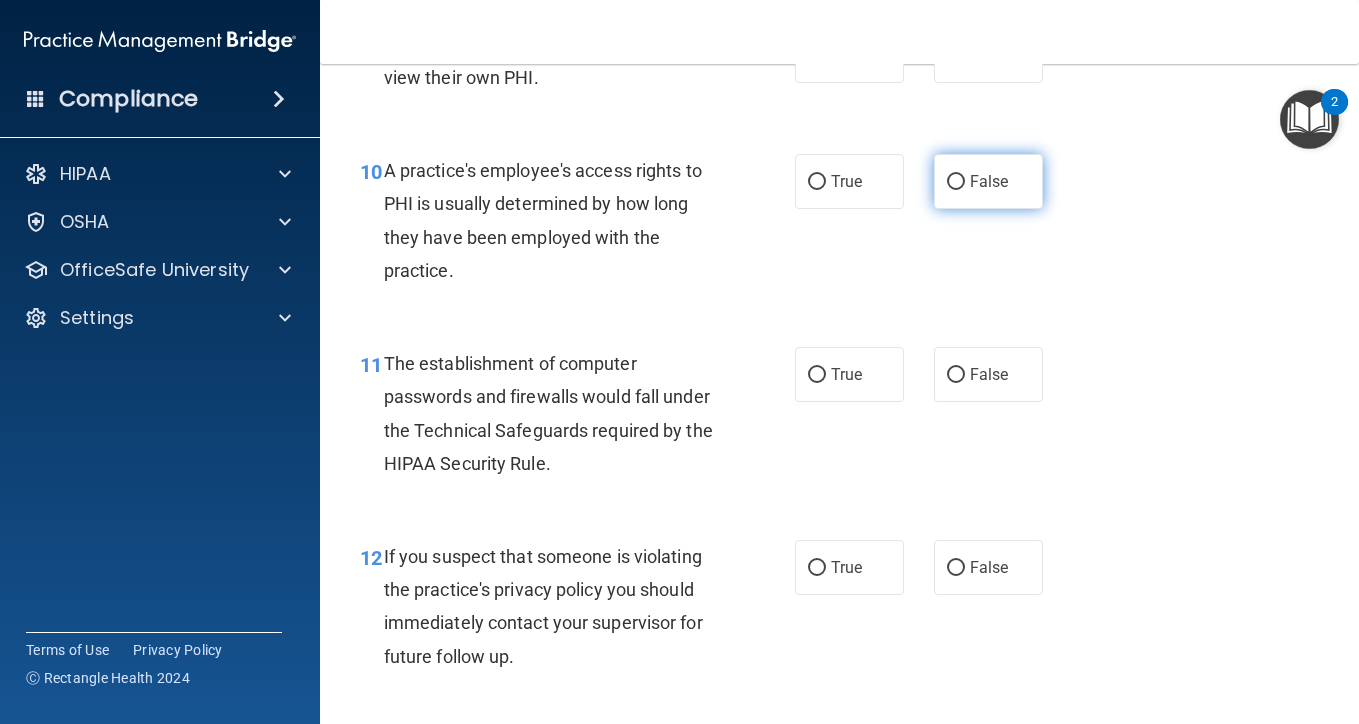 click on "False" at bounding box center (988, 181) 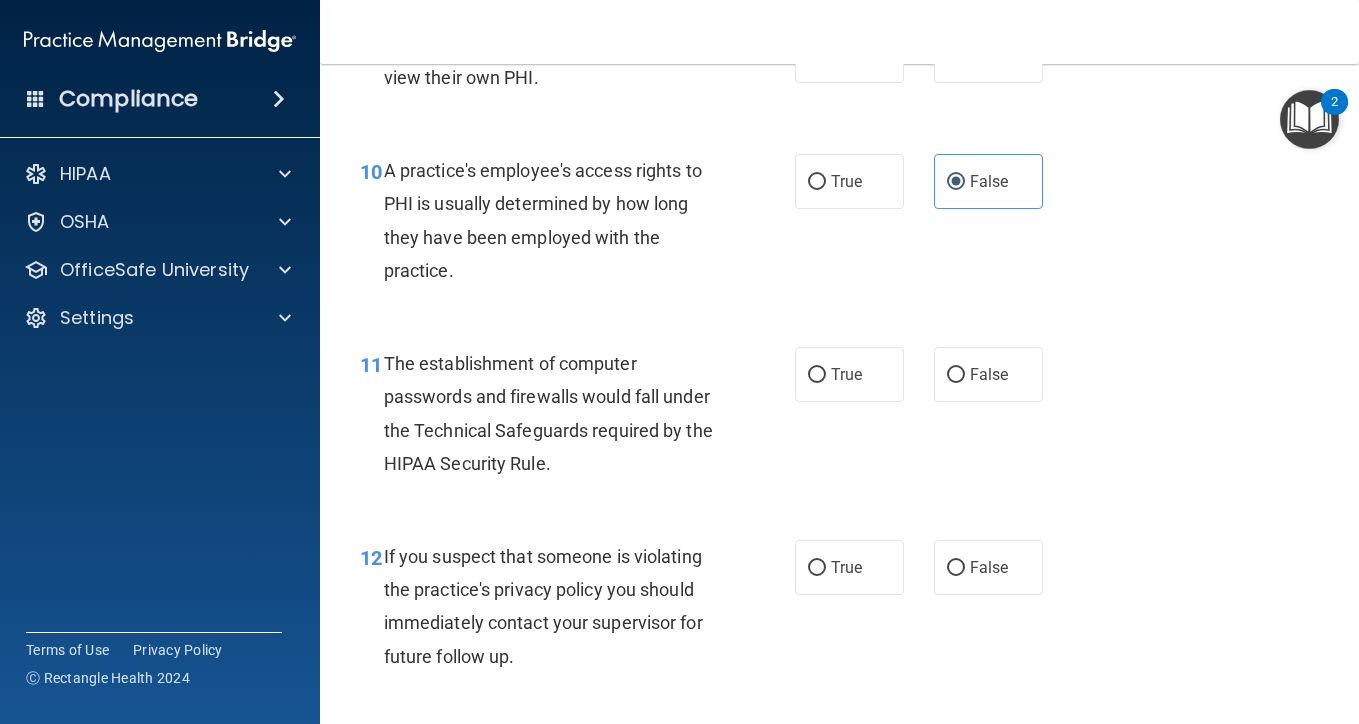 click on "10       A practice's employee's access rights to PHI is usually determined by how long they have been employed with the practice." at bounding box center (577, 225) 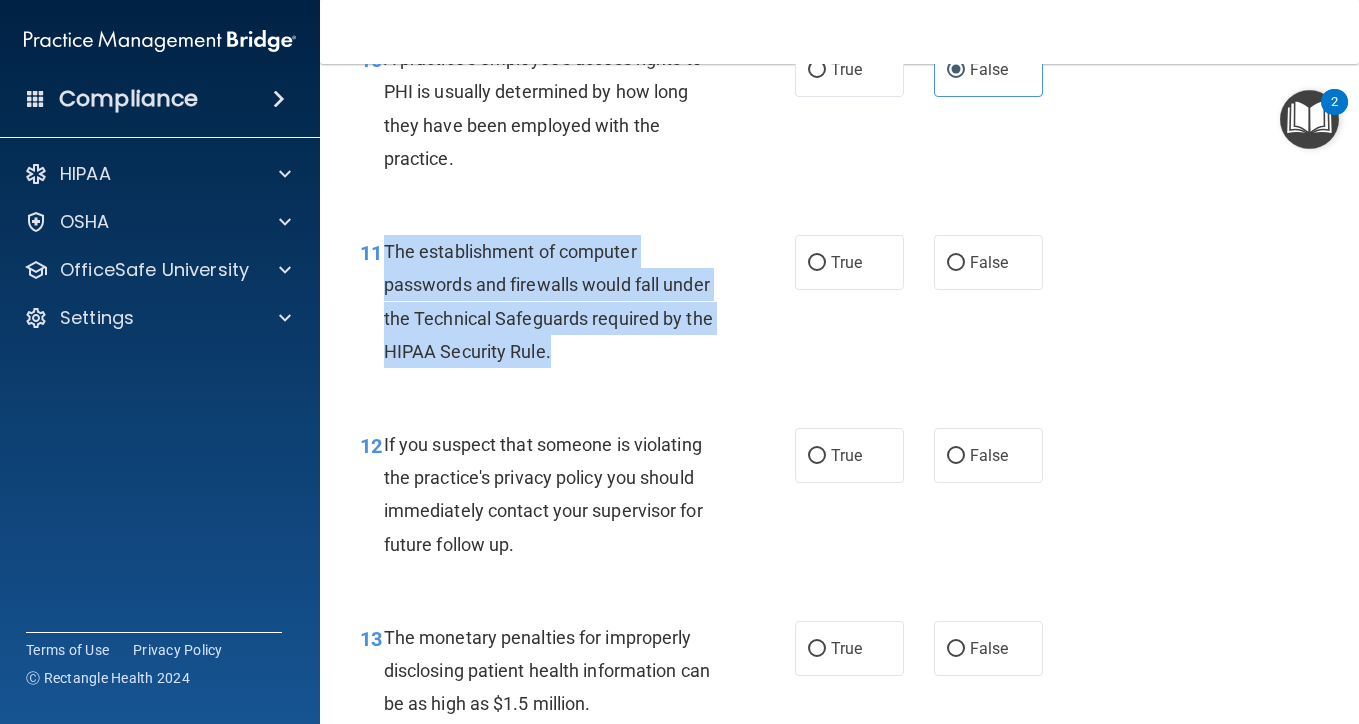 drag, startPoint x: 552, startPoint y: 336, endPoint x: 384, endPoint y: 242, distance: 192.50974 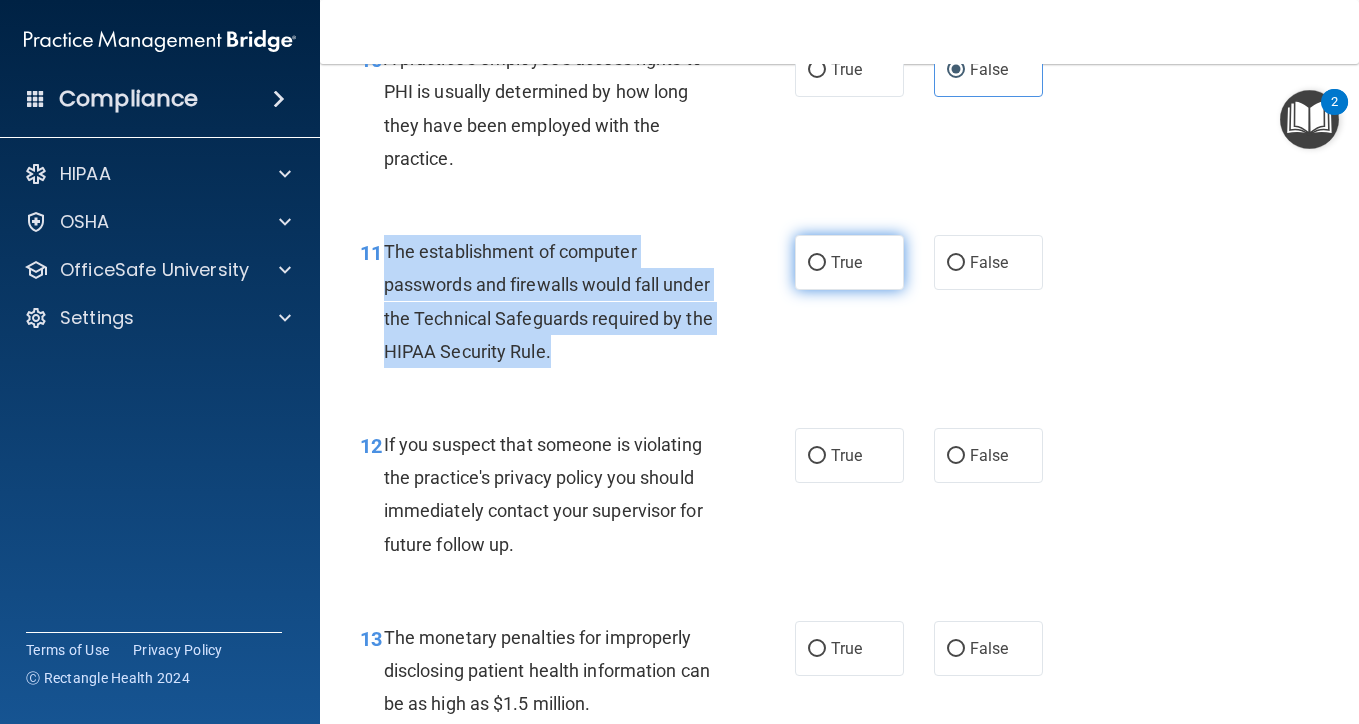 click on "True" at bounding box center (817, 263) 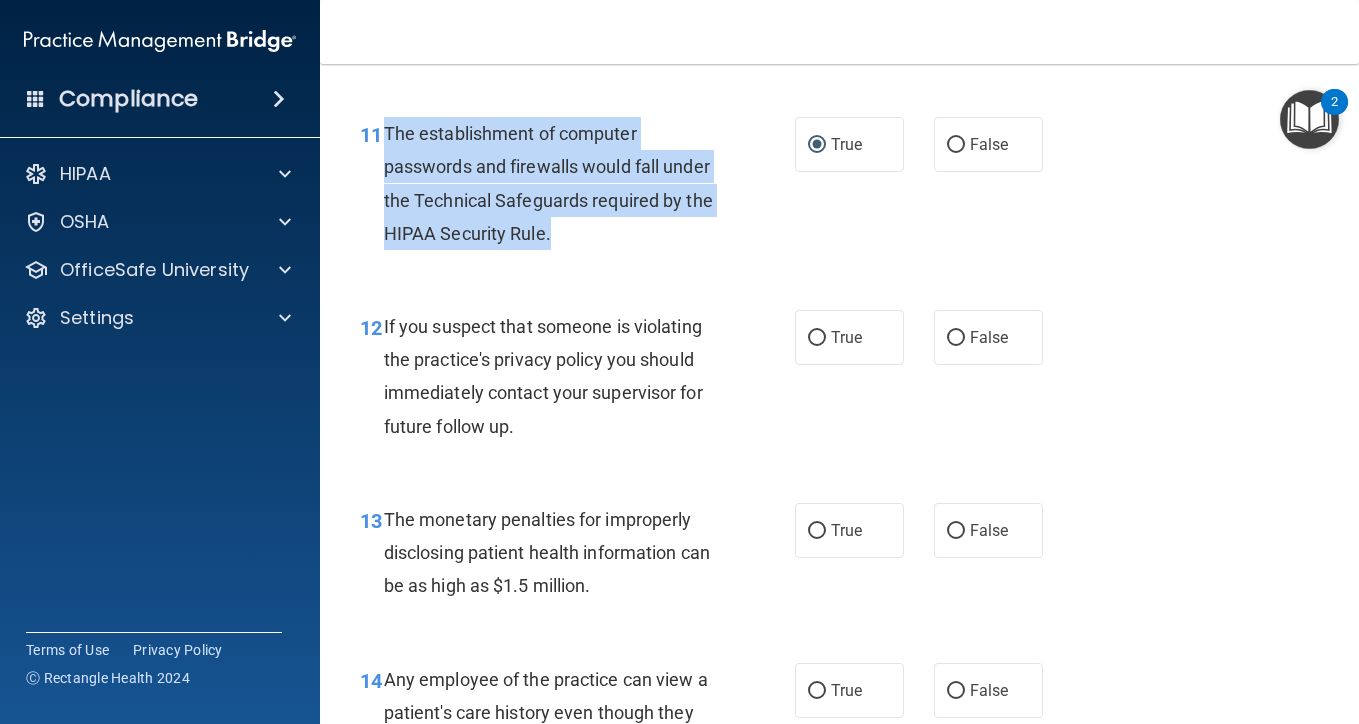 scroll, scrollTop: 1971, scrollLeft: 0, axis: vertical 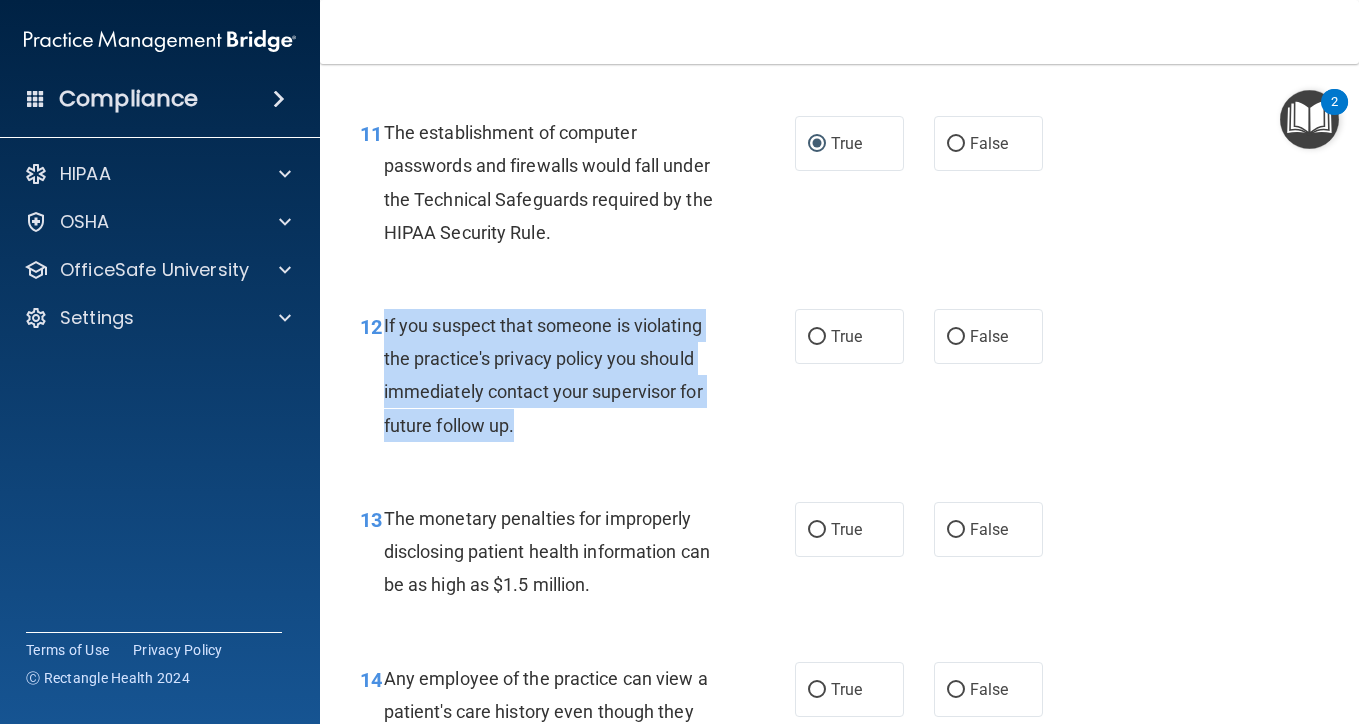 drag, startPoint x: 585, startPoint y: 411, endPoint x: 387, endPoint y: 313, distance: 220.92532 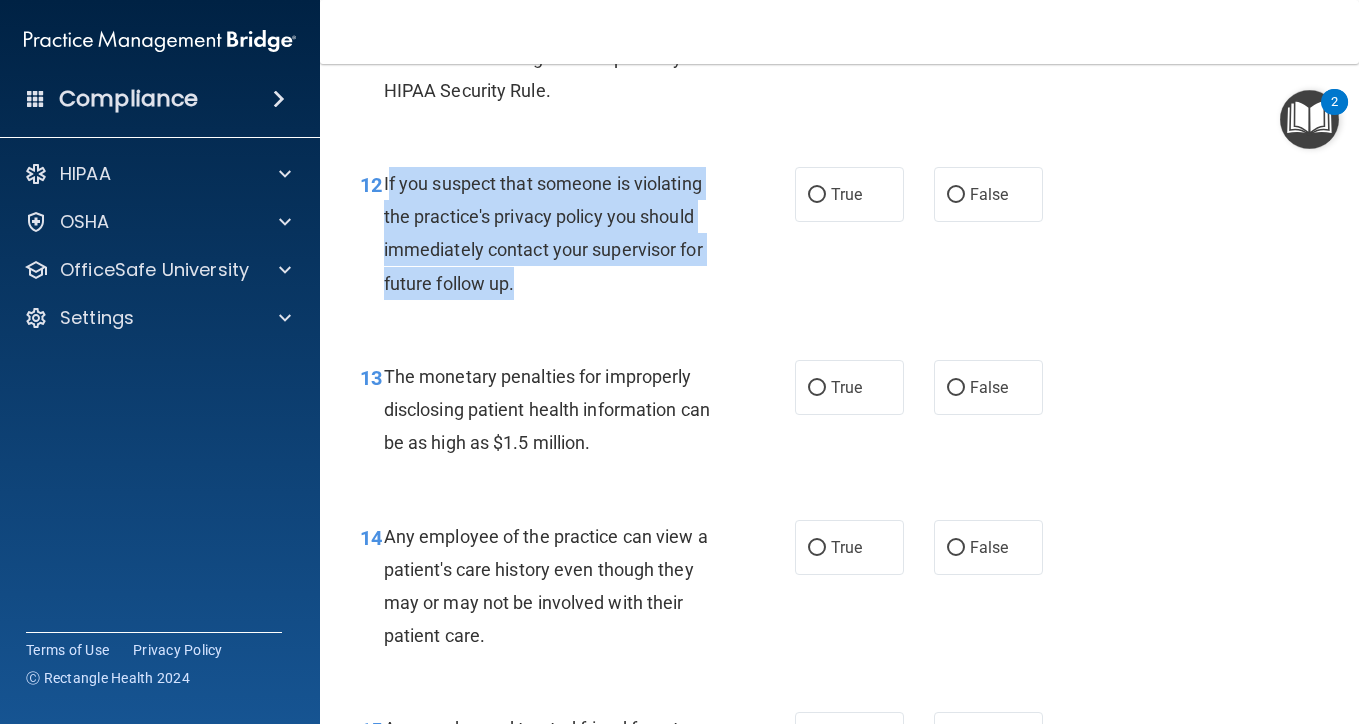 scroll, scrollTop: 2114, scrollLeft: 0, axis: vertical 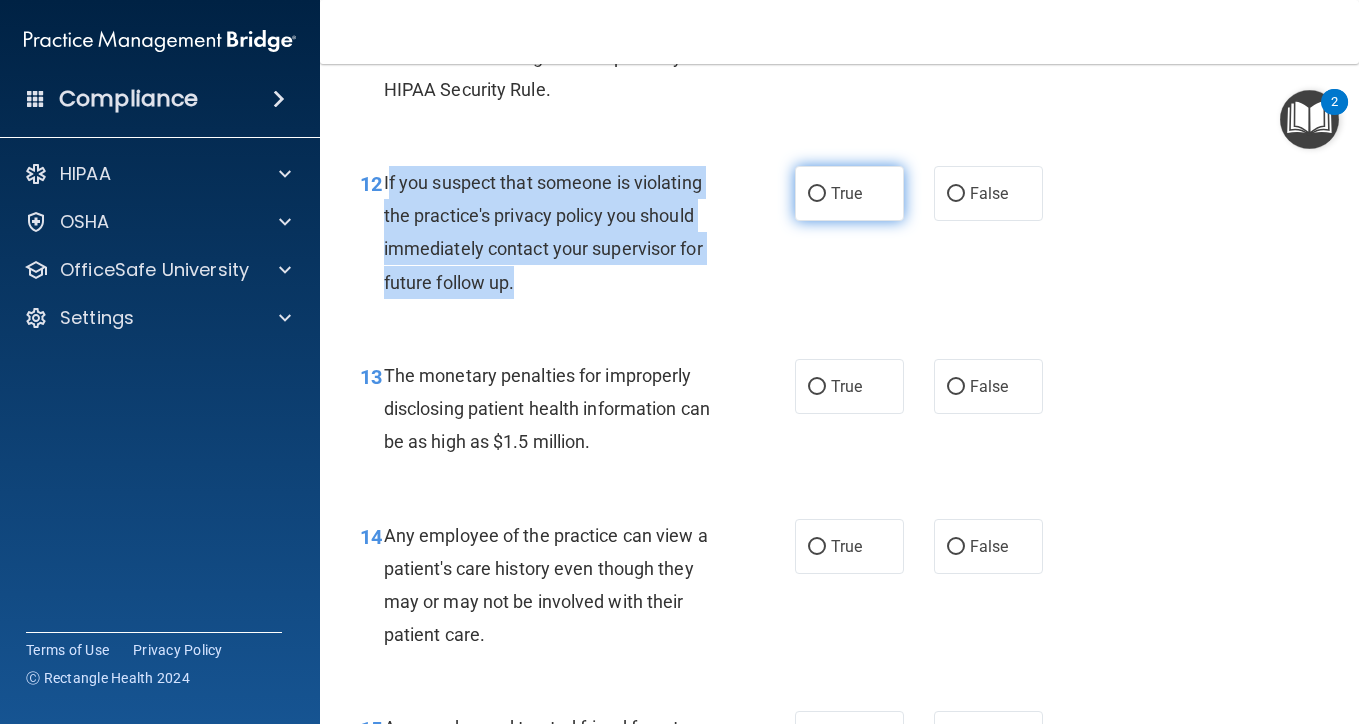click on "True" at bounding box center [846, 193] 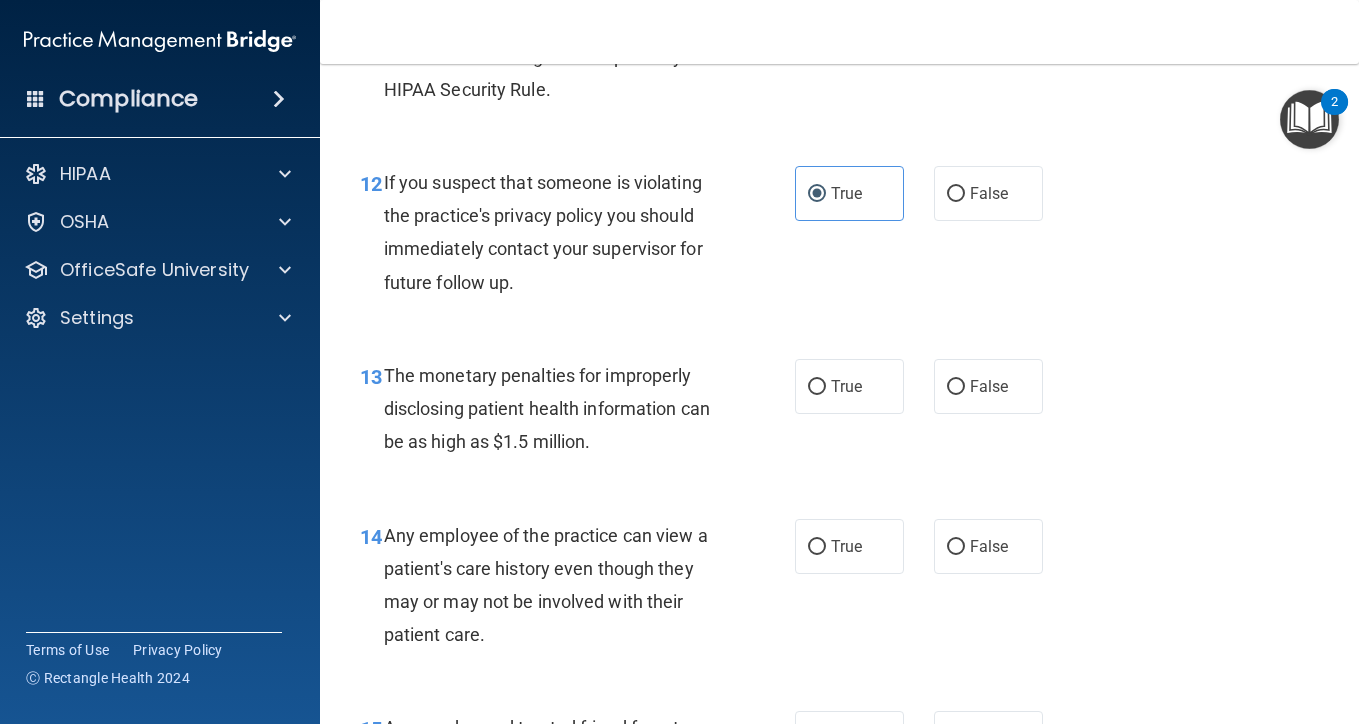 scroll, scrollTop: 2276, scrollLeft: 0, axis: vertical 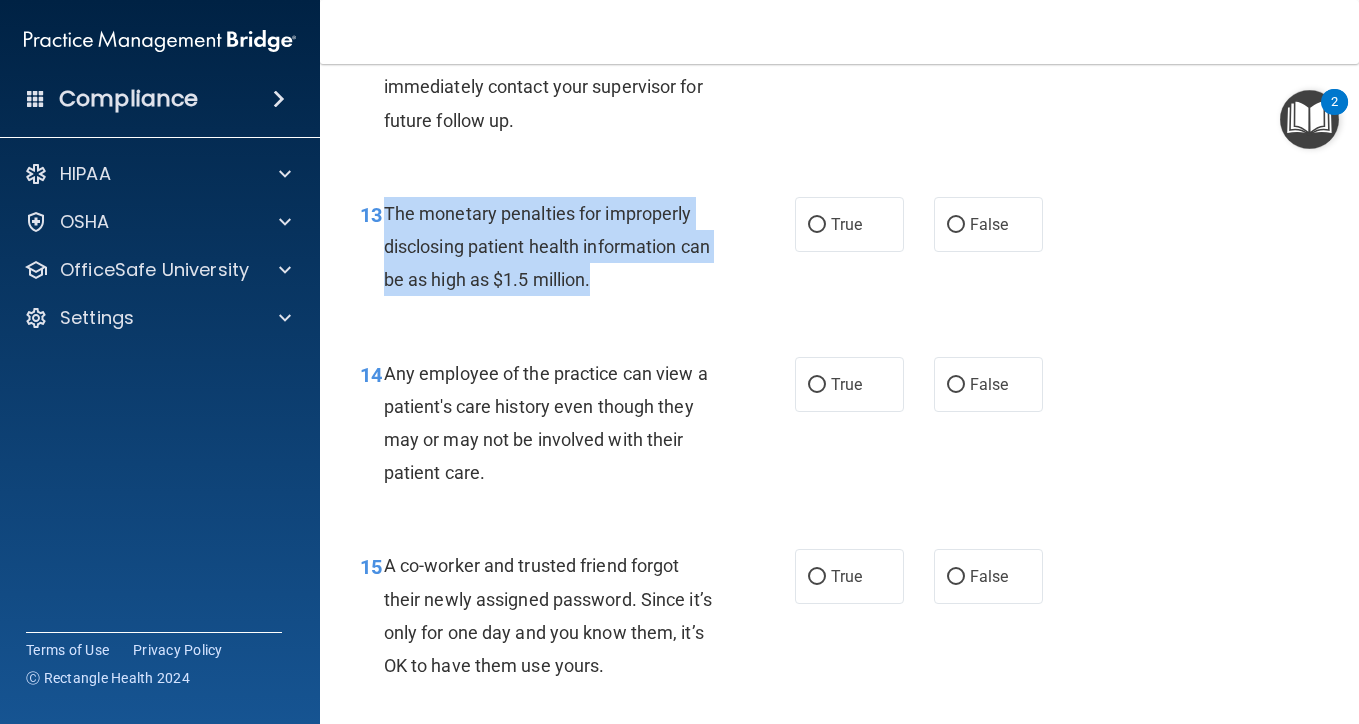 drag, startPoint x: 603, startPoint y: 273, endPoint x: 382, endPoint y: 211, distance: 229.53214 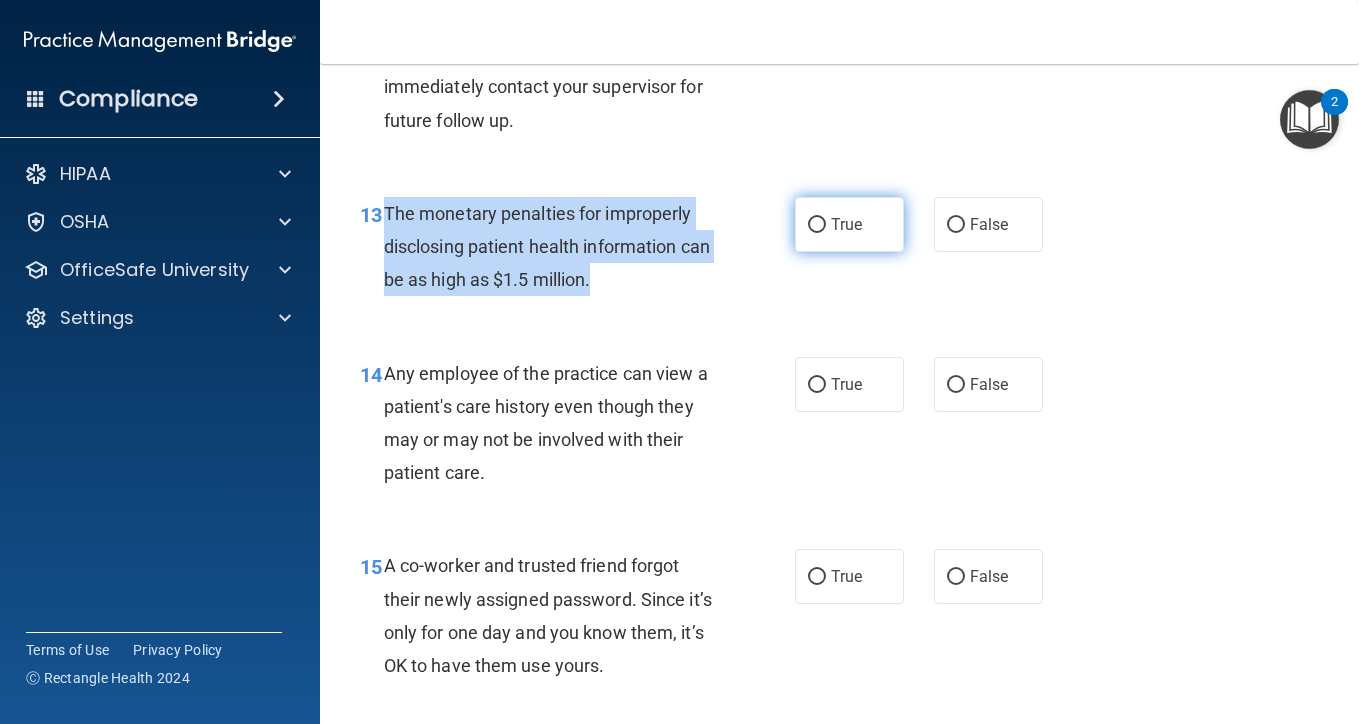 click on "True" at bounding box center (817, 225) 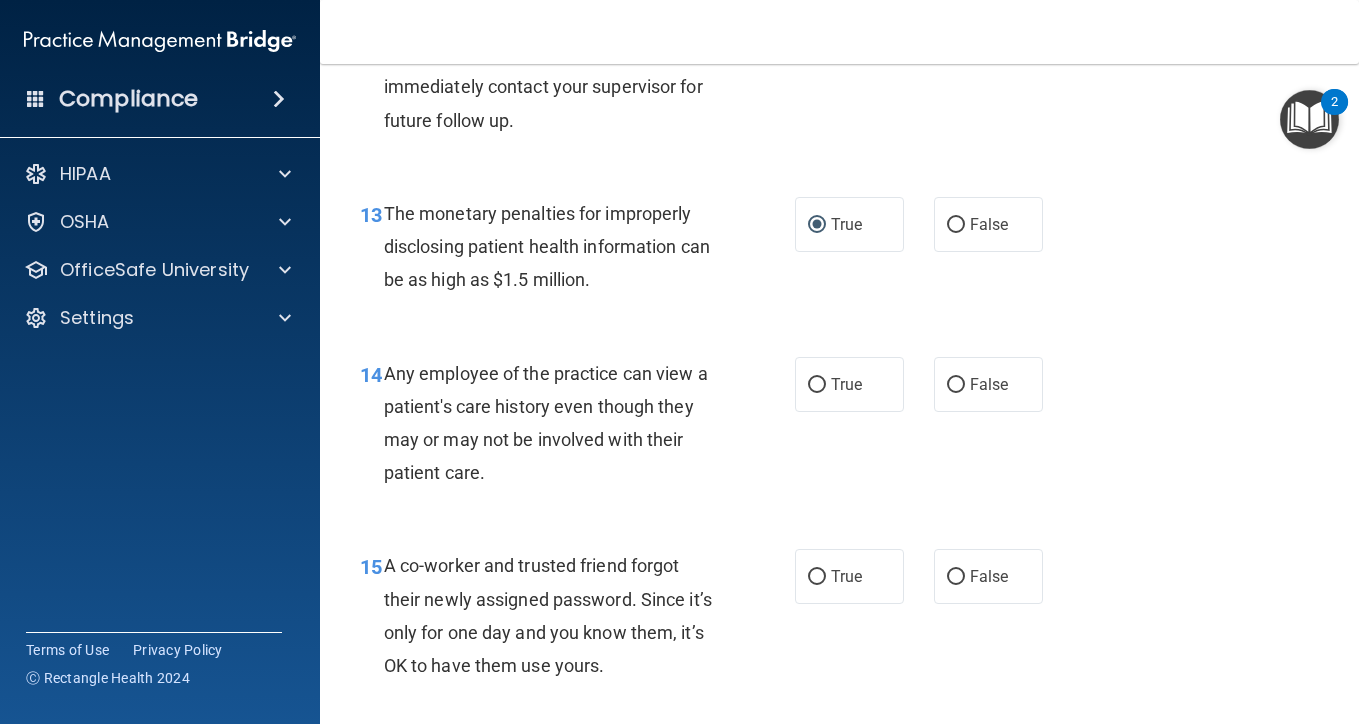 click on "13       The monetary penalties for improperly disclosing patient health information can be as high as $1.5 million.                 True           False" at bounding box center (839, 252) 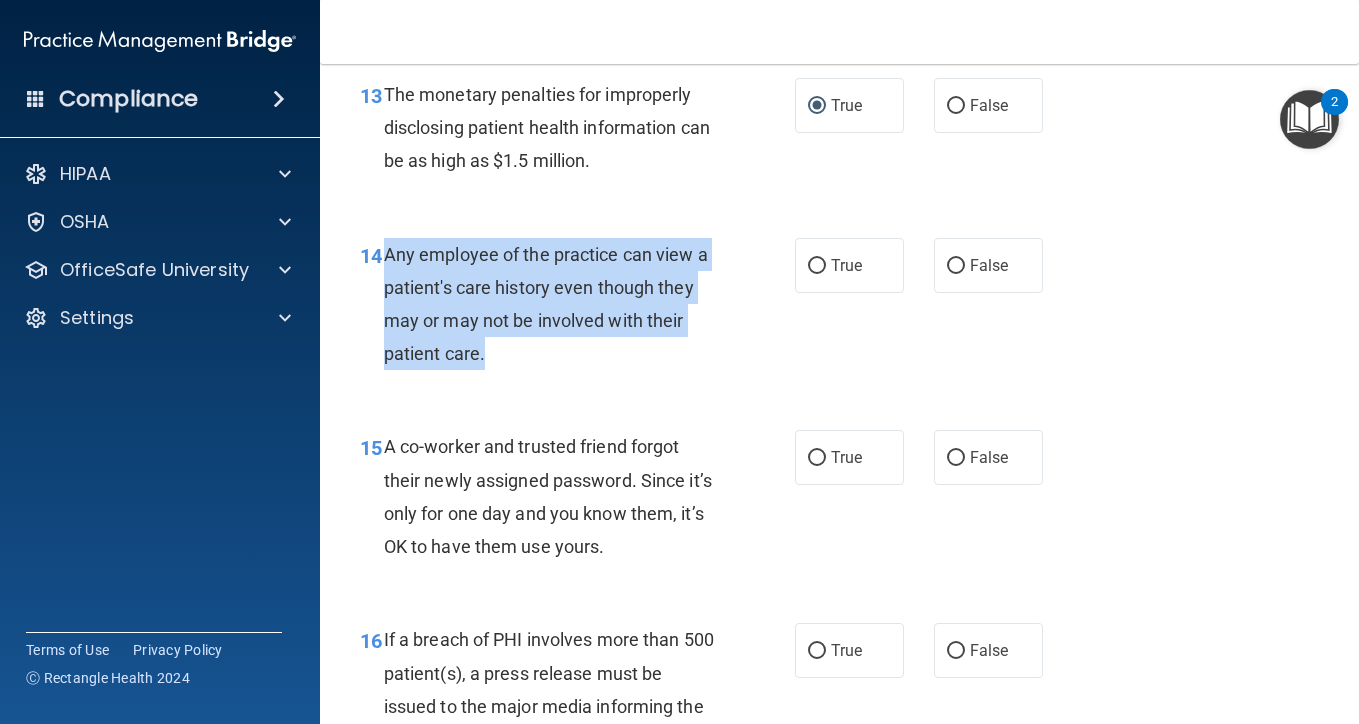 drag, startPoint x: 488, startPoint y: 343, endPoint x: 388, endPoint y: 235, distance: 147.18695 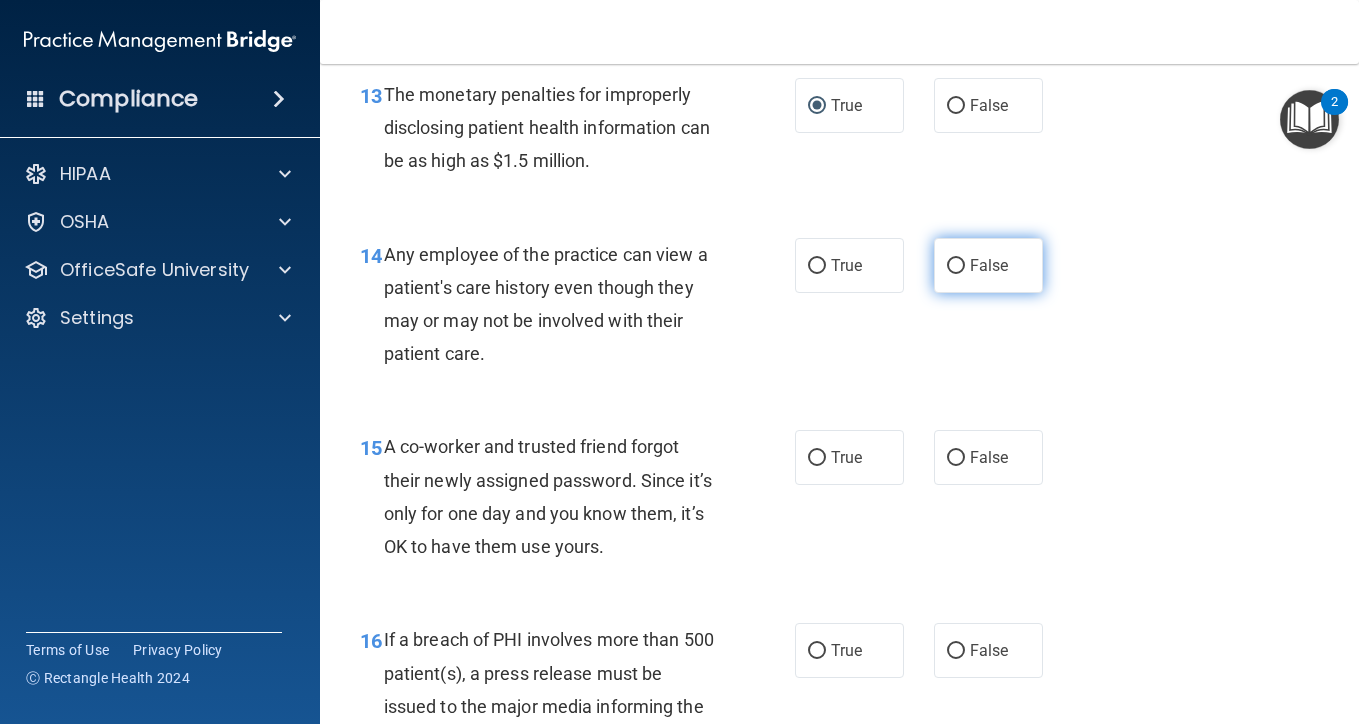 click on "False" at bounding box center (988, 265) 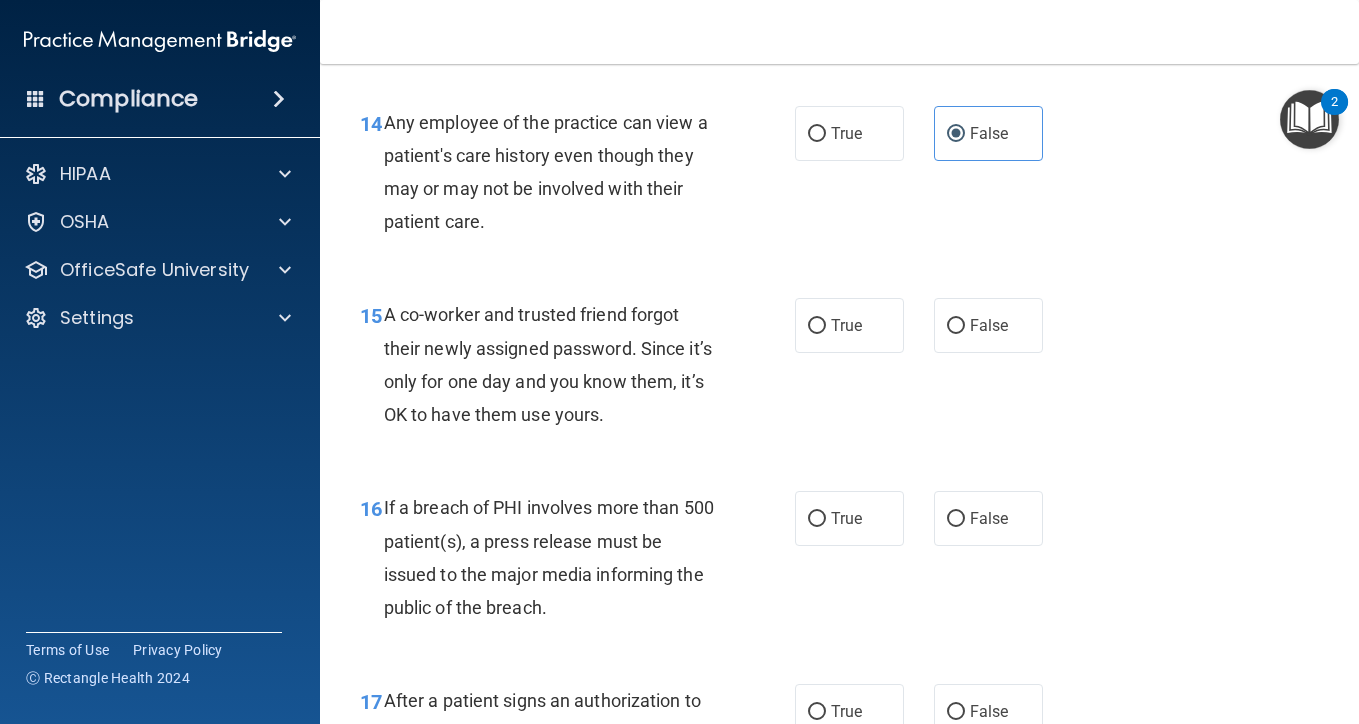 scroll, scrollTop: 2557, scrollLeft: 0, axis: vertical 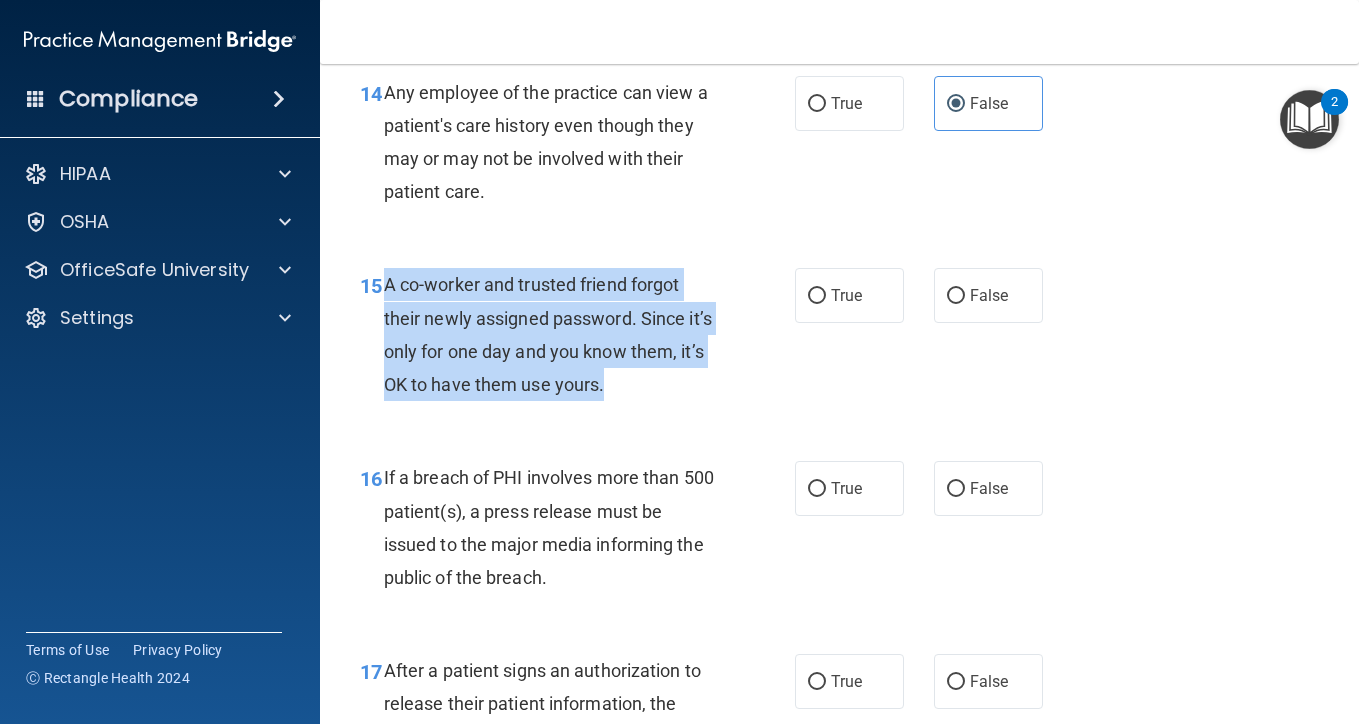drag, startPoint x: 625, startPoint y: 372, endPoint x: 387, endPoint y: 266, distance: 260.5379 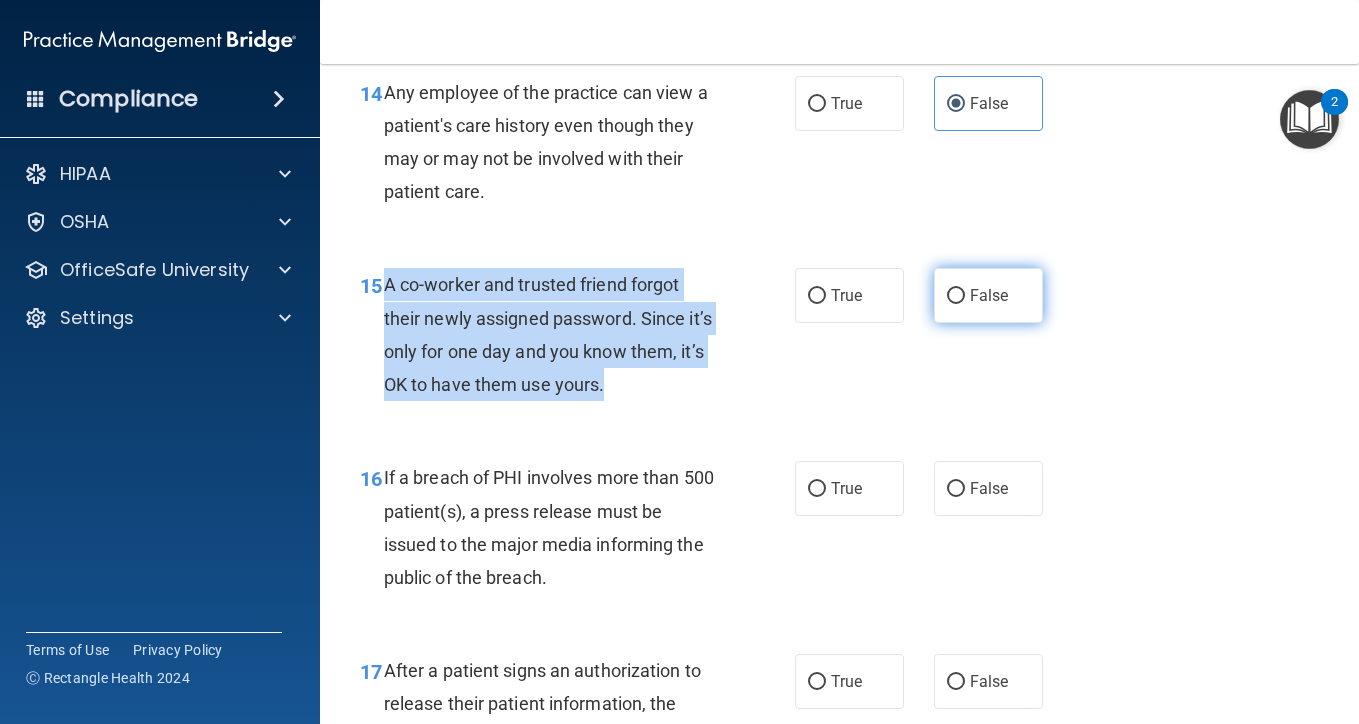 click on "False" at bounding box center (956, 296) 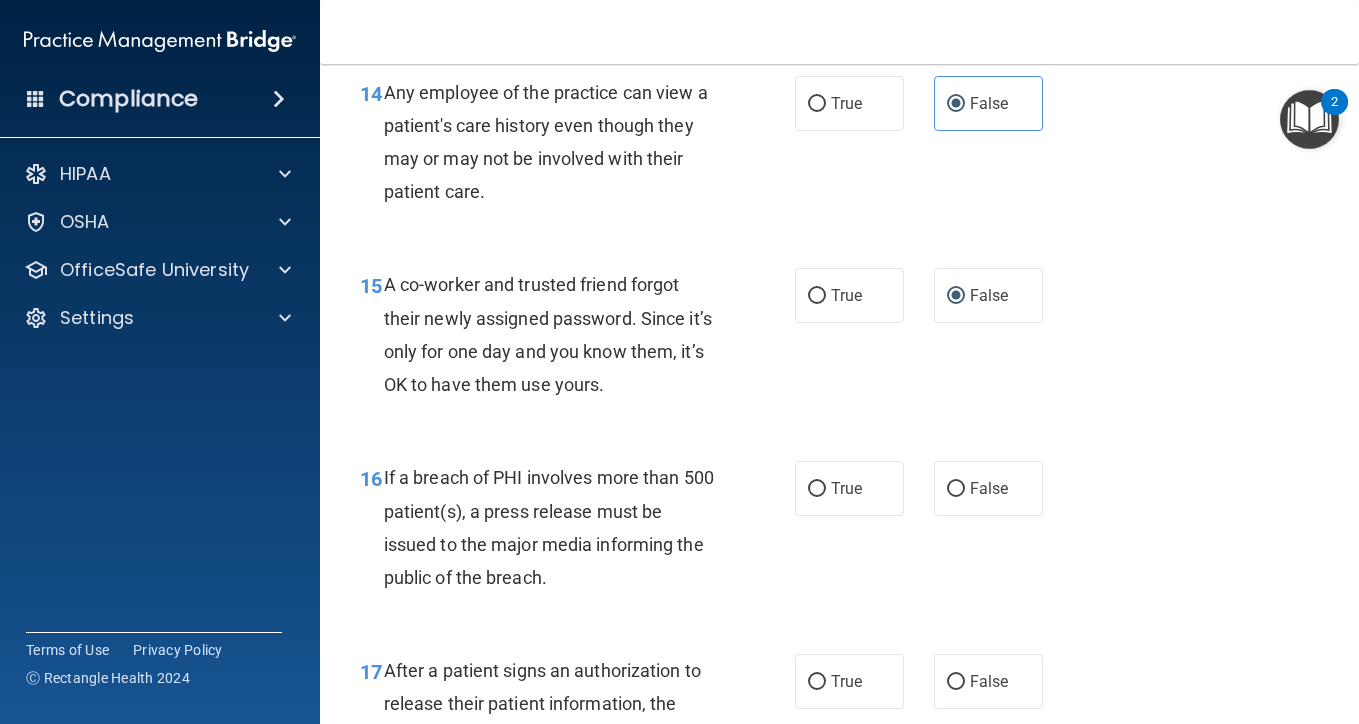click on "15       A co-worker and trusted friend forgot their newly assigned password. Since it’s only for one day and you know them, it’s OK to have them use yours." at bounding box center (577, 339) 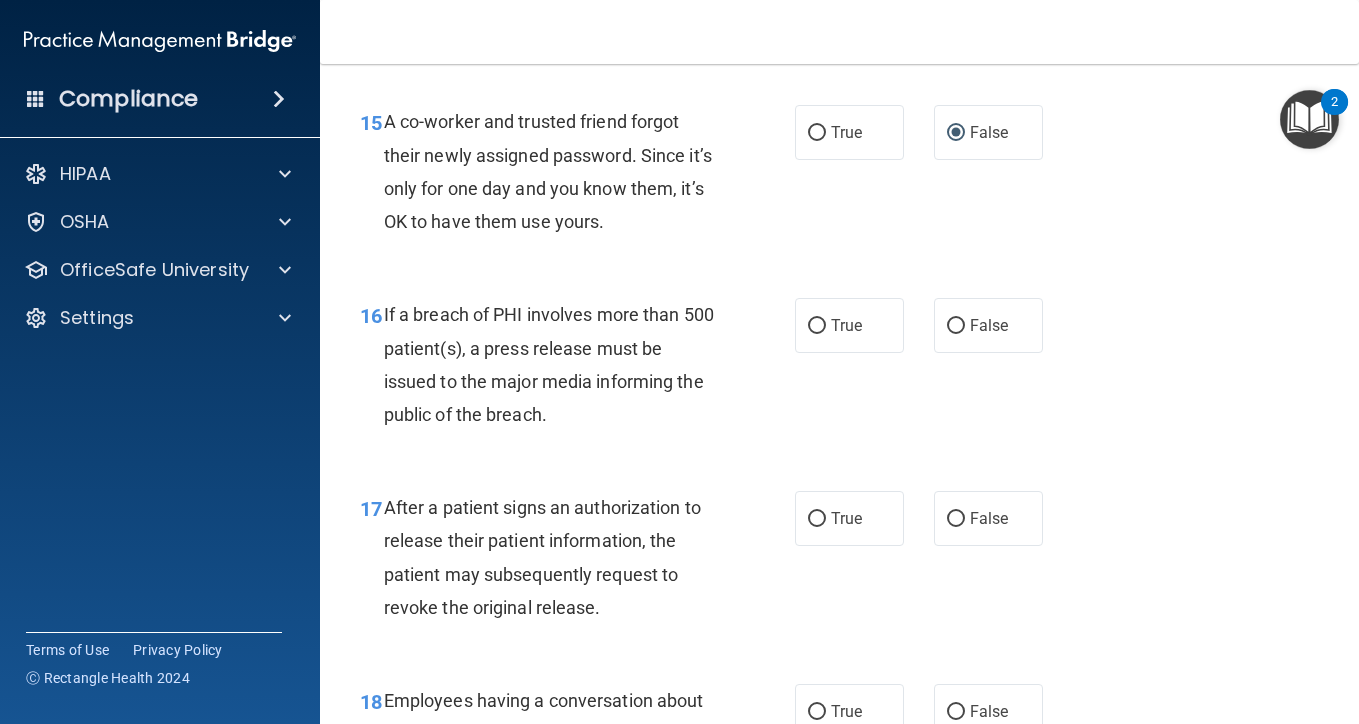 scroll, scrollTop: 2721, scrollLeft: 0, axis: vertical 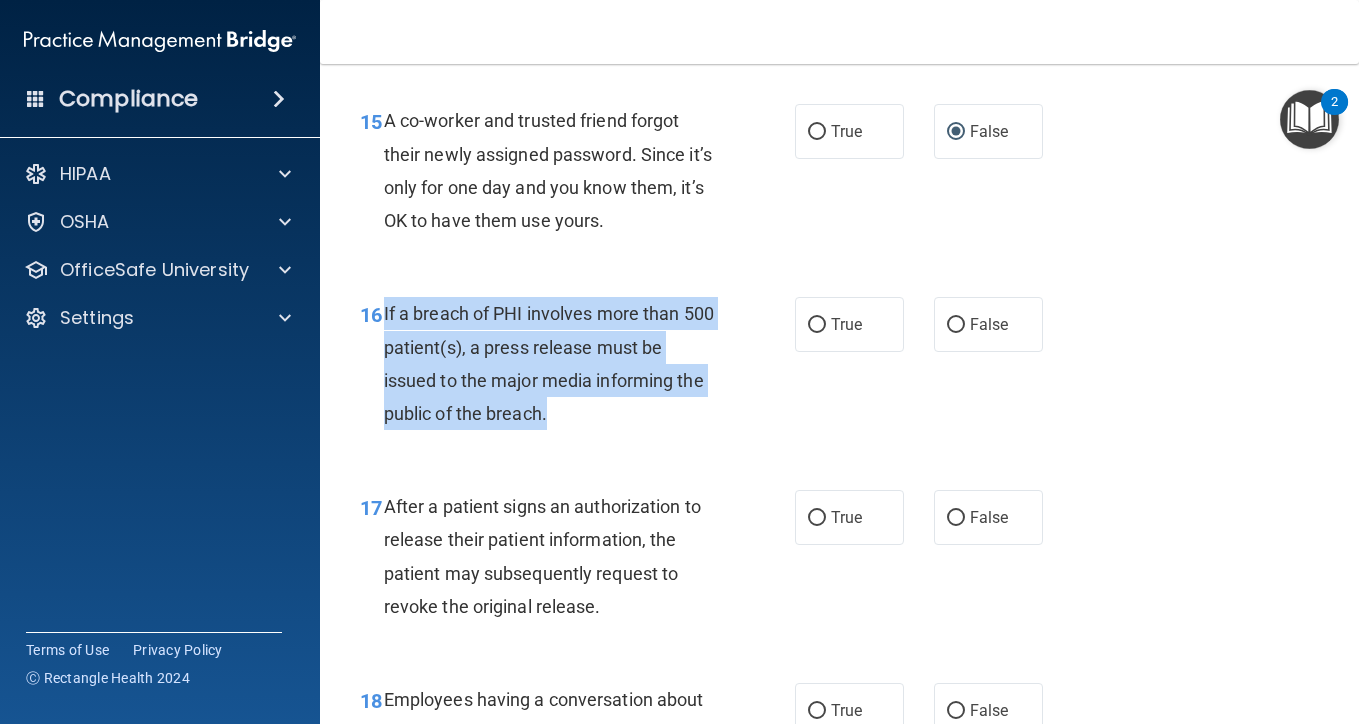 drag, startPoint x: 563, startPoint y: 412, endPoint x: 384, endPoint y: 303, distance: 209.57576 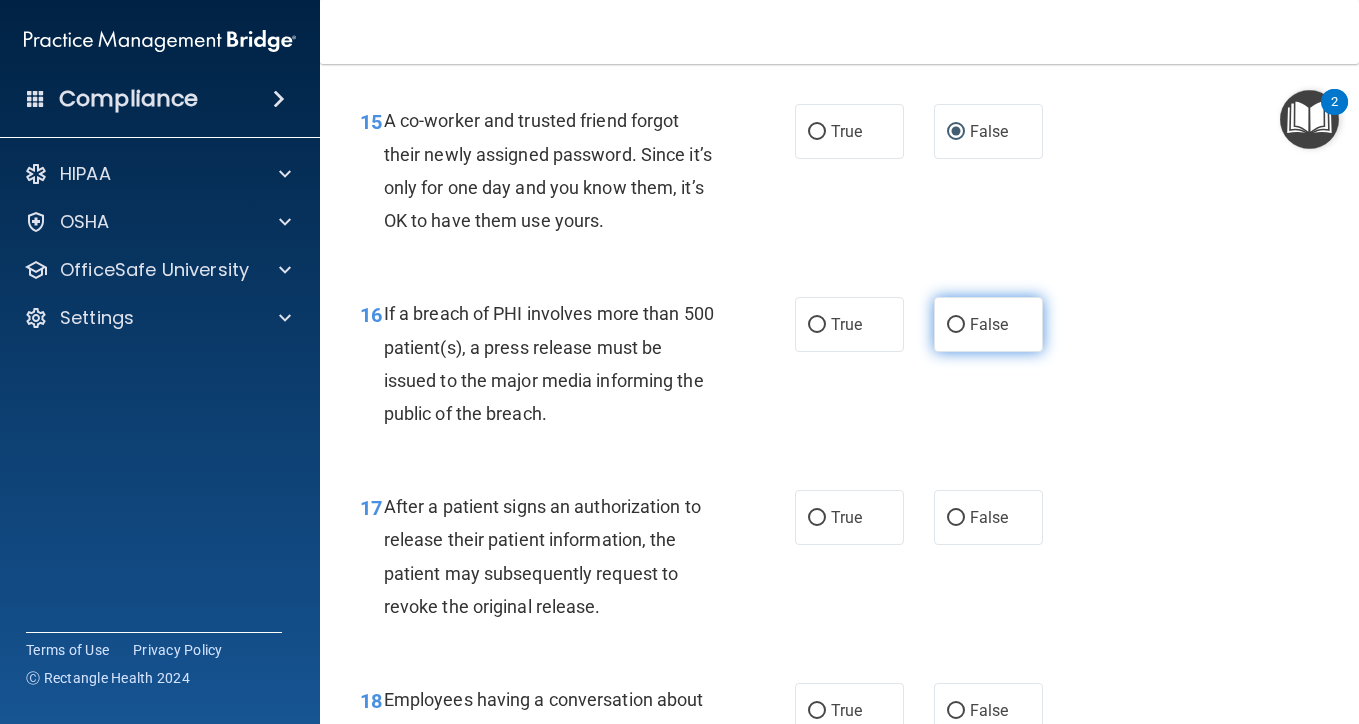 click on "False" at bounding box center (988, 324) 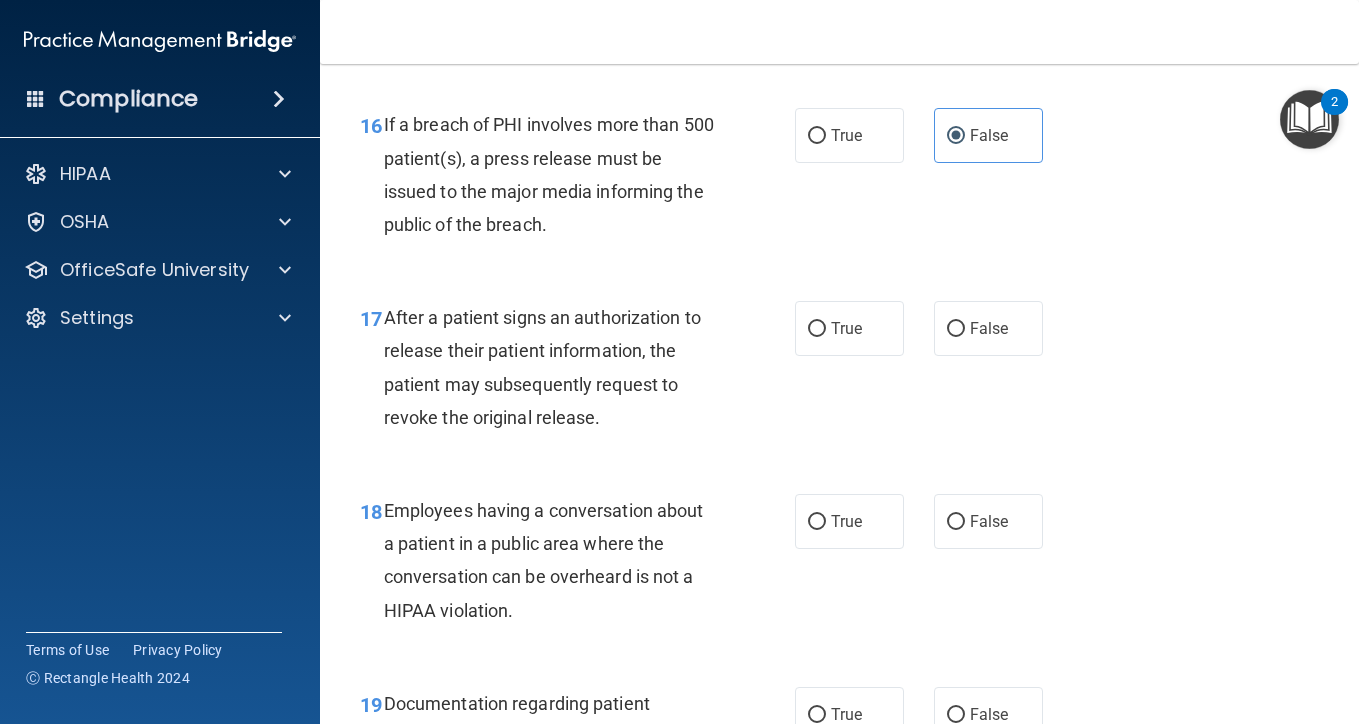 scroll, scrollTop: 2911, scrollLeft: 0, axis: vertical 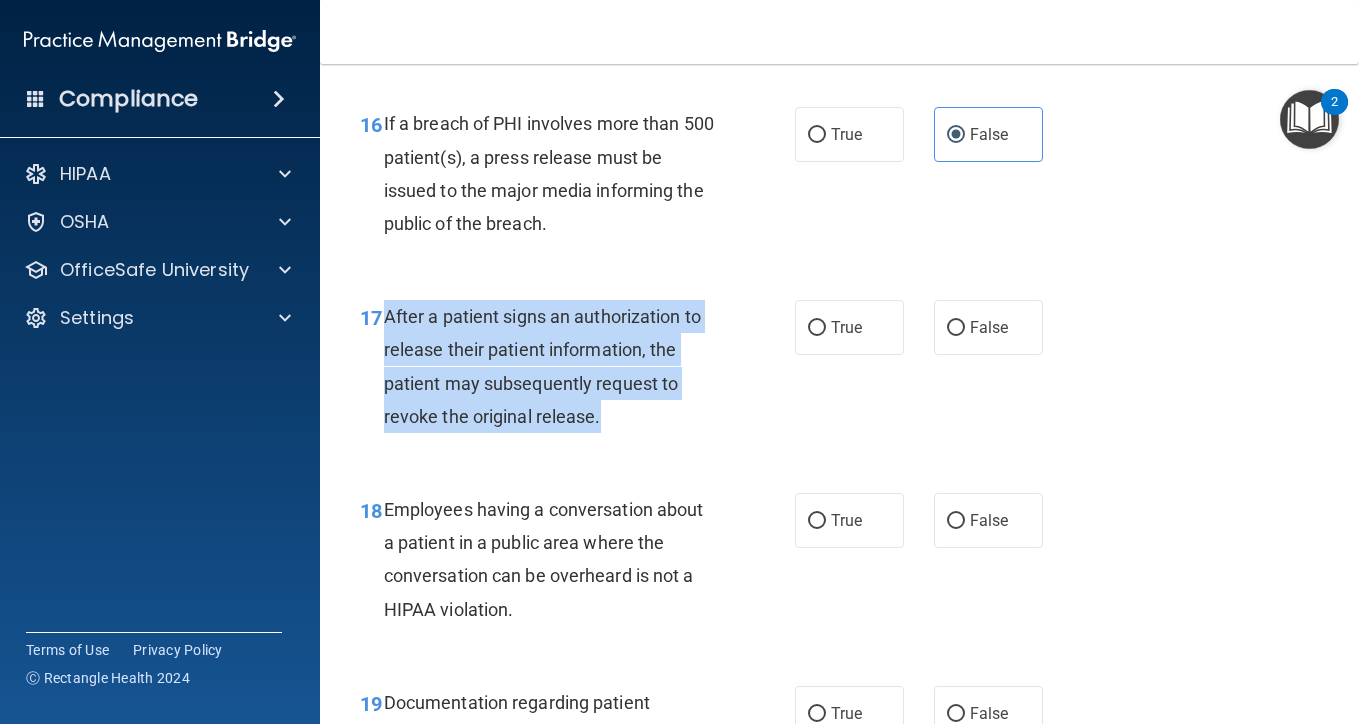 drag, startPoint x: 606, startPoint y: 396, endPoint x: 385, endPoint y: 306, distance: 238.62314 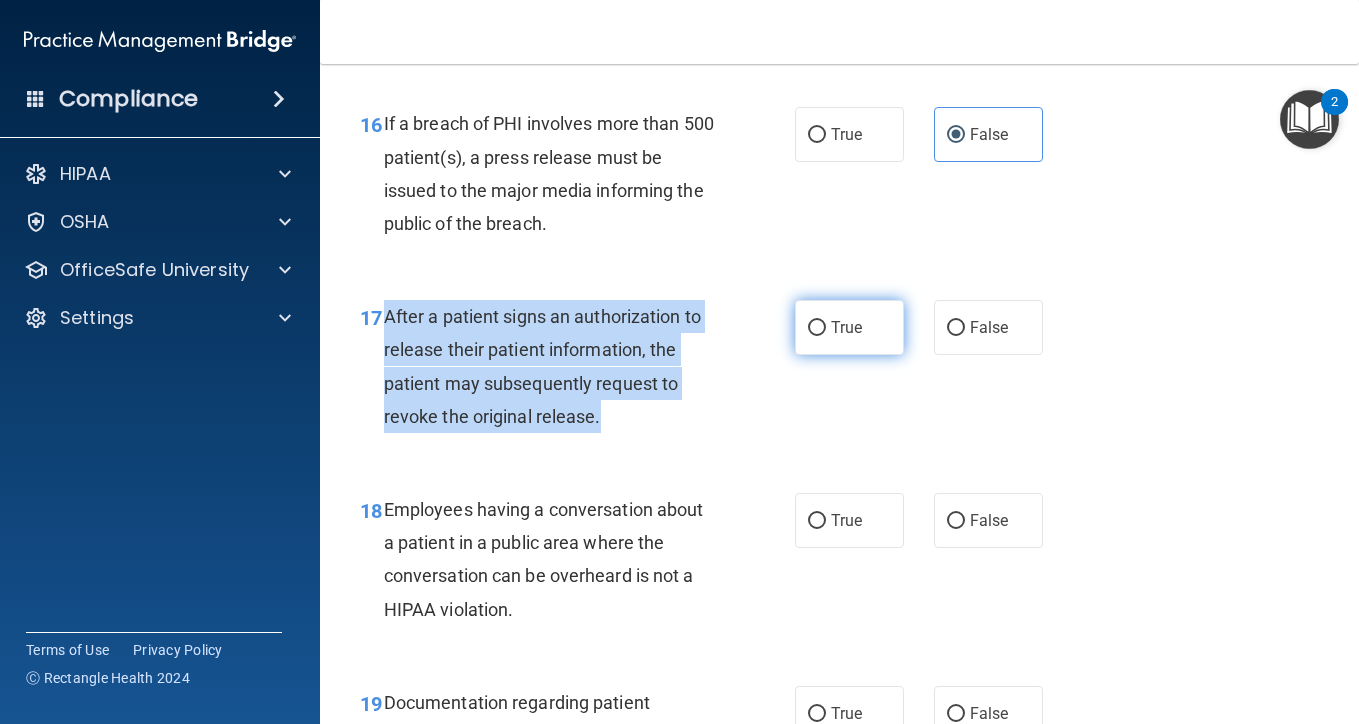 click on "True" at bounding box center [817, 328] 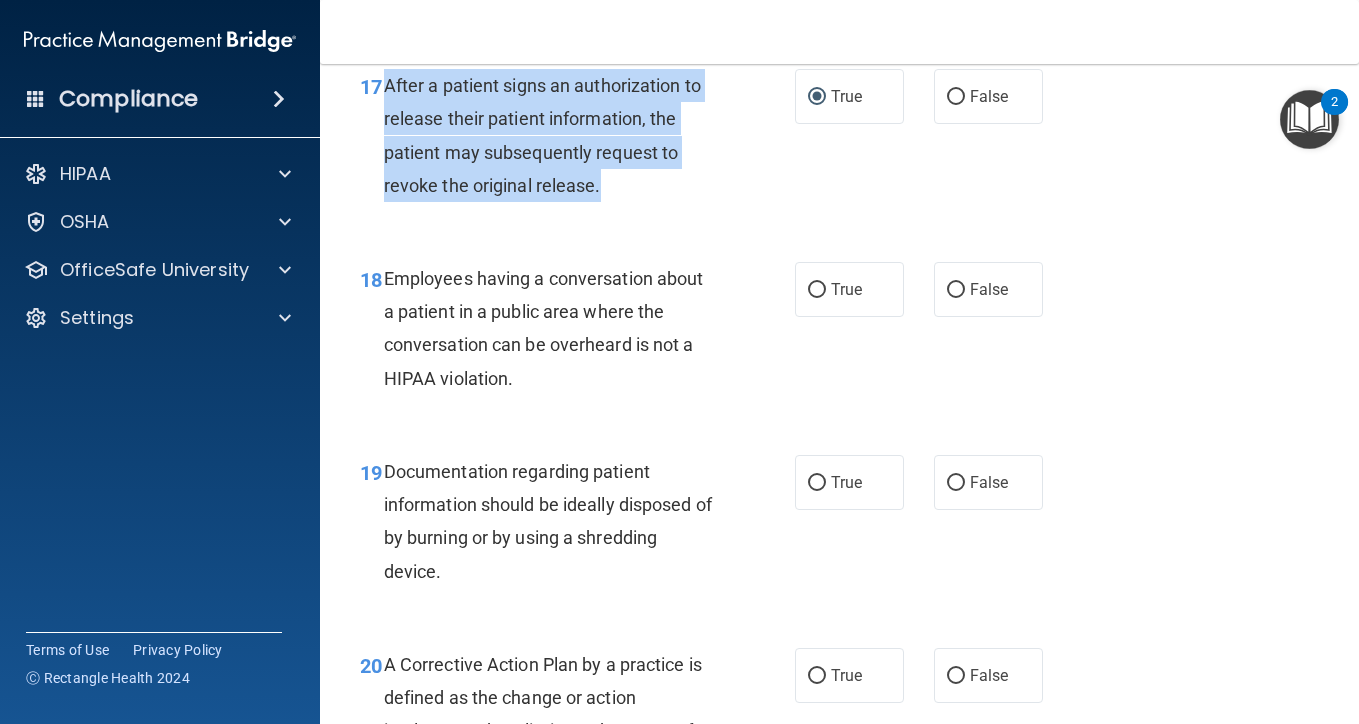 scroll, scrollTop: 3143, scrollLeft: 0, axis: vertical 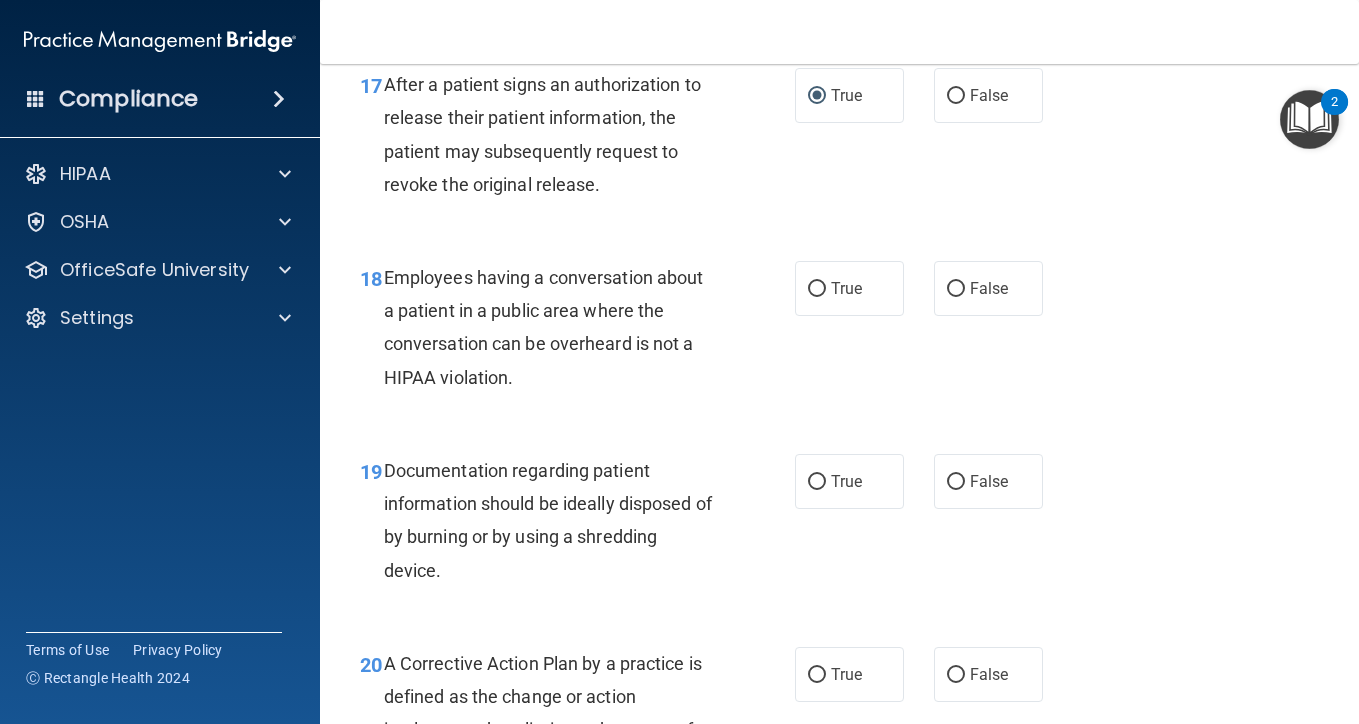 click on "Employees having a conversation about a patient in a public area where the conversation can be overheard is not a HIPAA violation." at bounding box center [558, 327] 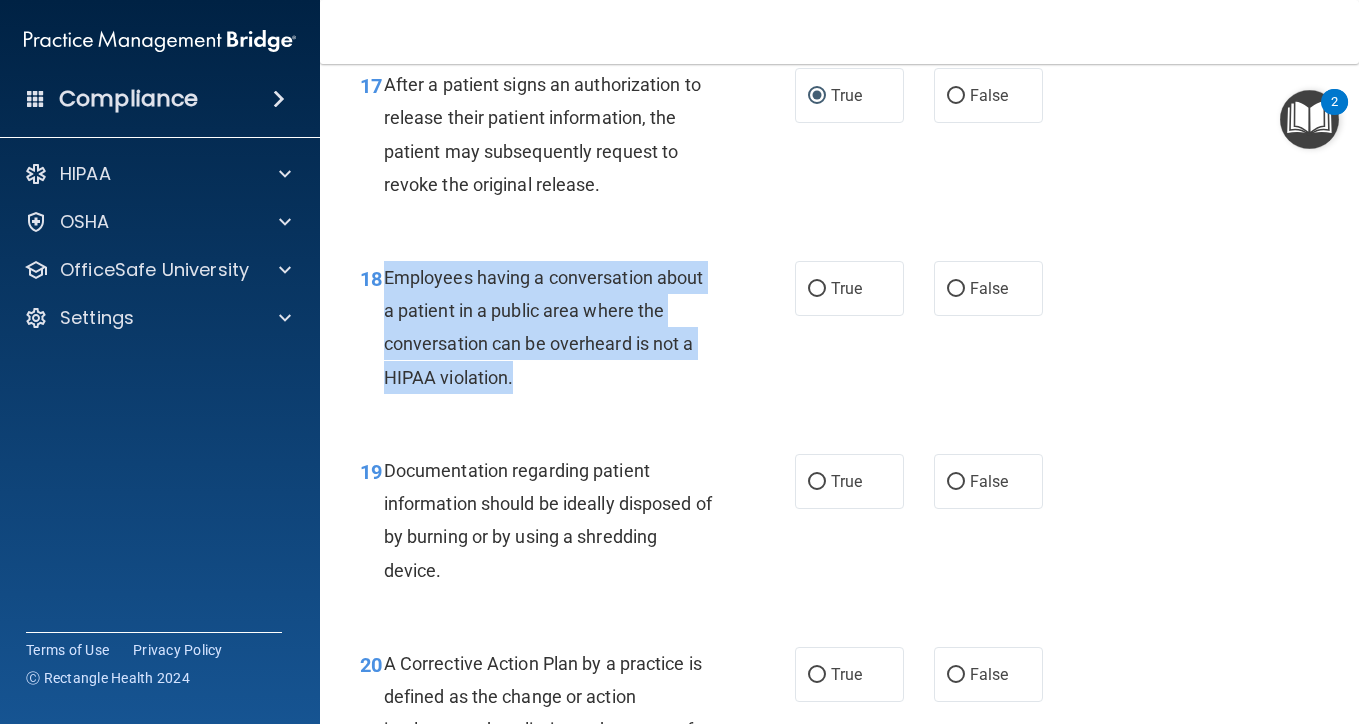 drag, startPoint x: 522, startPoint y: 351, endPoint x: 385, endPoint y: 251, distance: 169.61427 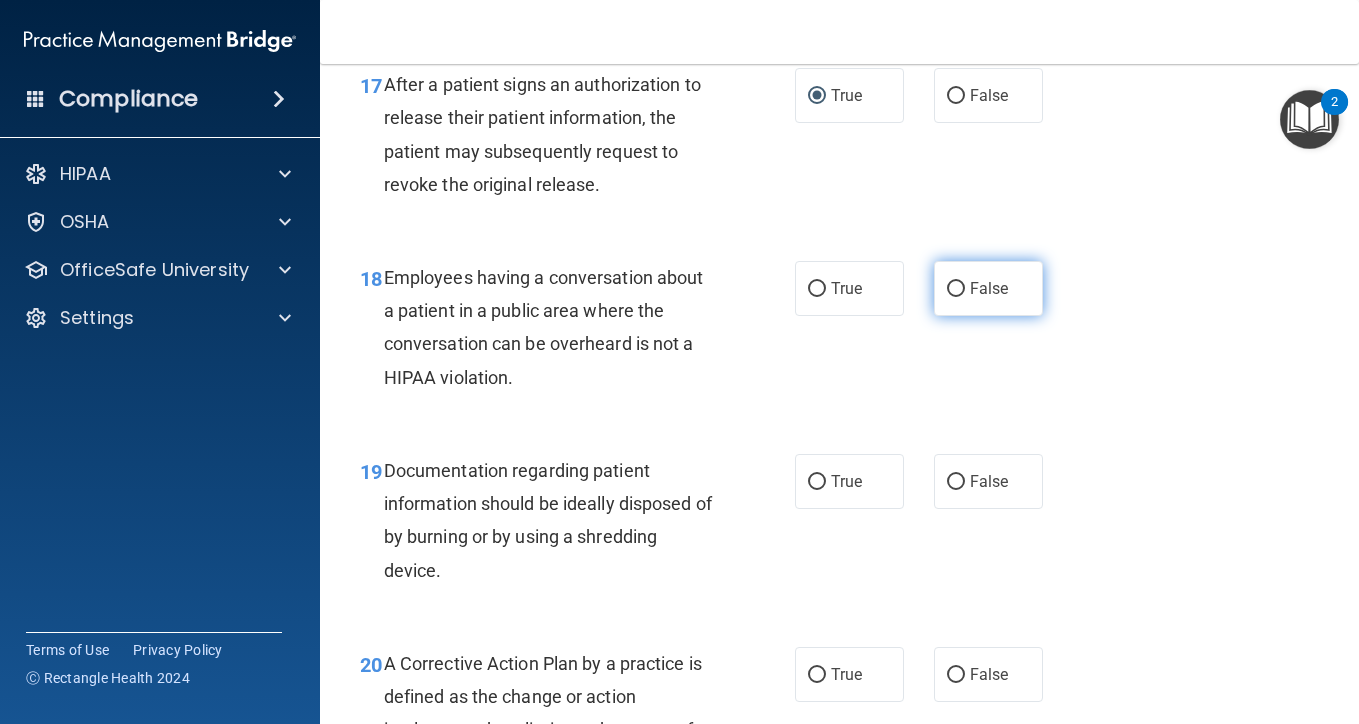 click on "False" at bounding box center [988, 288] 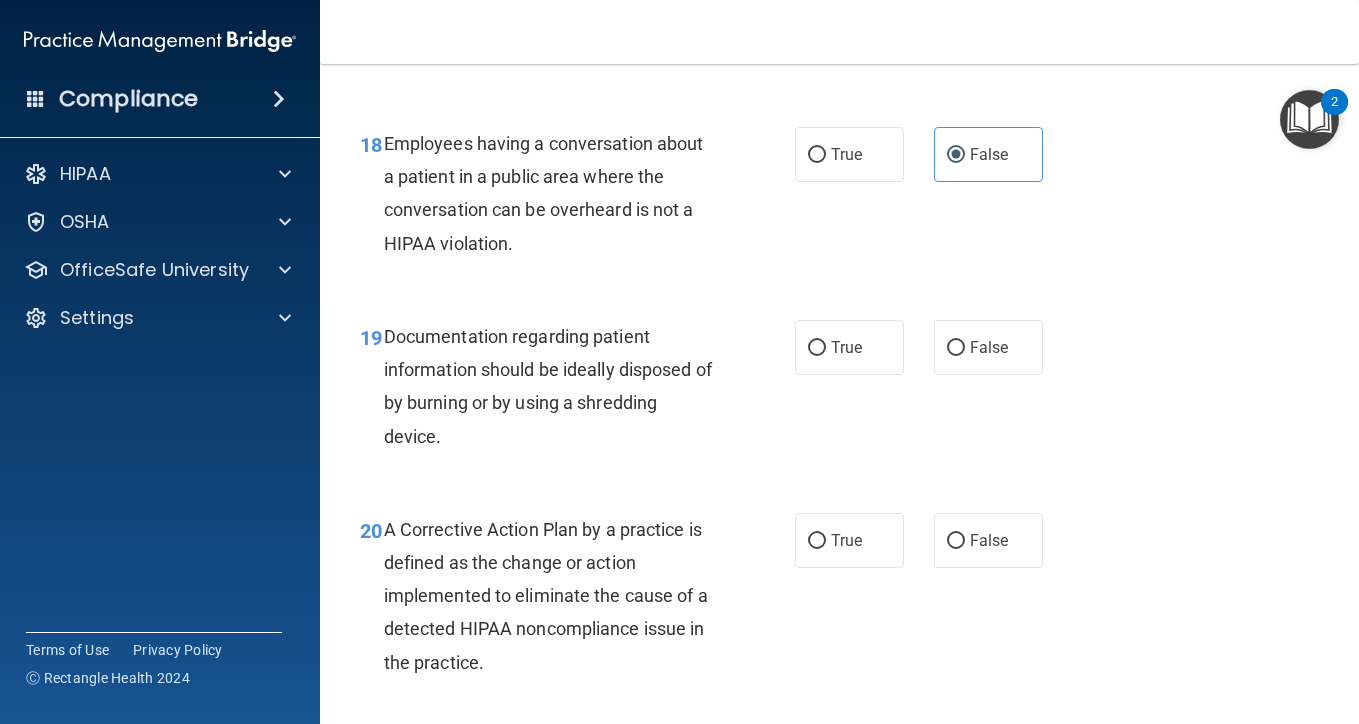 scroll, scrollTop: 3289, scrollLeft: 0, axis: vertical 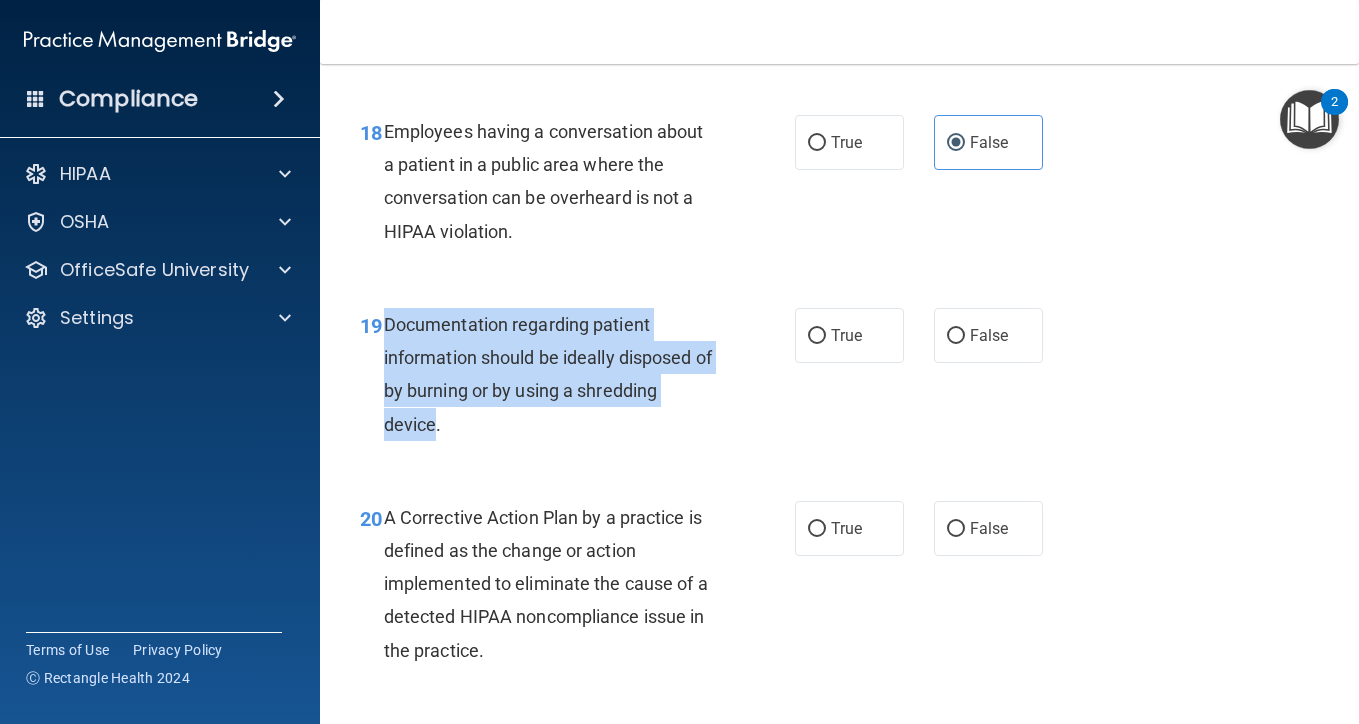 drag, startPoint x: 436, startPoint y: 405, endPoint x: 386, endPoint y: 300, distance: 116.297035 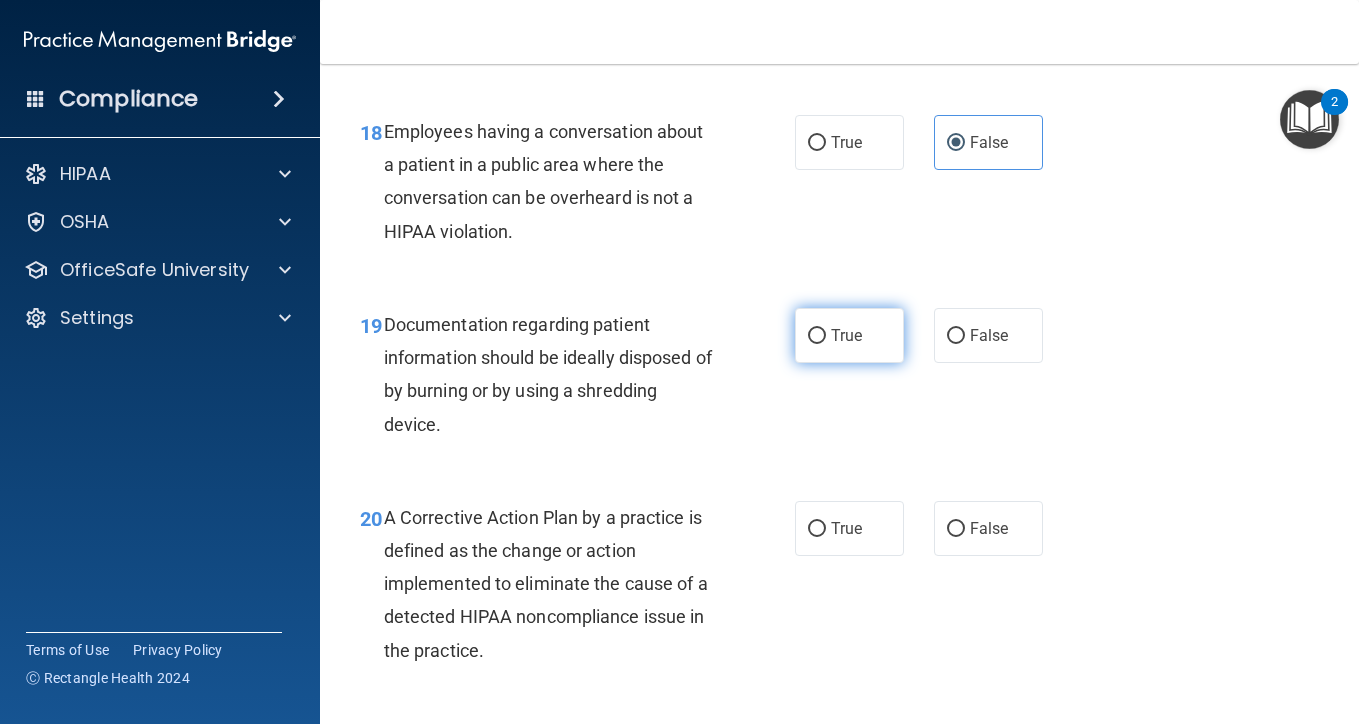 click on "True" at bounding box center (849, 335) 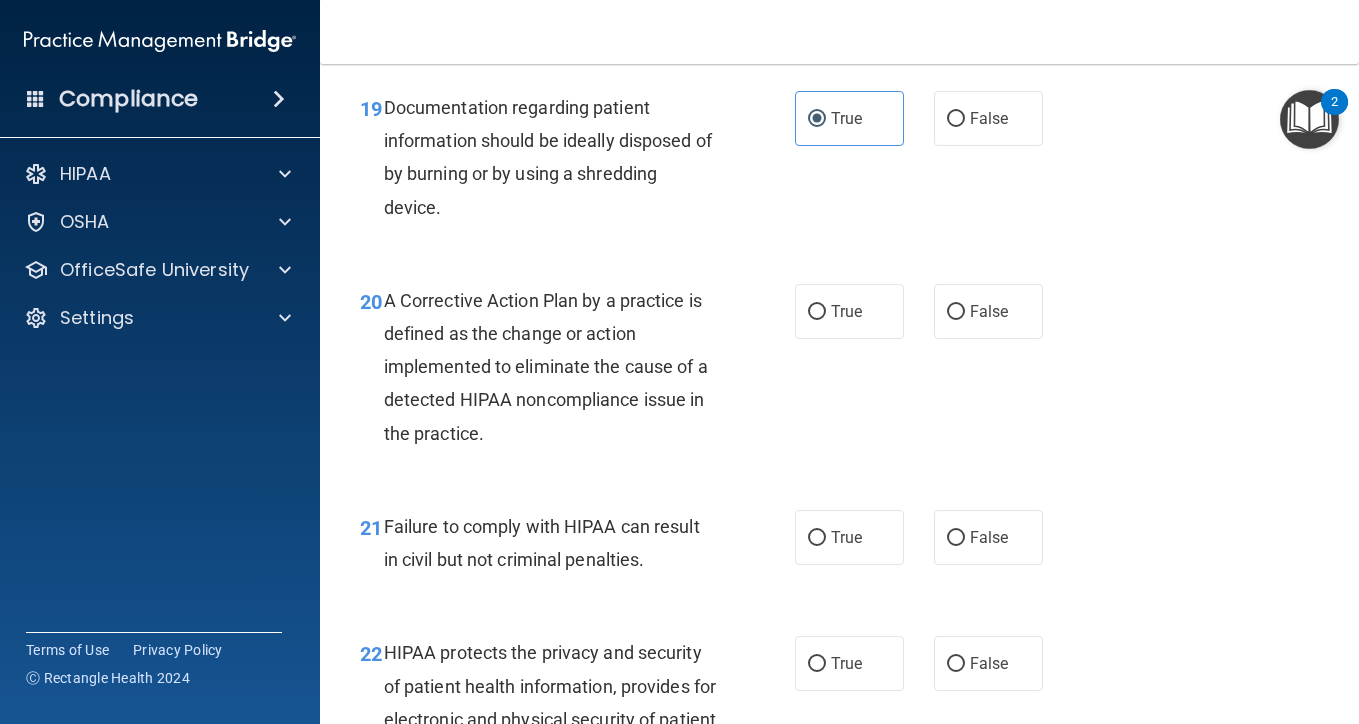 scroll, scrollTop: 3507, scrollLeft: 0, axis: vertical 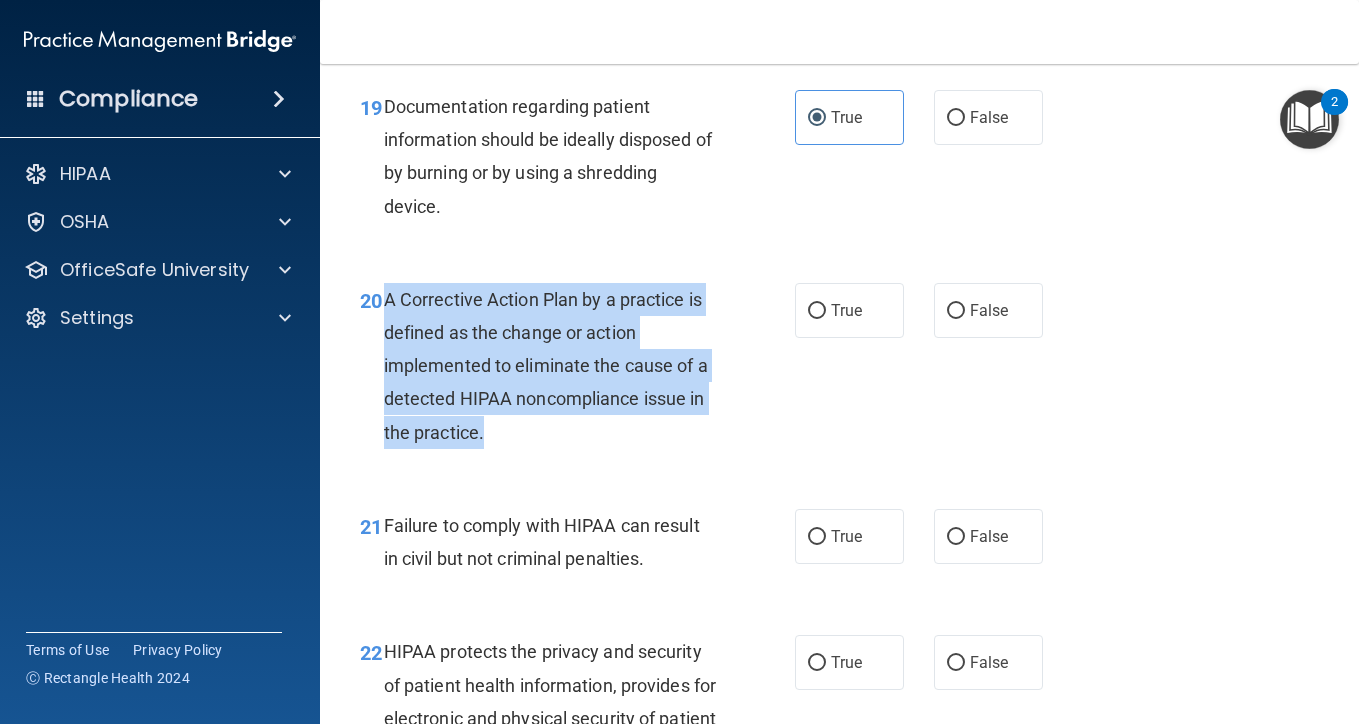 drag, startPoint x: 500, startPoint y: 412, endPoint x: 389, endPoint y: 273, distance: 177.88199 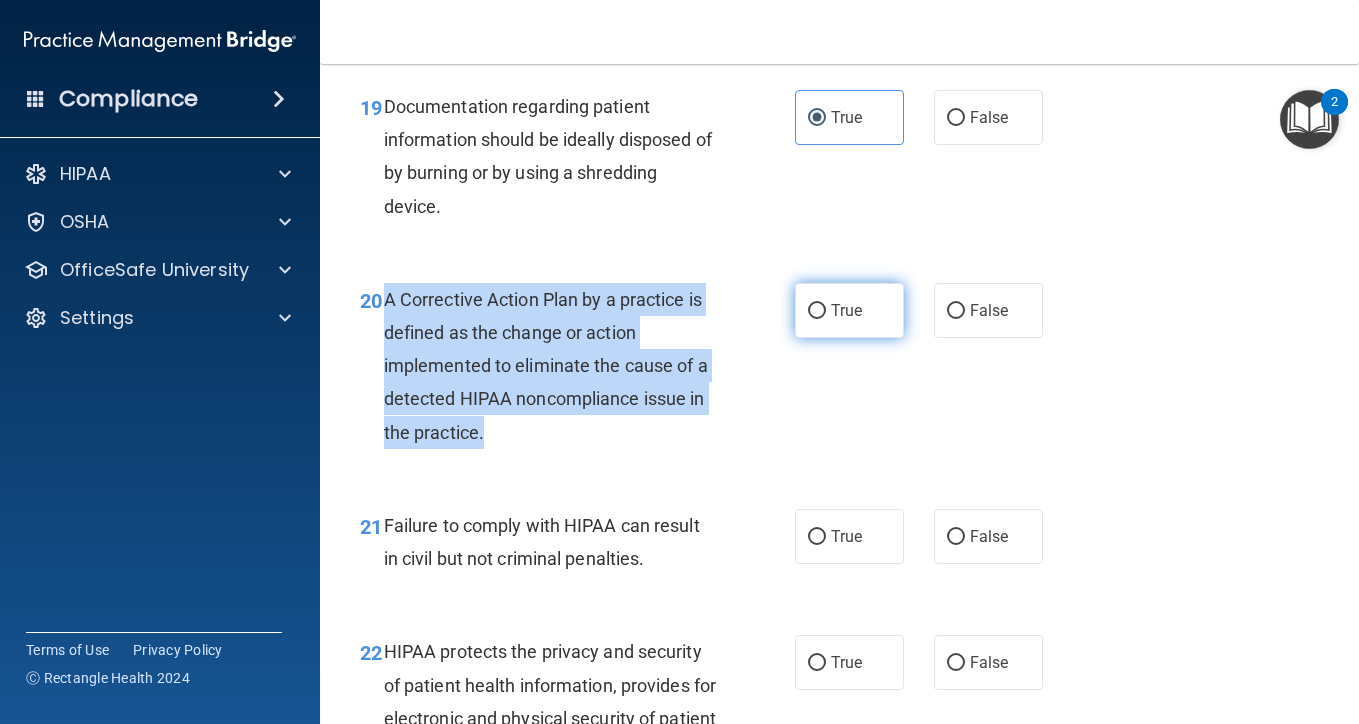 click on "True" at bounding box center [817, 311] 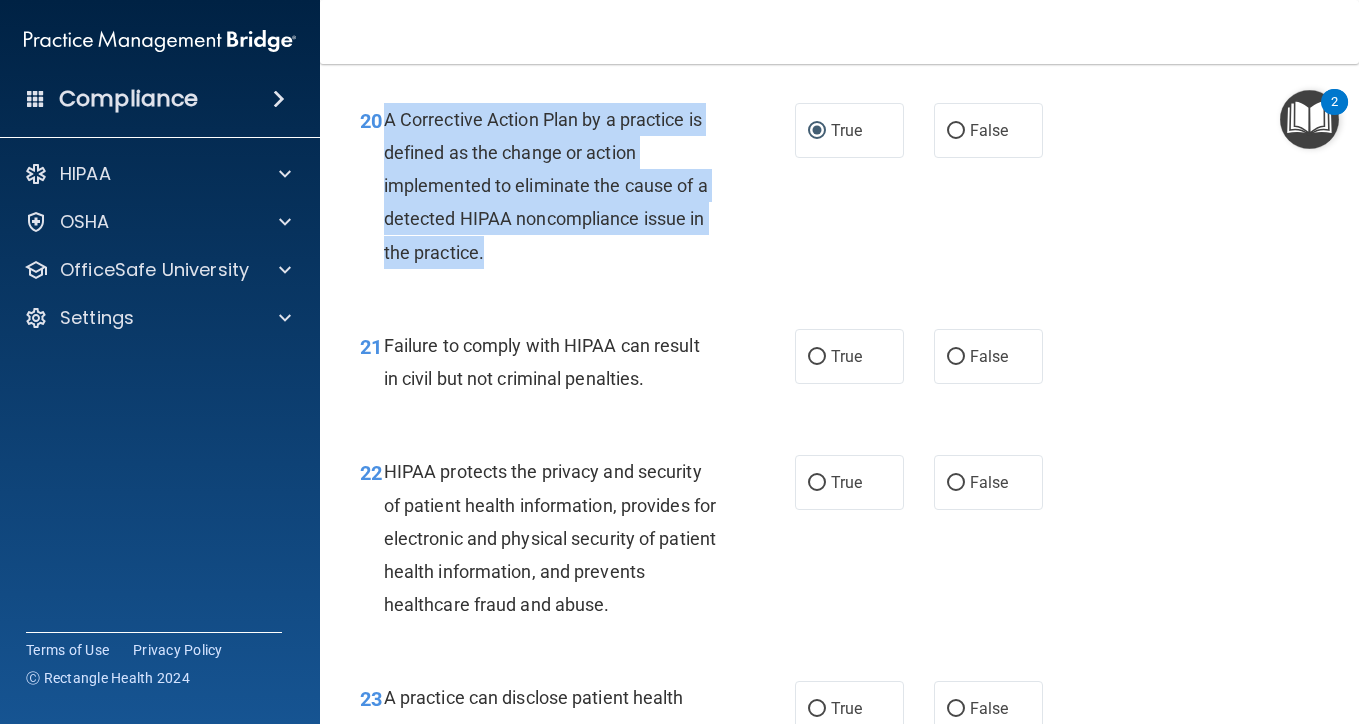 scroll, scrollTop: 3688, scrollLeft: 0, axis: vertical 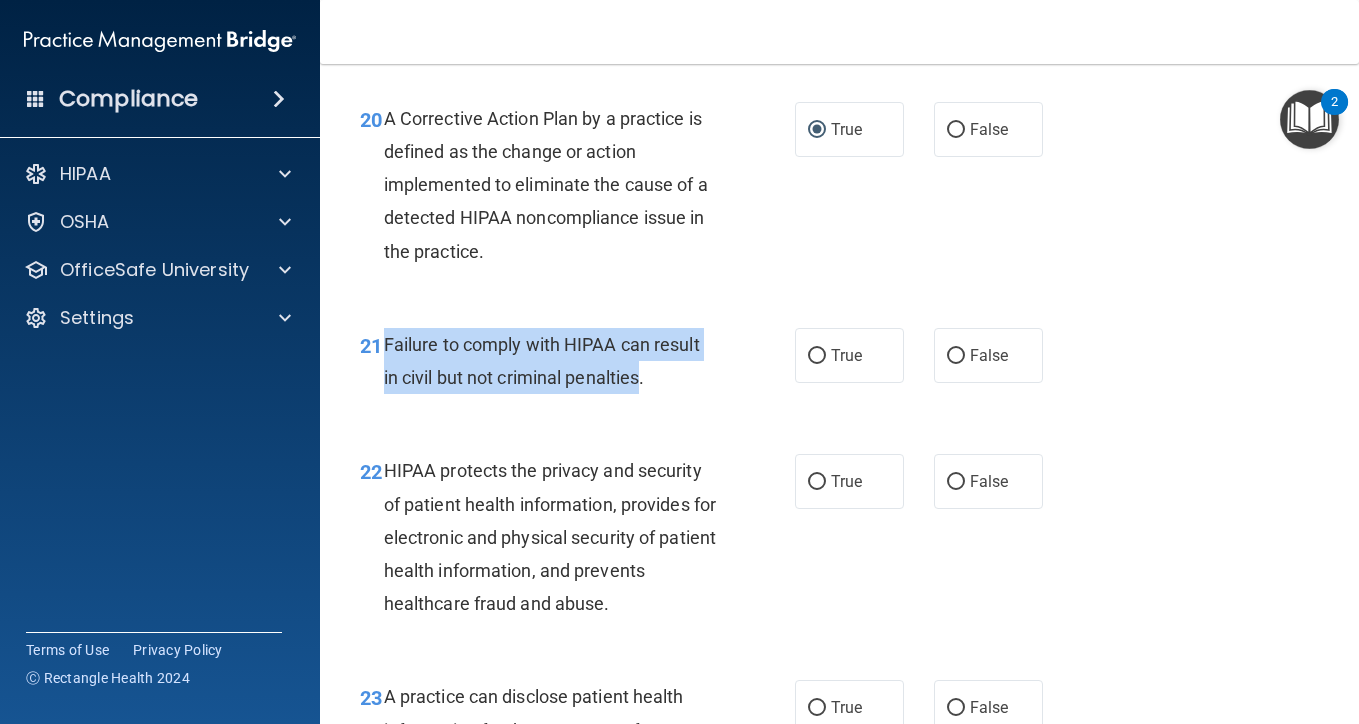 drag, startPoint x: 645, startPoint y: 366, endPoint x: 386, endPoint y: 323, distance: 262.54523 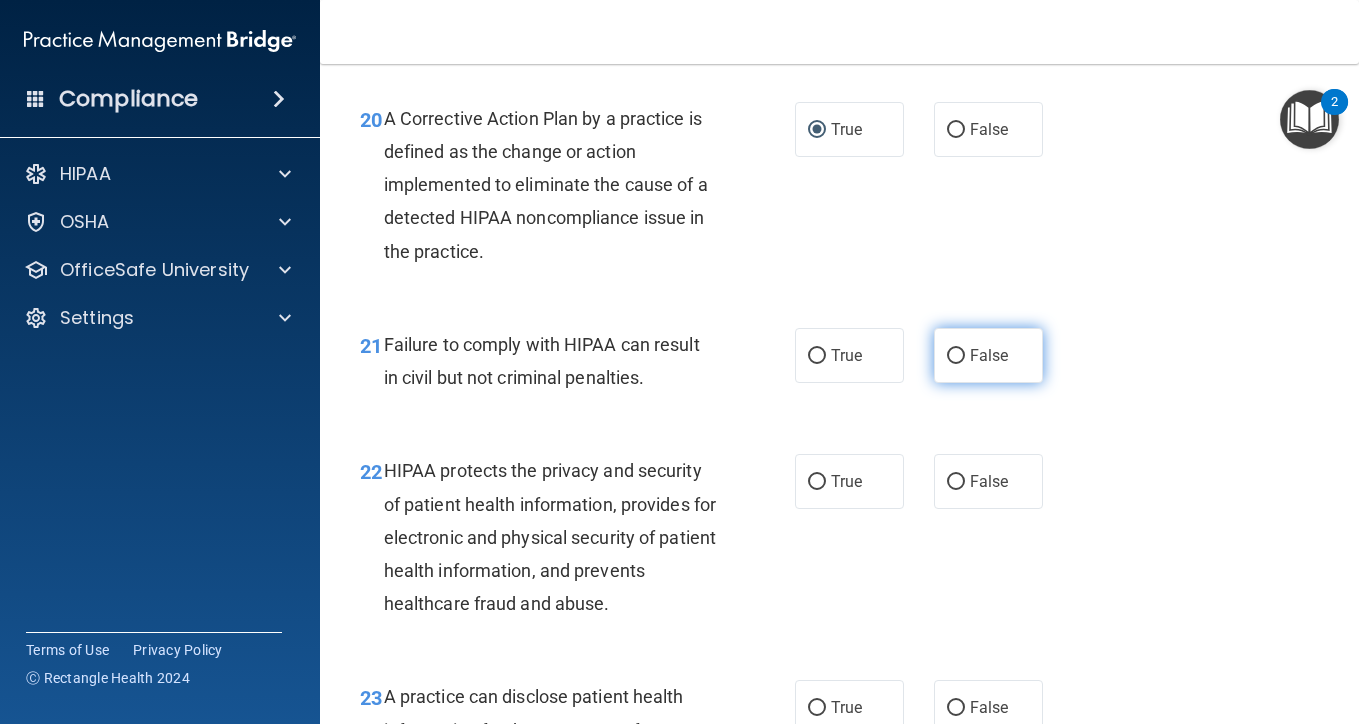 click on "False" at bounding box center [988, 355] 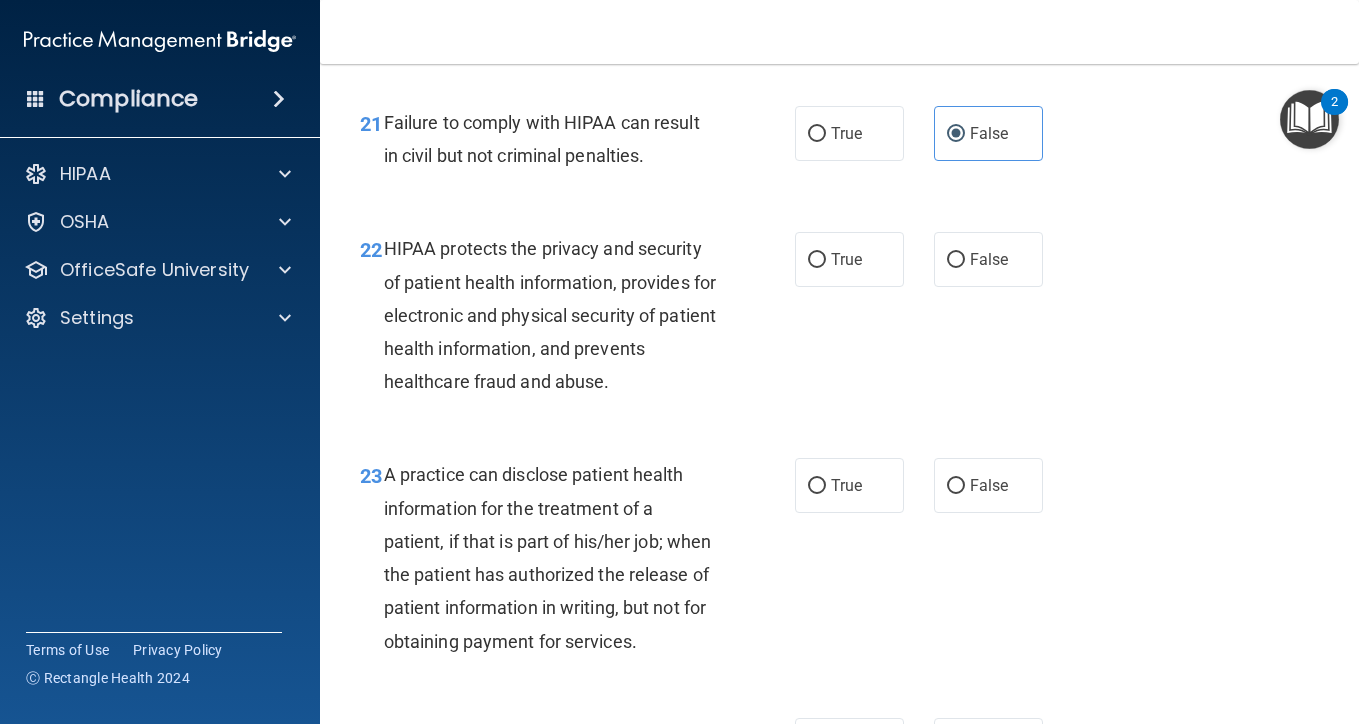 scroll, scrollTop: 3912, scrollLeft: 0, axis: vertical 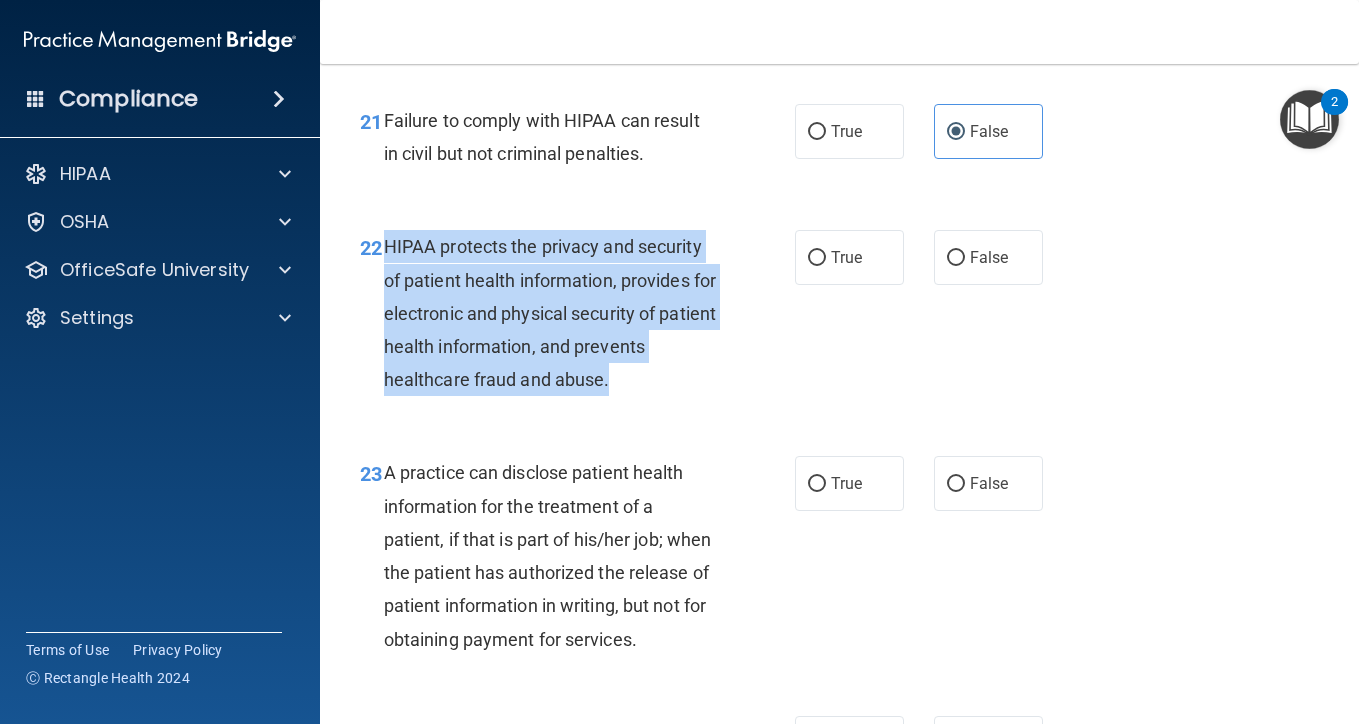 drag, startPoint x: 632, startPoint y: 368, endPoint x: 390, endPoint y: 229, distance: 279.07883 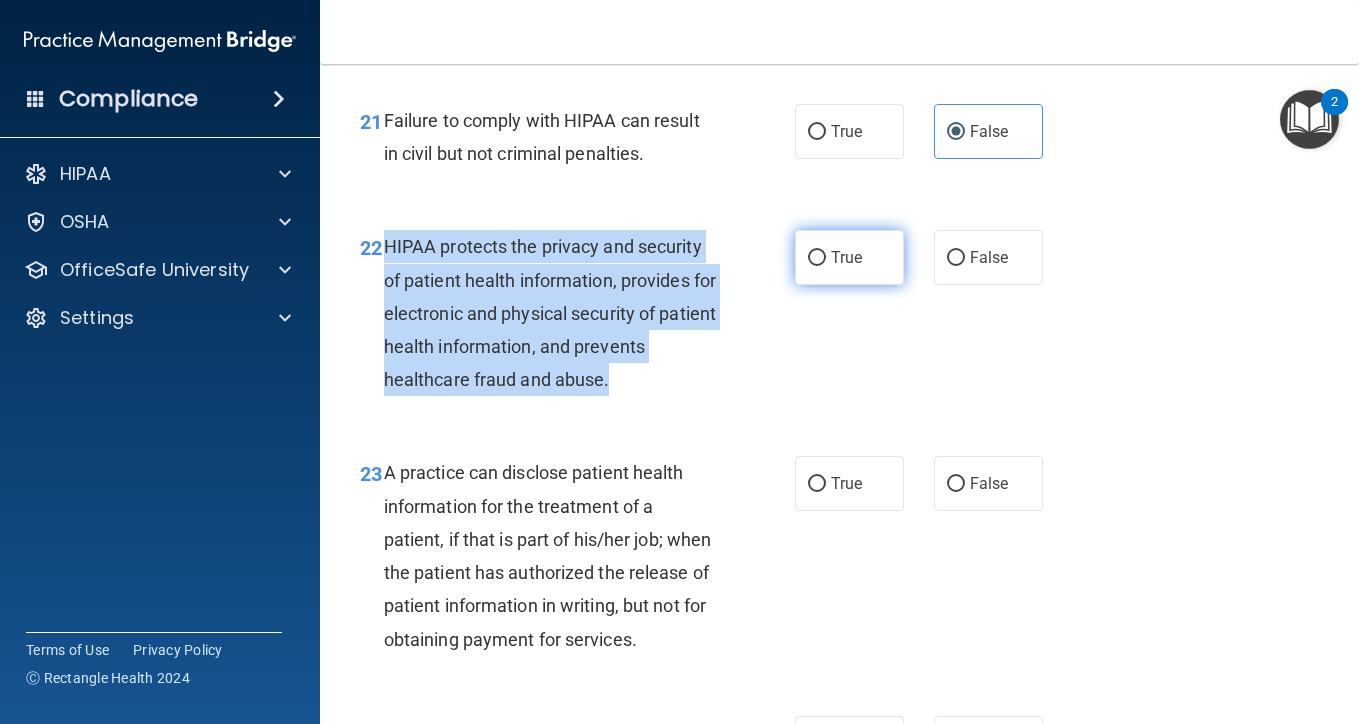 click on "True" at bounding box center [817, 258] 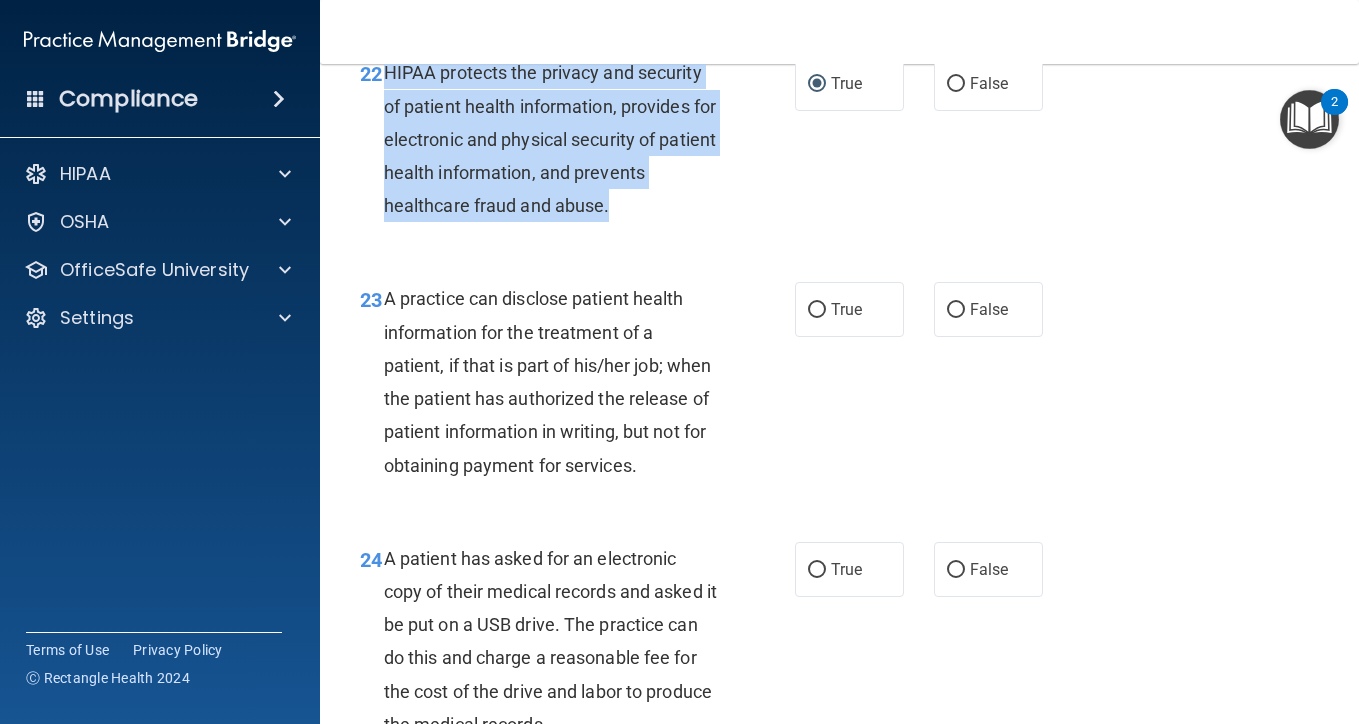 scroll, scrollTop: 4175, scrollLeft: 0, axis: vertical 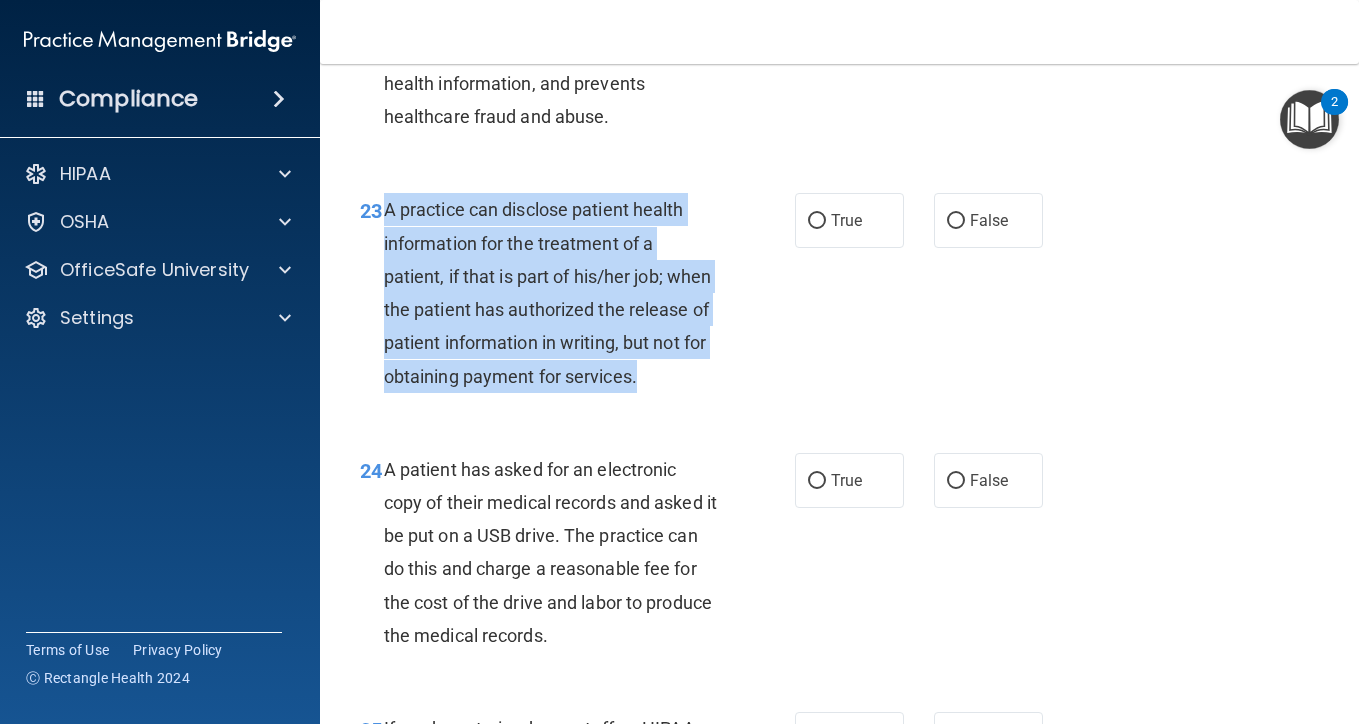 drag, startPoint x: 654, startPoint y: 358, endPoint x: 389, endPoint y: 185, distance: 316.47116 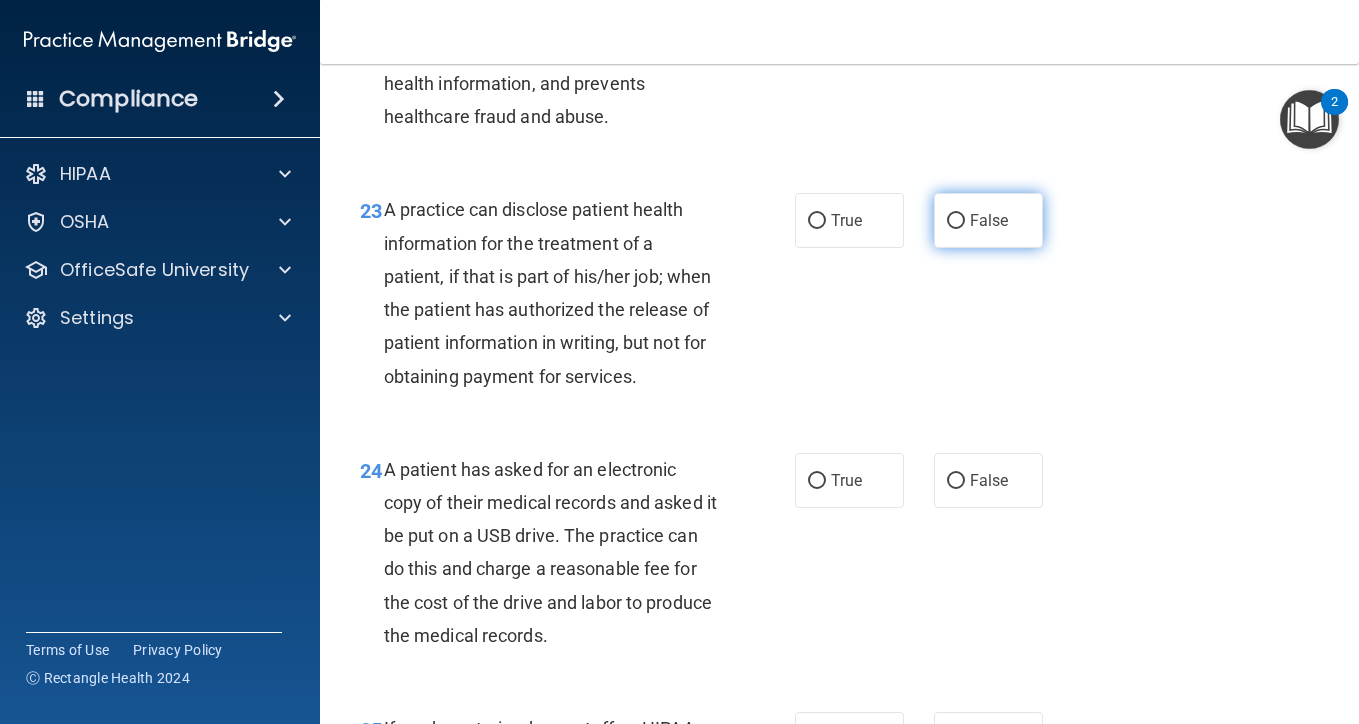 click on "False" at bounding box center [988, 220] 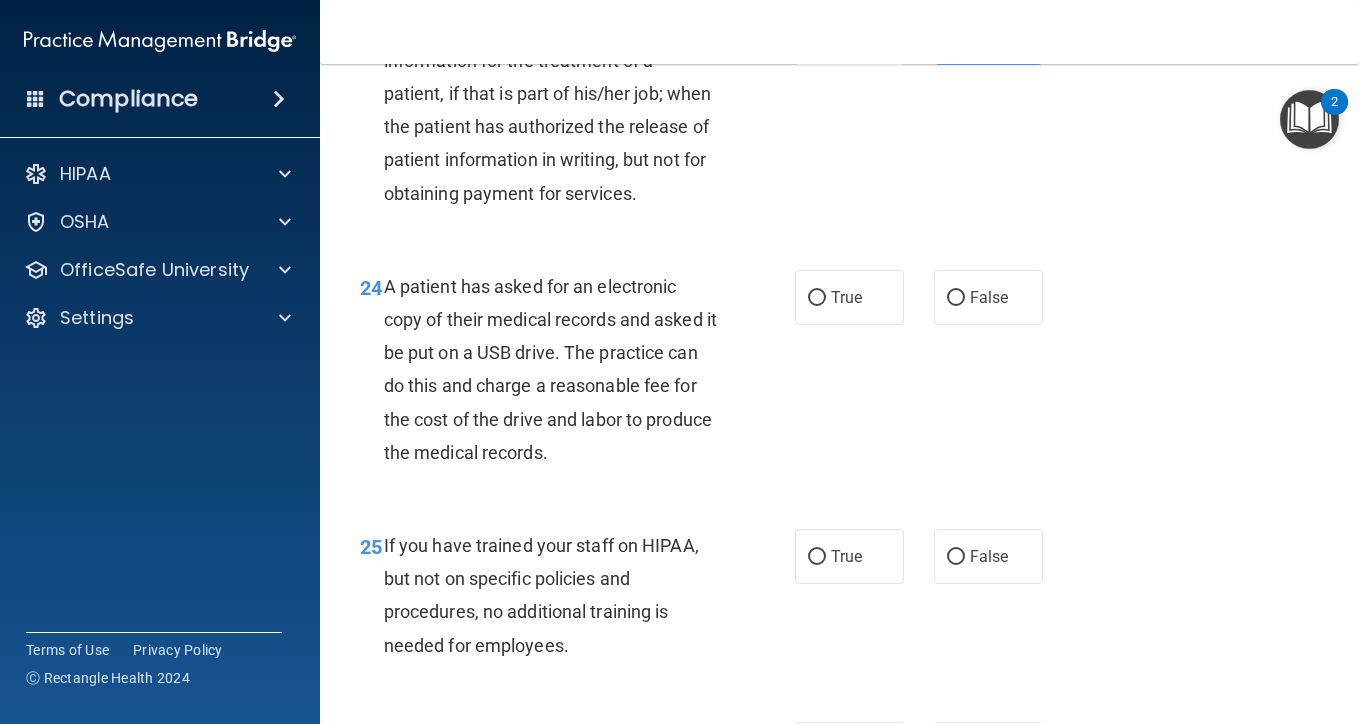scroll, scrollTop: 4436, scrollLeft: 0, axis: vertical 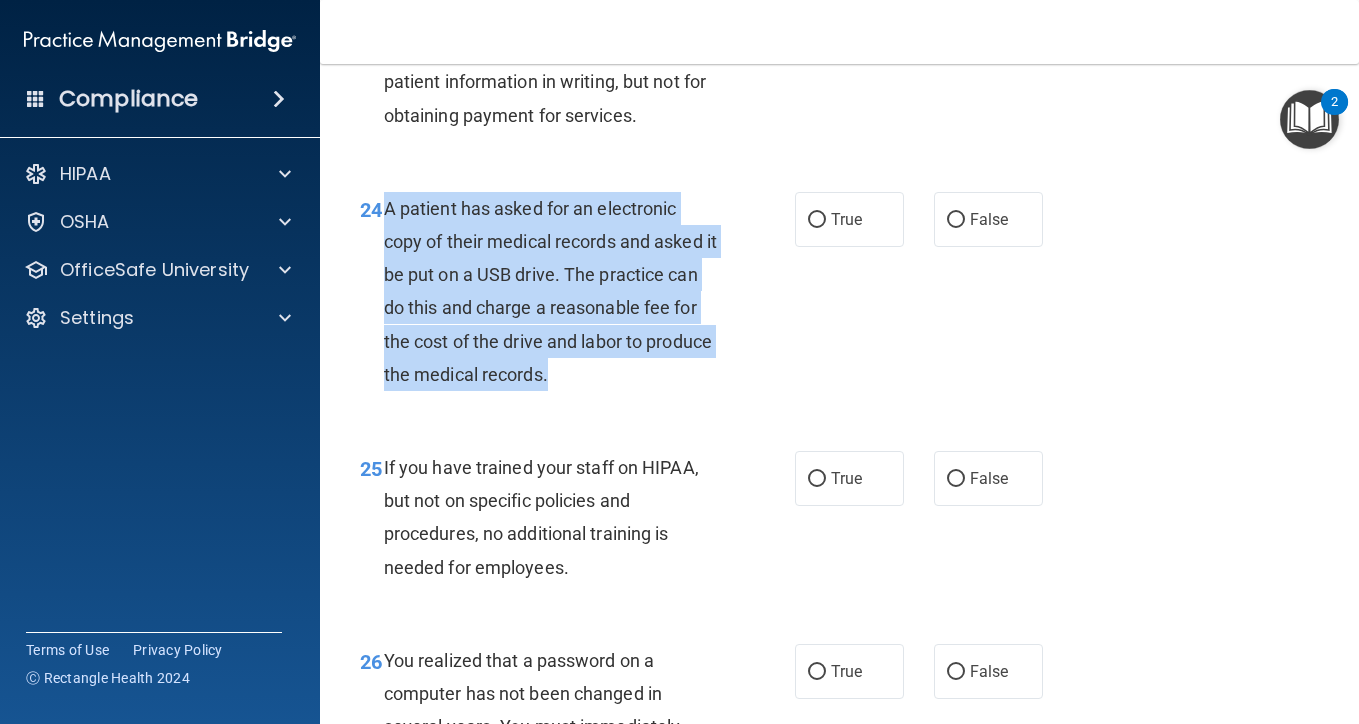 drag, startPoint x: 557, startPoint y: 353, endPoint x: 387, endPoint y: 188, distance: 236.90715 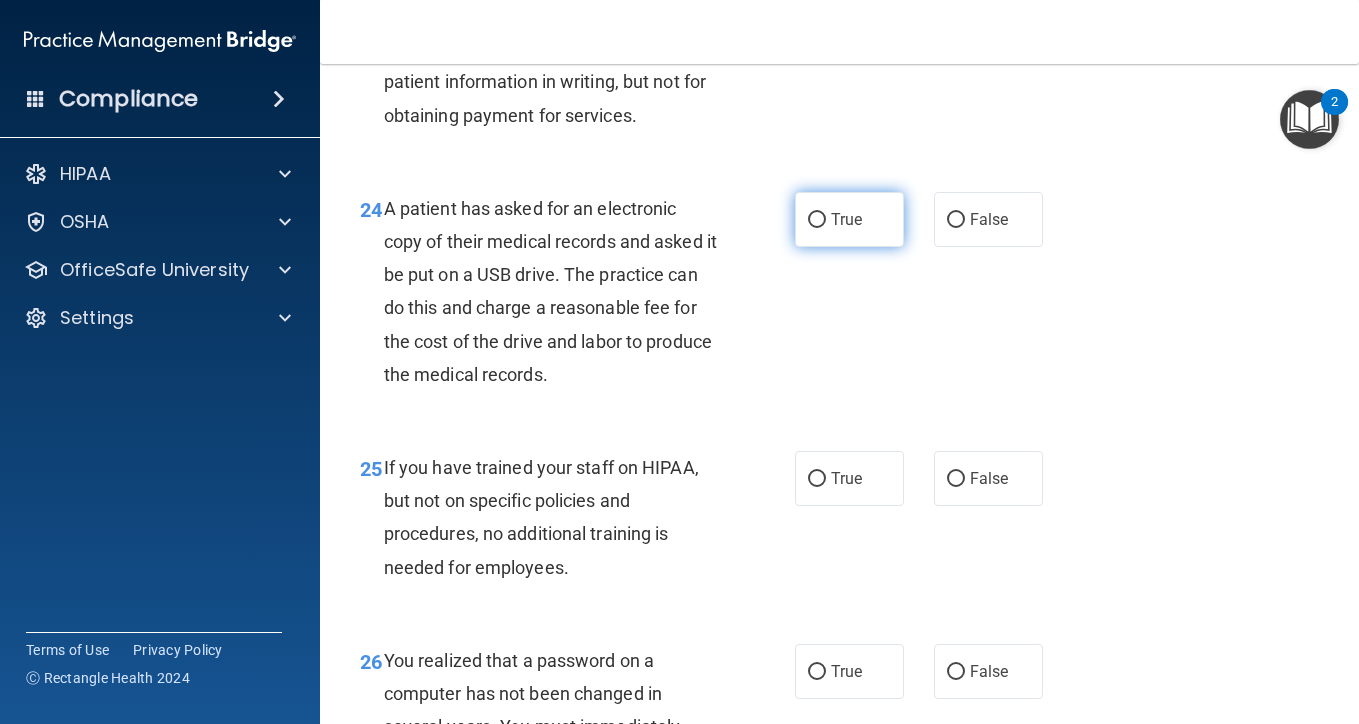 click on "True" at bounding box center (849, 219) 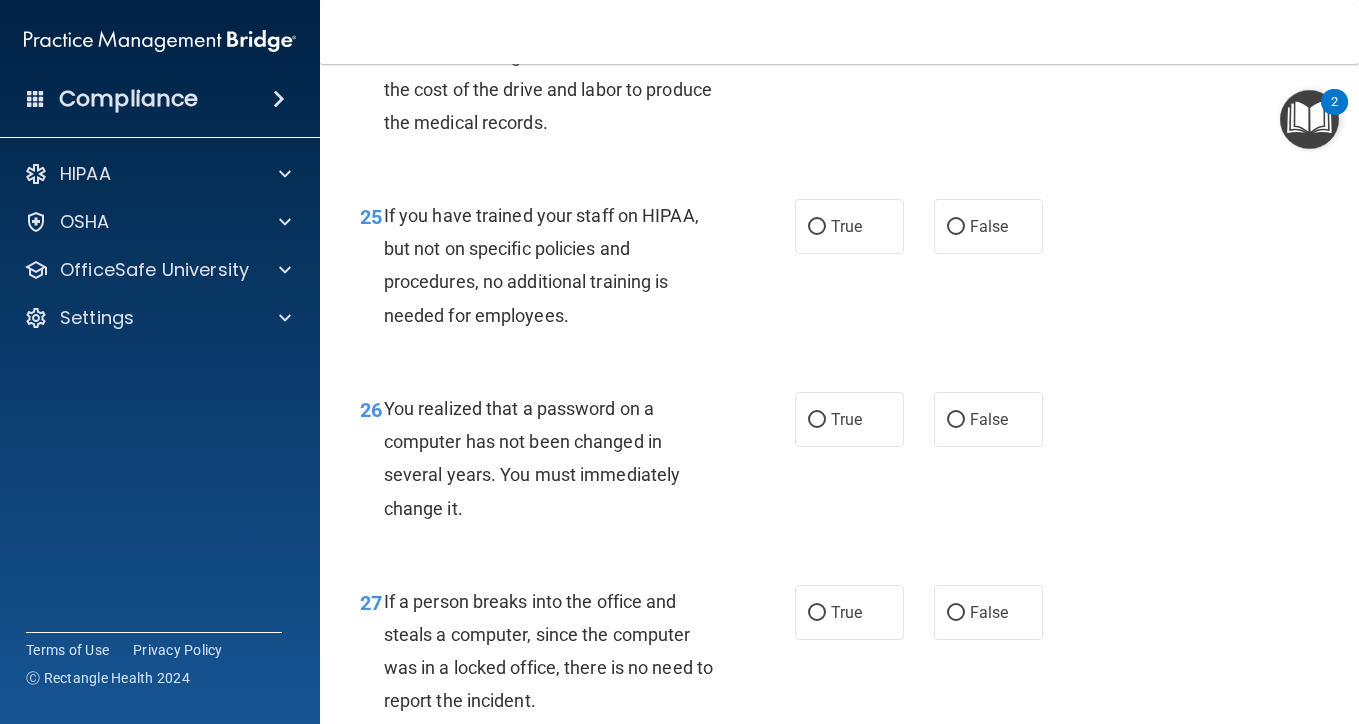 scroll, scrollTop: 4703, scrollLeft: 0, axis: vertical 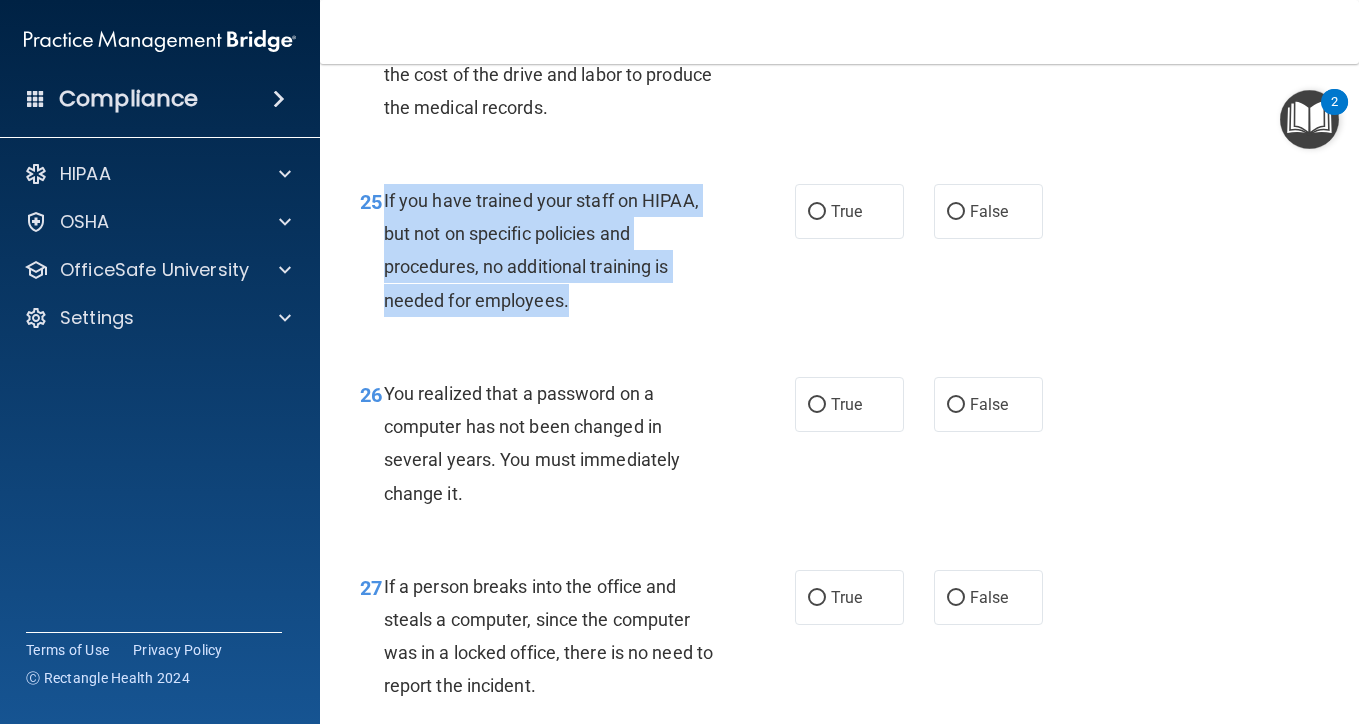 drag, startPoint x: 580, startPoint y: 276, endPoint x: 383, endPoint y: 167, distance: 225.1444 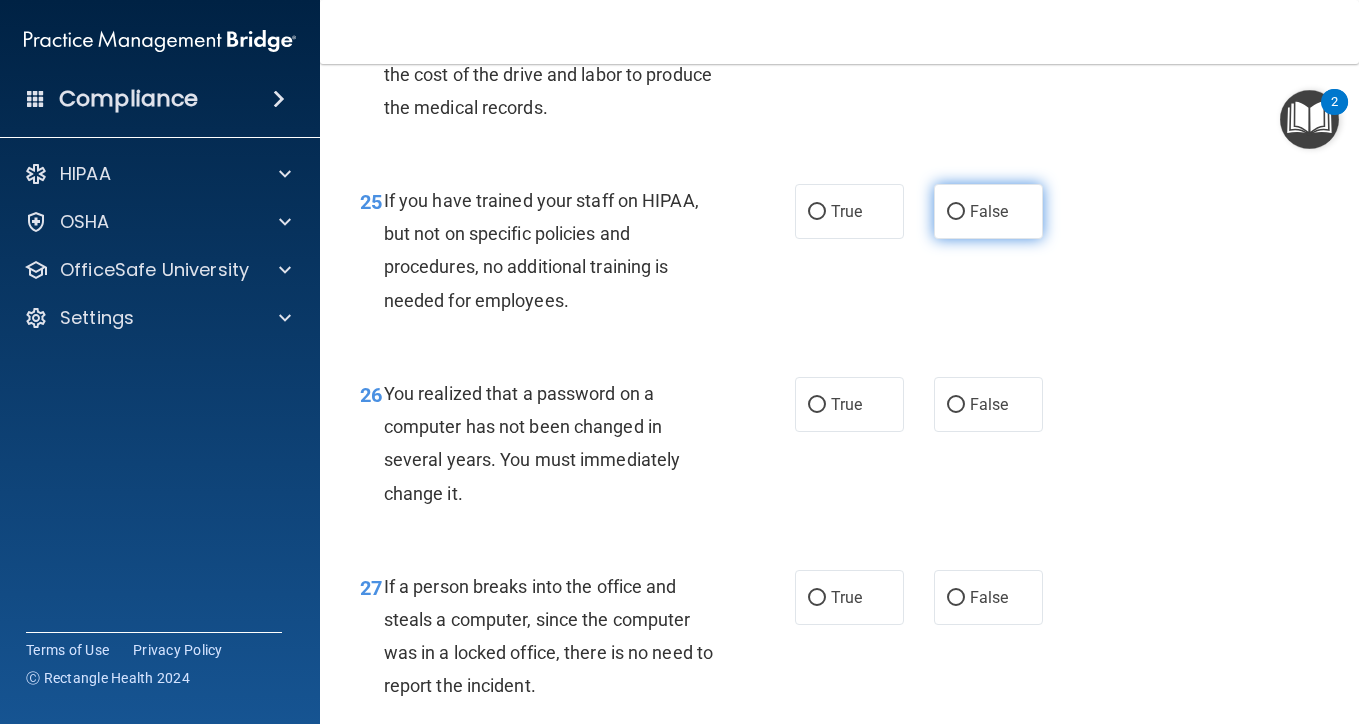 click on "False" at bounding box center [988, 211] 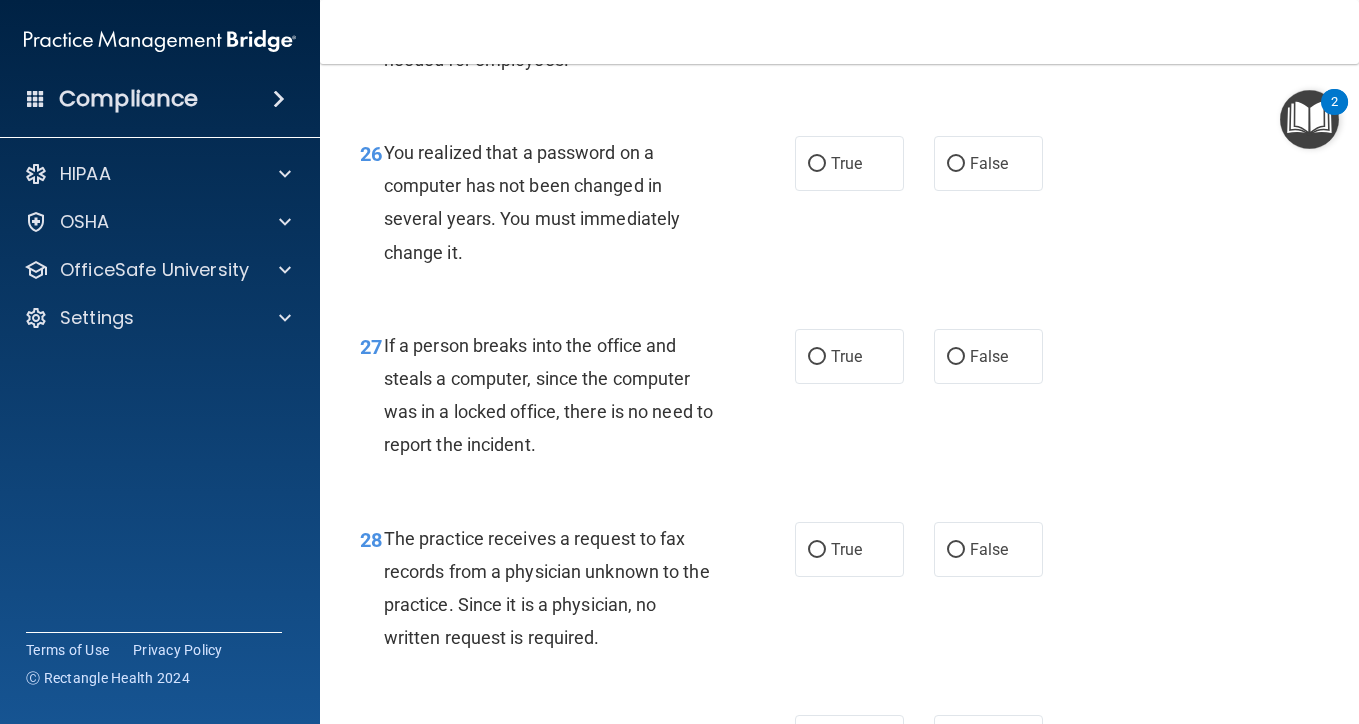 scroll, scrollTop: 4945, scrollLeft: 0, axis: vertical 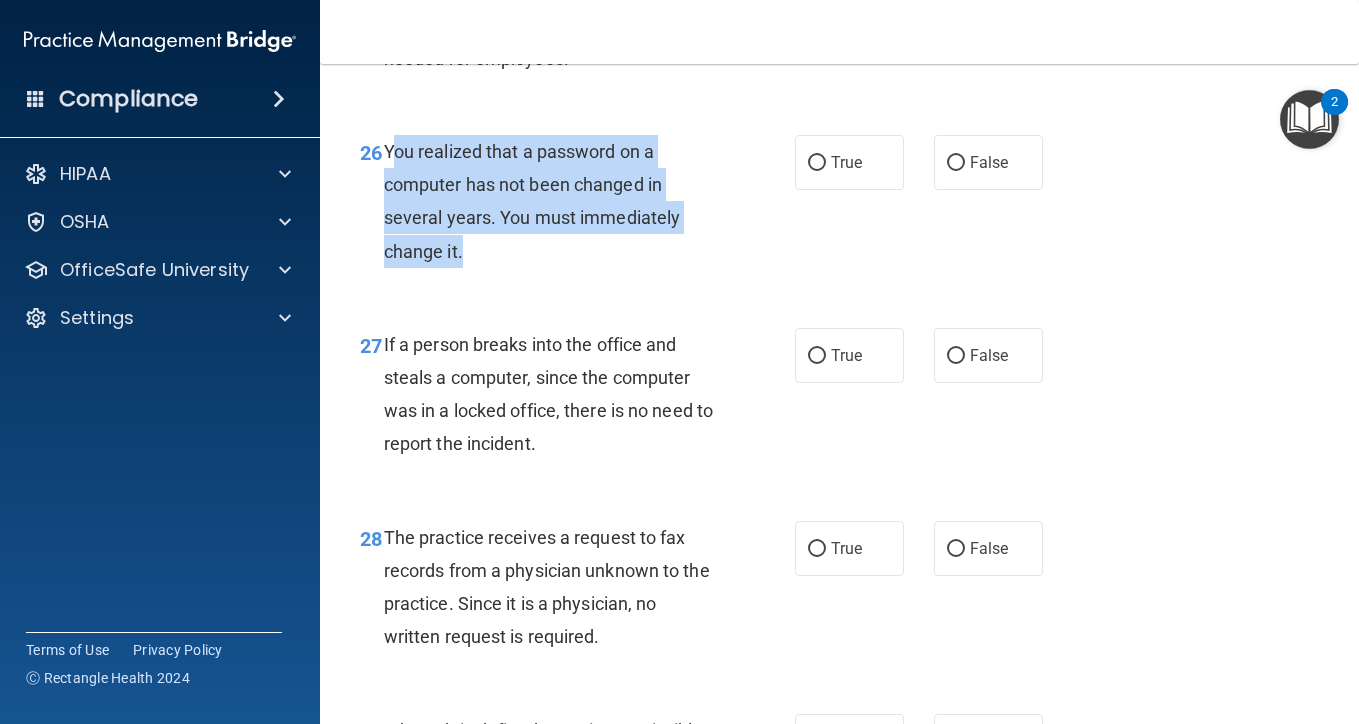 drag, startPoint x: 498, startPoint y: 221, endPoint x: 390, endPoint y: 124, distance: 145.16542 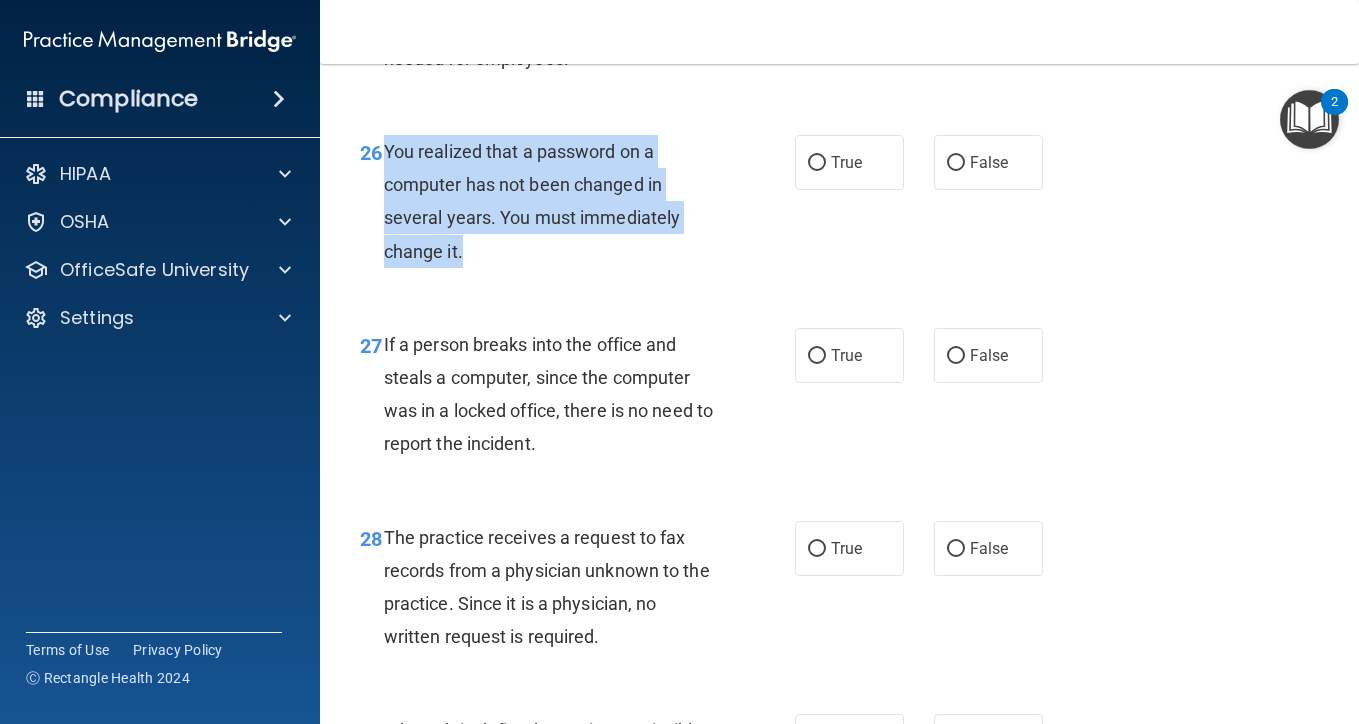 drag, startPoint x: 385, startPoint y: 127, endPoint x: 471, endPoint y: 214, distance: 122.33152 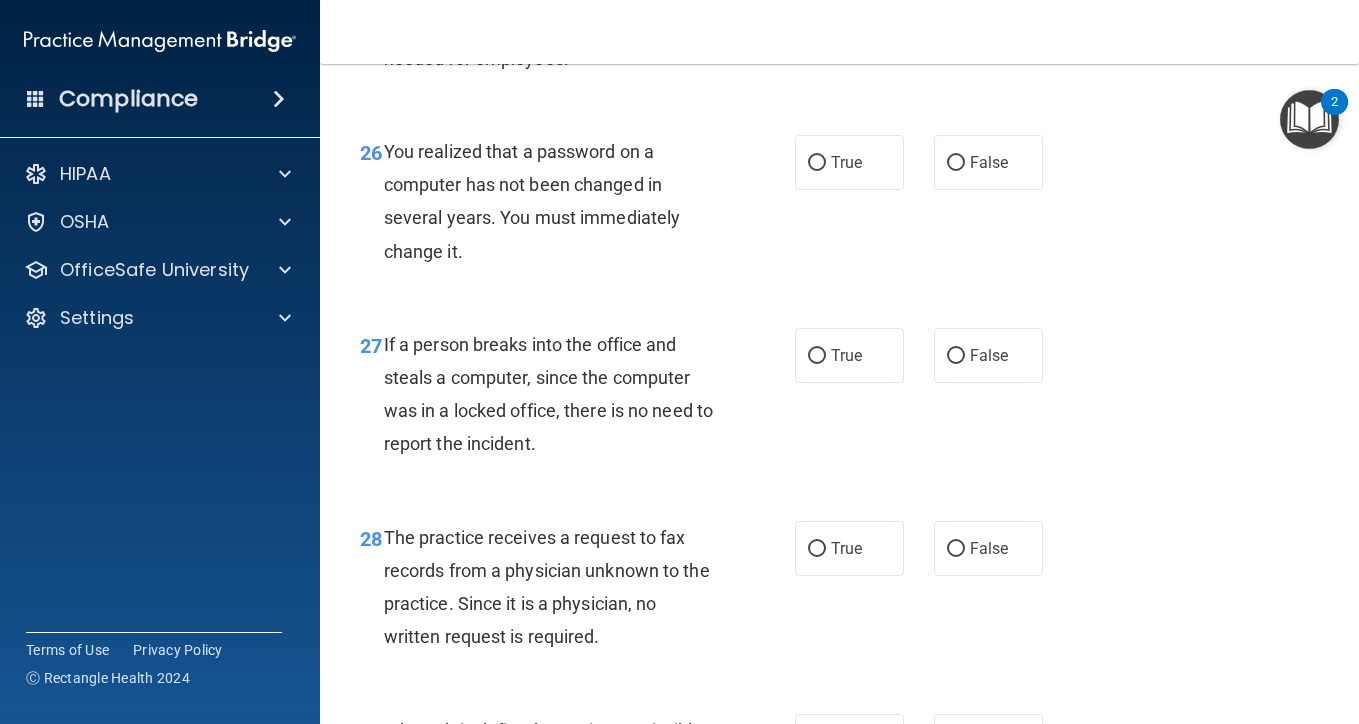 click on "Toggle navigation                                                                                                     Rebecca Shapiro   rebecca.shapiro@bansalneuro.com                            Manage My Enterprise              Ganesha Institute of Neurology & Psychiatry , SC     Manage My Location" at bounding box center [839, 32] 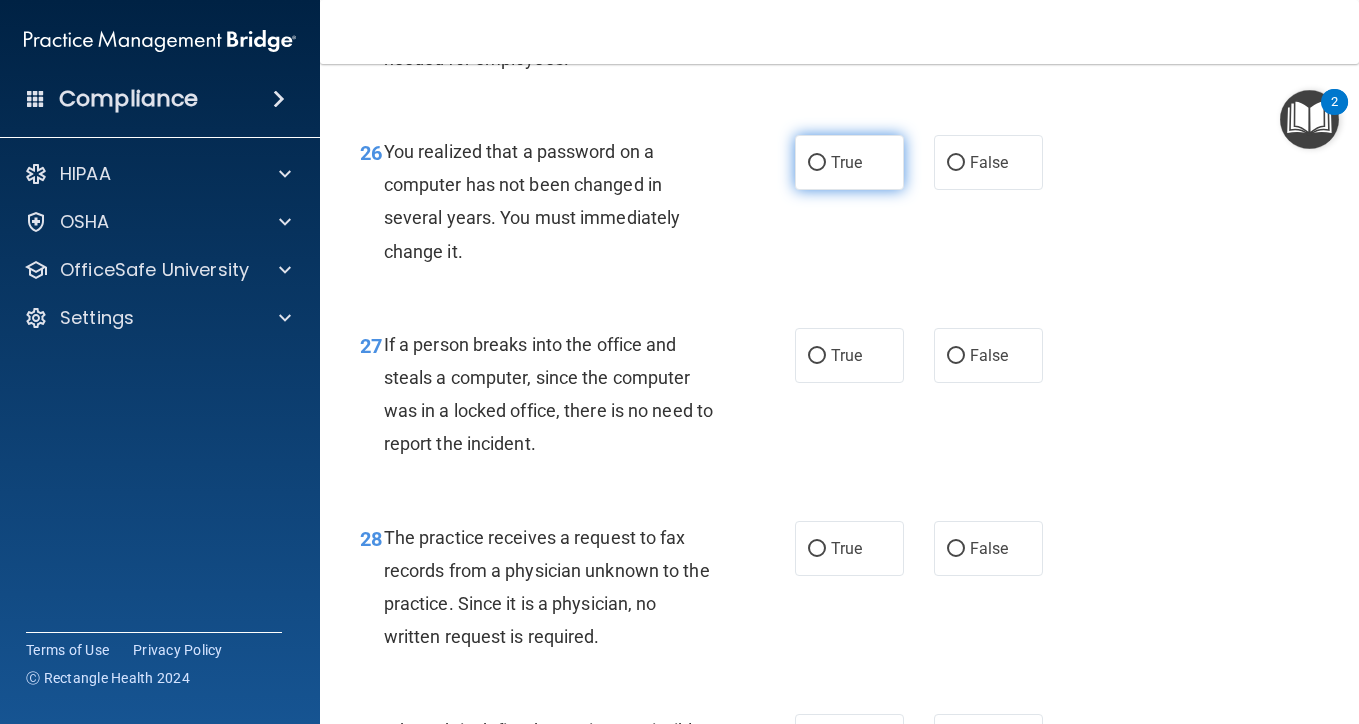 click on "True" at bounding box center (817, 163) 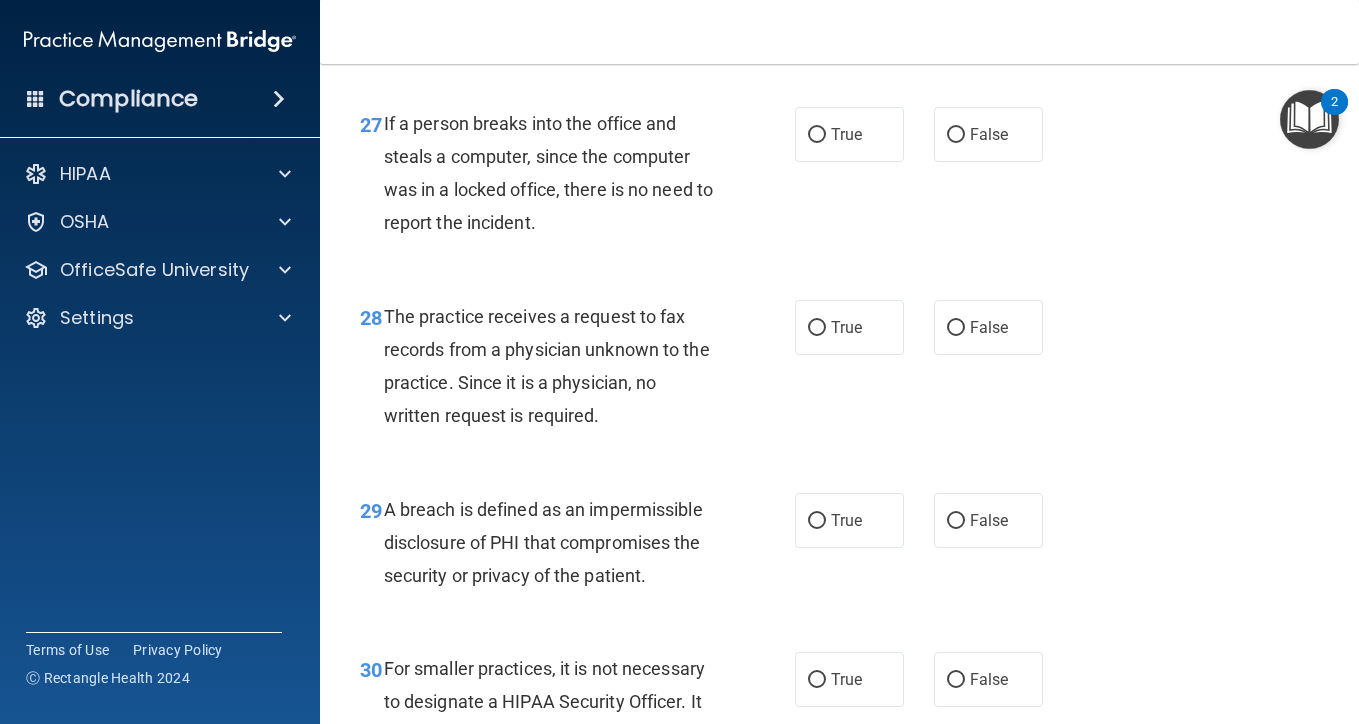 scroll, scrollTop: 5167, scrollLeft: 0, axis: vertical 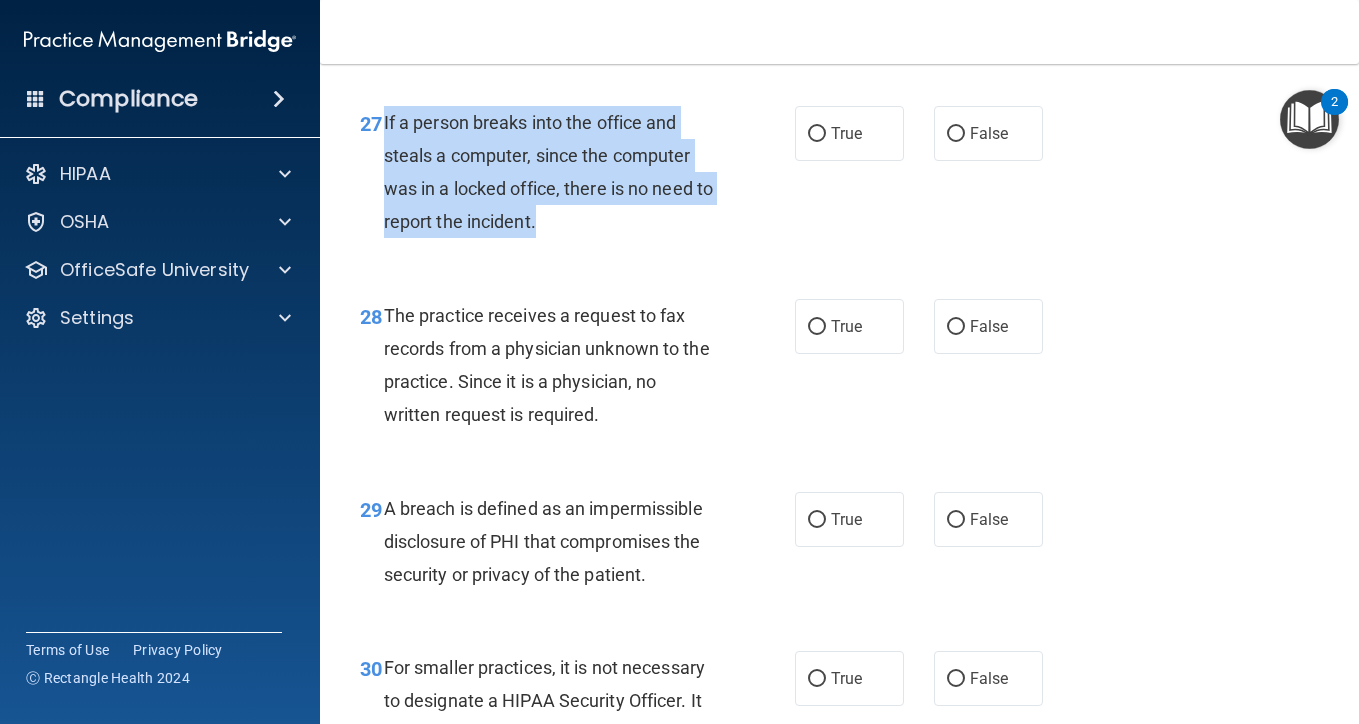 drag, startPoint x: 565, startPoint y: 190, endPoint x: 386, endPoint y: 94, distance: 203.1182 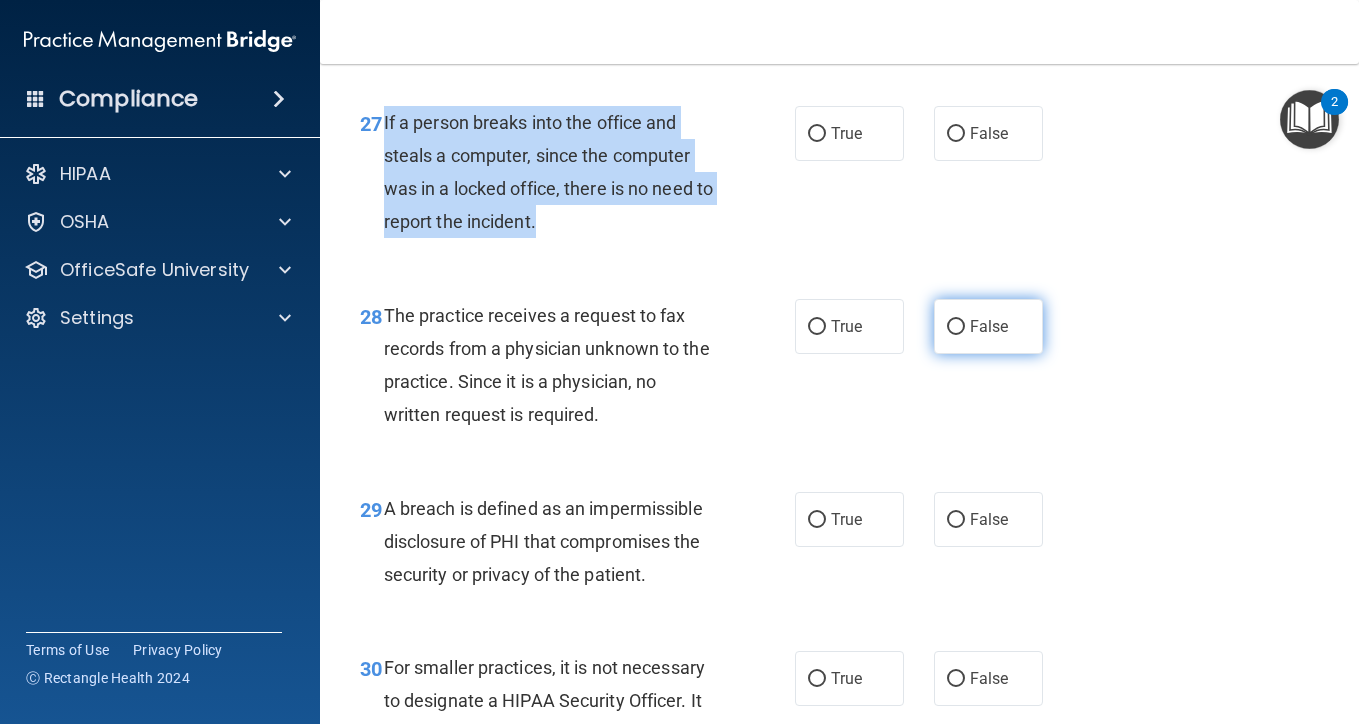 click on "False" at bounding box center [956, 327] 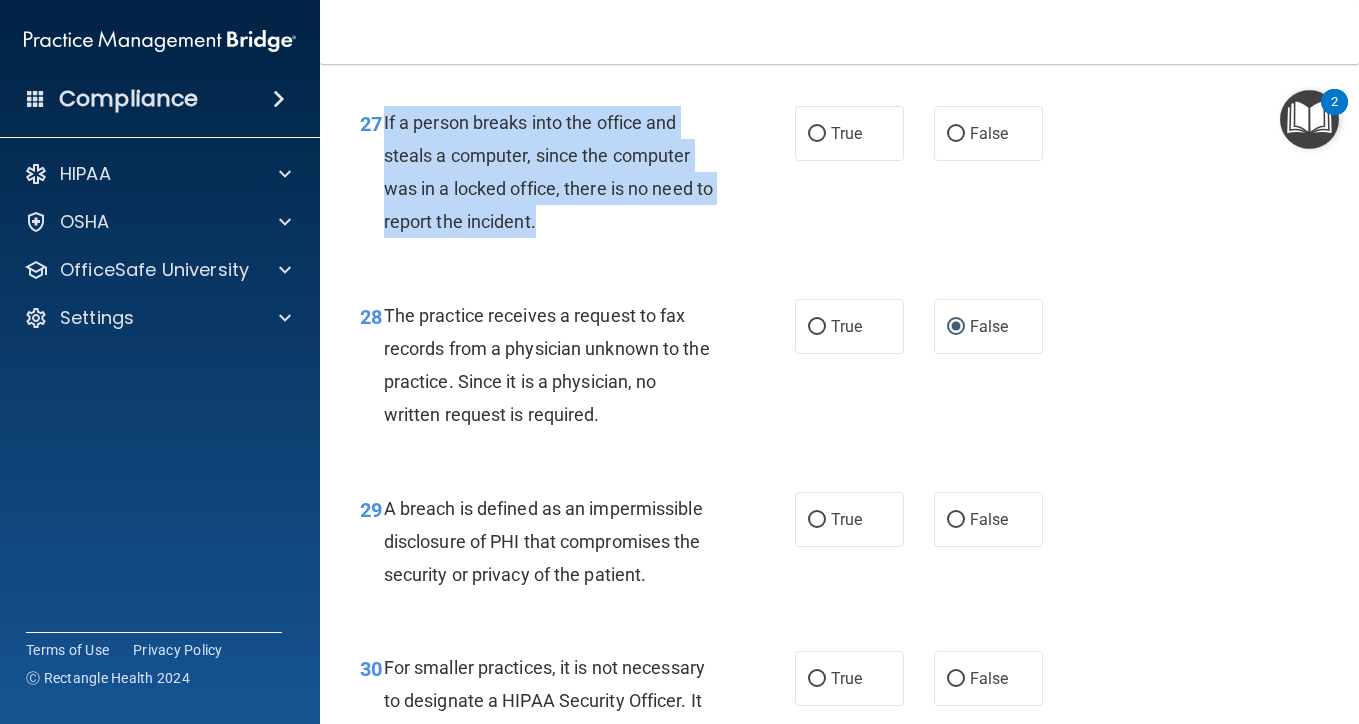 scroll, scrollTop: 5337, scrollLeft: 0, axis: vertical 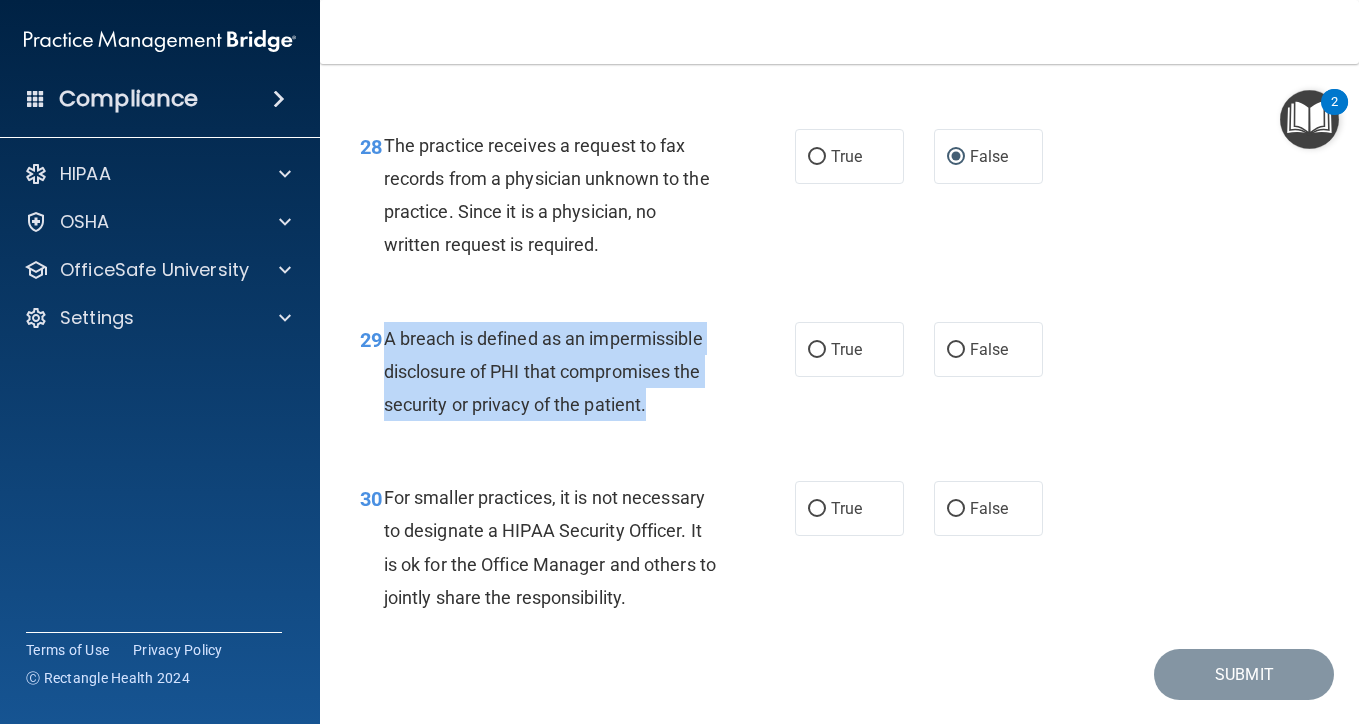 drag, startPoint x: 662, startPoint y: 382, endPoint x: 385, endPoint y: 319, distance: 284.07394 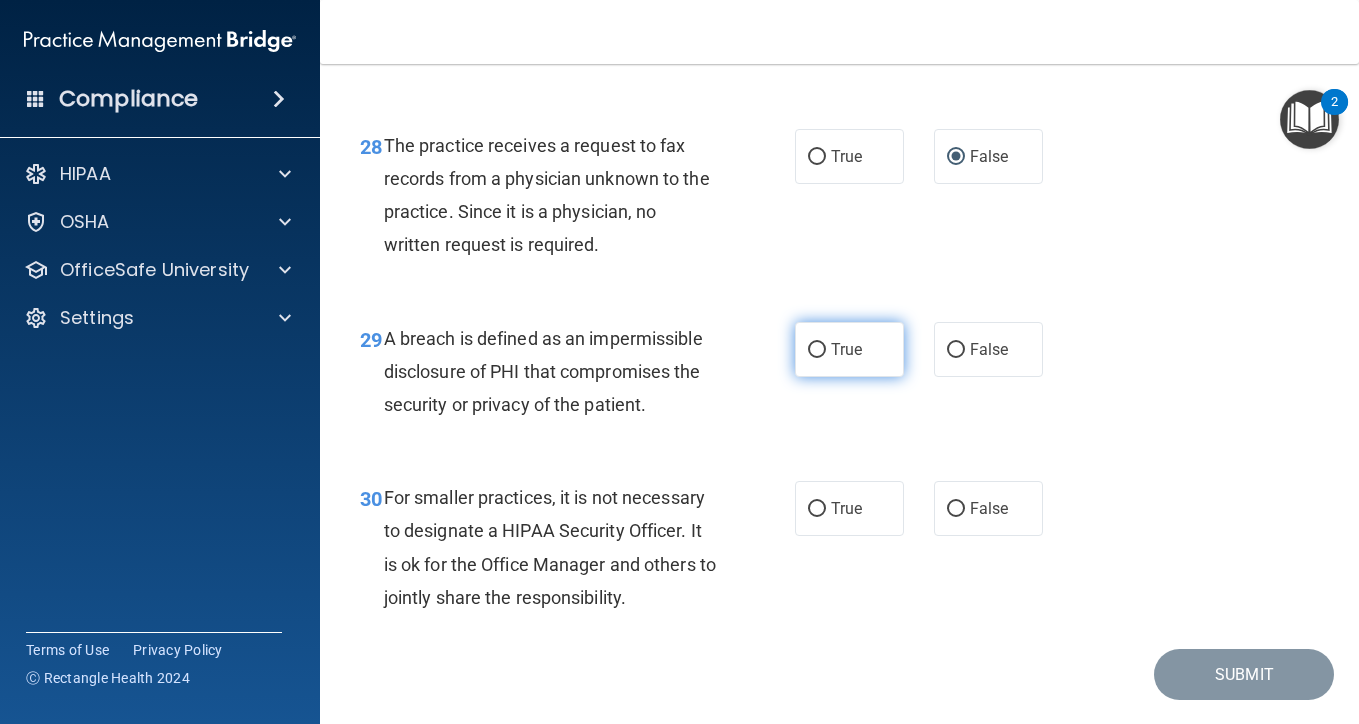 click on "True" at bounding box center [849, 349] 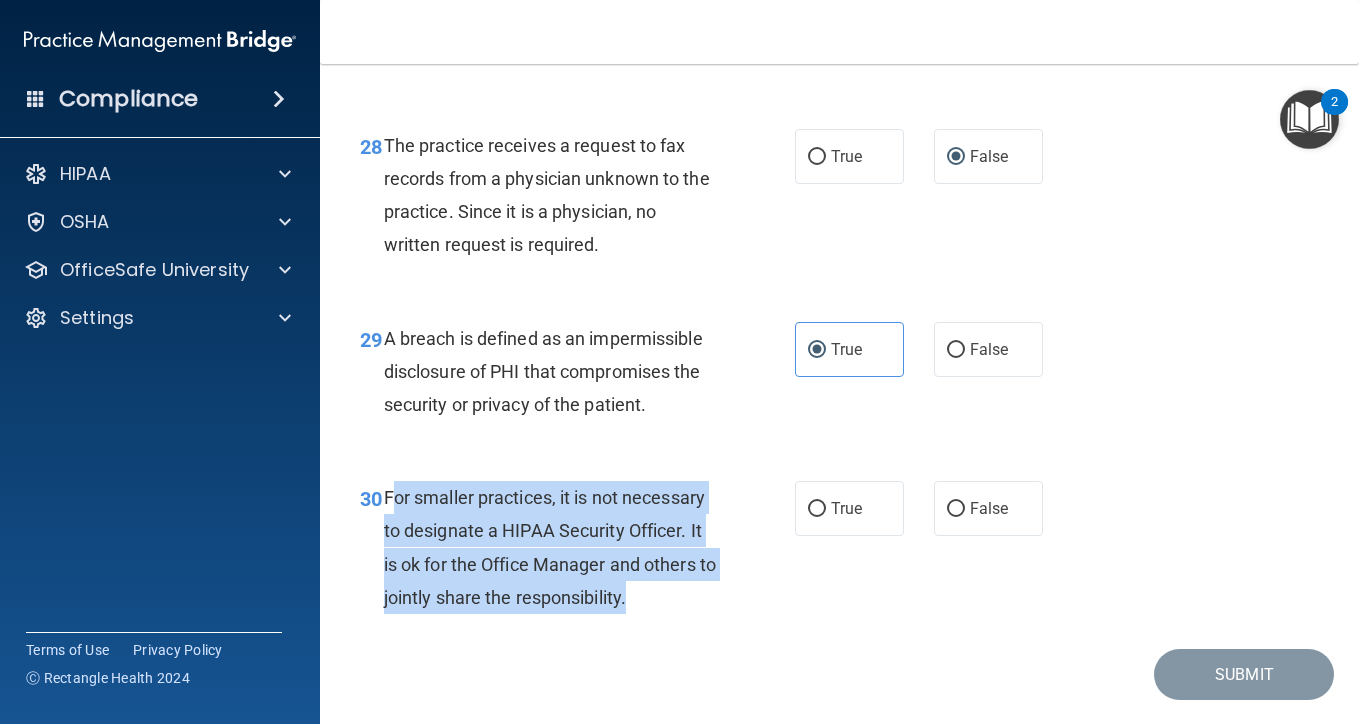 drag, startPoint x: 669, startPoint y: 569, endPoint x: 390, endPoint y: 473, distance: 295.05423 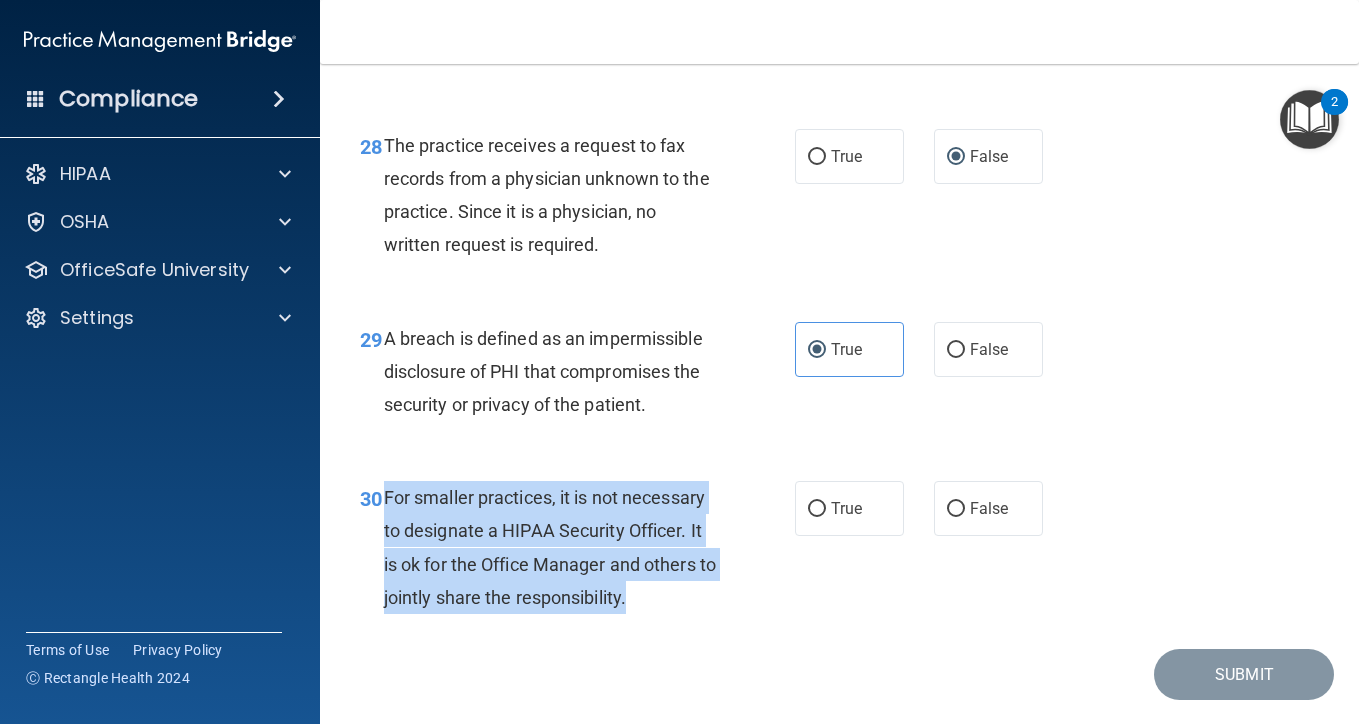 drag, startPoint x: 388, startPoint y: 465, endPoint x: 672, endPoint y: 560, distance: 299.46786 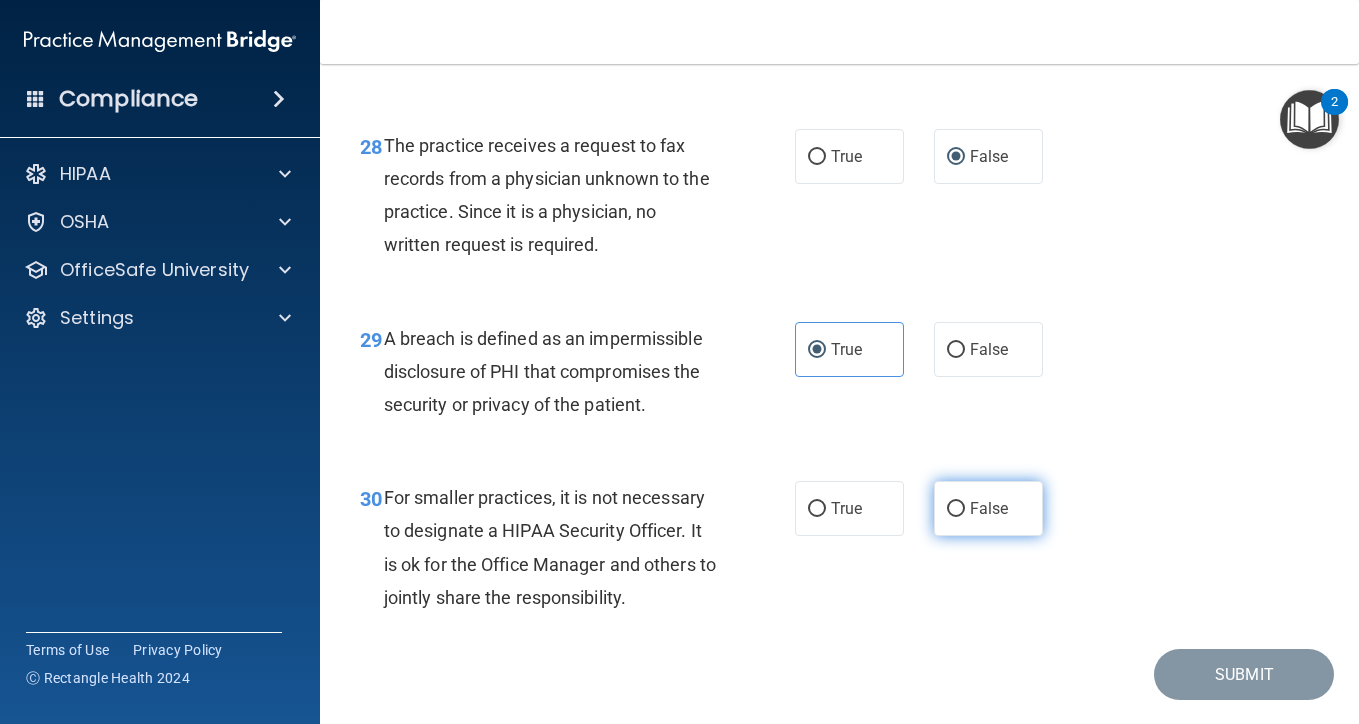 click on "False" at bounding box center [988, 508] 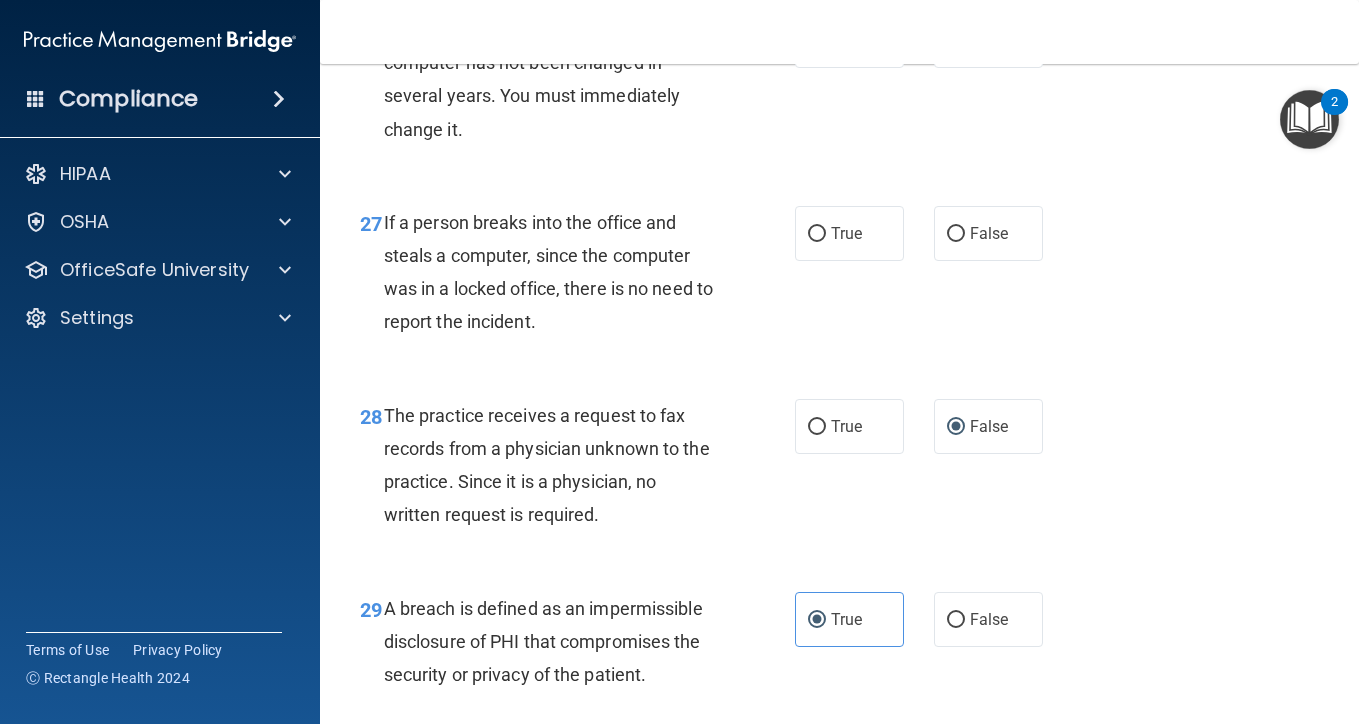 scroll, scrollTop: 5010, scrollLeft: 0, axis: vertical 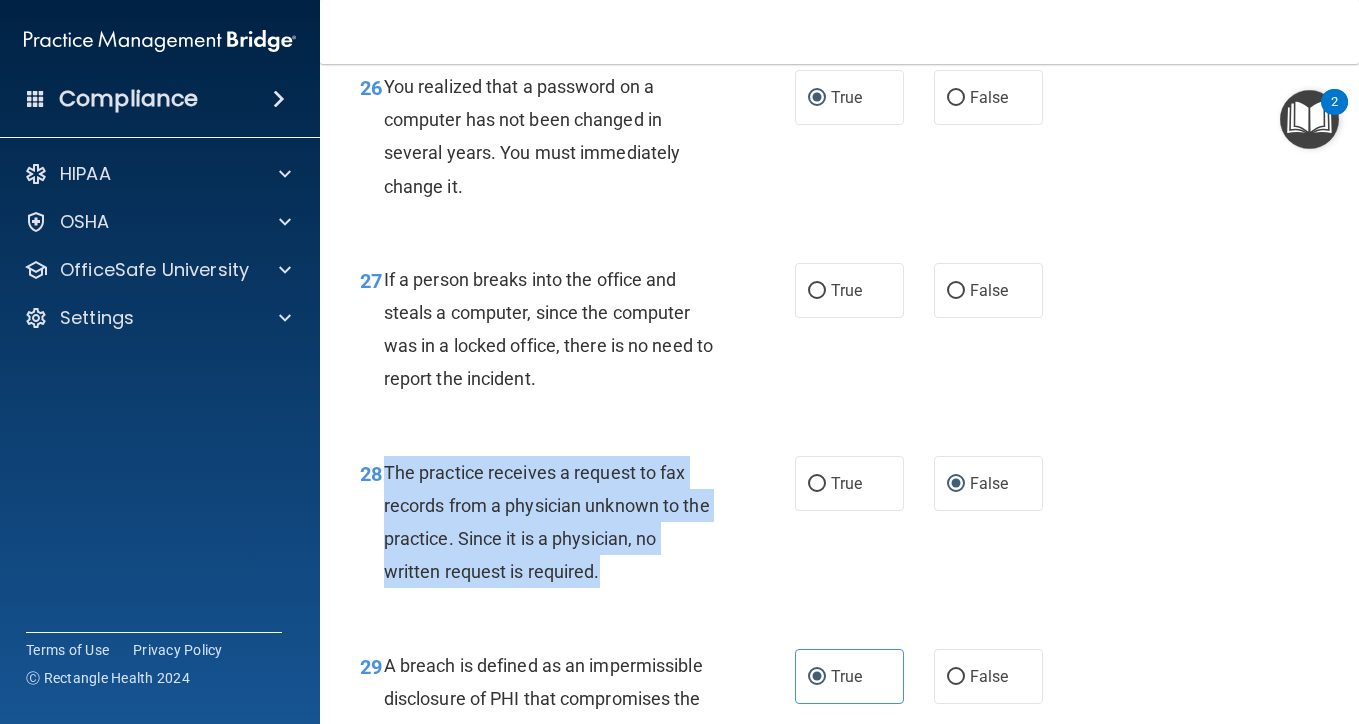 drag, startPoint x: 604, startPoint y: 544, endPoint x: 384, endPoint y: 444, distance: 241.66092 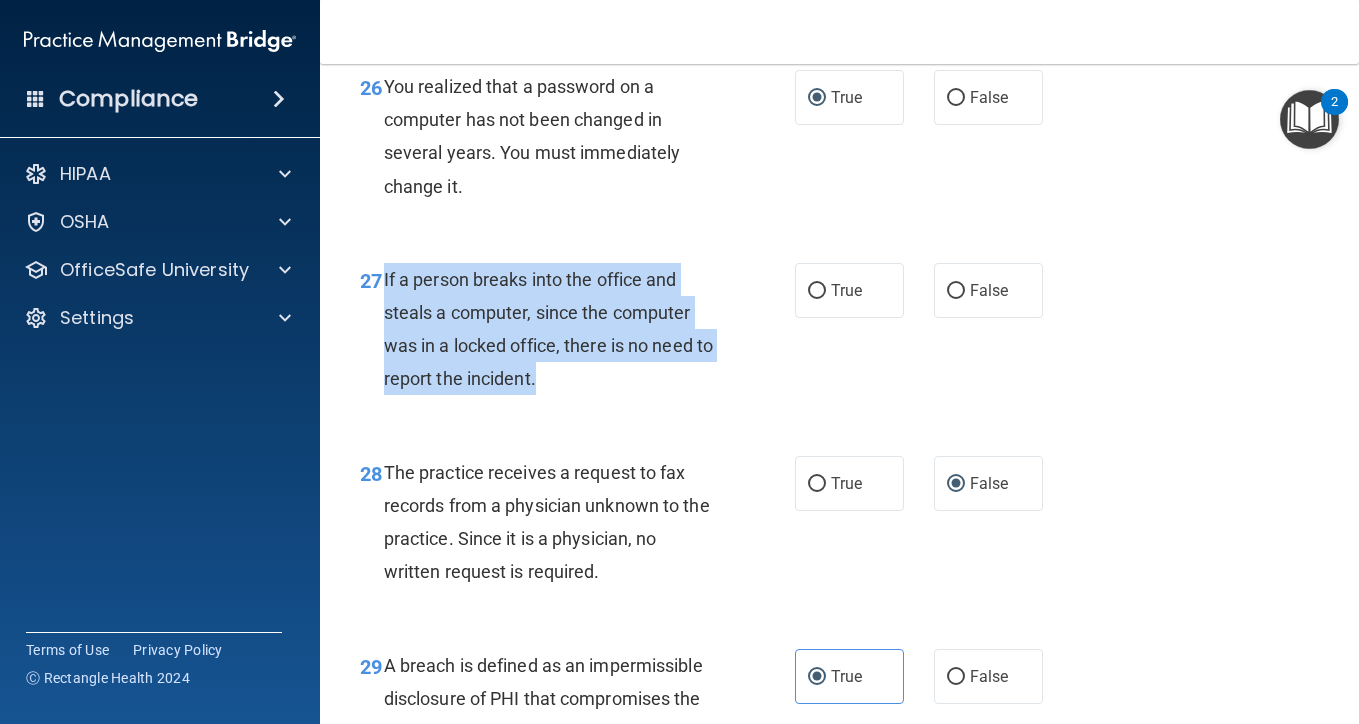 drag, startPoint x: 586, startPoint y: 357, endPoint x: 384, endPoint y: 262, distance: 223.2241 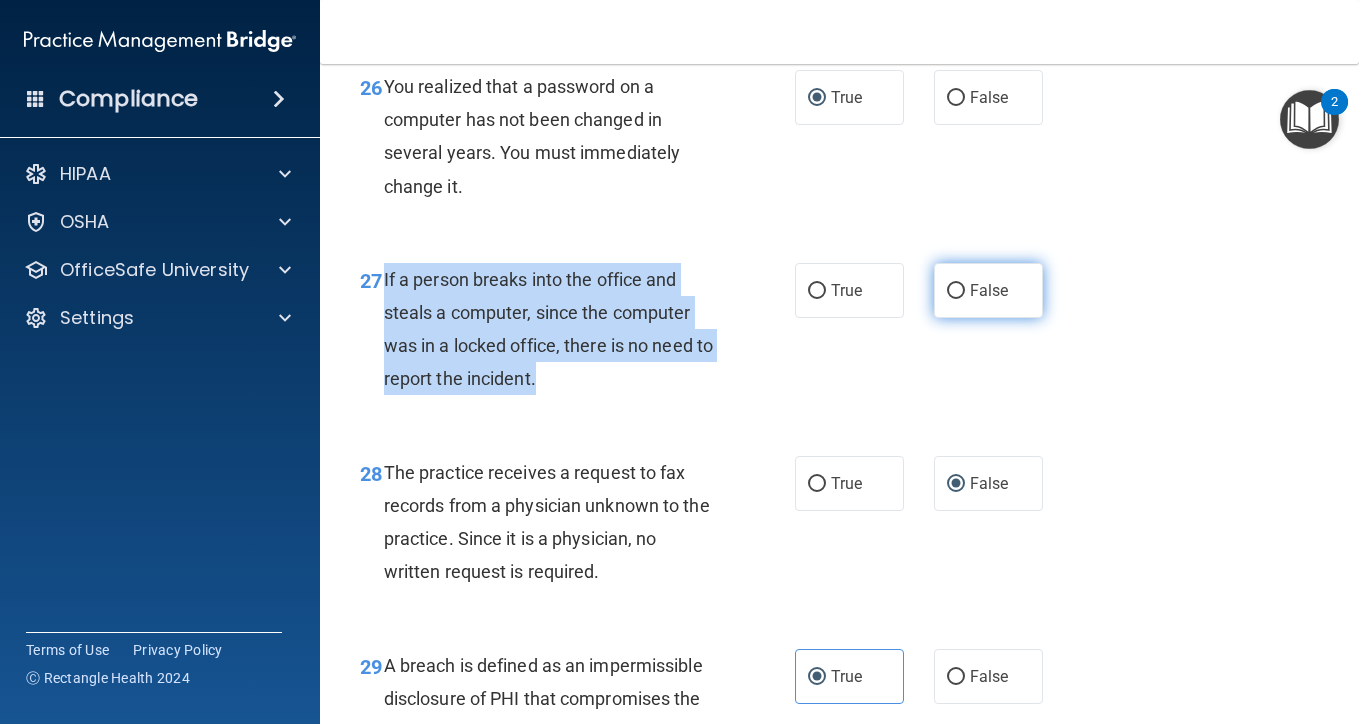 click on "False" at bounding box center [956, 291] 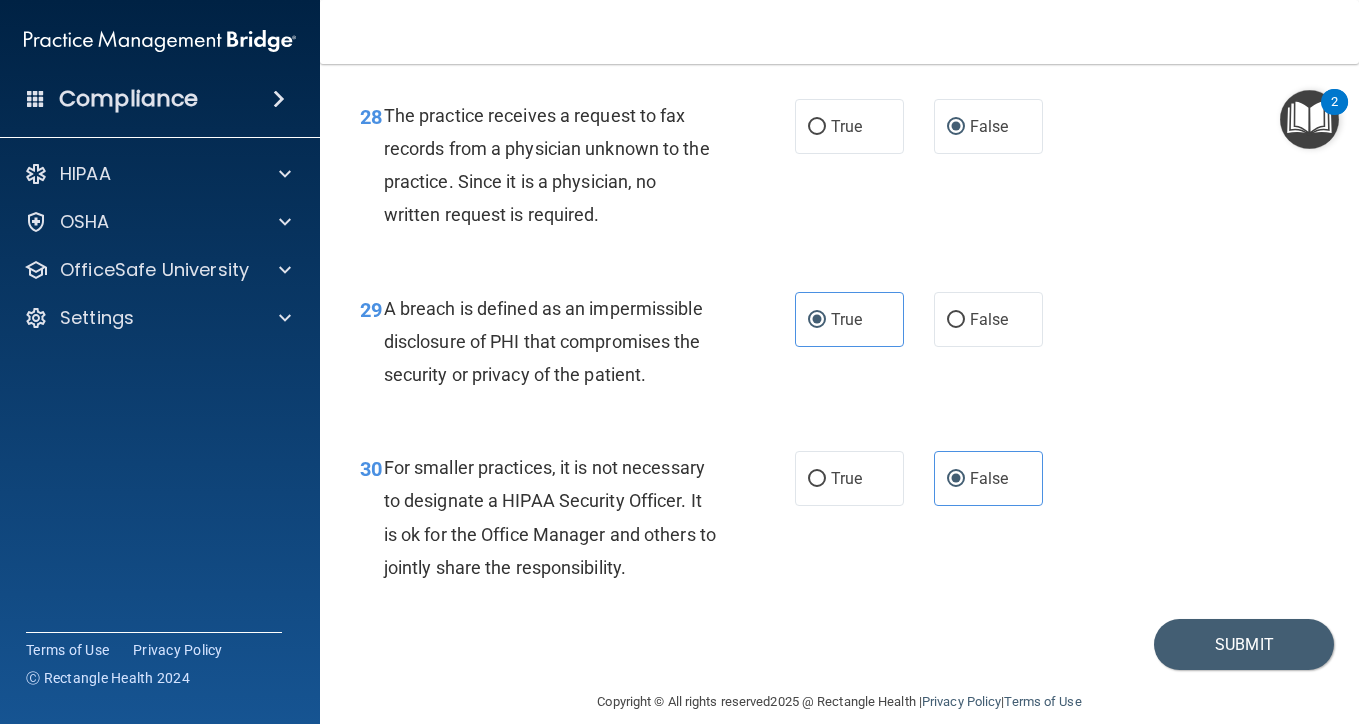 scroll, scrollTop: 5365, scrollLeft: 0, axis: vertical 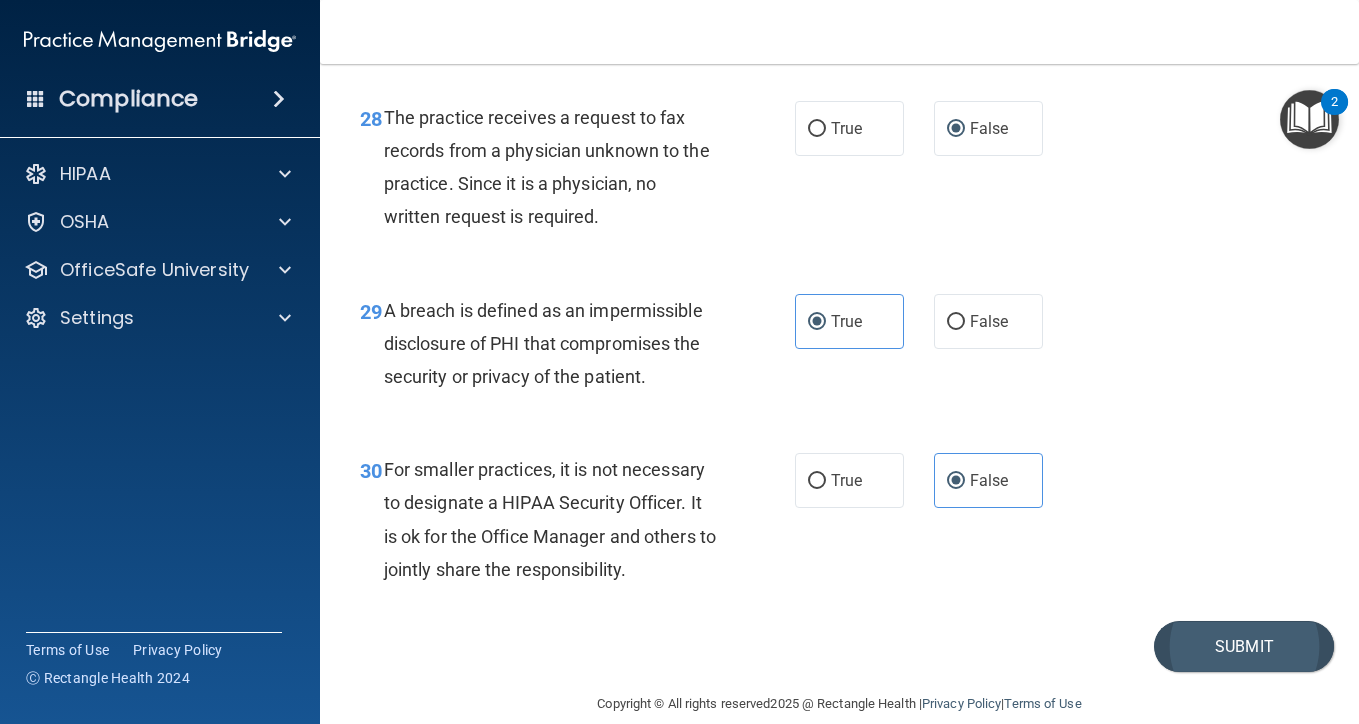 click on "Submit" at bounding box center (1244, 646) 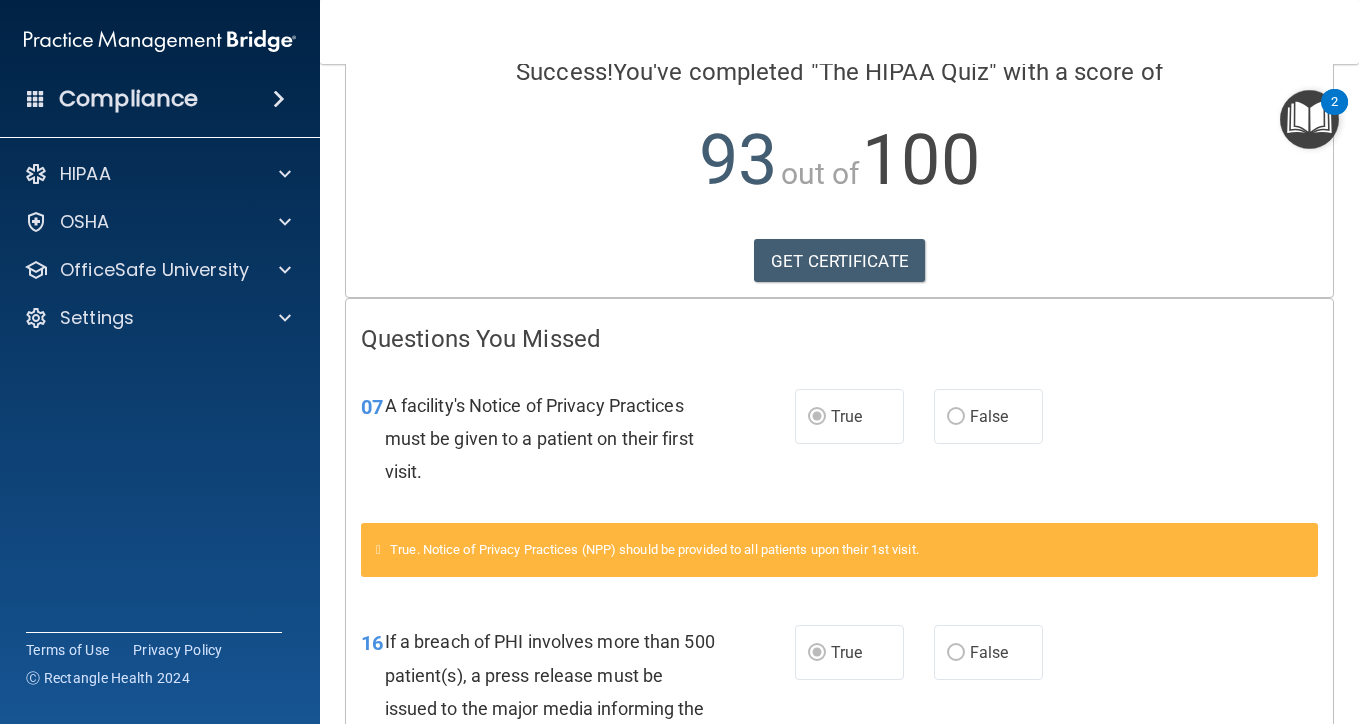 scroll, scrollTop: 174, scrollLeft: 0, axis: vertical 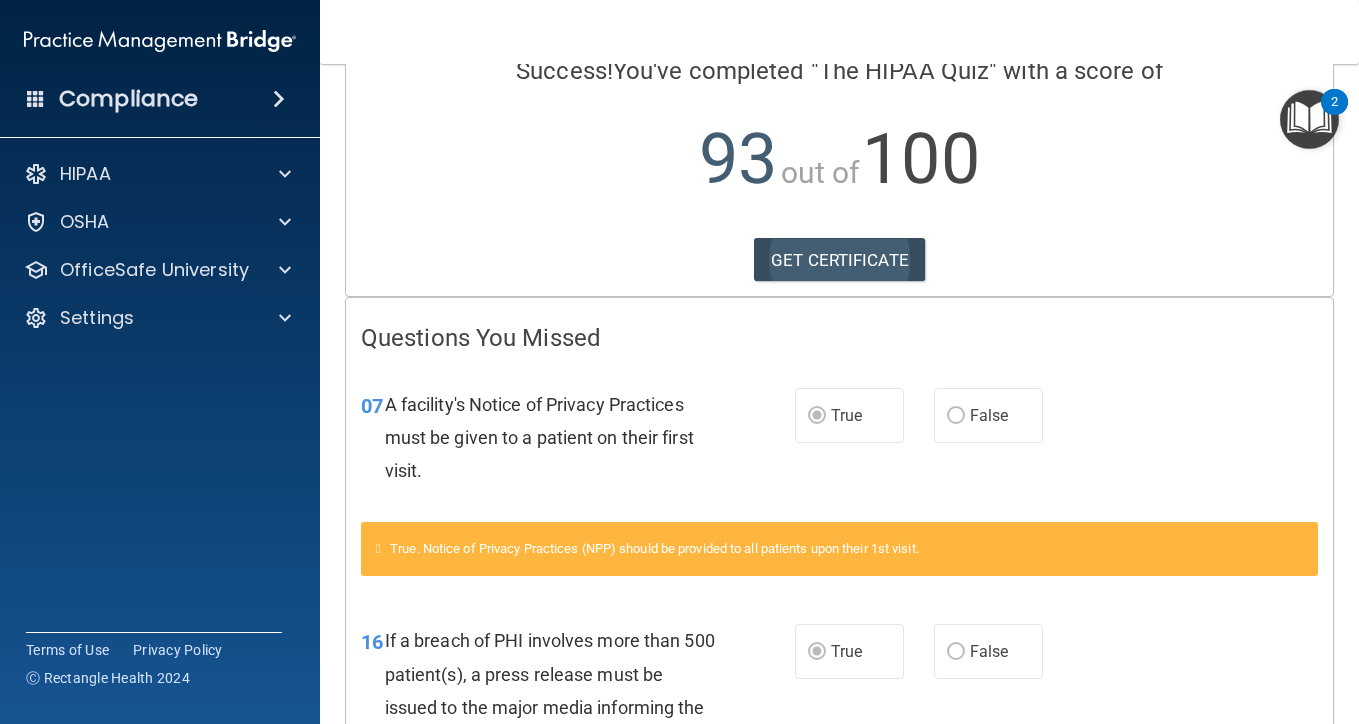 click on "GET CERTIFICATE" at bounding box center [839, 260] 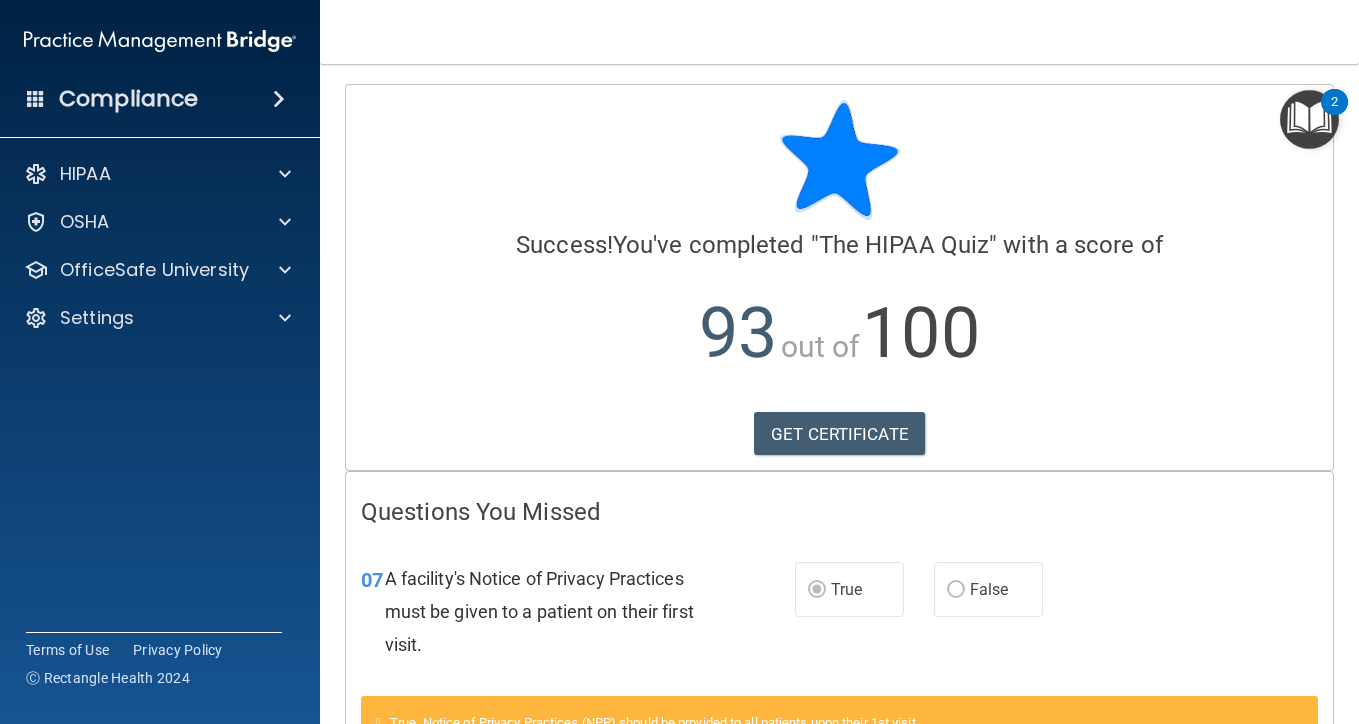 scroll, scrollTop: 0, scrollLeft: 0, axis: both 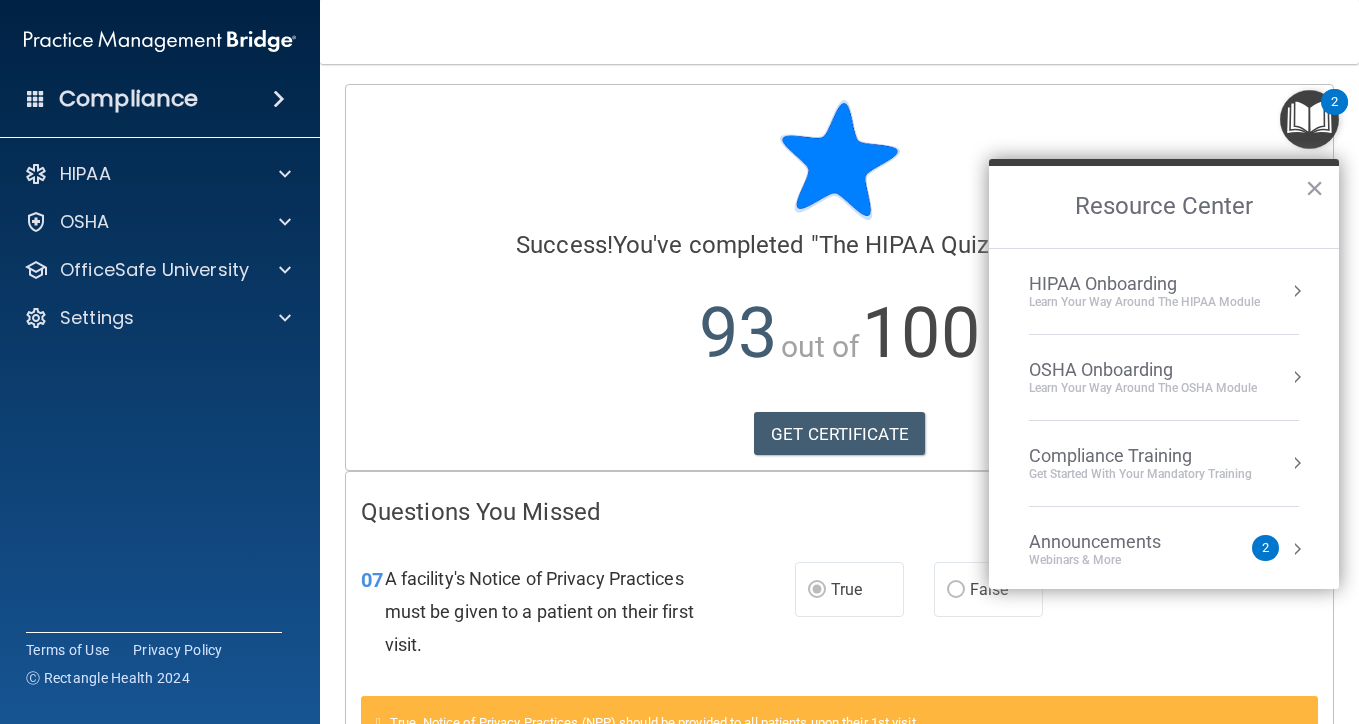 click on "HIPAA Onboarding" at bounding box center [1144, 284] 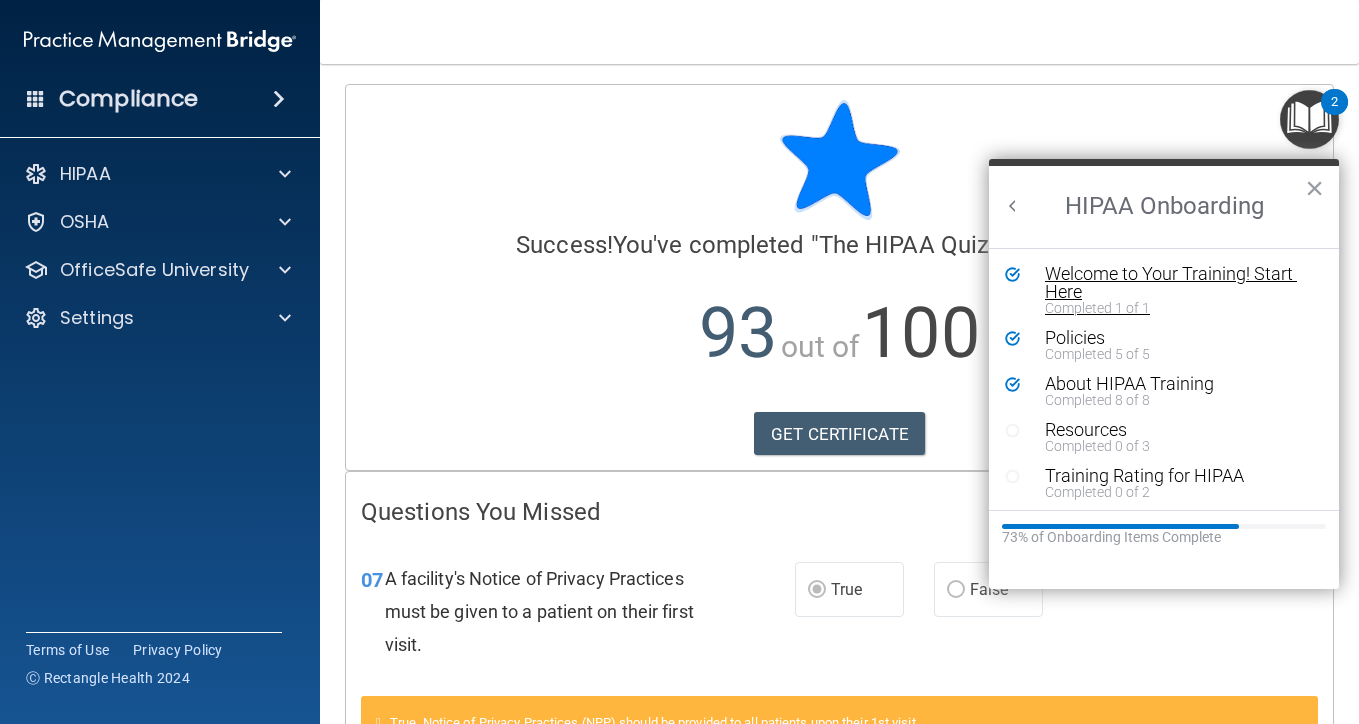scroll, scrollTop: 0, scrollLeft: 0, axis: both 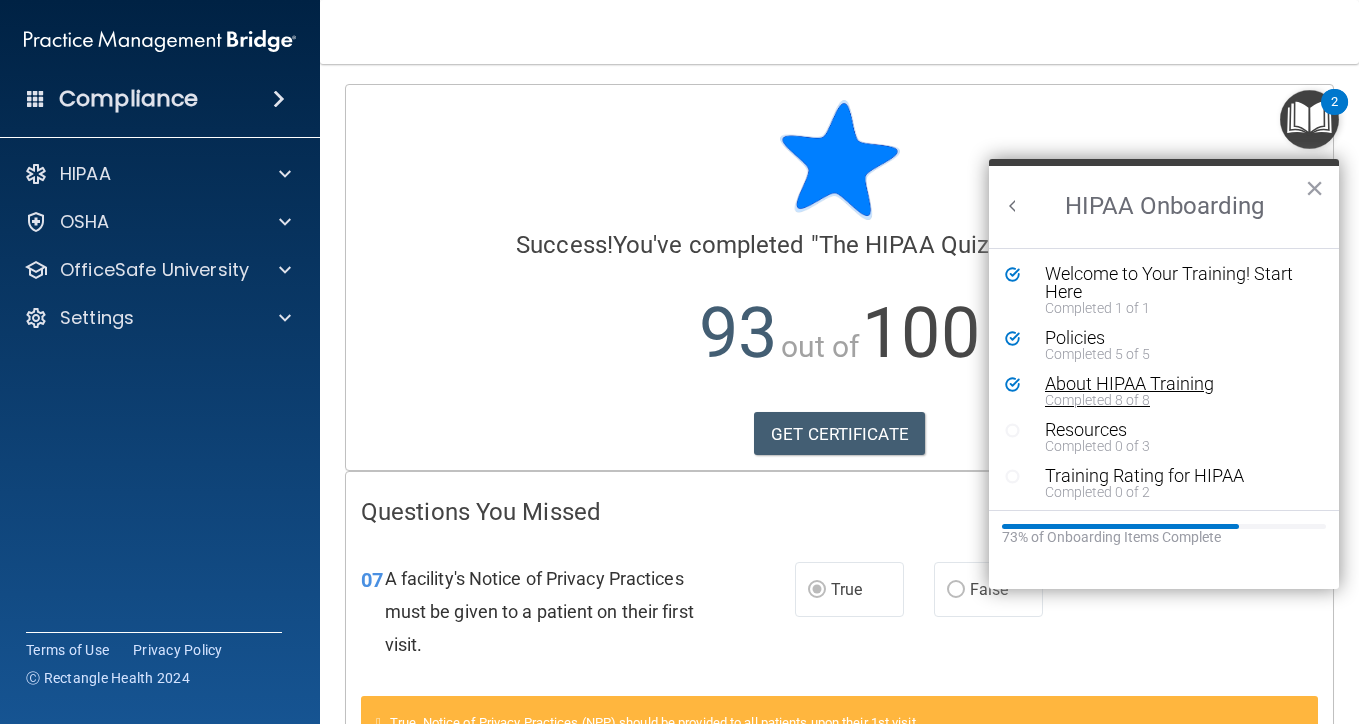click on "Completed 8 of 8" at bounding box center [1179, 400] 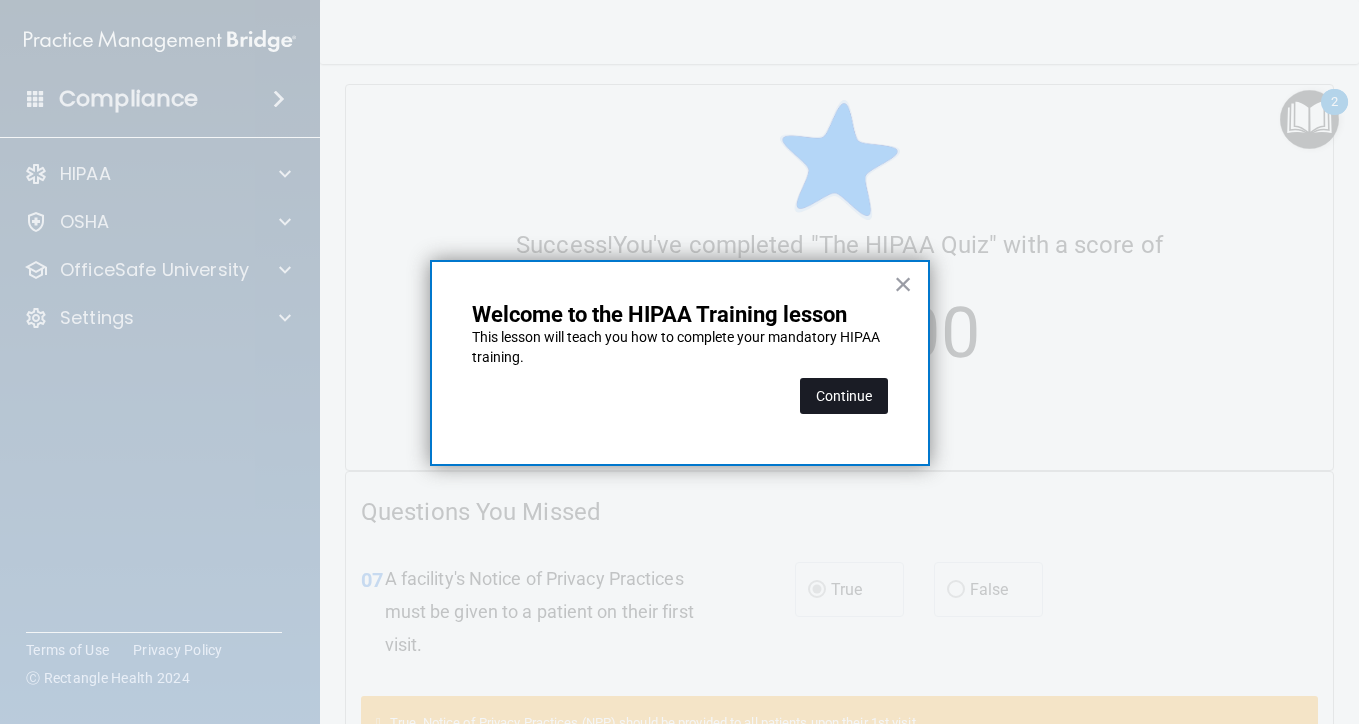 click on "Continue" at bounding box center (844, 396) 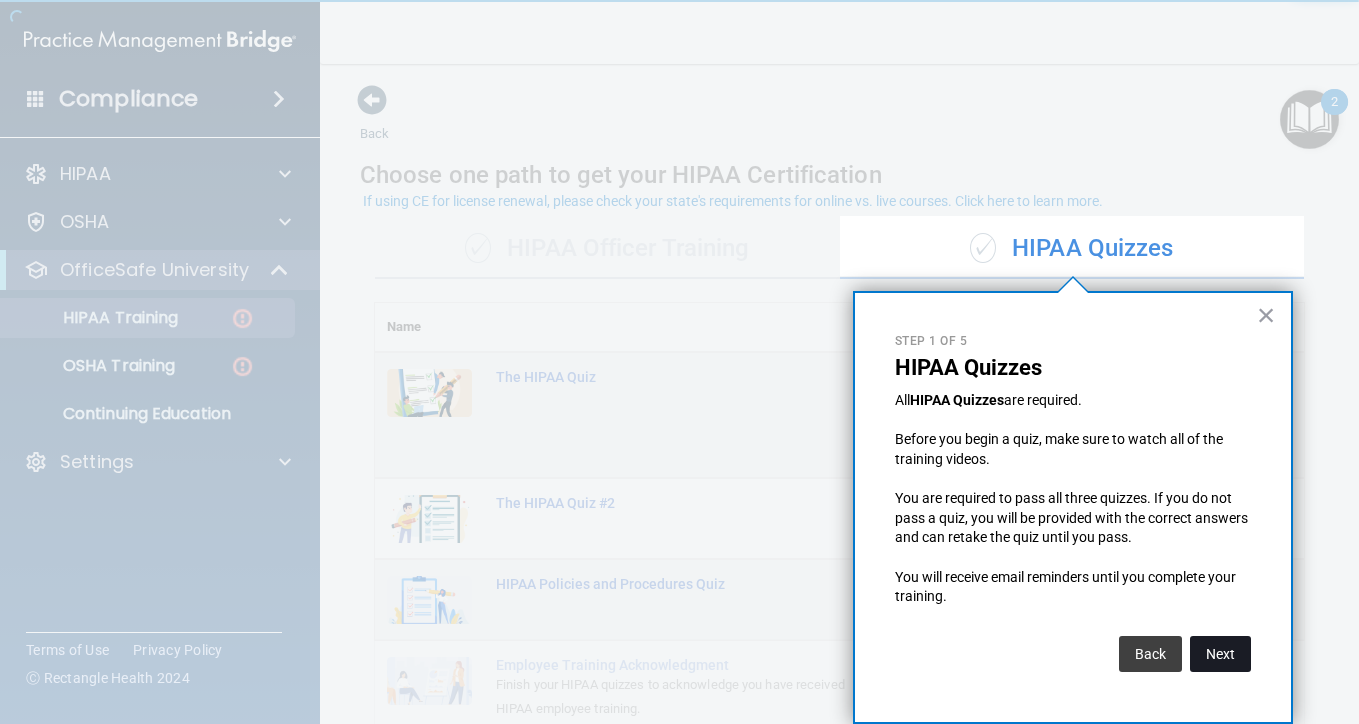 click on "Next" at bounding box center [1220, 654] 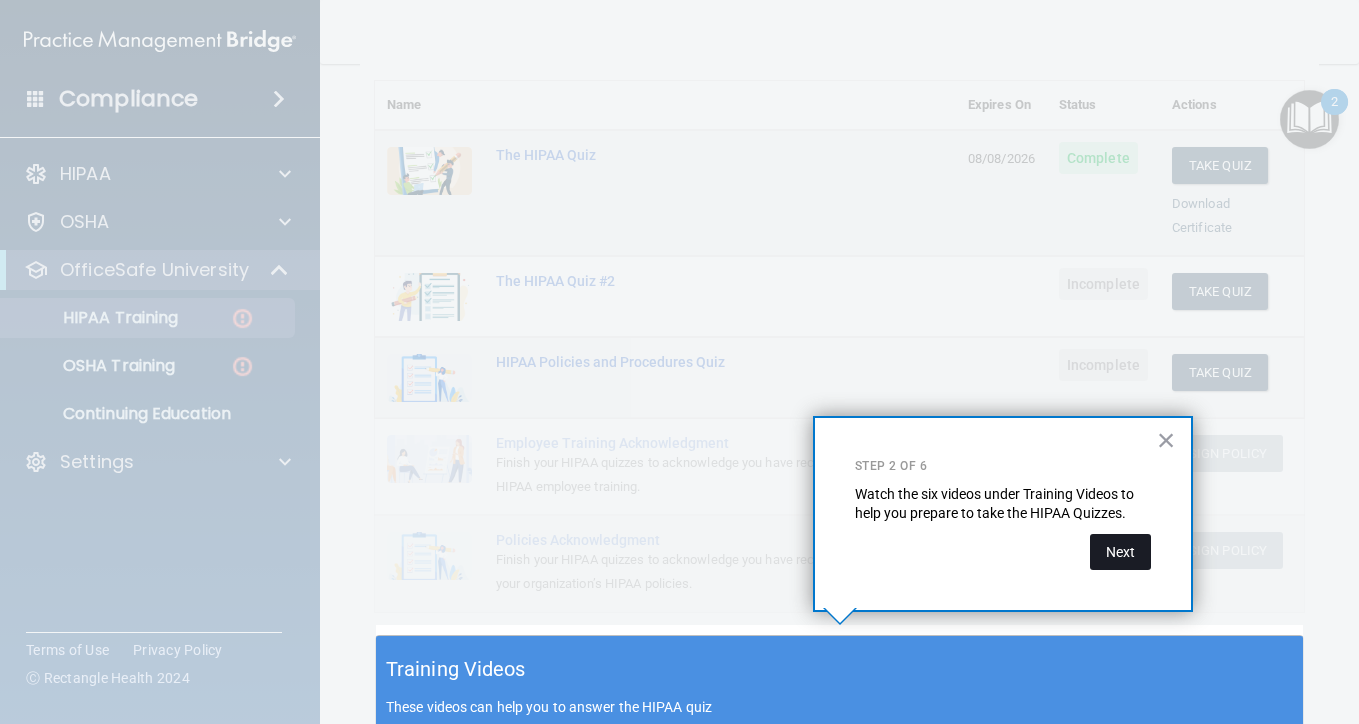 click on "Next" at bounding box center [1120, 552] 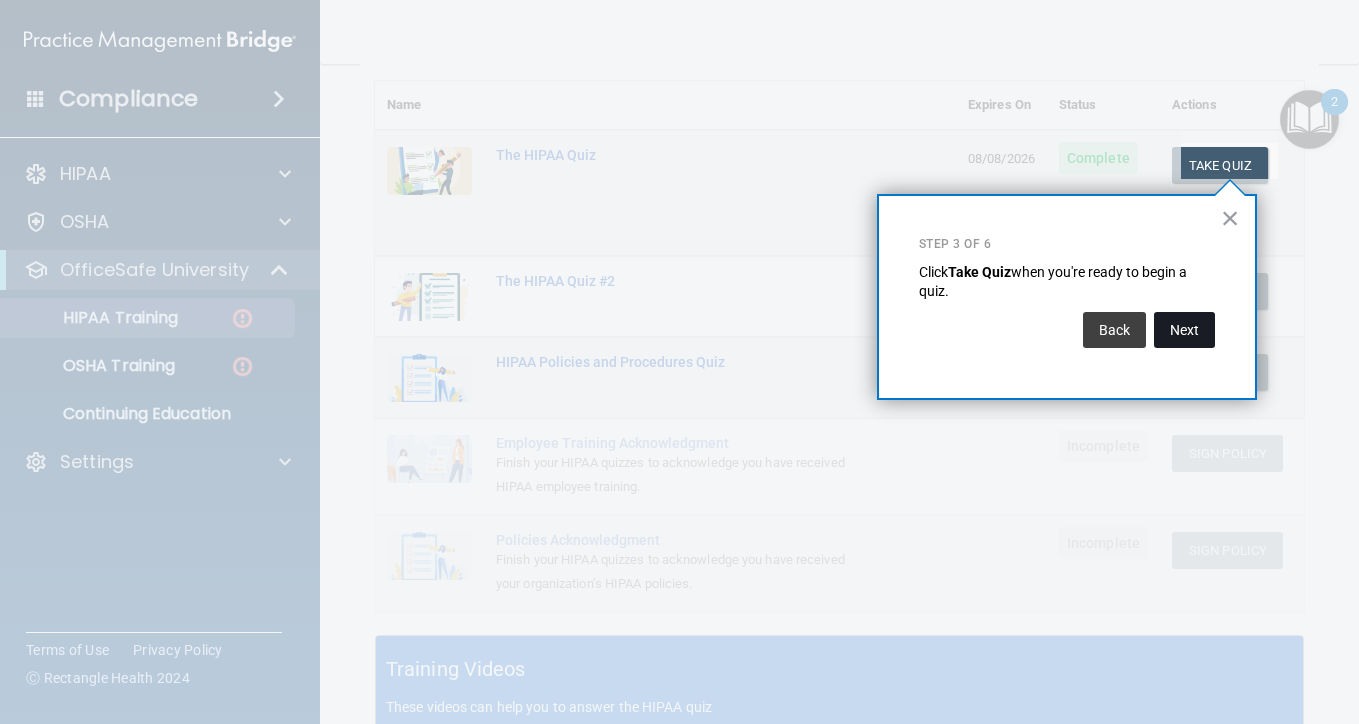 click on "Next" at bounding box center (1184, 330) 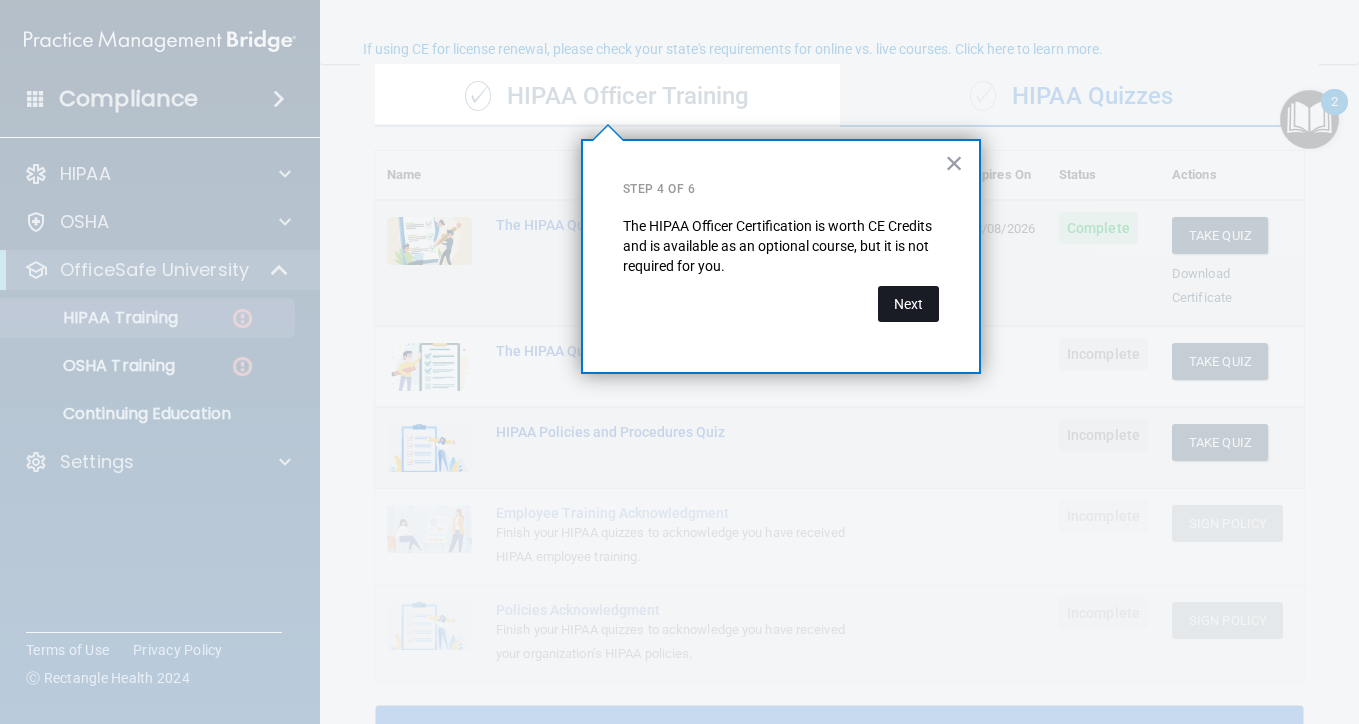 click on "Next" at bounding box center [908, 304] 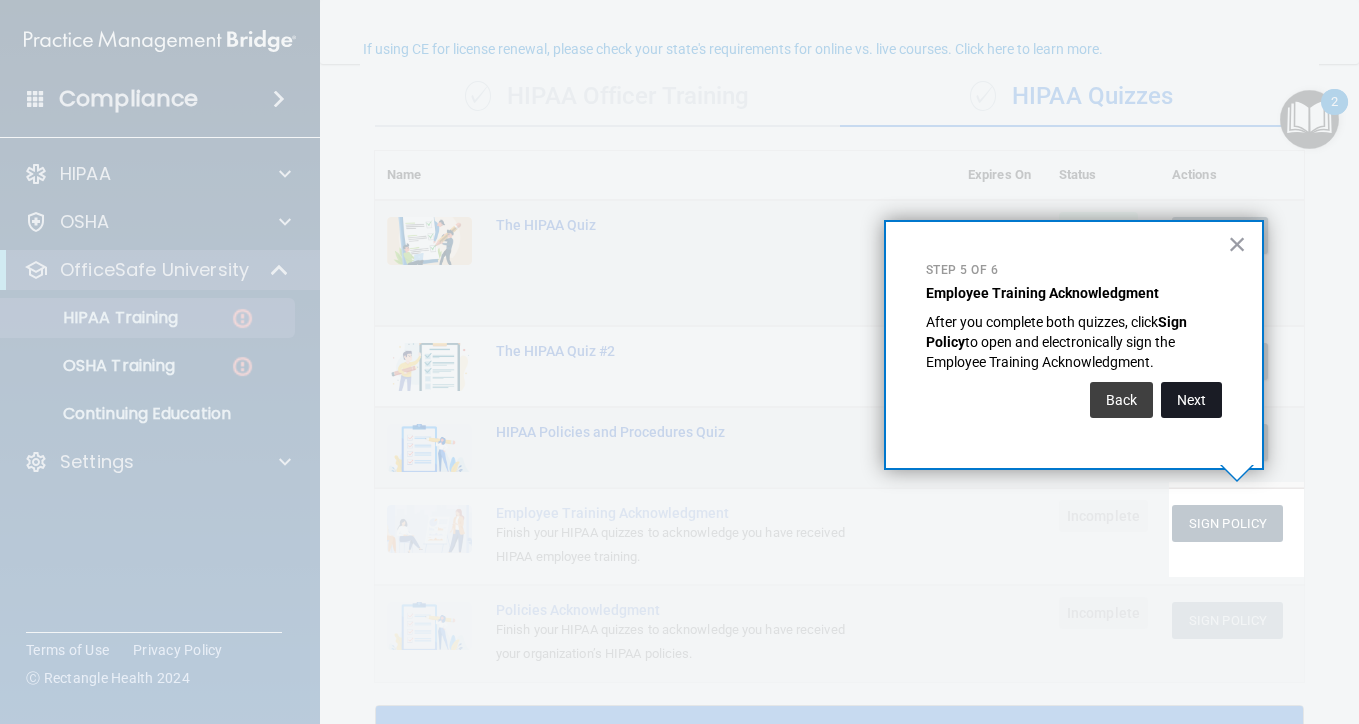 click on "Next" at bounding box center (1191, 400) 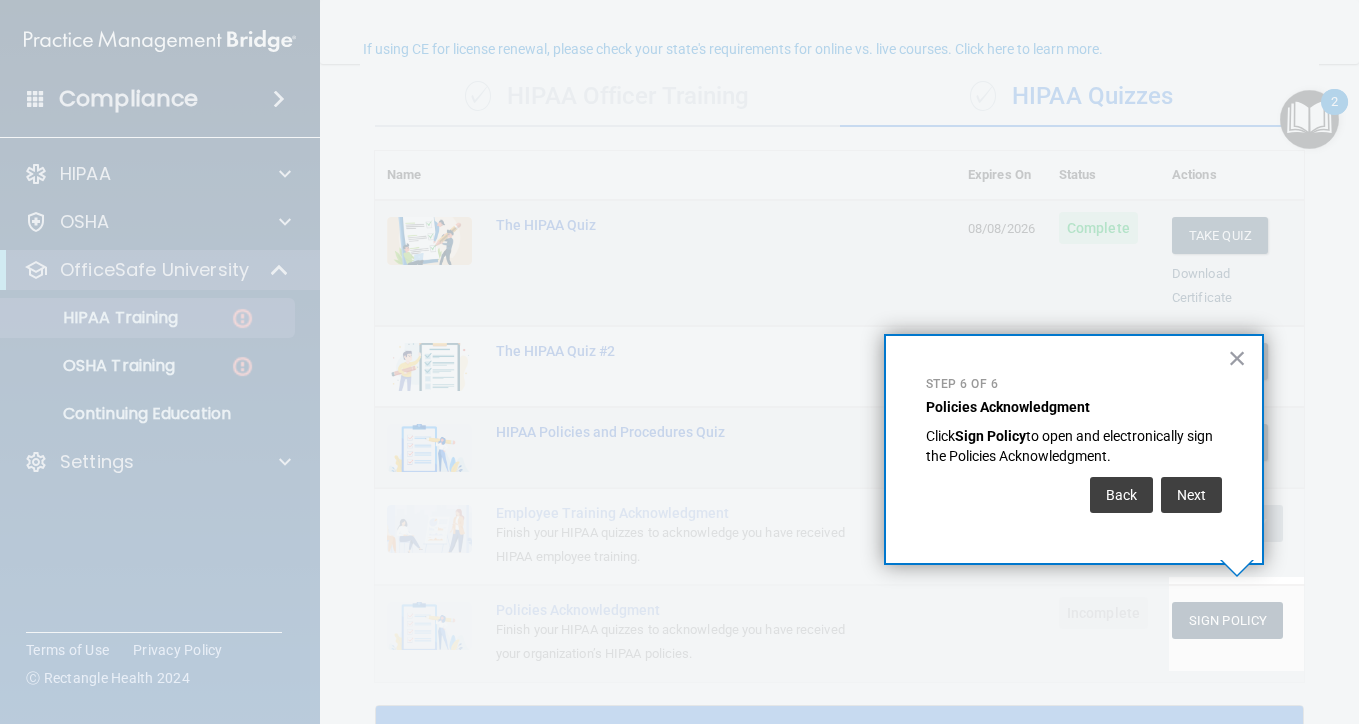 click on "Click  Sign Policy  to open and electronically sign the Policies Acknowledgment." at bounding box center (1074, 446) 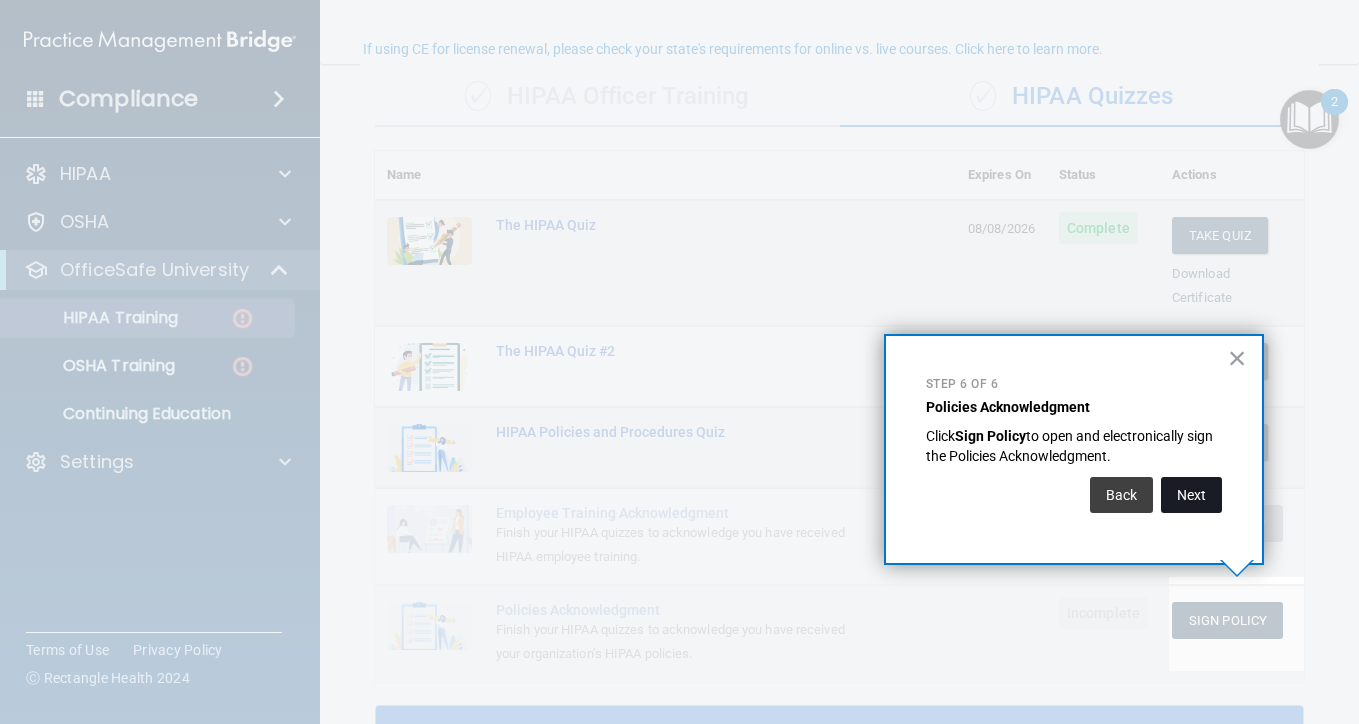 click on "Next" at bounding box center (1191, 495) 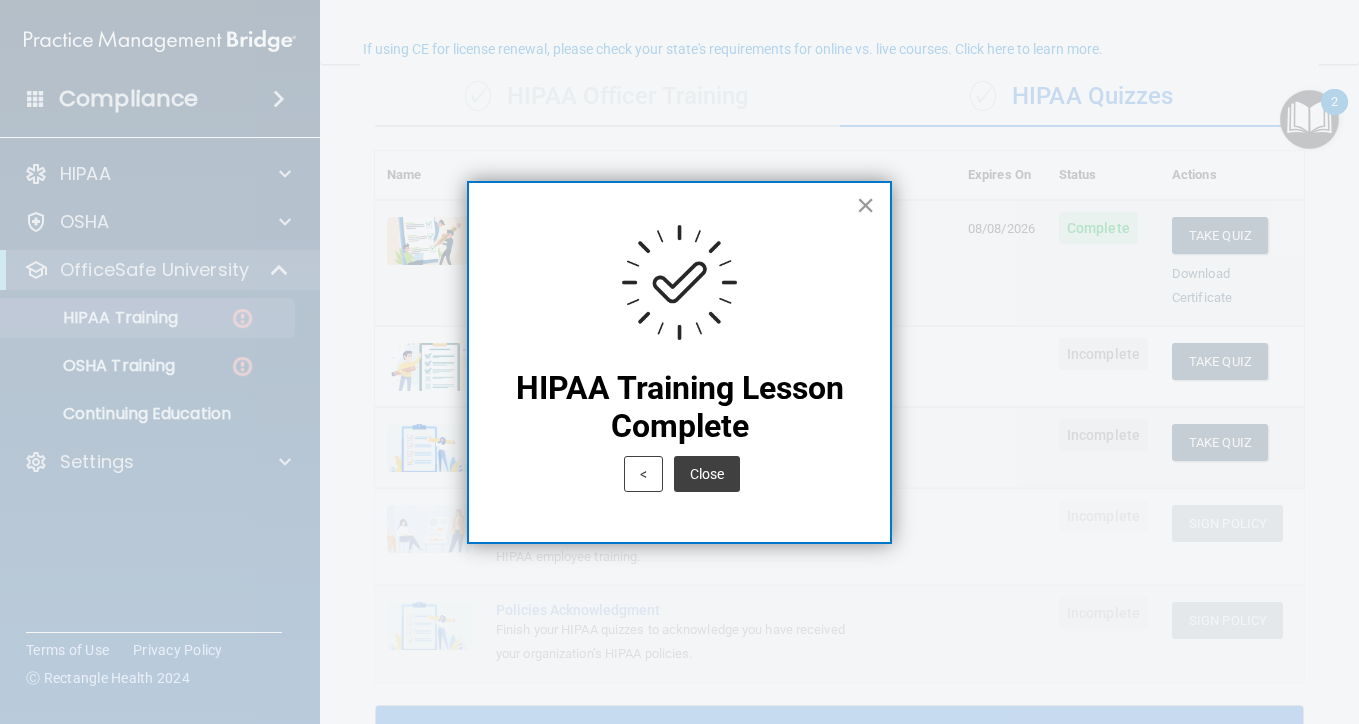 click on "×" at bounding box center (865, 205) 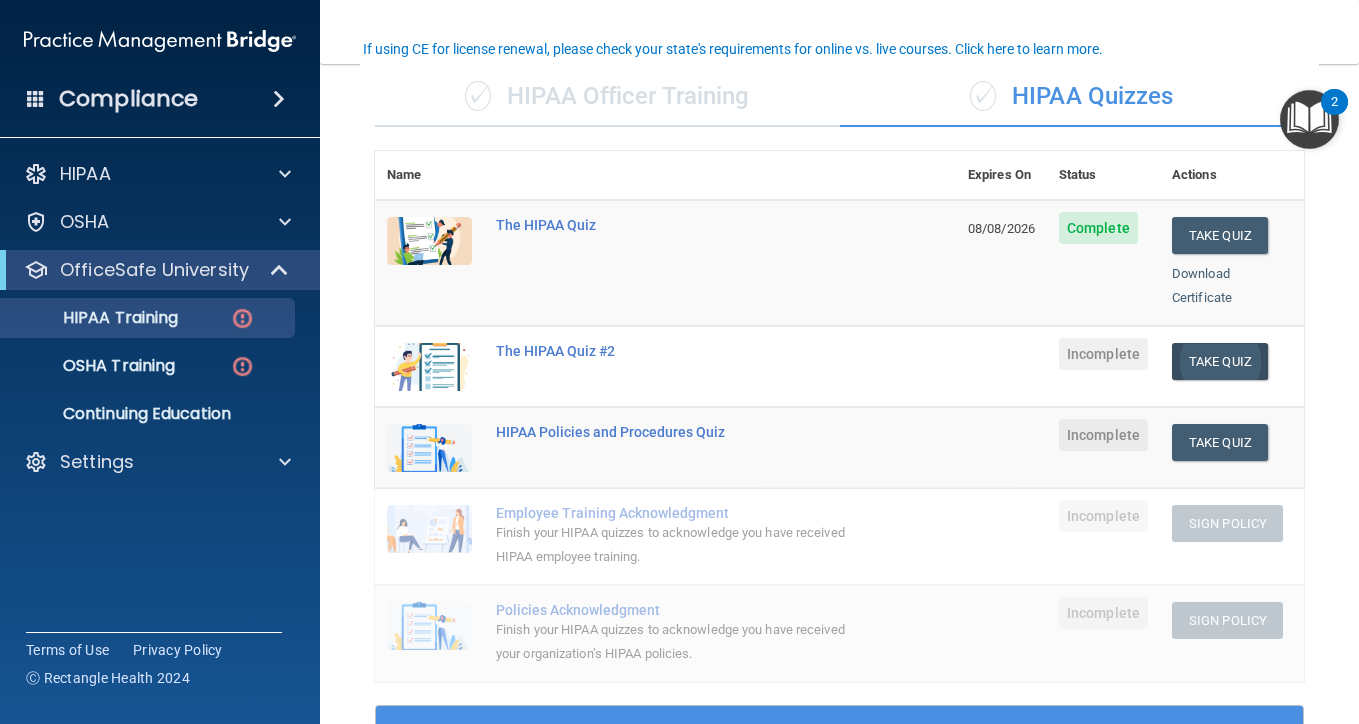 click on "Take Quiz" at bounding box center [1220, 361] 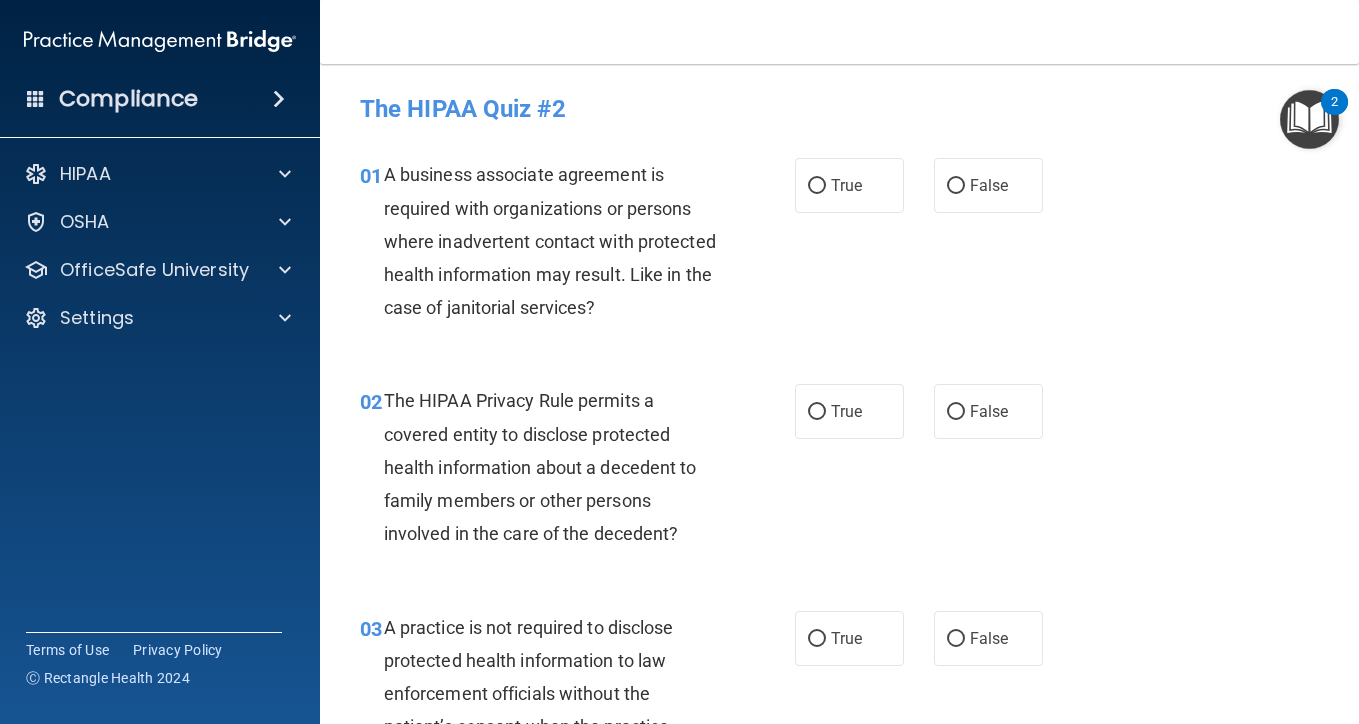 scroll, scrollTop: 0, scrollLeft: 0, axis: both 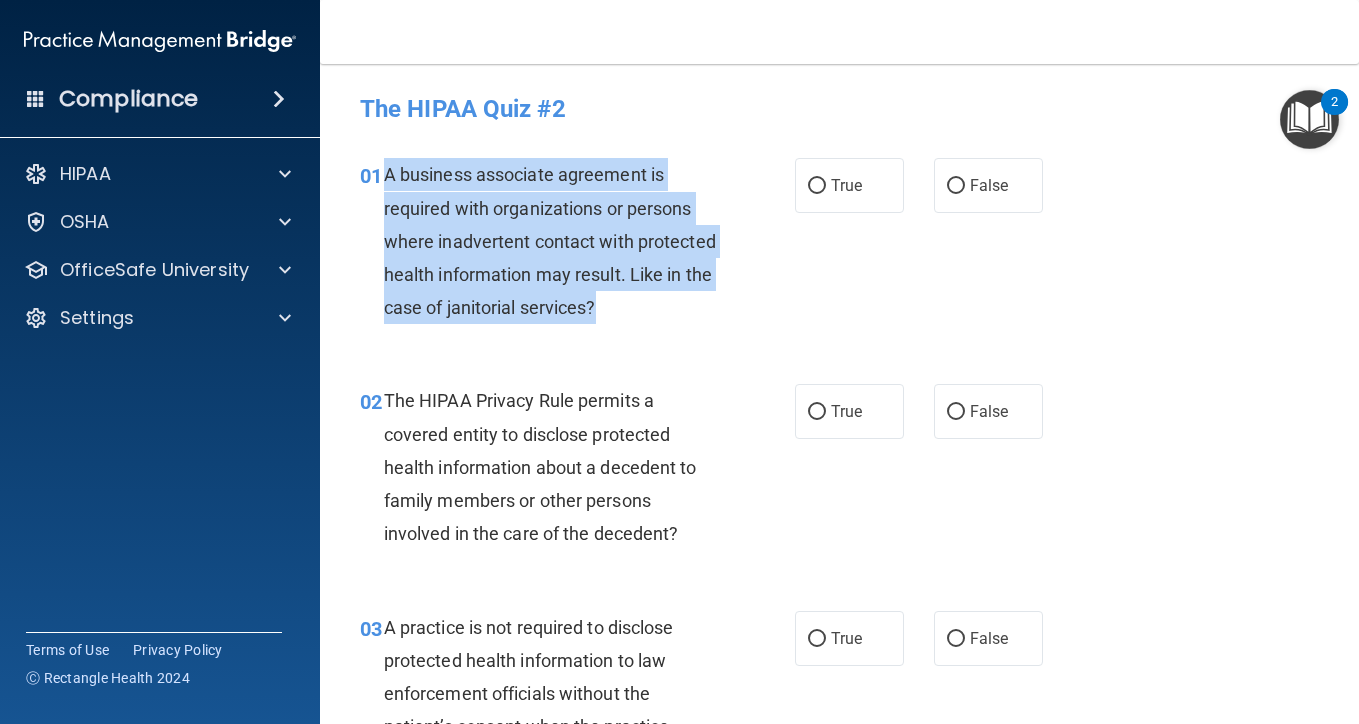 drag, startPoint x: 610, startPoint y: 304, endPoint x: 385, endPoint y: 184, distance: 255 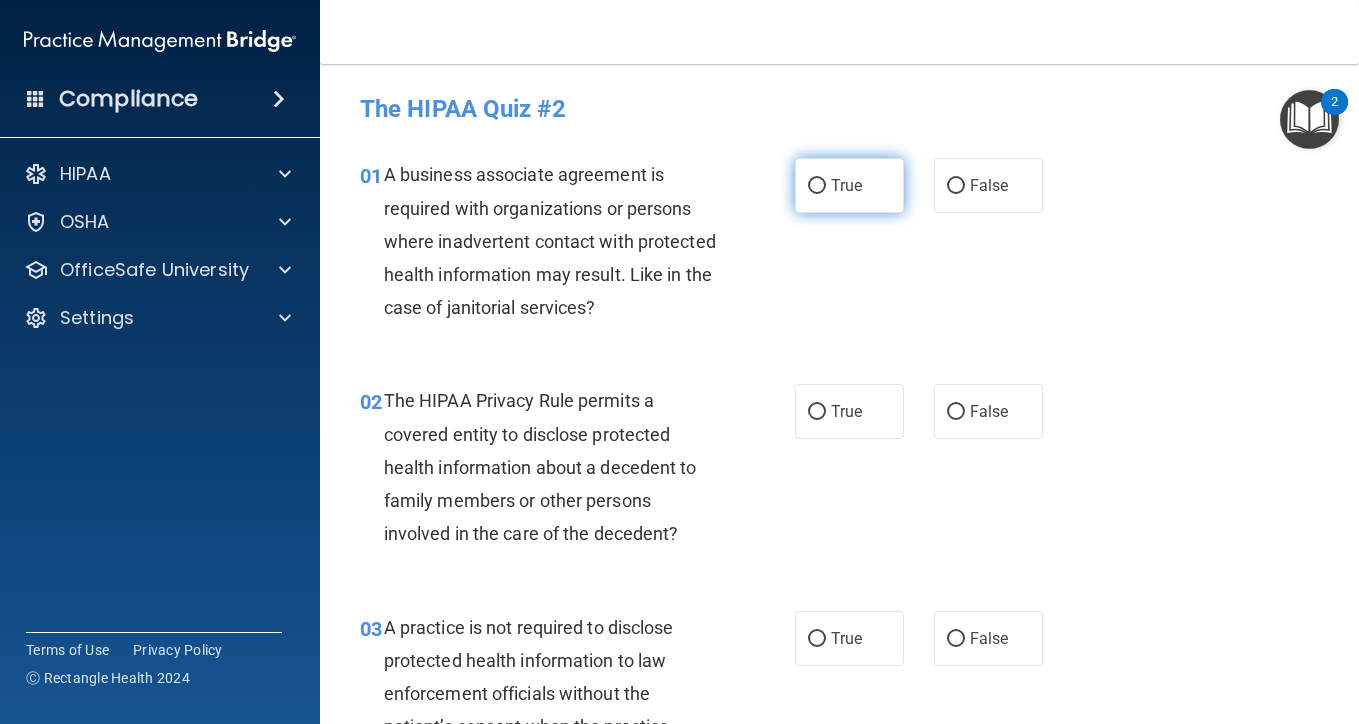 click on "True" at bounding box center (849, 185) 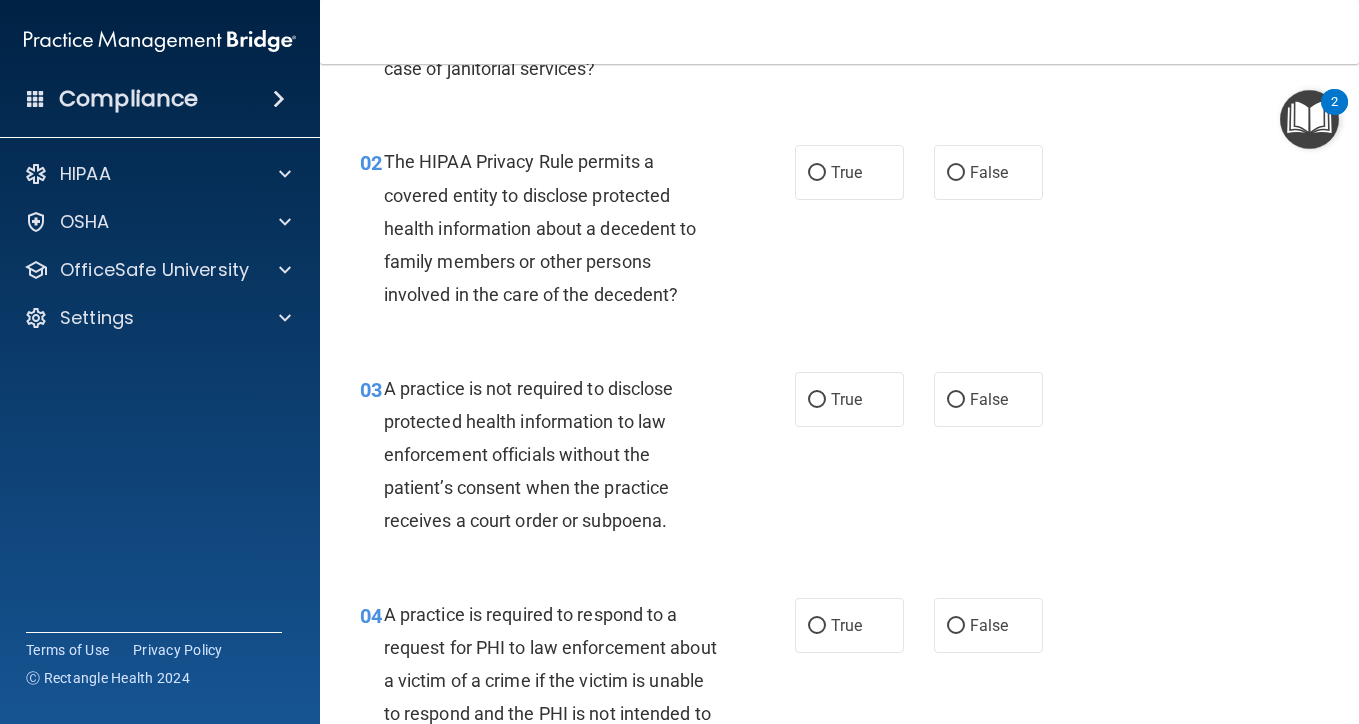 scroll, scrollTop: 240, scrollLeft: 0, axis: vertical 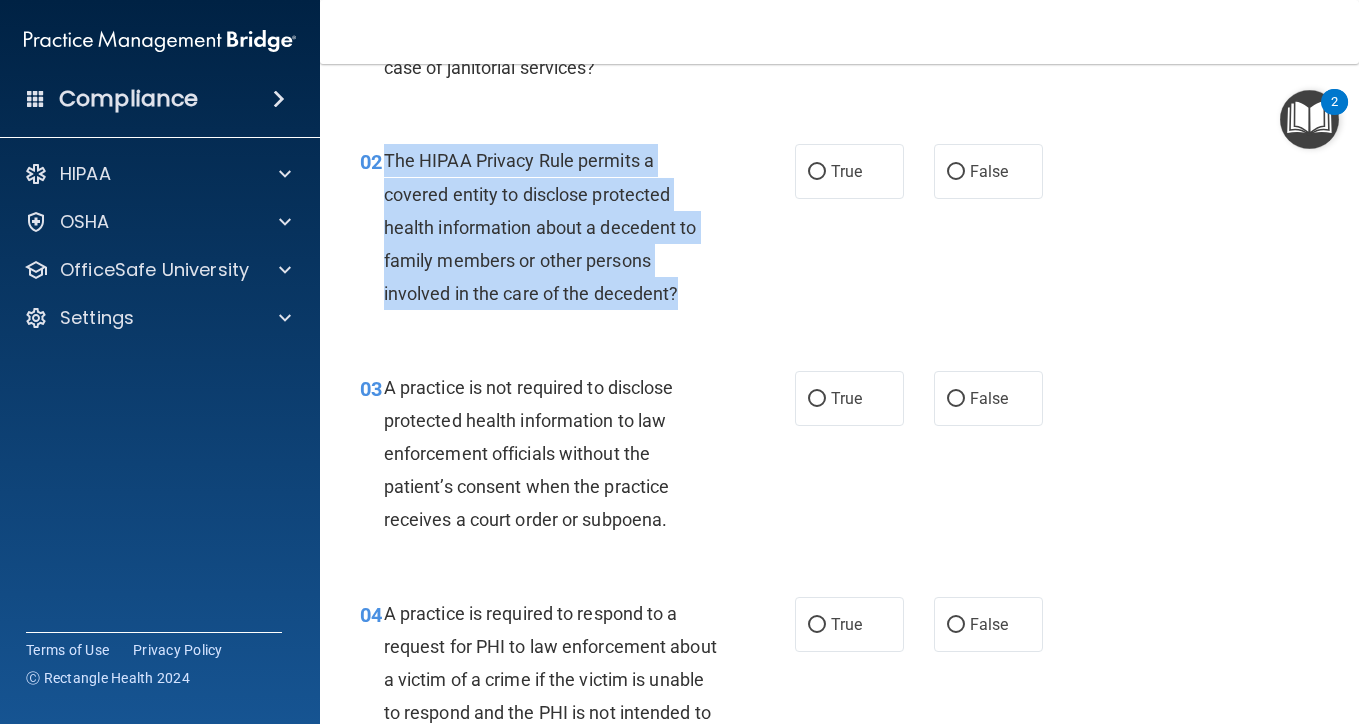 drag, startPoint x: 692, startPoint y: 298, endPoint x: 386, endPoint y: 162, distance: 334.86118 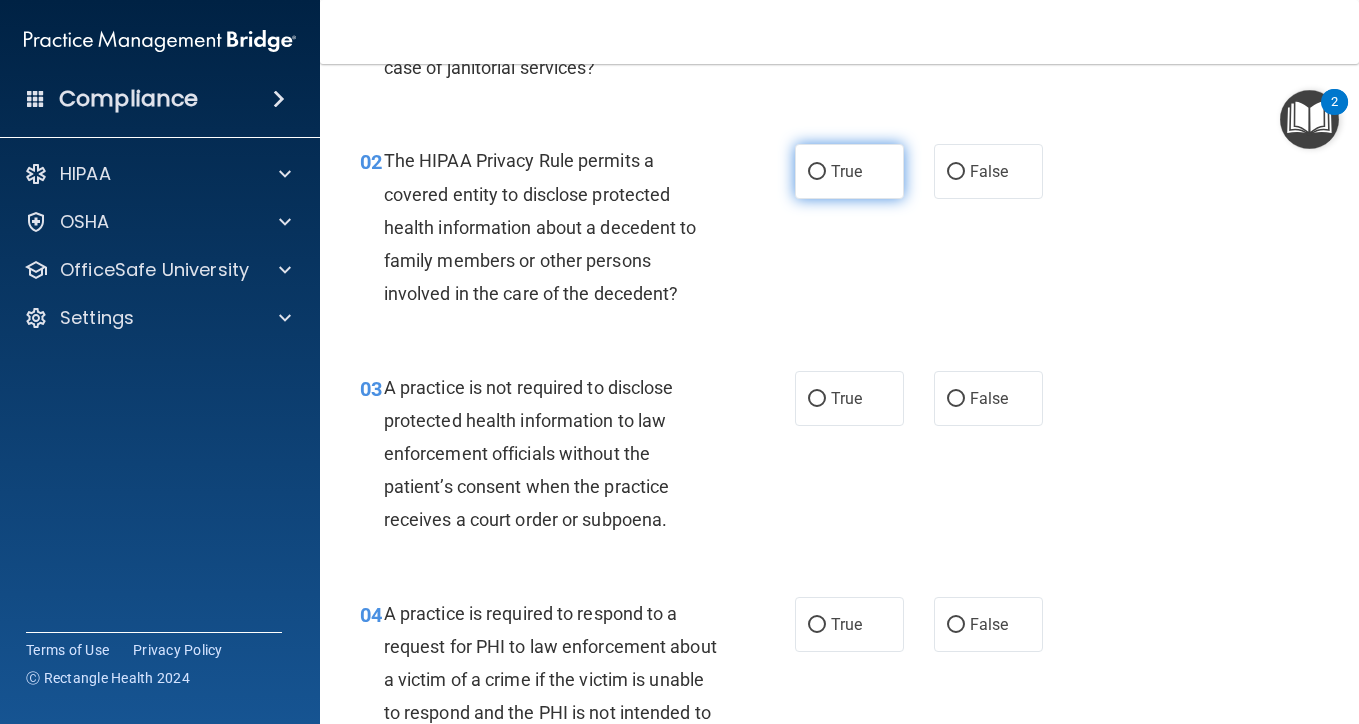 click on "True" at bounding box center (849, 171) 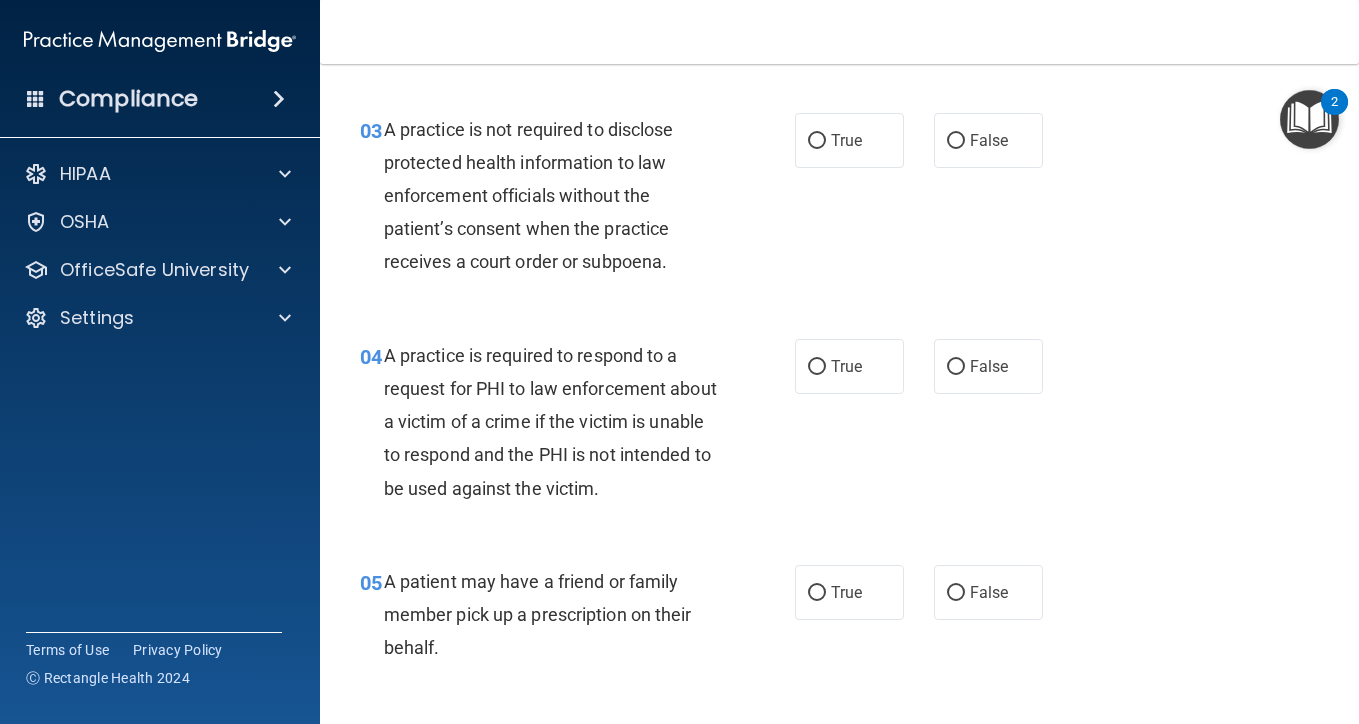 scroll, scrollTop: 499, scrollLeft: 0, axis: vertical 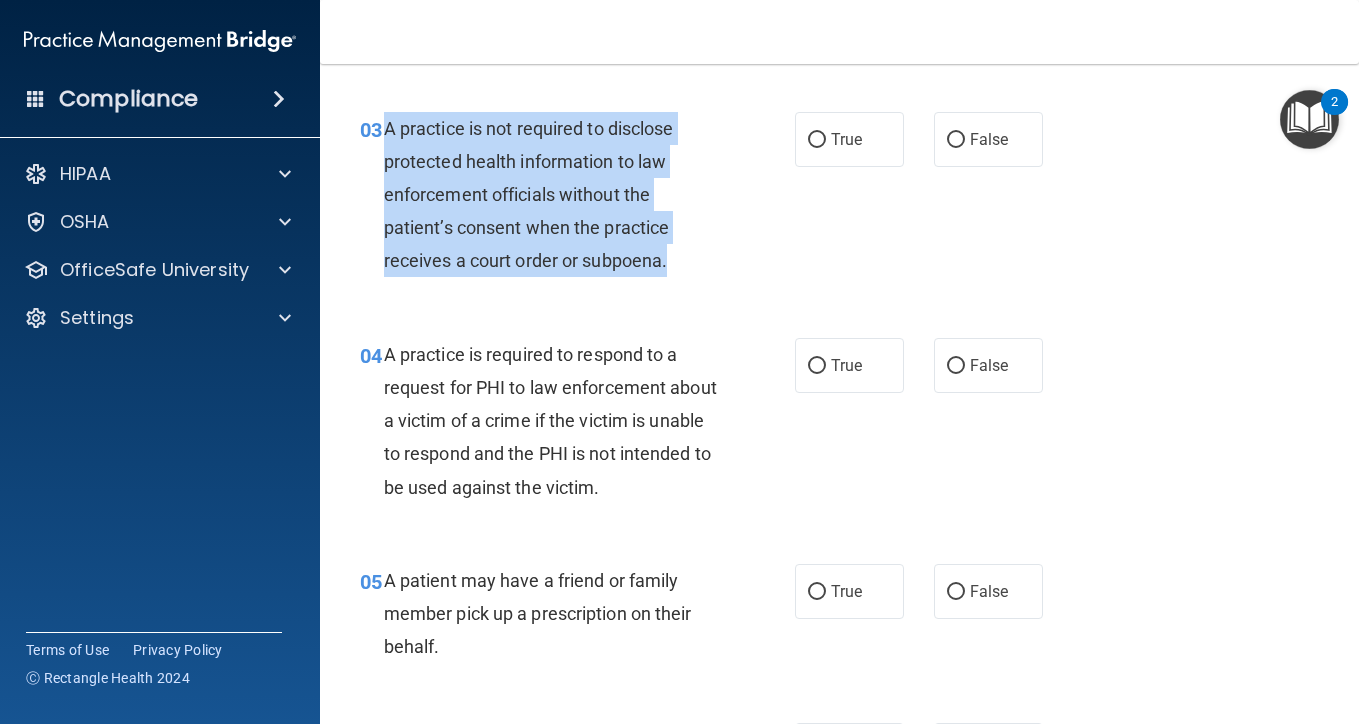 drag, startPoint x: 677, startPoint y: 263, endPoint x: 388, endPoint y: 115, distance: 324.69217 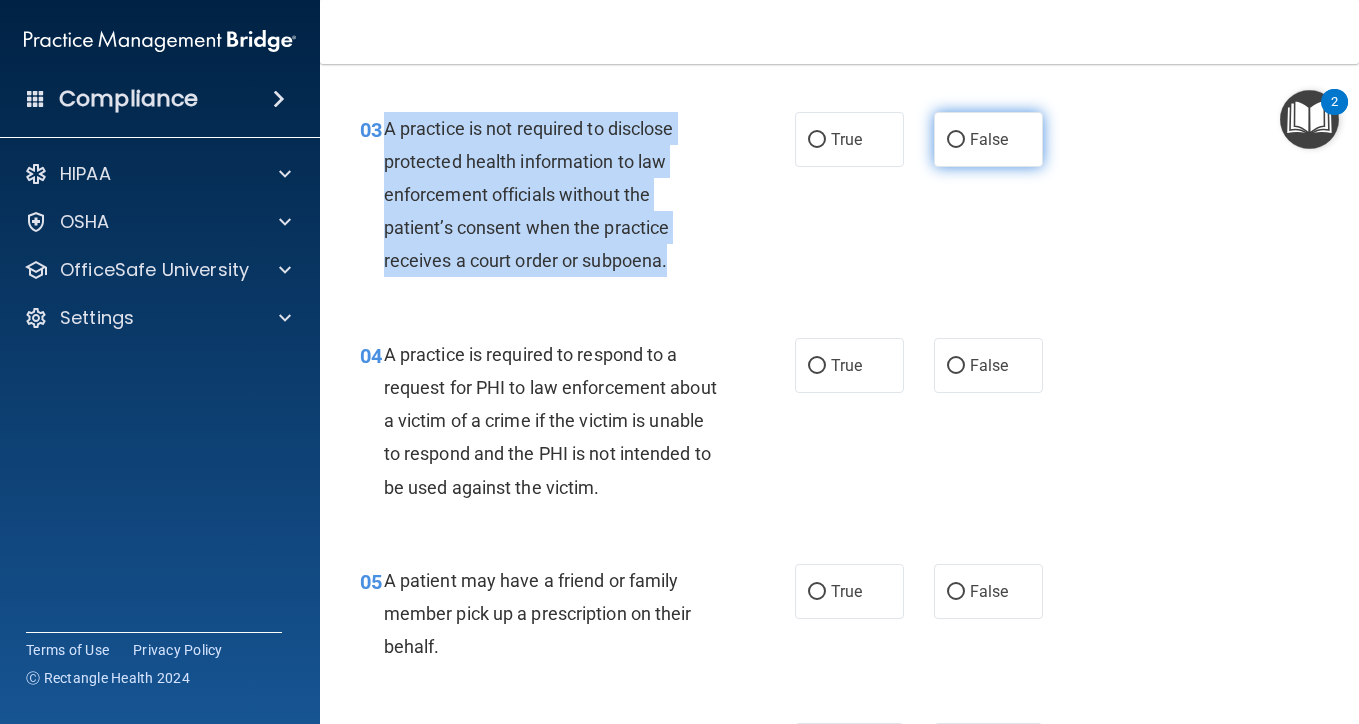 click on "False" at bounding box center [989, 139] 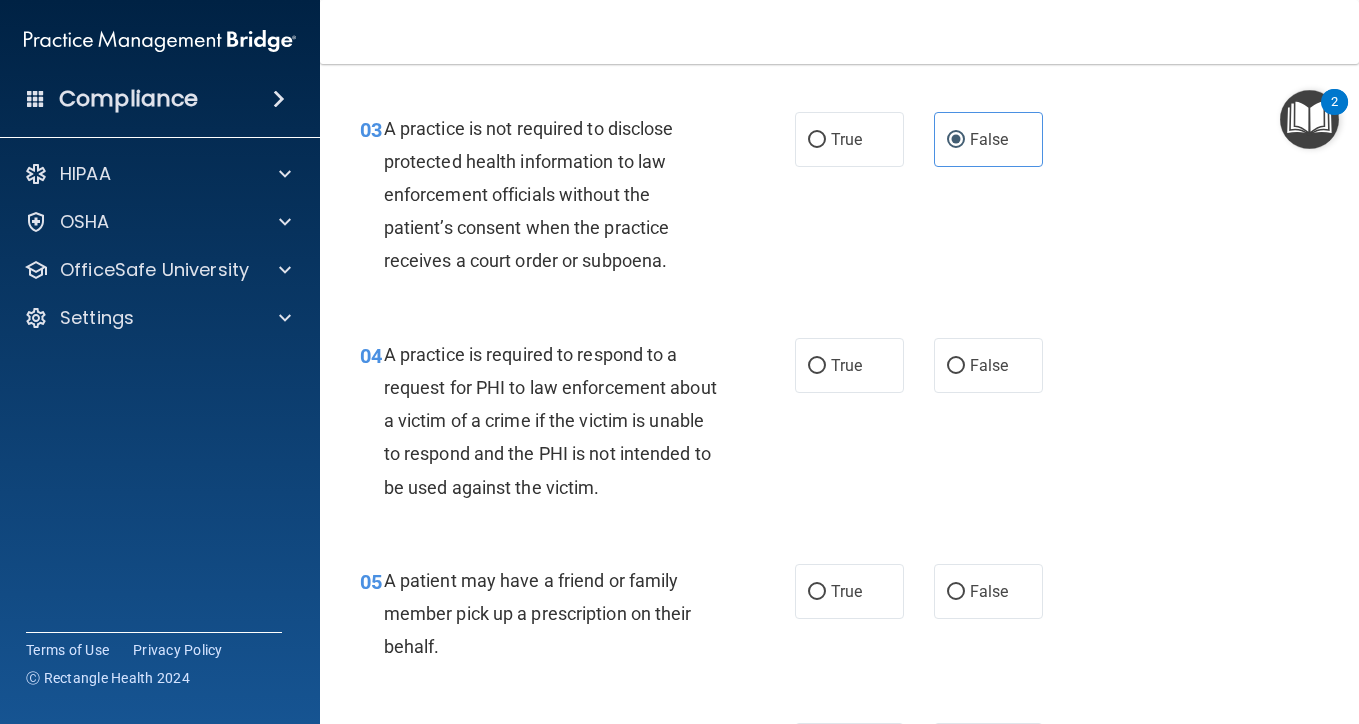 scroll, scrollTop: 638, scrollLeft: 0, axis: vertical 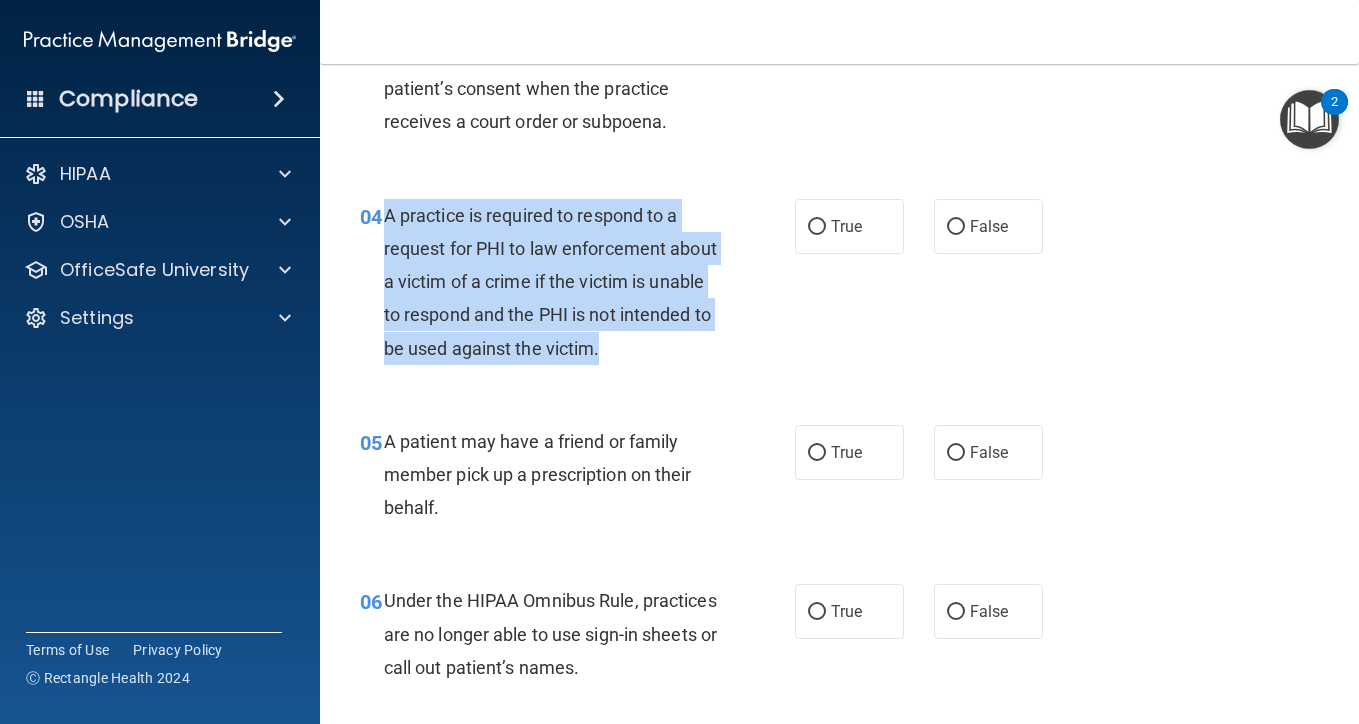 drag, startPoint x: 705, startPoint y: 349, endPoint x: 389, endPoint y: 216, distance: 342.84836 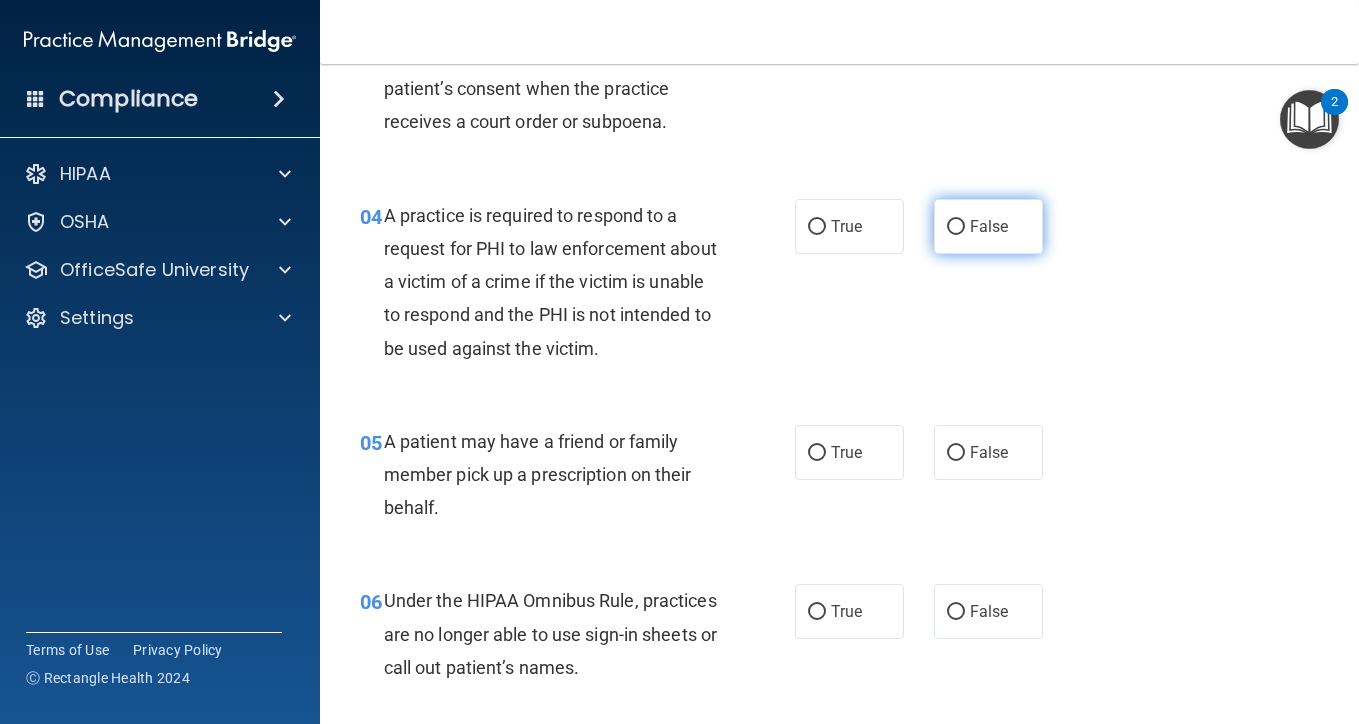 click on "False" at bounding box center (988, 226) 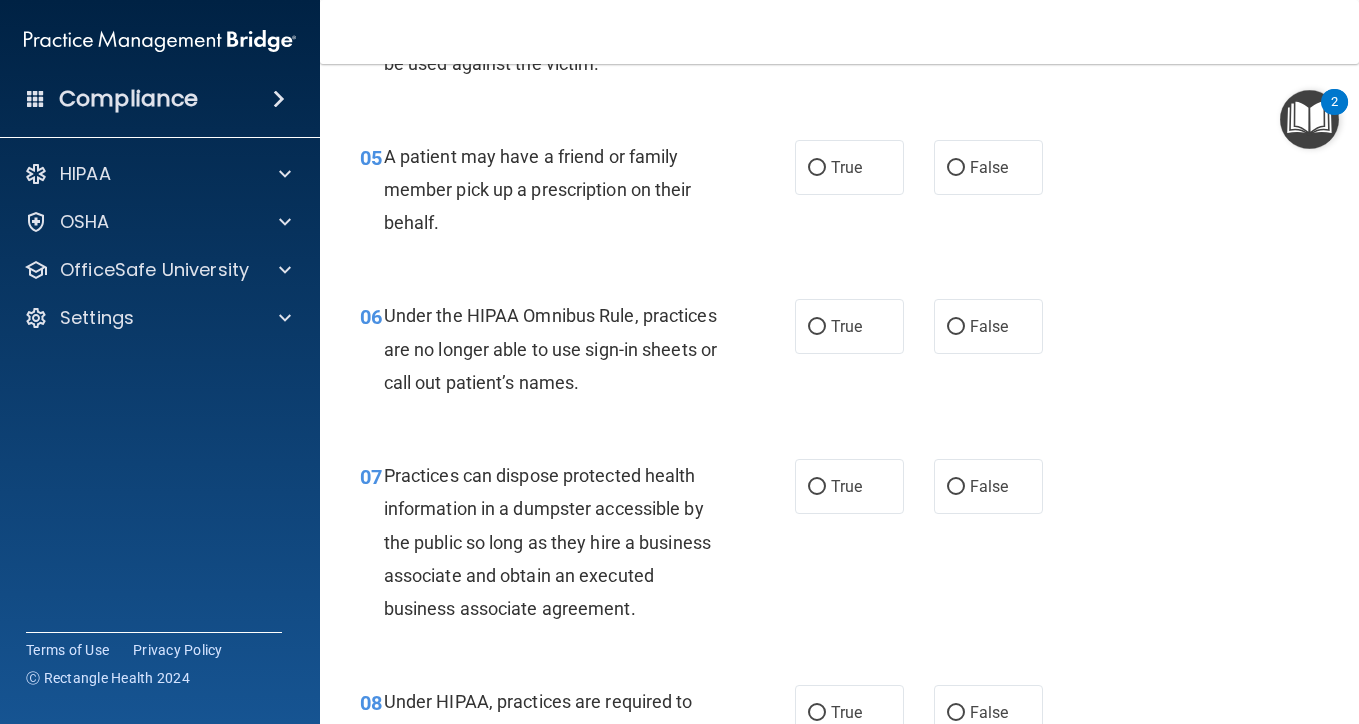 scroll, scrollTop: 934, scrollLeft: 0, axis: vertical 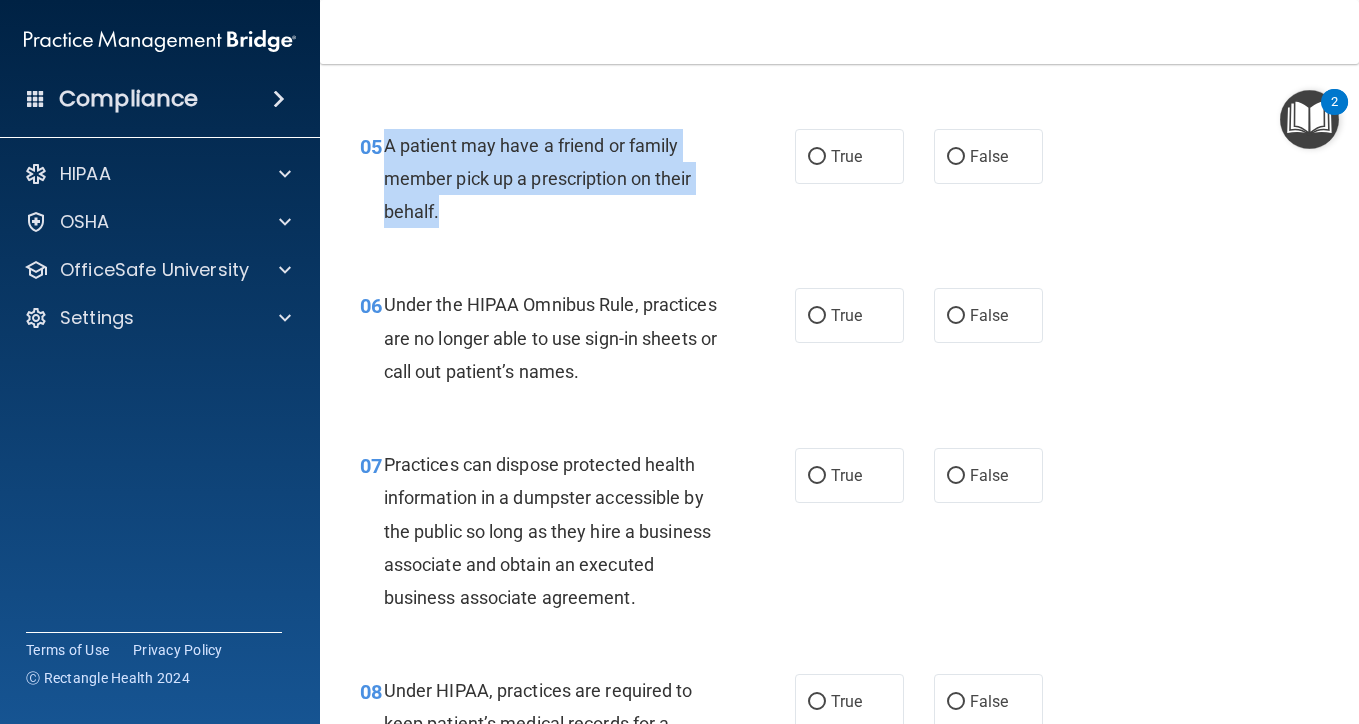 drag, startPoint x: 461, startPoint y: 201, endPoint x: 385, endPoint y: 134, distance: 101.31634 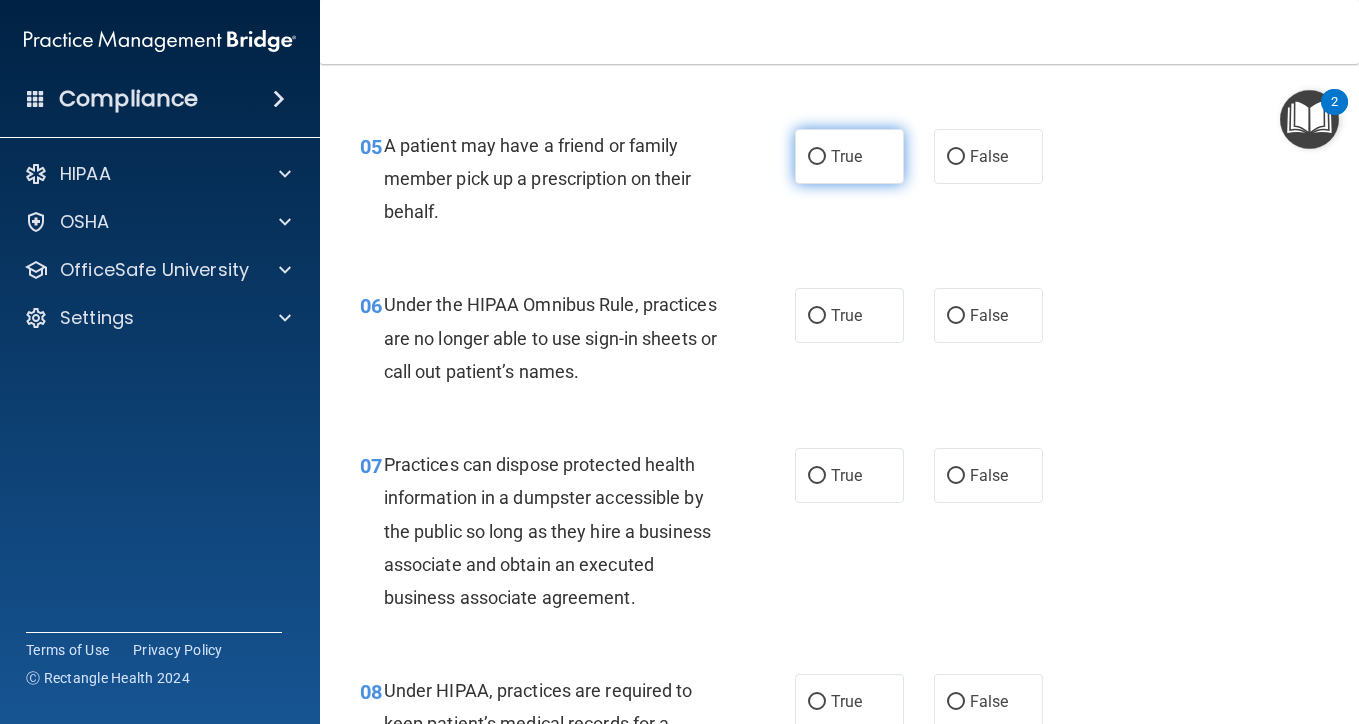 click on "True" at bounding box center [849, 156] 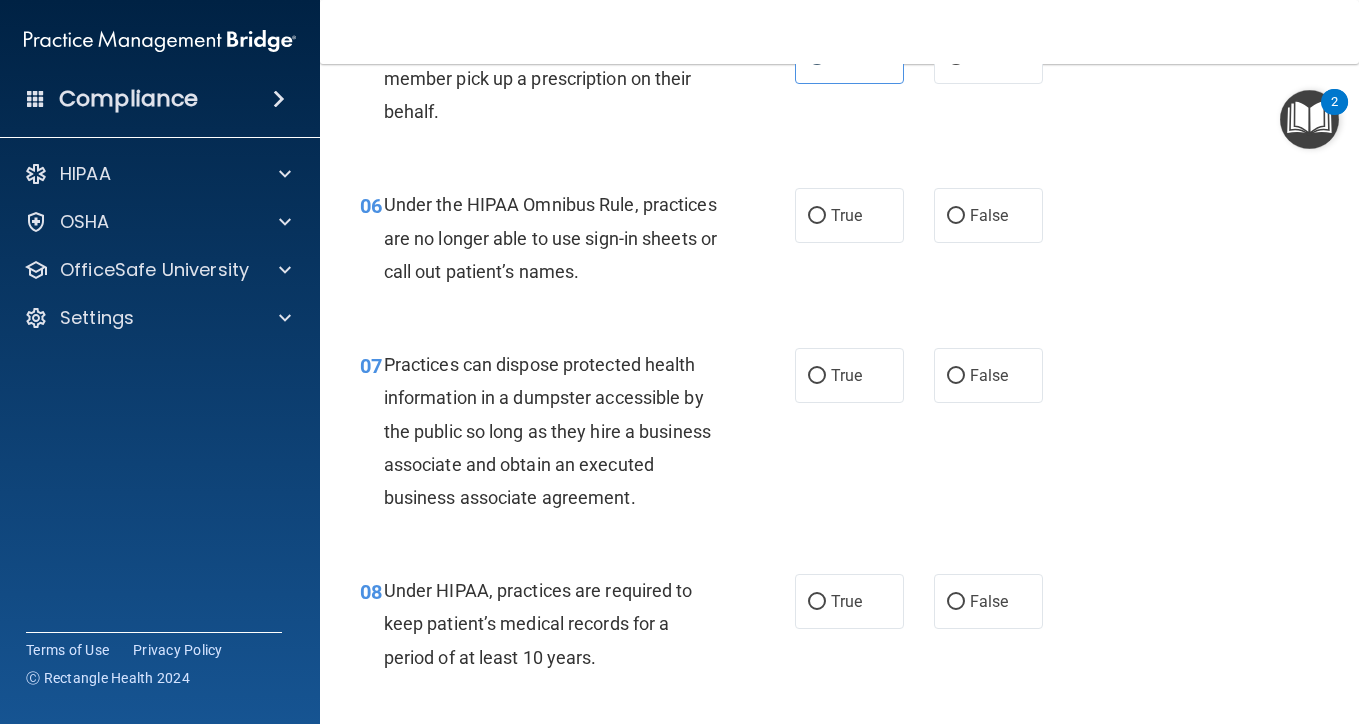 scroll, scrollTop: 1029, scrollLeft: 0, axis: vertical 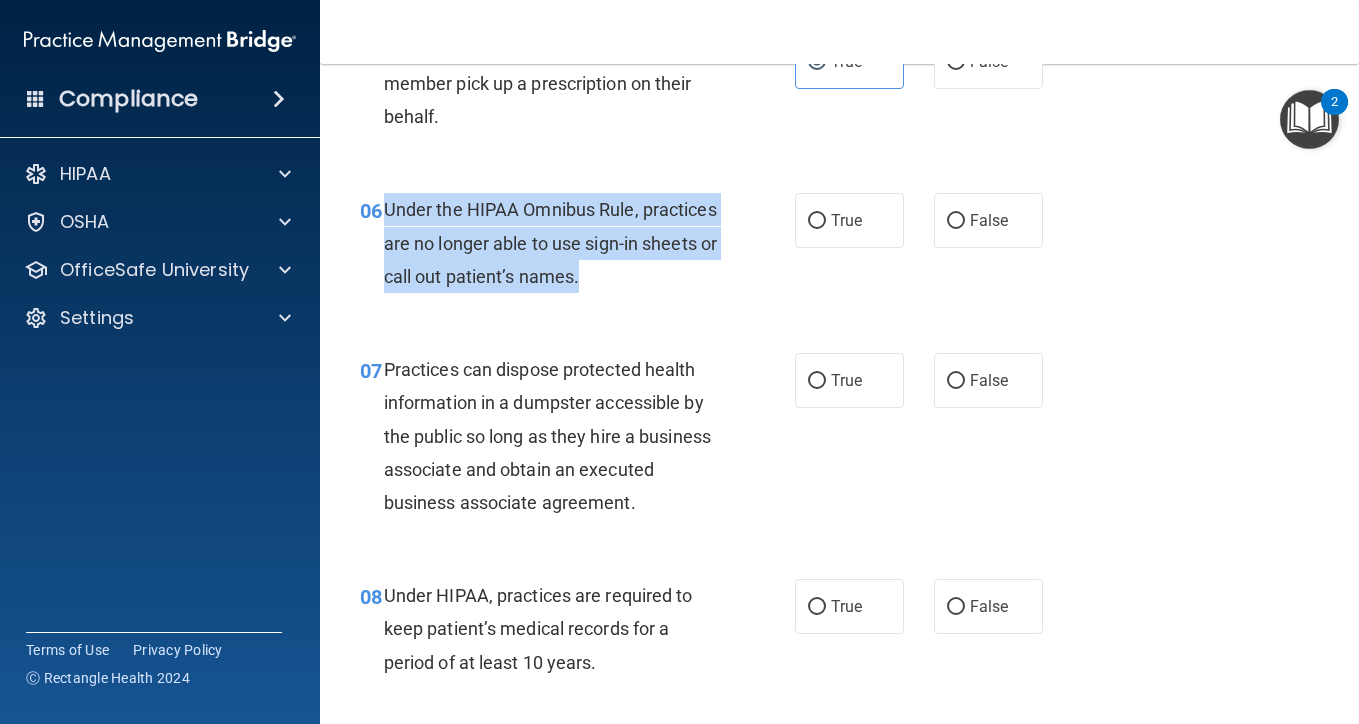 drag, startPoint x: 693, startPoint y: 266, endPoint x: 385, endPoint y: 211, distance: 312.8722 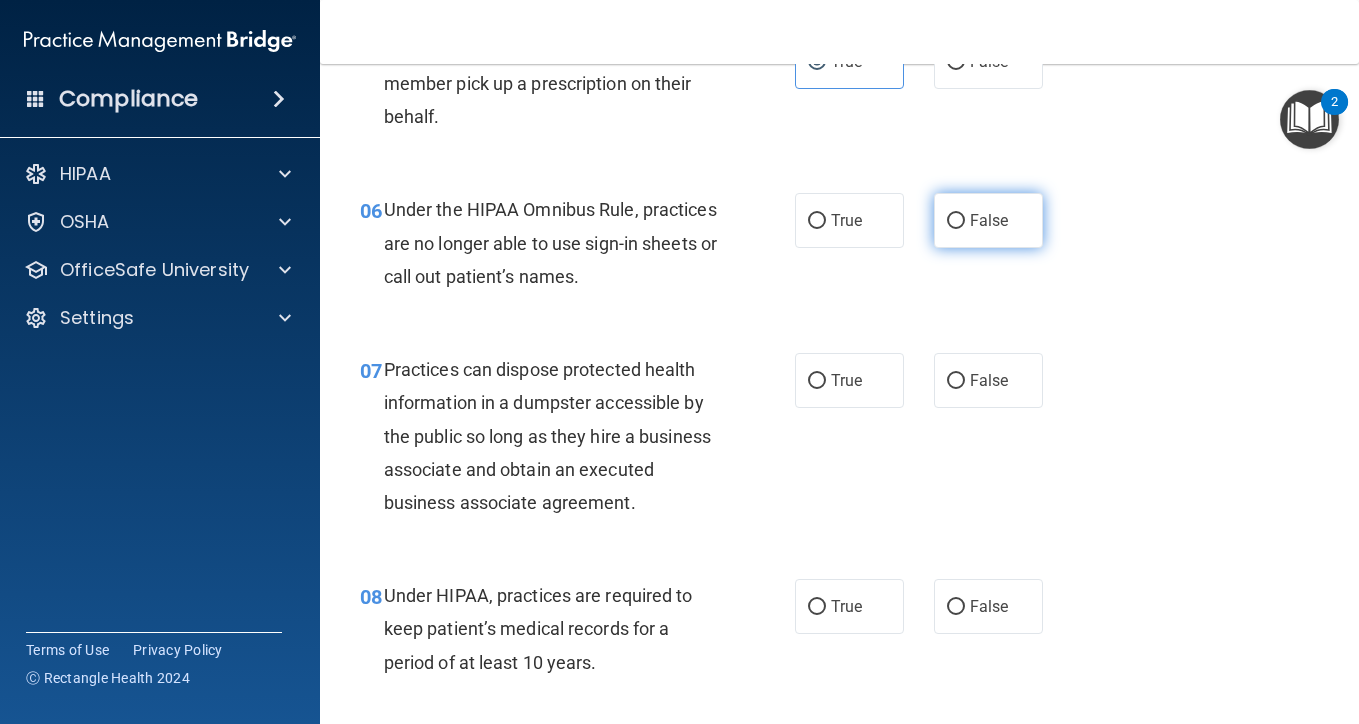 click on "False" at bounding box center [989, 220] 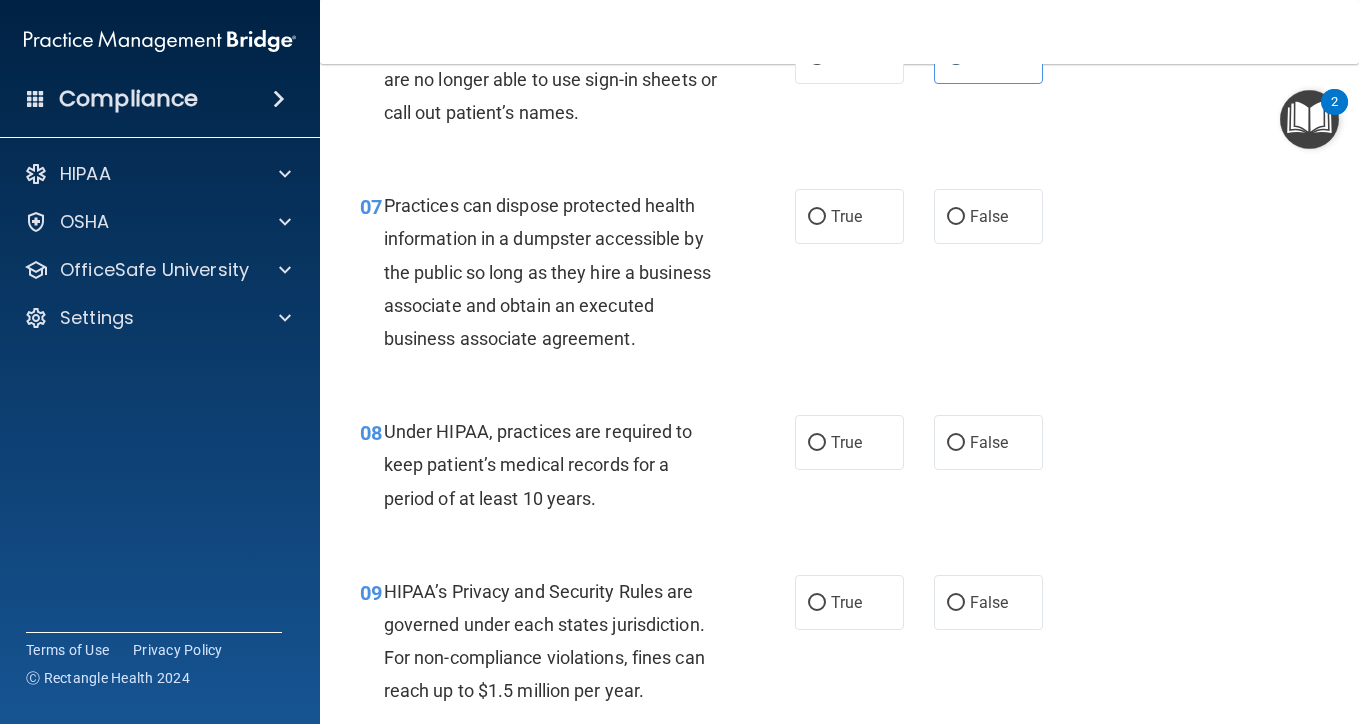 scroll, scrollTop: 1195, scrollLeft: 0, axis: vertical 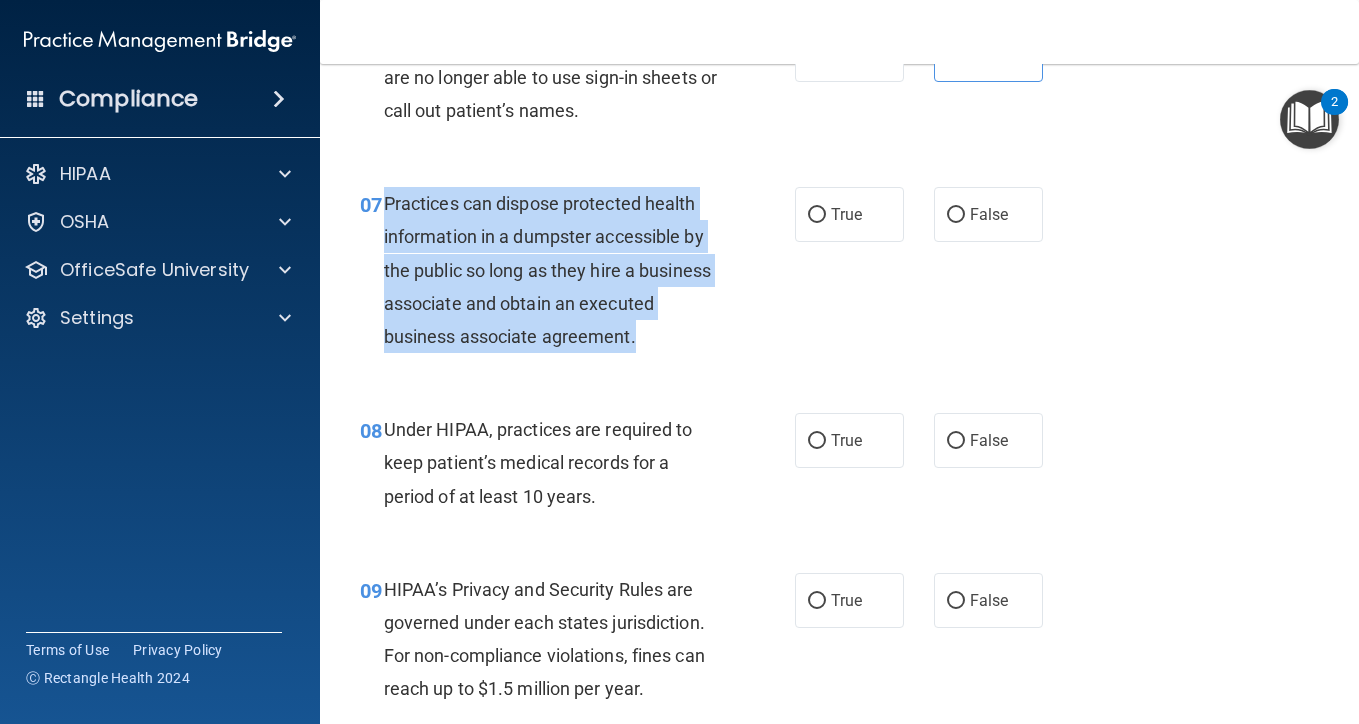 drag, startPoint x: 641, startPoint y: 325, endPoint x: 387, endPoint y: 202, distance: 282.21445 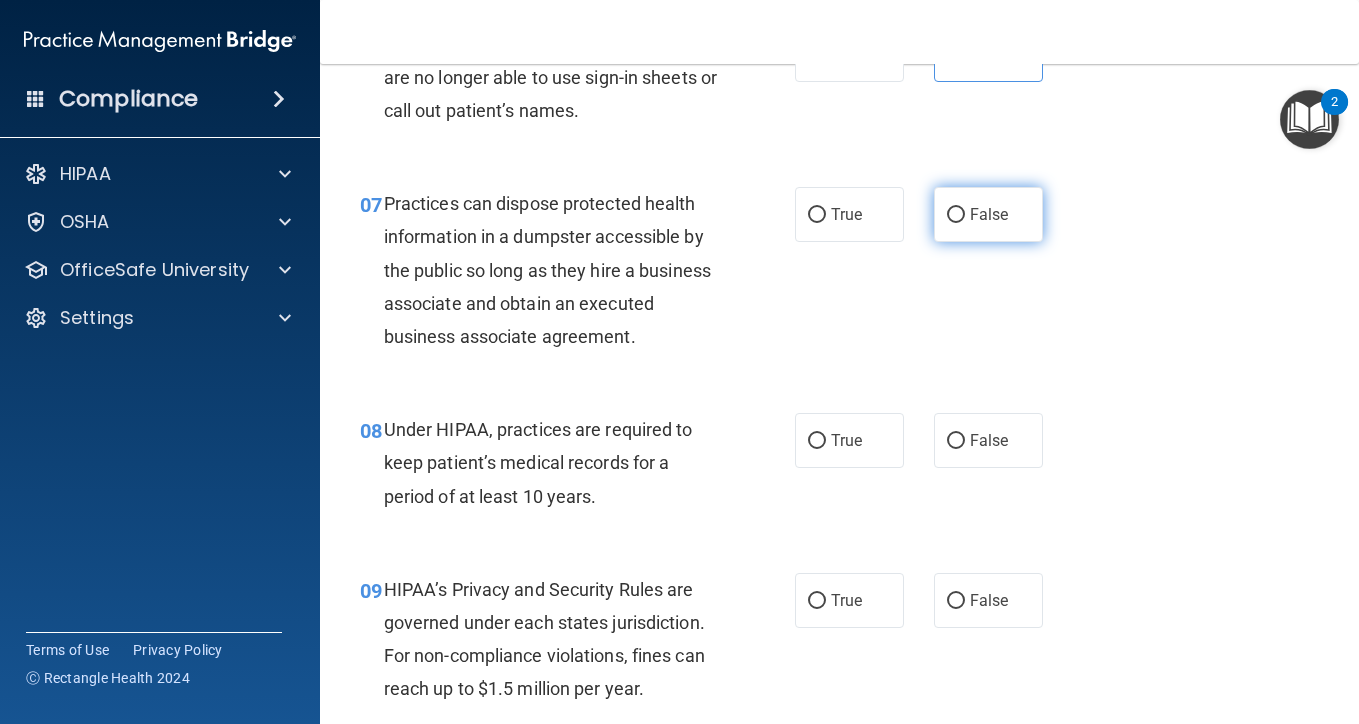 click on "False" at bounding box center (988, 214) 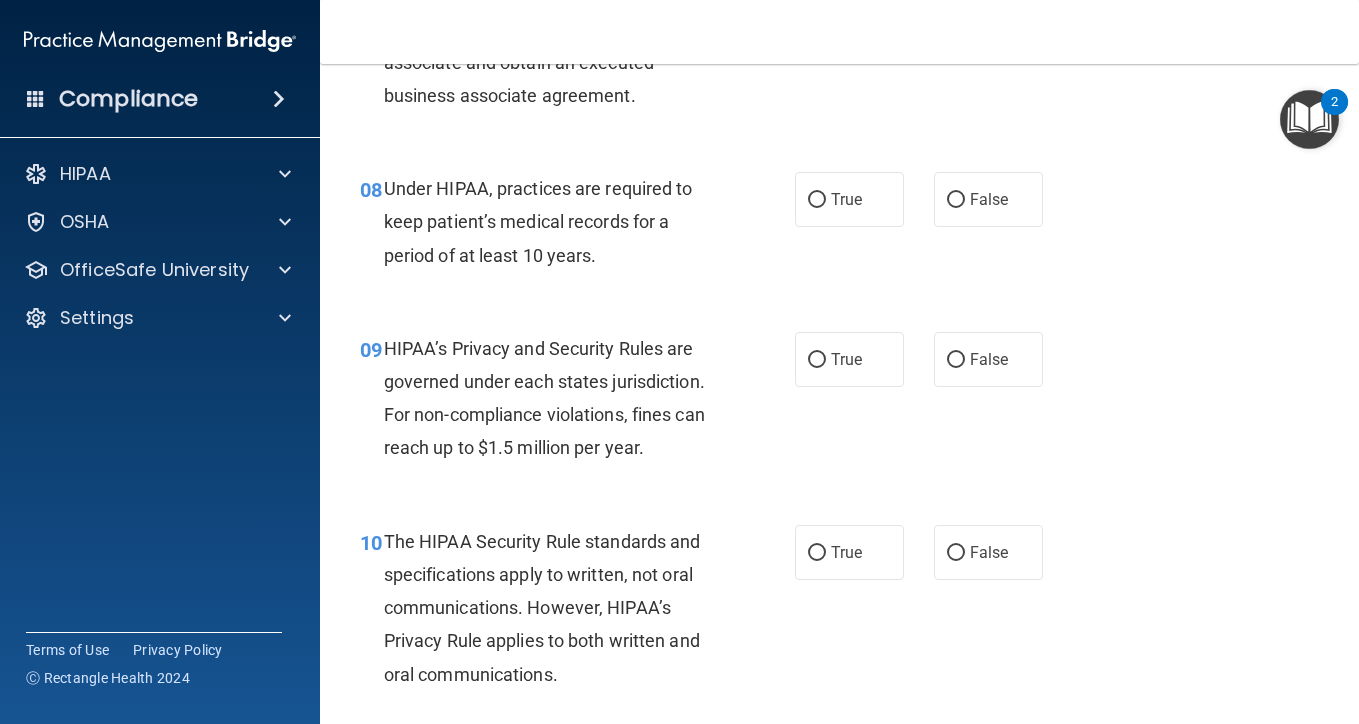 scroll, scrollTop: 1442, scrollLeft: 0, axis: vertical 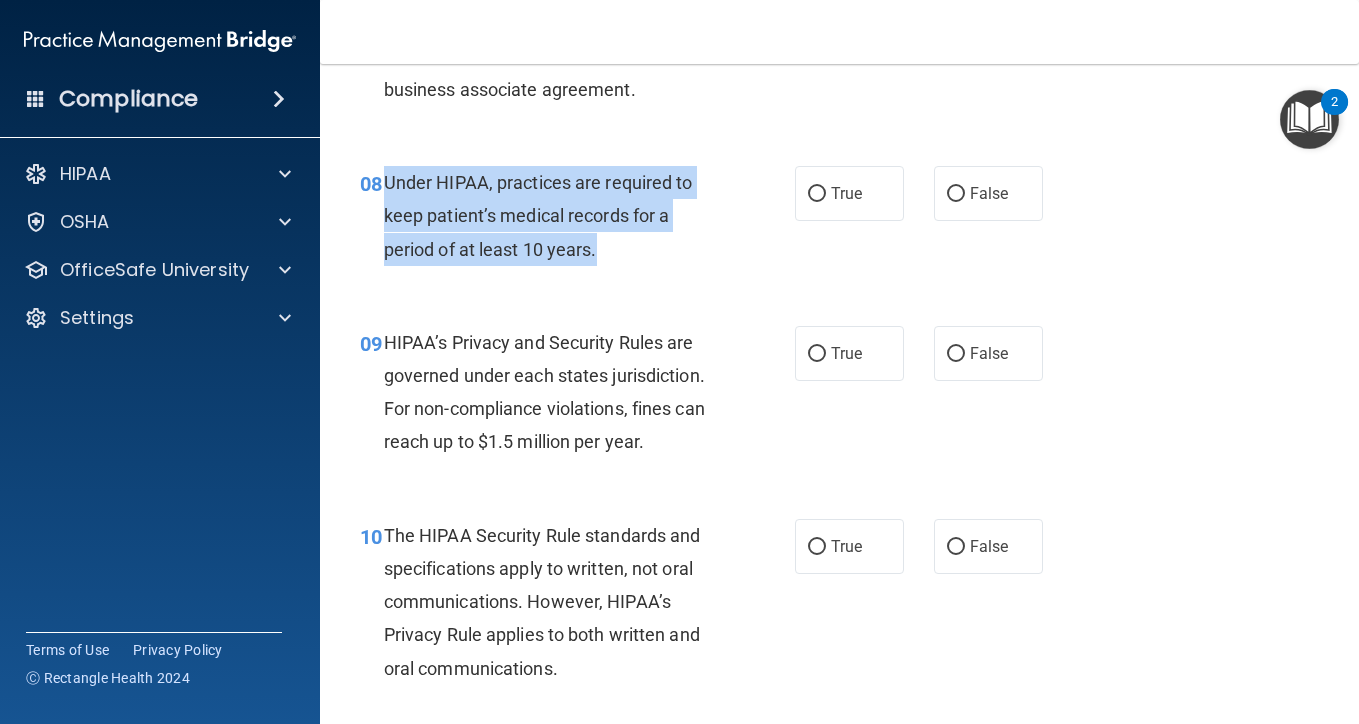 drag, startPoint x: 602, startPoint y: 251, endPoint x: 385, endPoint y: 185, distance: 226.8149 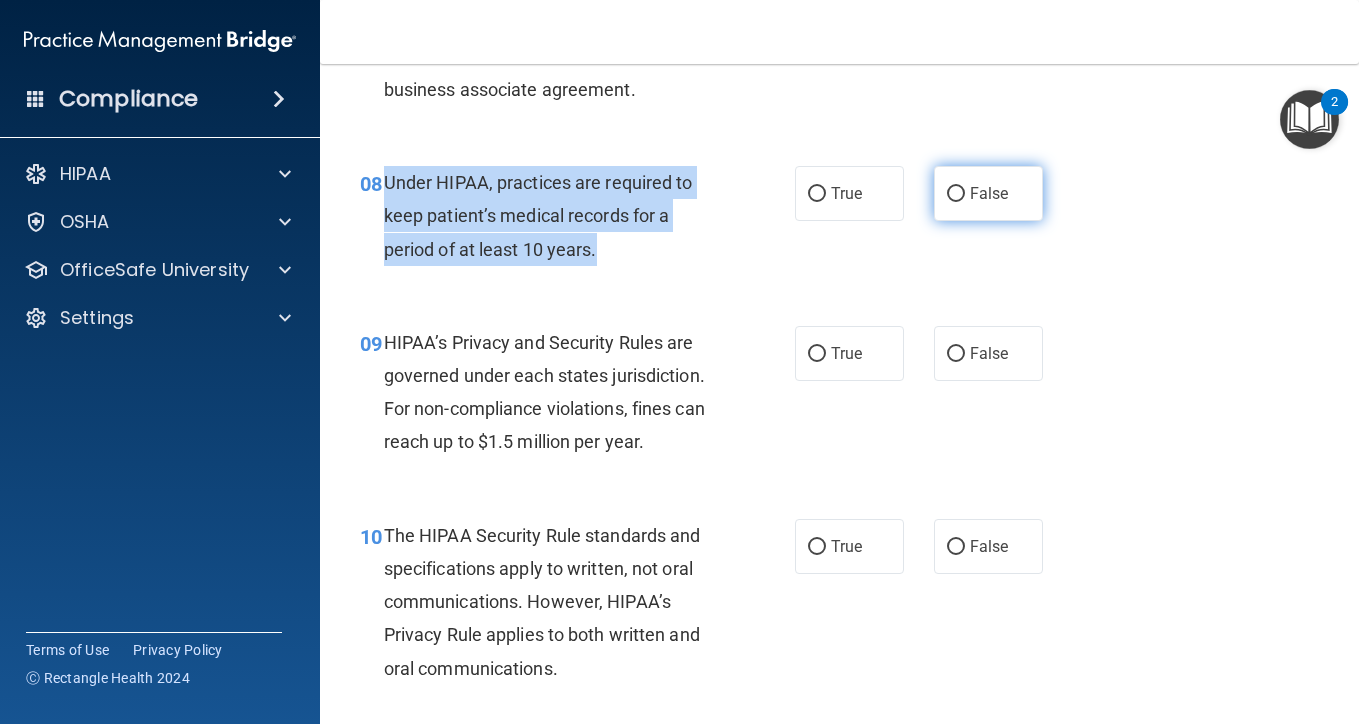 click on "False" at bounding box center [956, 194] 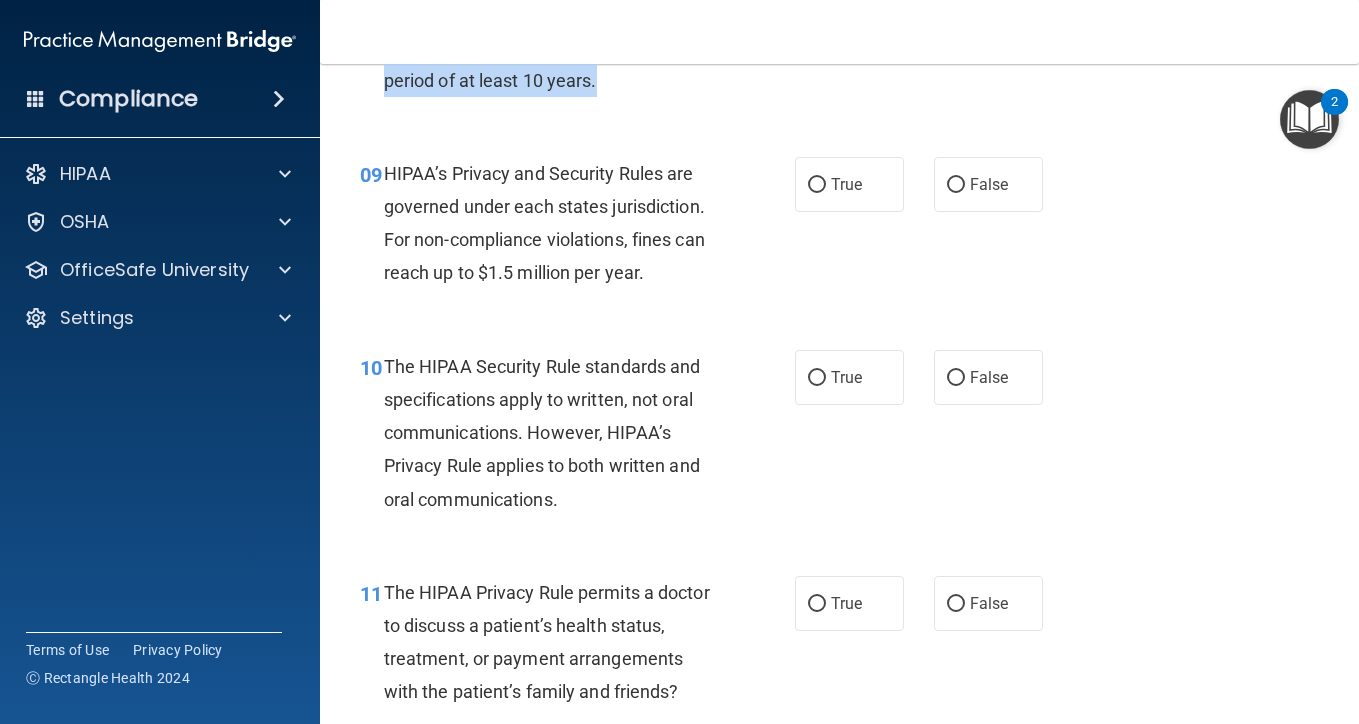 scroll, scrollTop: 1638, scrollLeft: 0, axis: vertical 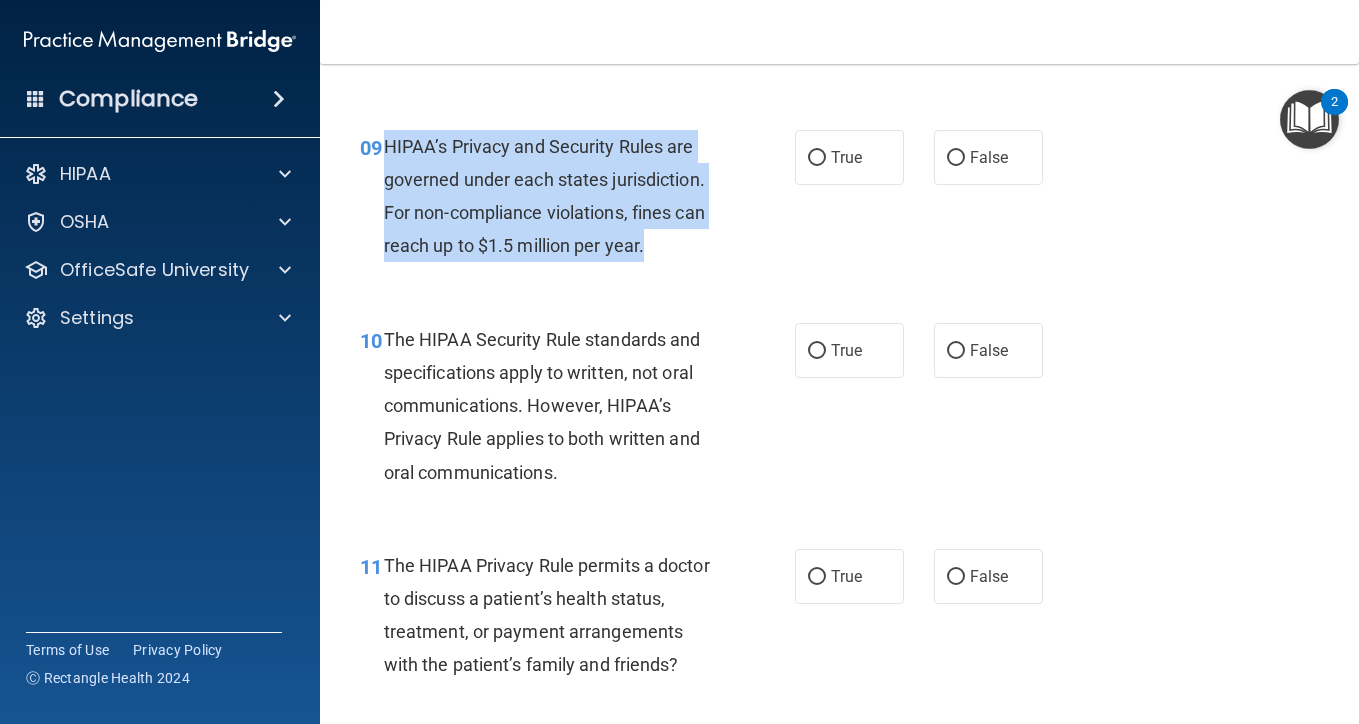 drag, startPoint x: 654, startPoint y: 233, endPoint x: 387, endPoint y: 131, distance: 285.8199 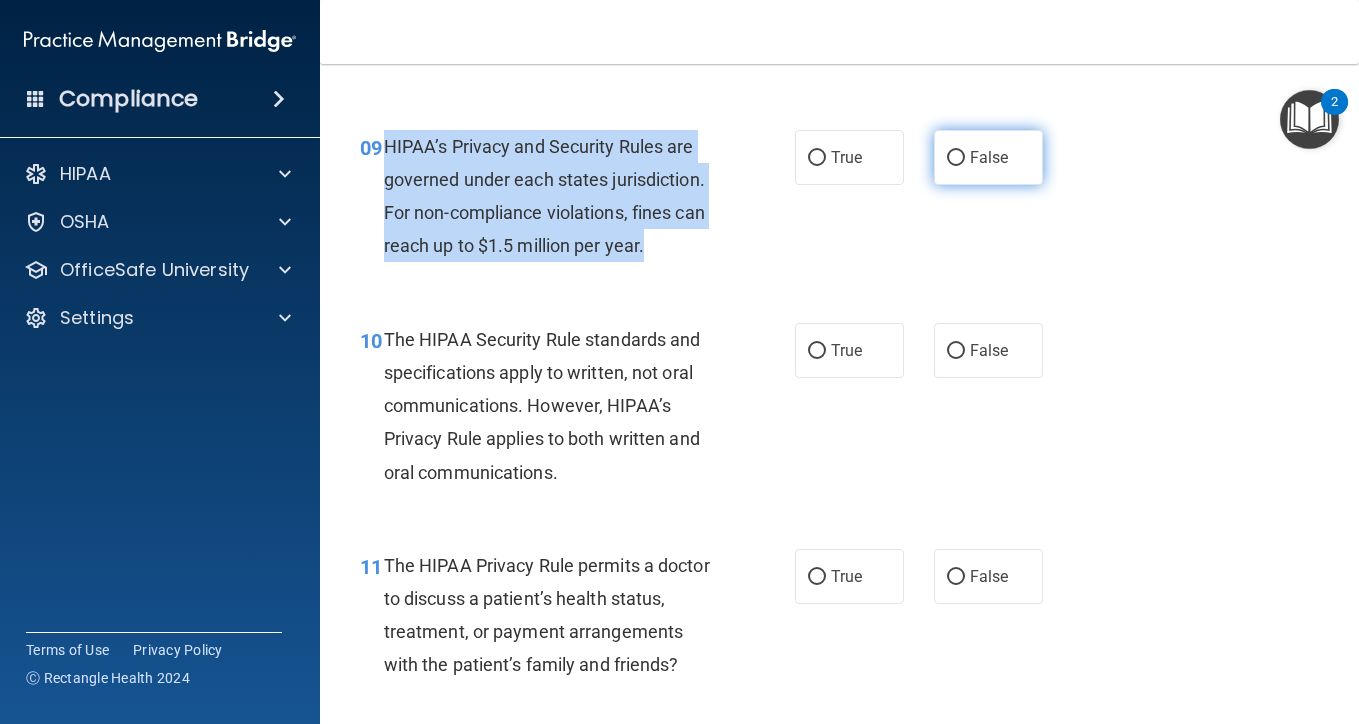 click on "False" at bounding box center (956, 158) 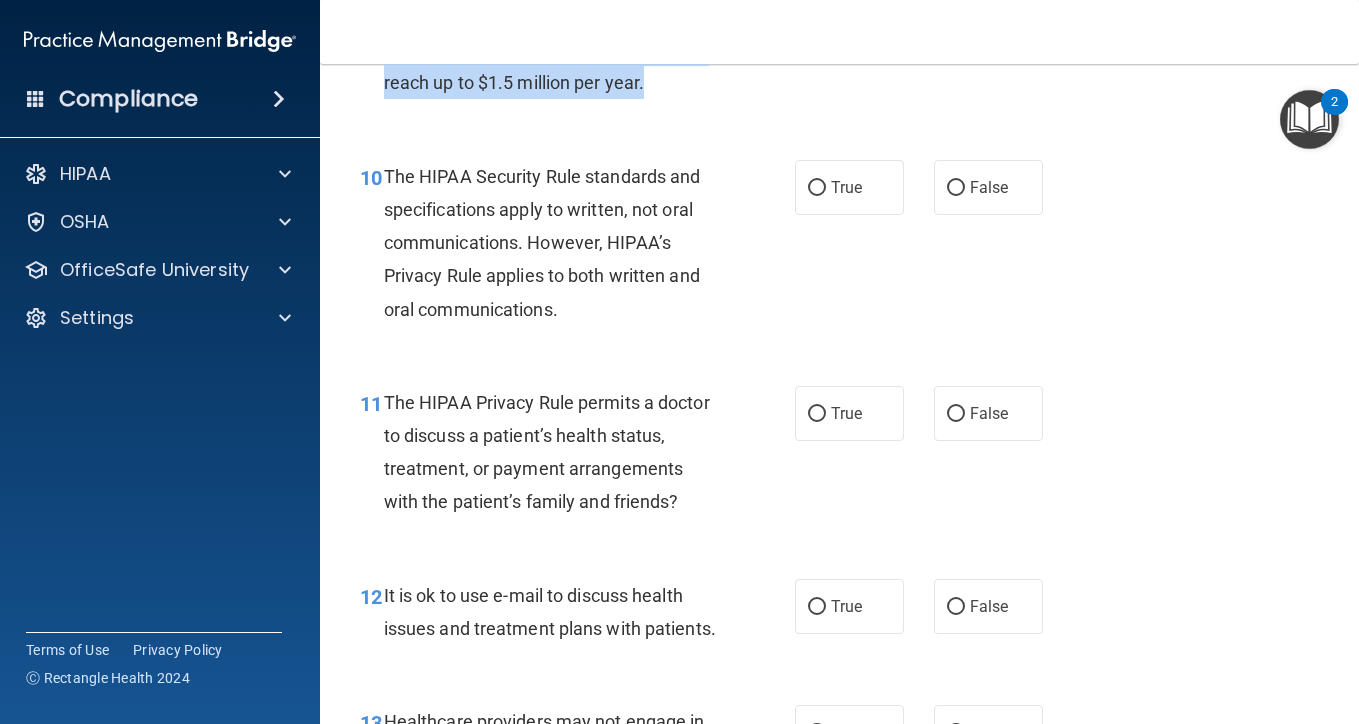scroll, scrollTop: 1824, scrollLeft: 0, axis: vertical 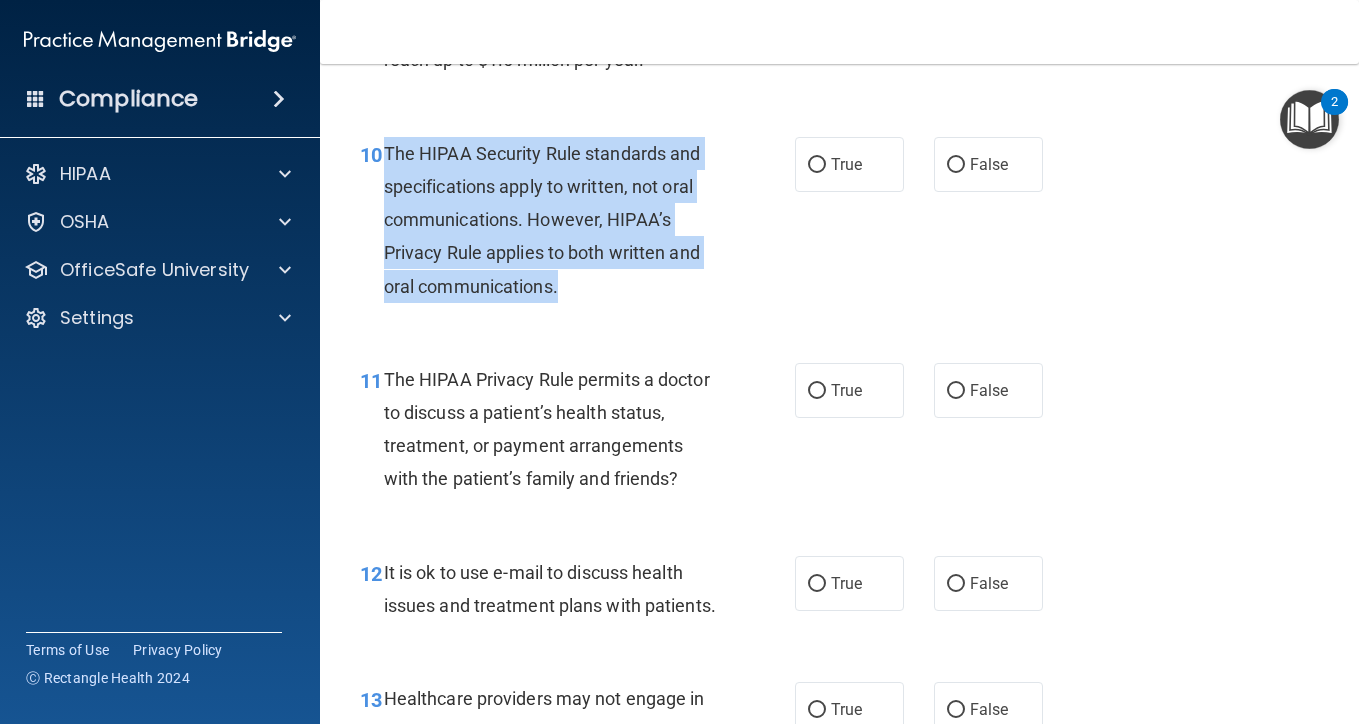 drag, startPoint x: 570, startPoint y: 269, endPoint x: 384, endPoint y: 144, distance: 224.10042 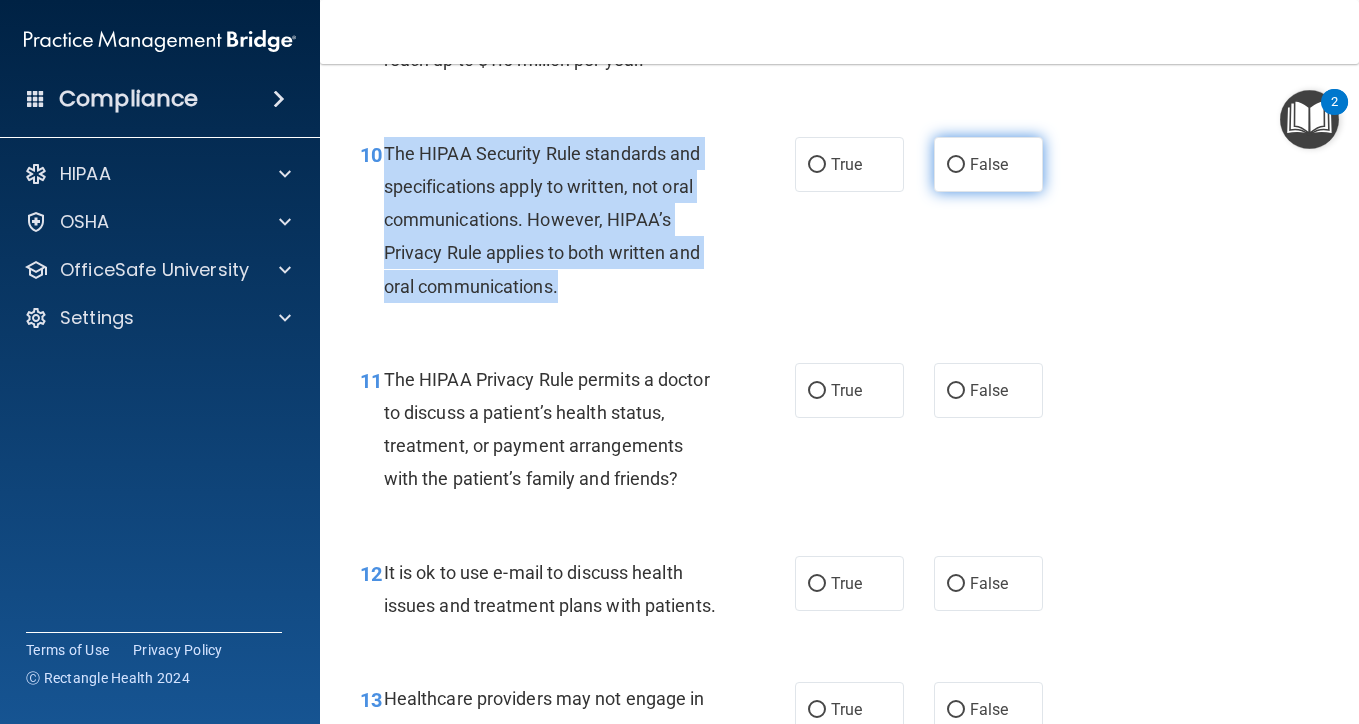 click on "False" at bounding box center [956, 165] 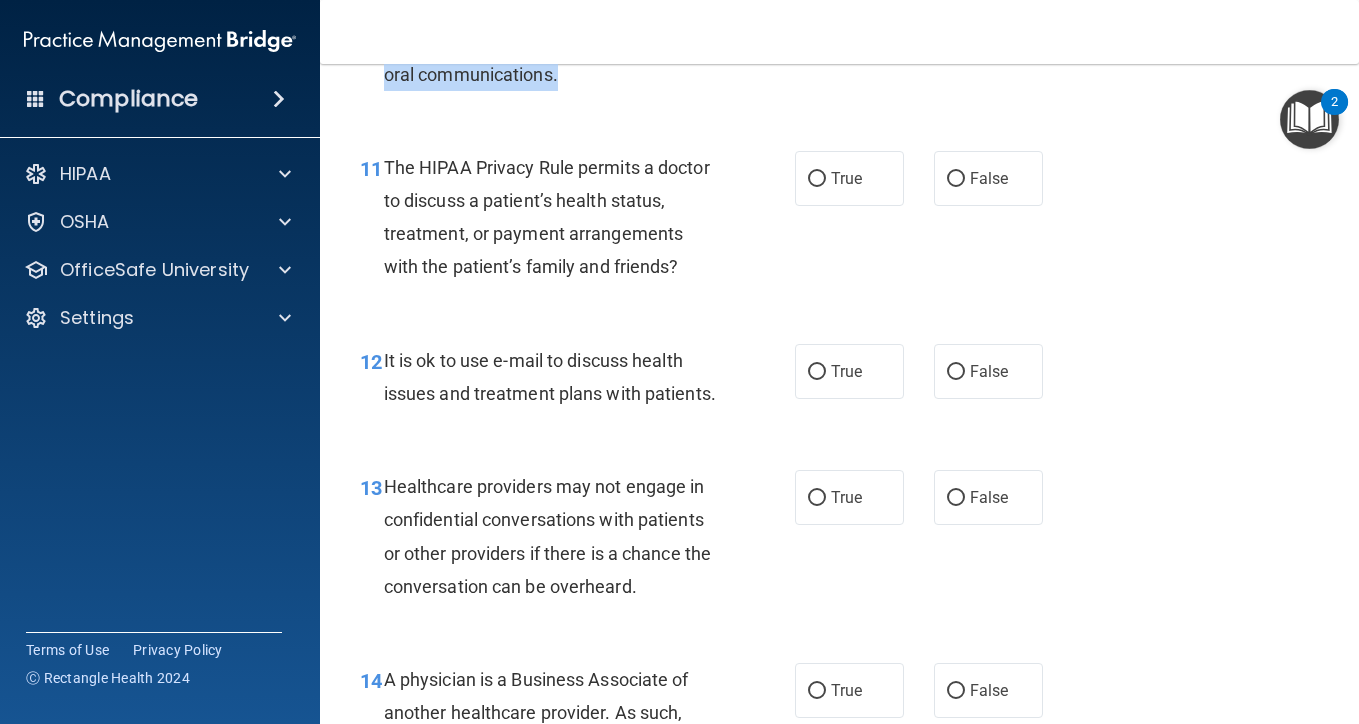 scroll, scrollTop: 2038, scrollLeft: 0, axis: vertical 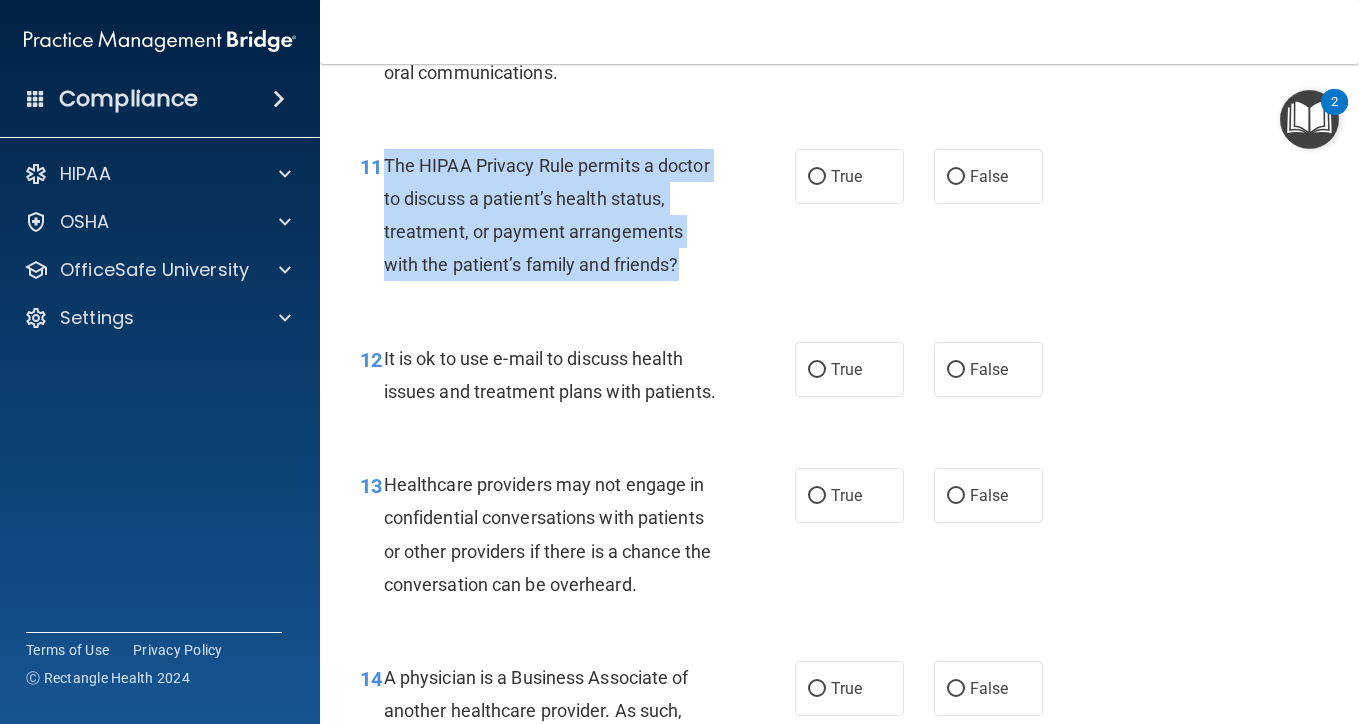 drag, startPoint x: 684, startPoint y: 253, endPoint x: 387, endPoint y: 152, distance: 313.70367 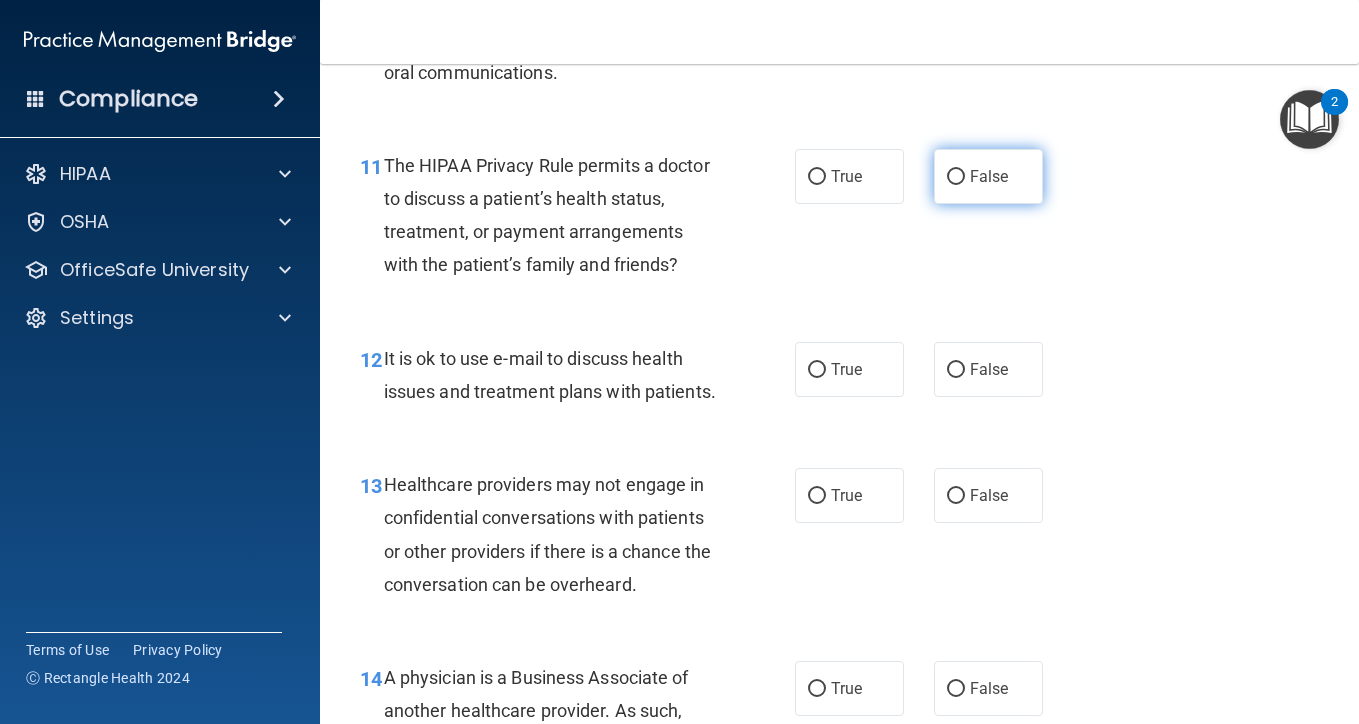 click on "False" at bounding box center [988, 176] 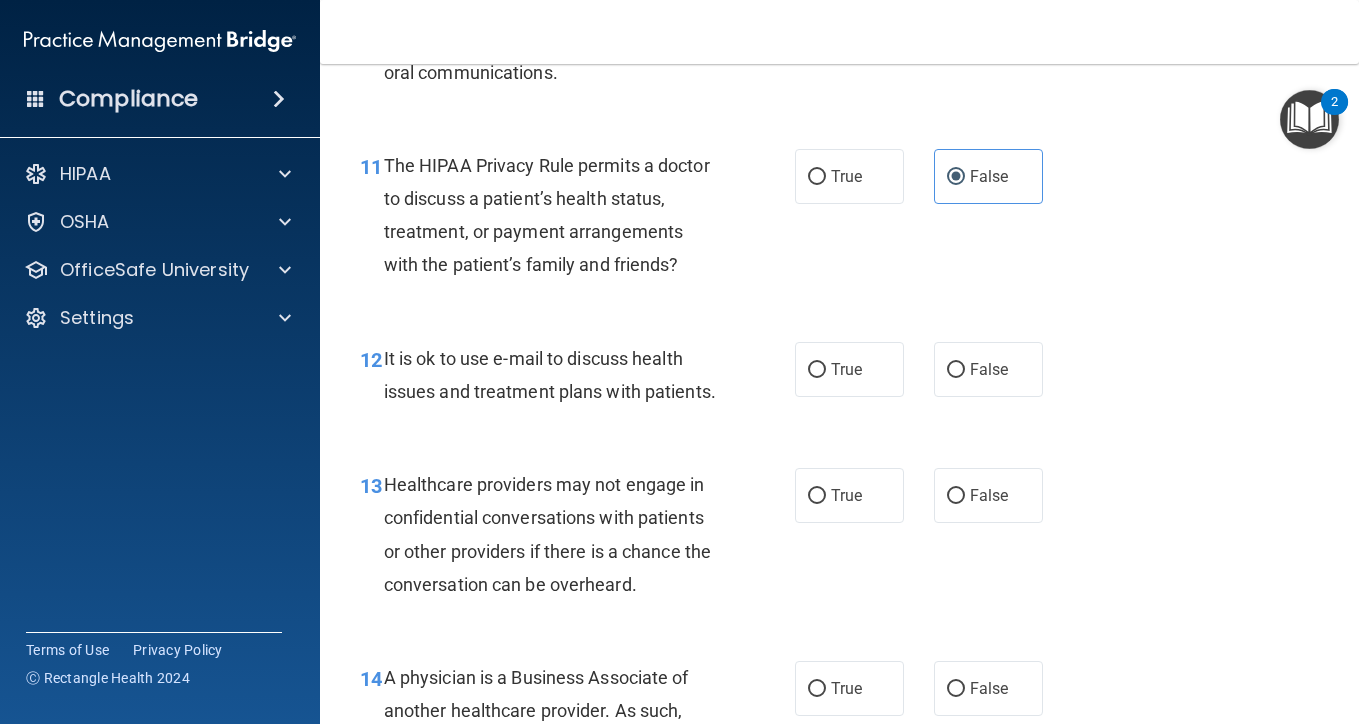 click on "11       The HIPAA Privacy Rule permits a doctor to discuss a patient’s health status, treatment, or payment arrangements with the patient’s family and friends?" at bounding box center [577, 220] 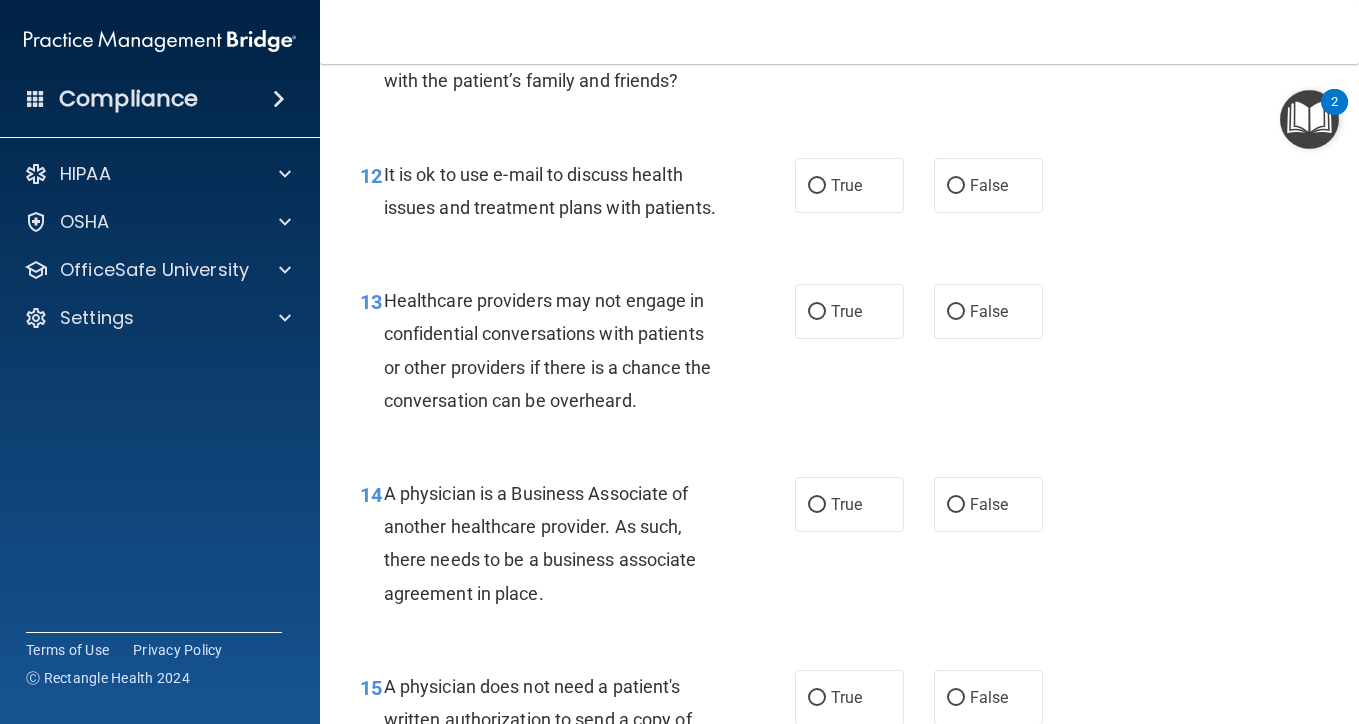 scroll, scrollTop: 2236, scrollLeft: 0, axis: vertical 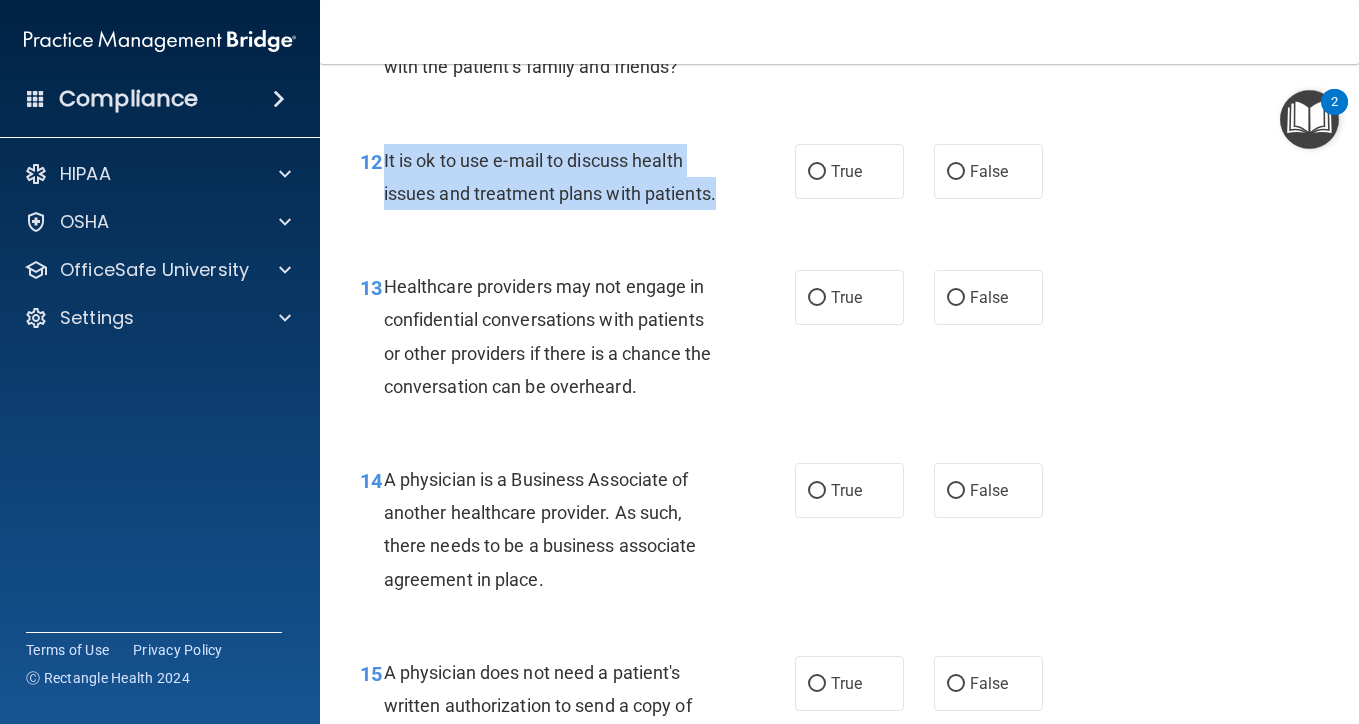 drag, startPoint x: 727, startPoint y: 186, endPoint x: 385, endPoint y: 146, distance: 344.33124 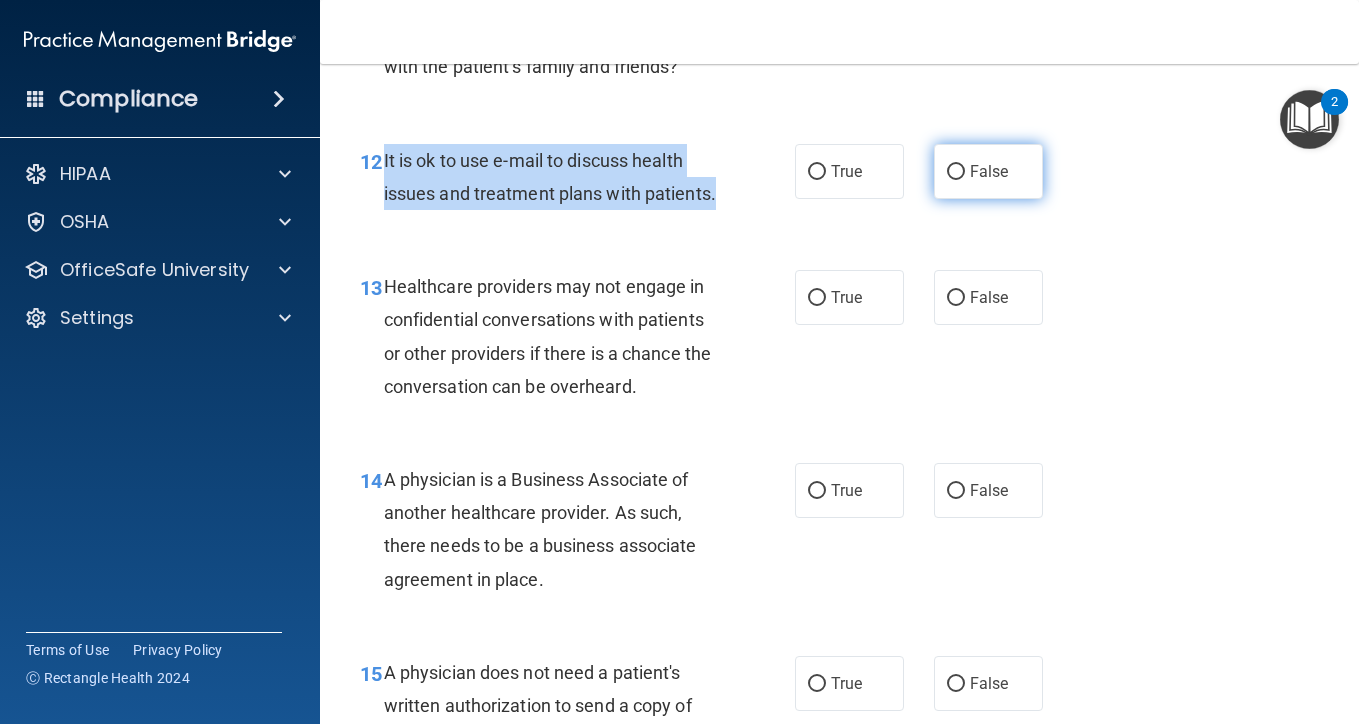 click on "False" at bounding box center (956, 172) 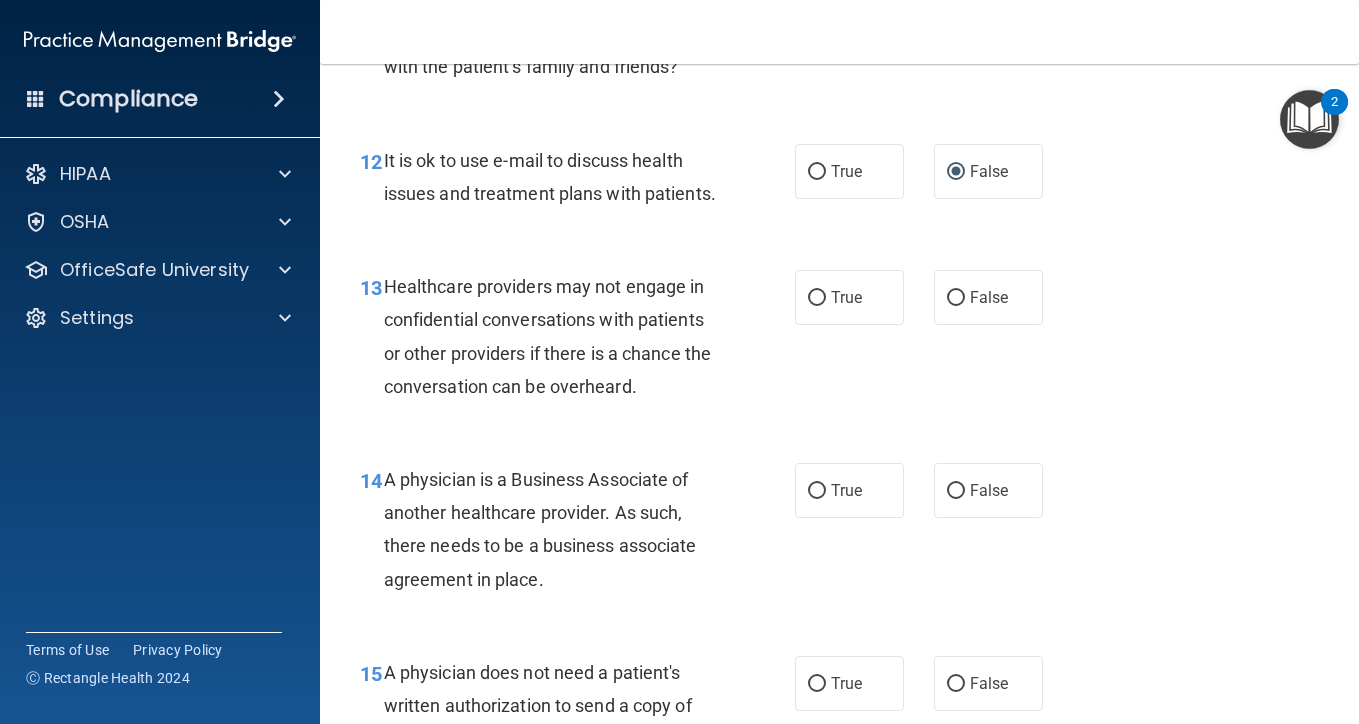 click on "14        A physician is a Business Associate of another healthcare provider.  As such, there needs to be a business associate agreement in place.                 True           False" at bounding box center [839, 534] 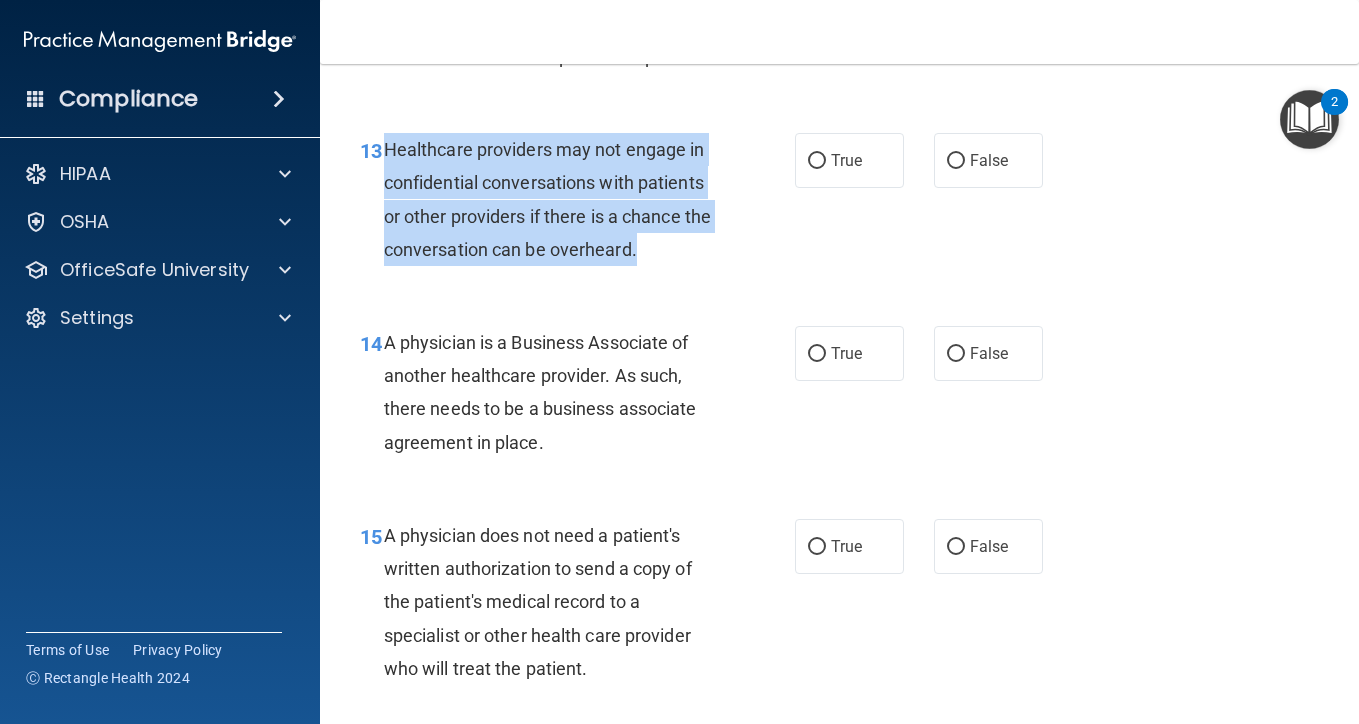 drag, startPoint x: 650, startPoint y: 246, endPoint x: 386, endPoint y: 144, distance: 283.01944 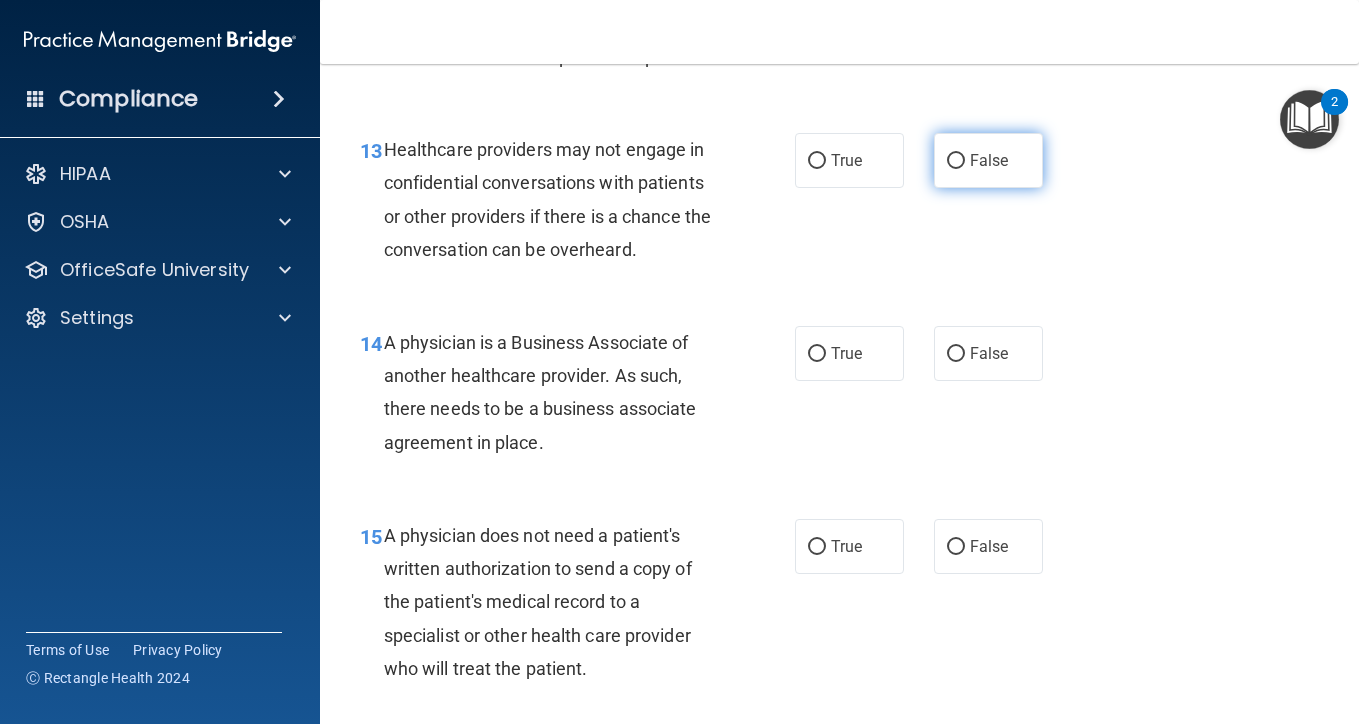 click on "False" at bounding box center [988, 160] 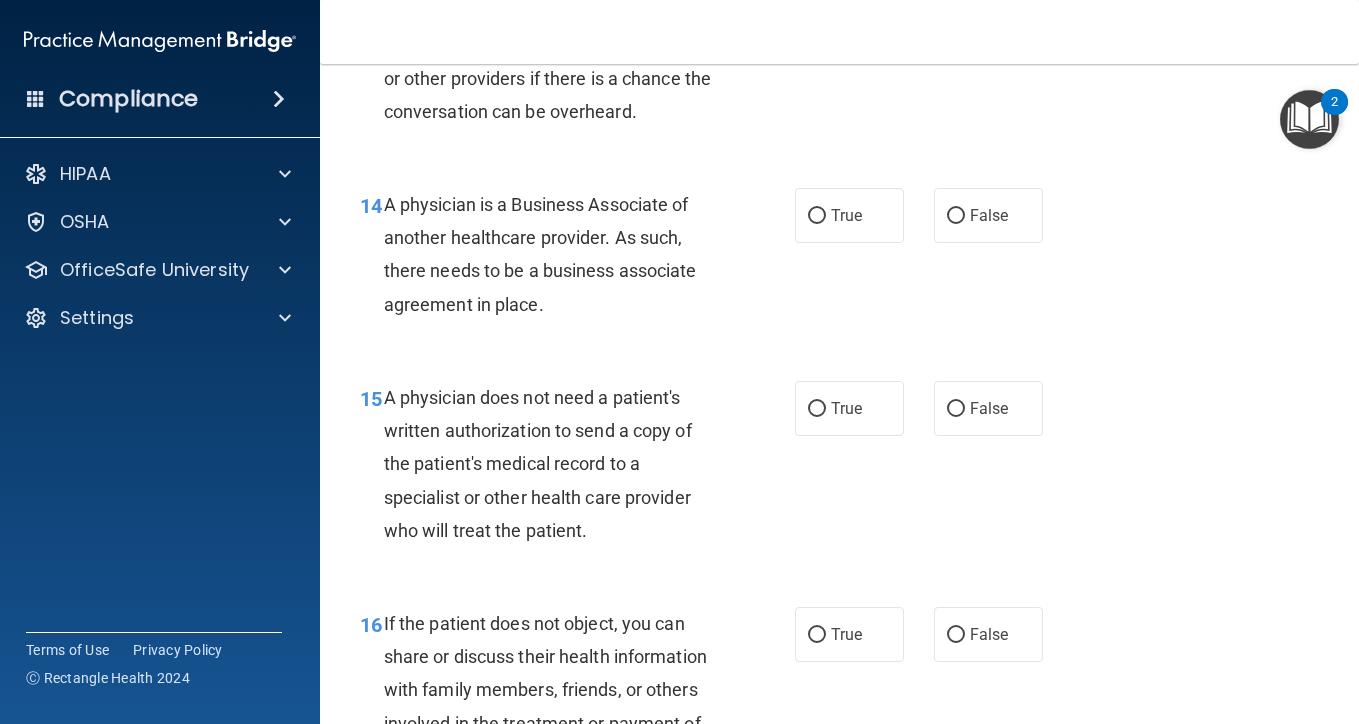 scroll, scrollTop: 2514, scrollLeft: 0, axis: vertical 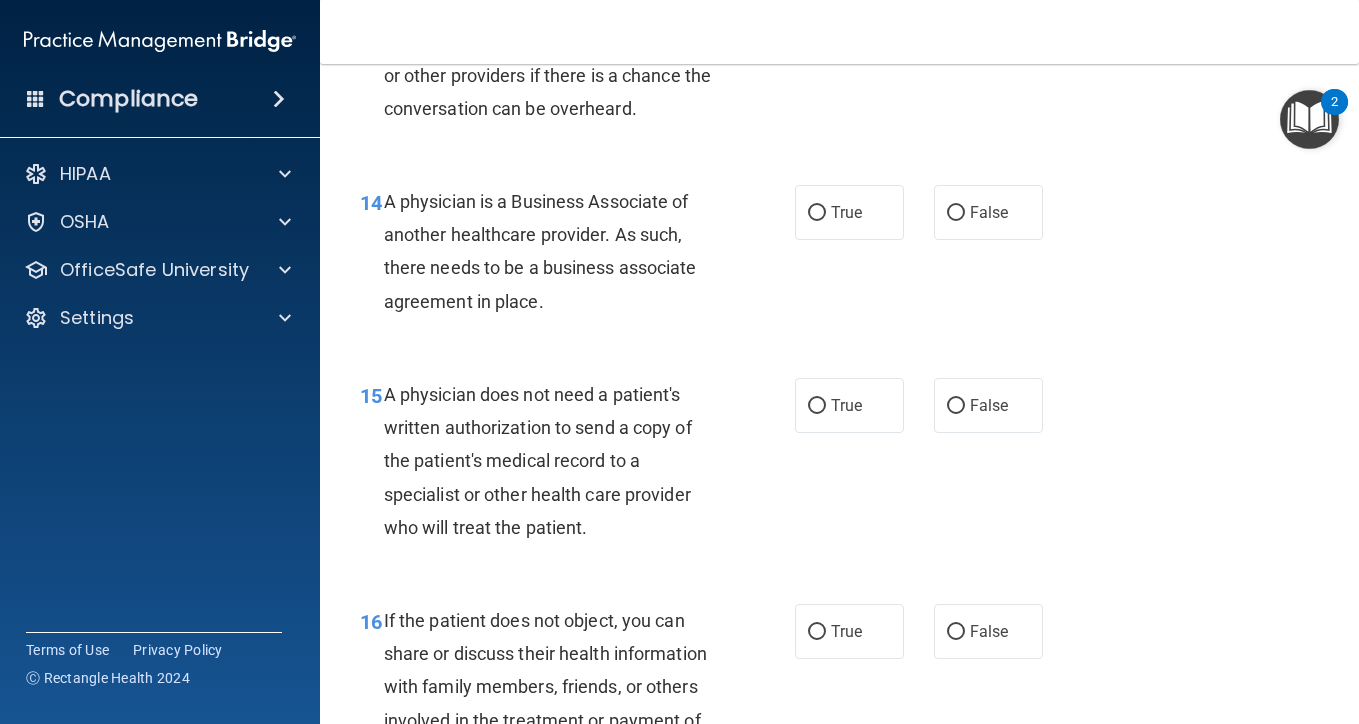 drag, startPoint x: 534, startPoint y: 283, endPoint x: 527, endPoint y: 271, distance: 13.892444 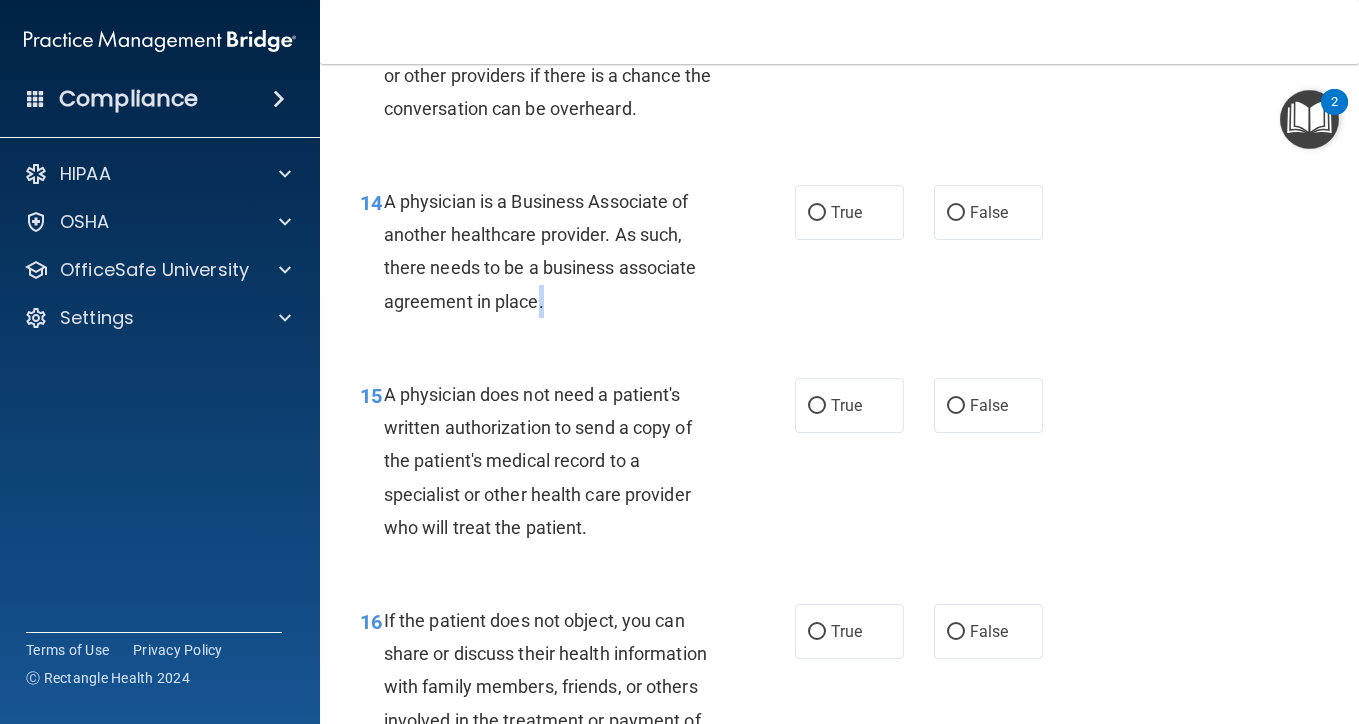 drag, startPoint x: 551, startPoint y: 275, endPoint x: 388, endPoint y: 186, distance: 185.71483 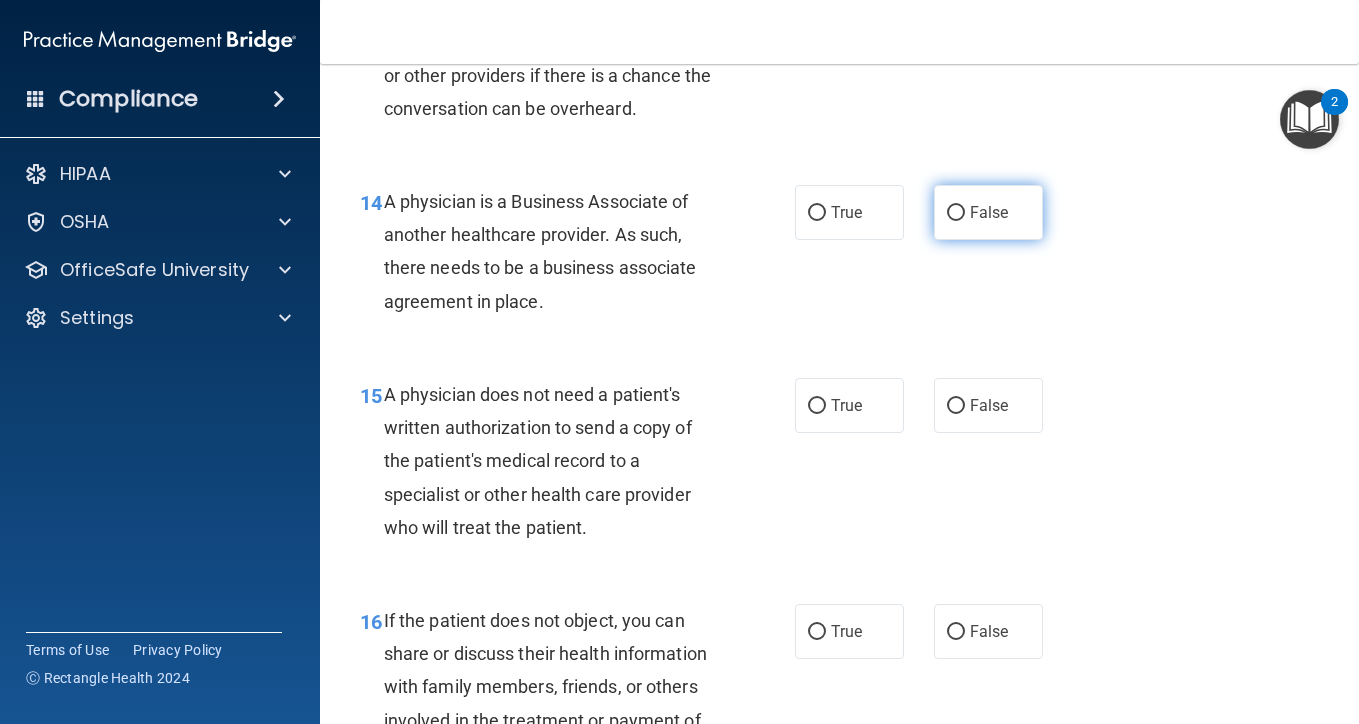 click on "False" at bounding box center (988, 212) 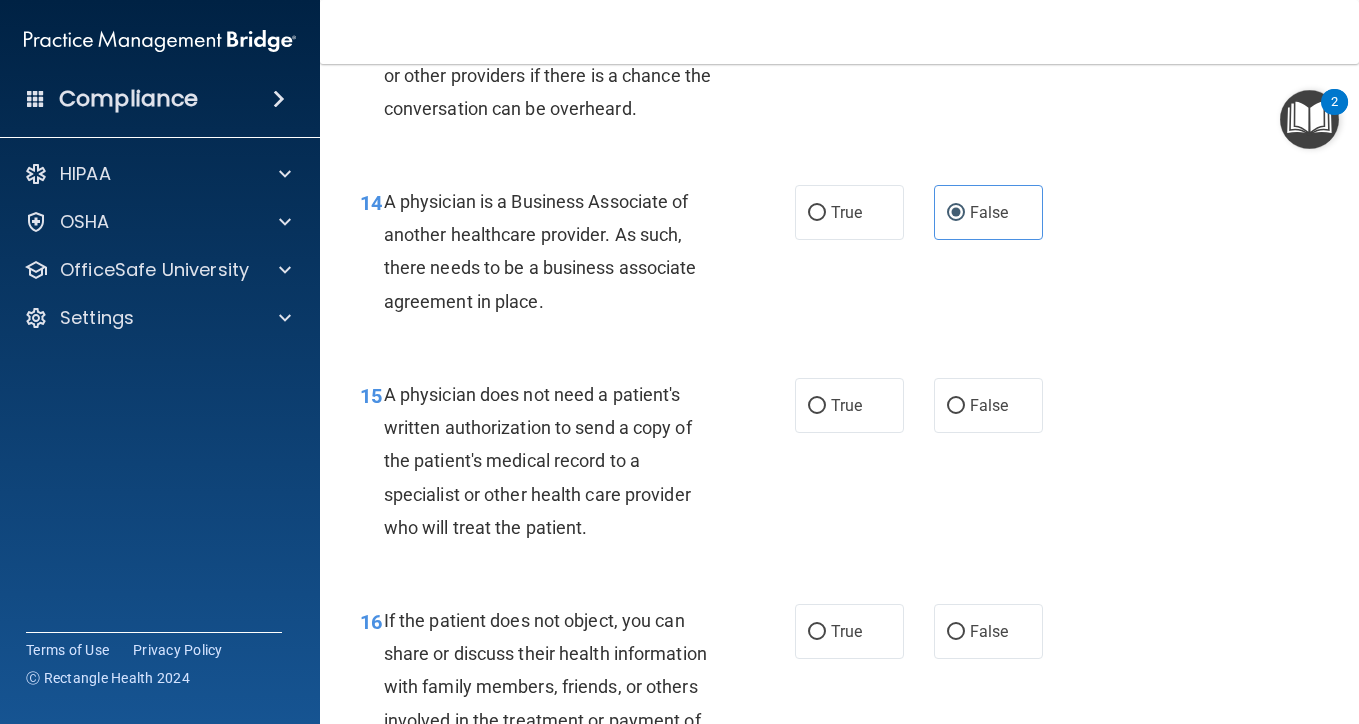 scroll, scrollTop: 2644, scrollLeft: 0, axis: vertical 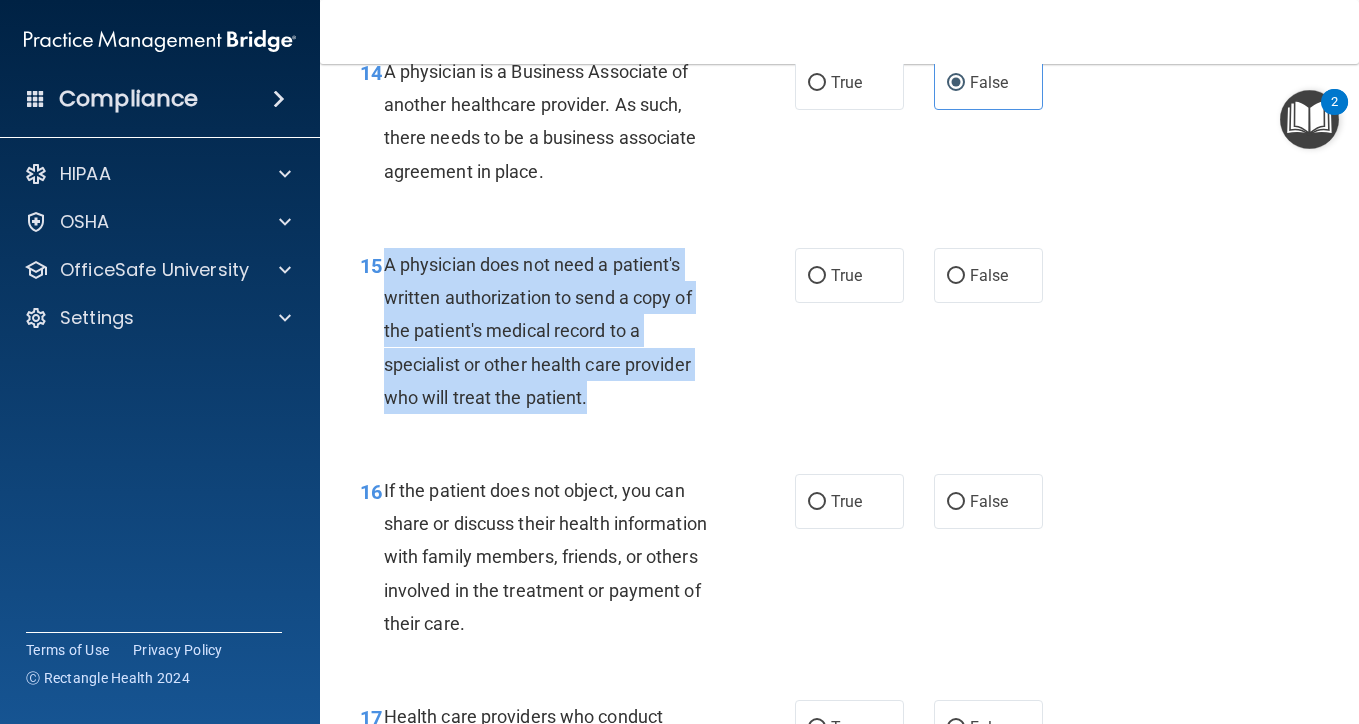 drag, startPoint x: 609, startPoint y: 387, endPoint x: 384, endPoint y: 259, distance: 258.86096 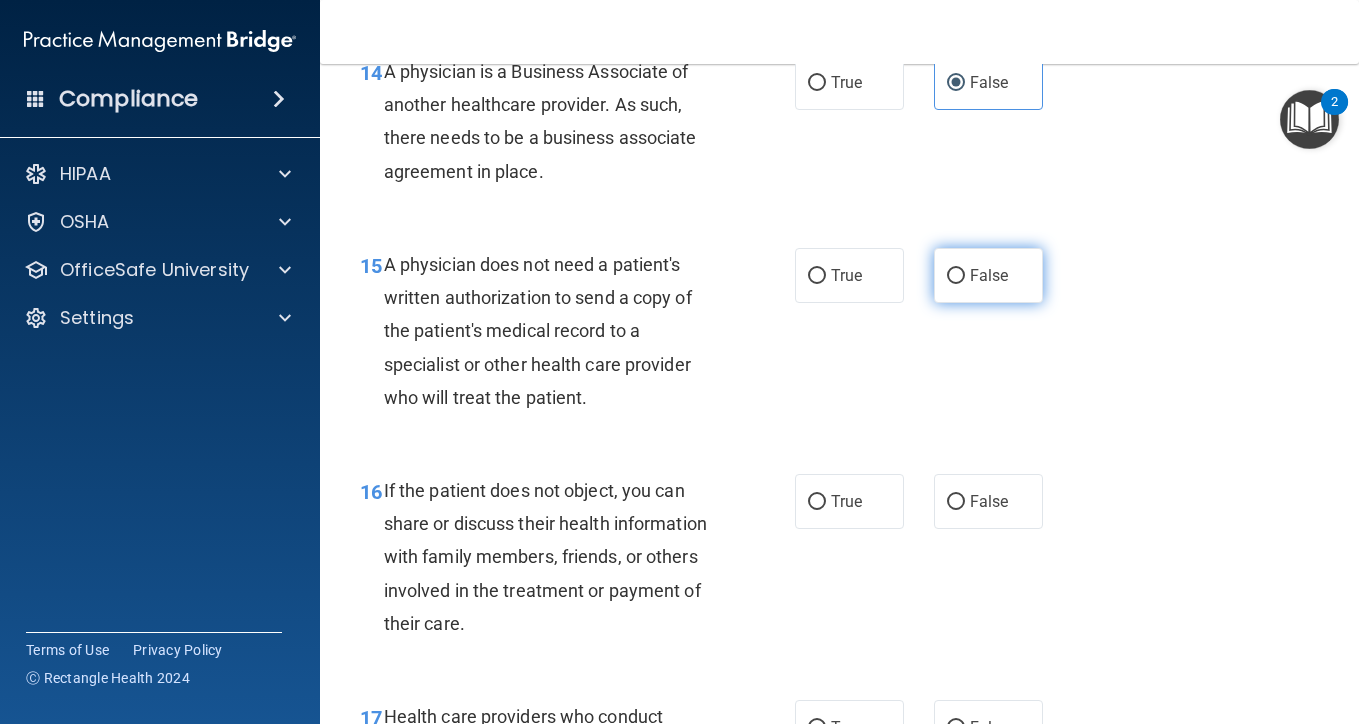 click on "False" at bounding box center [988, 275] 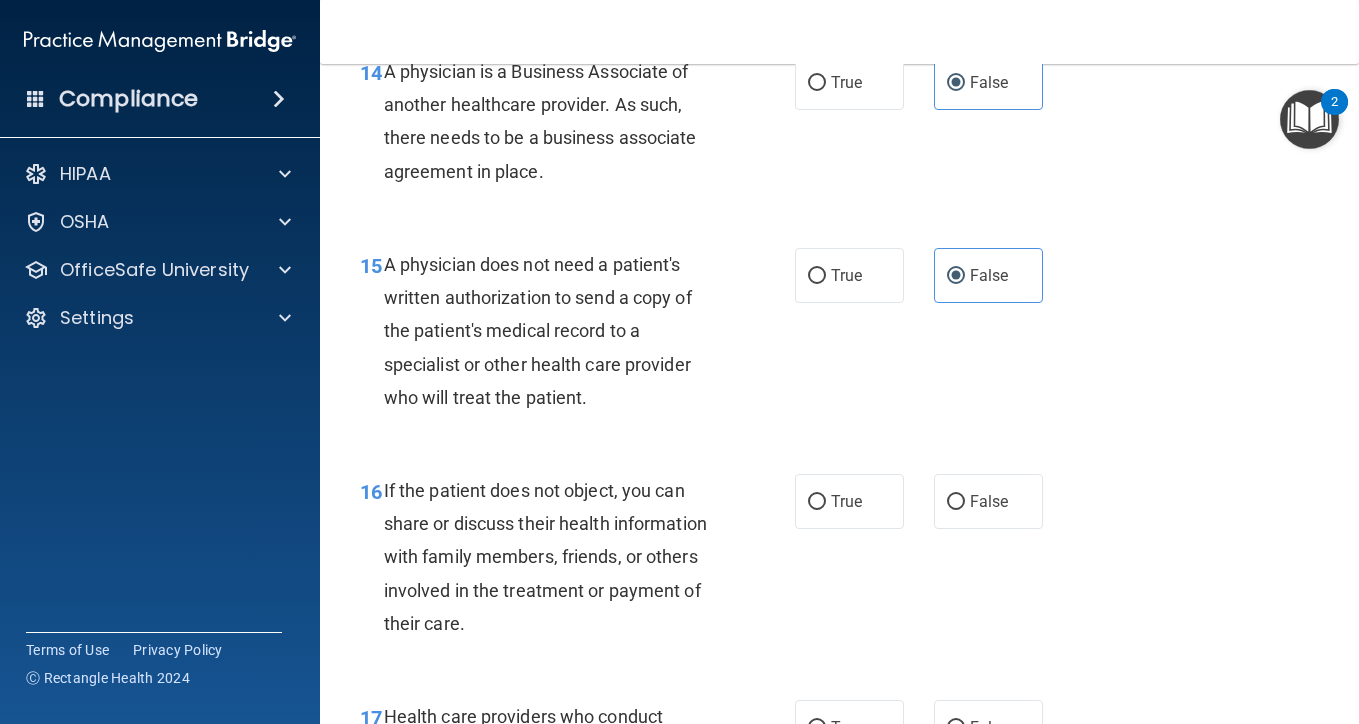 click on "16       If the patient does not object, you can share or discuss their health information with family members, friends, or others involved in the treatment or payment of their care.                   True           False" at bounding box center (839, 562) 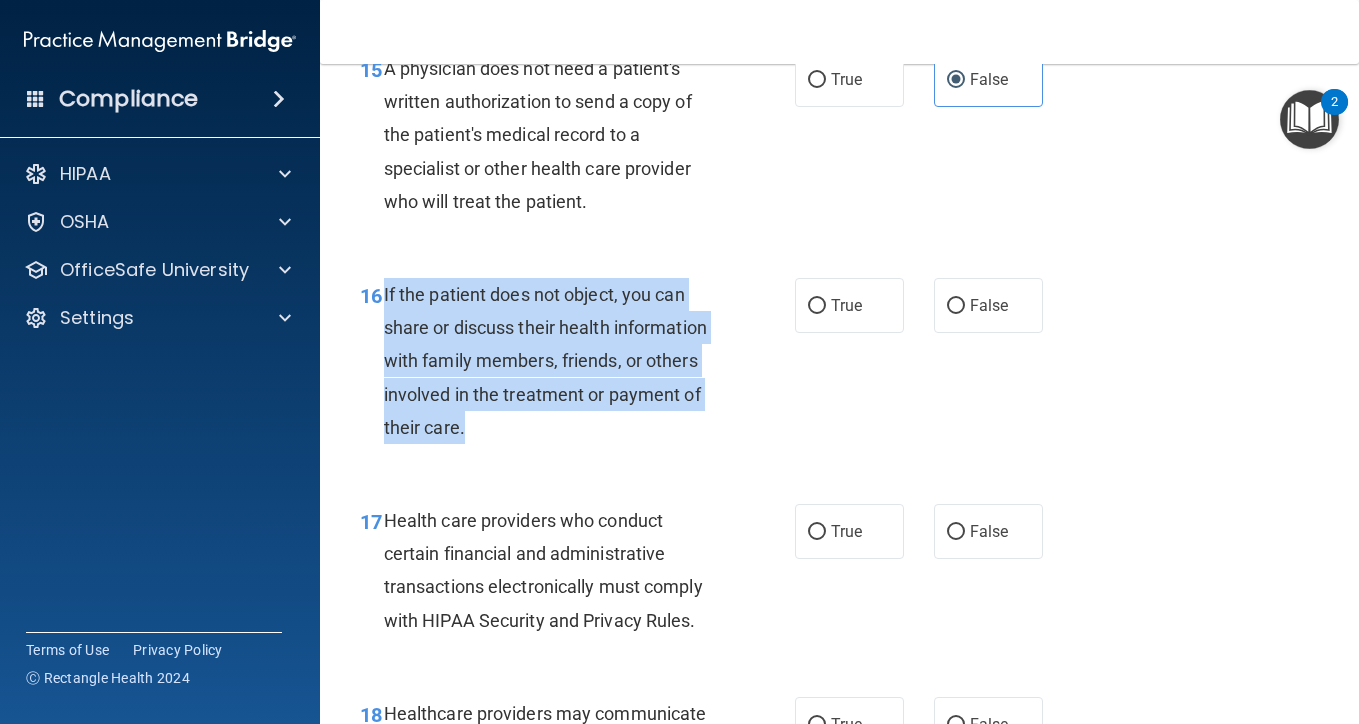 drag, startPoint x: 478, startPoint y: 413, endPoint x: 383, endPoint y: 281, distance: 162.63148 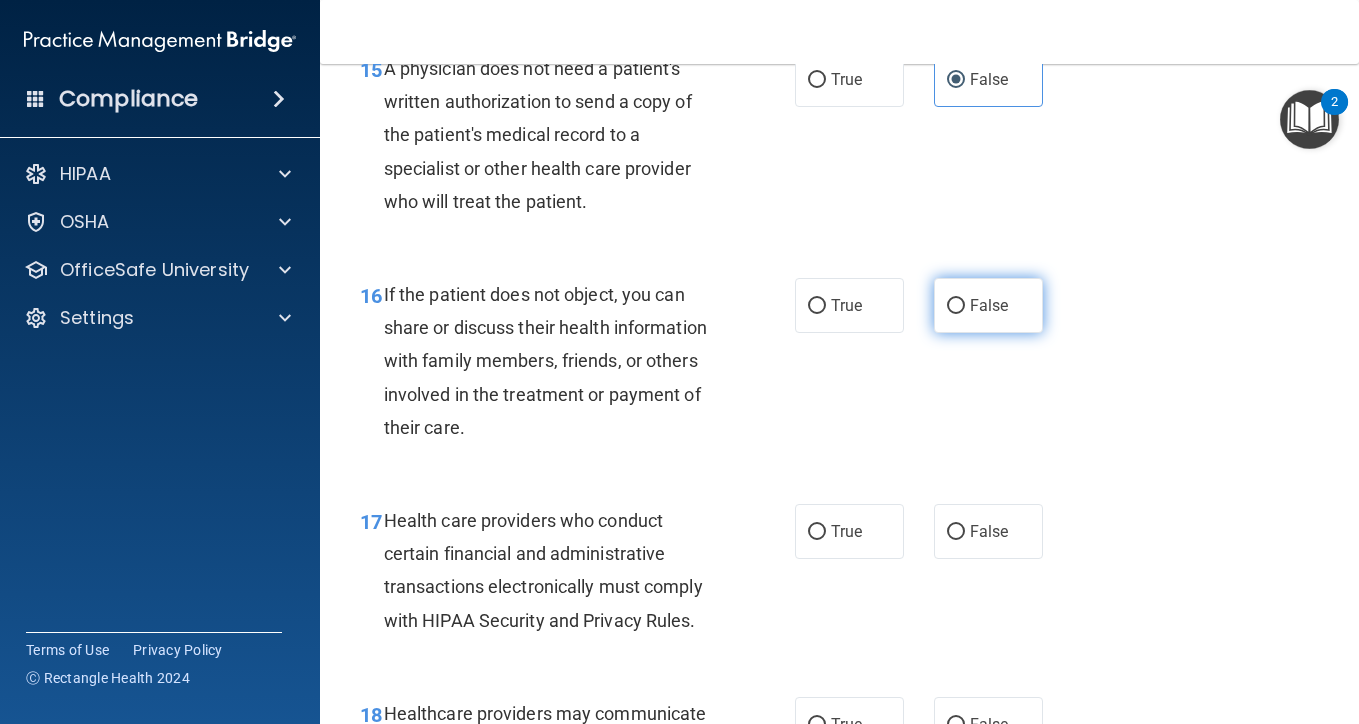click on "False" at bounding box center (988, 305) 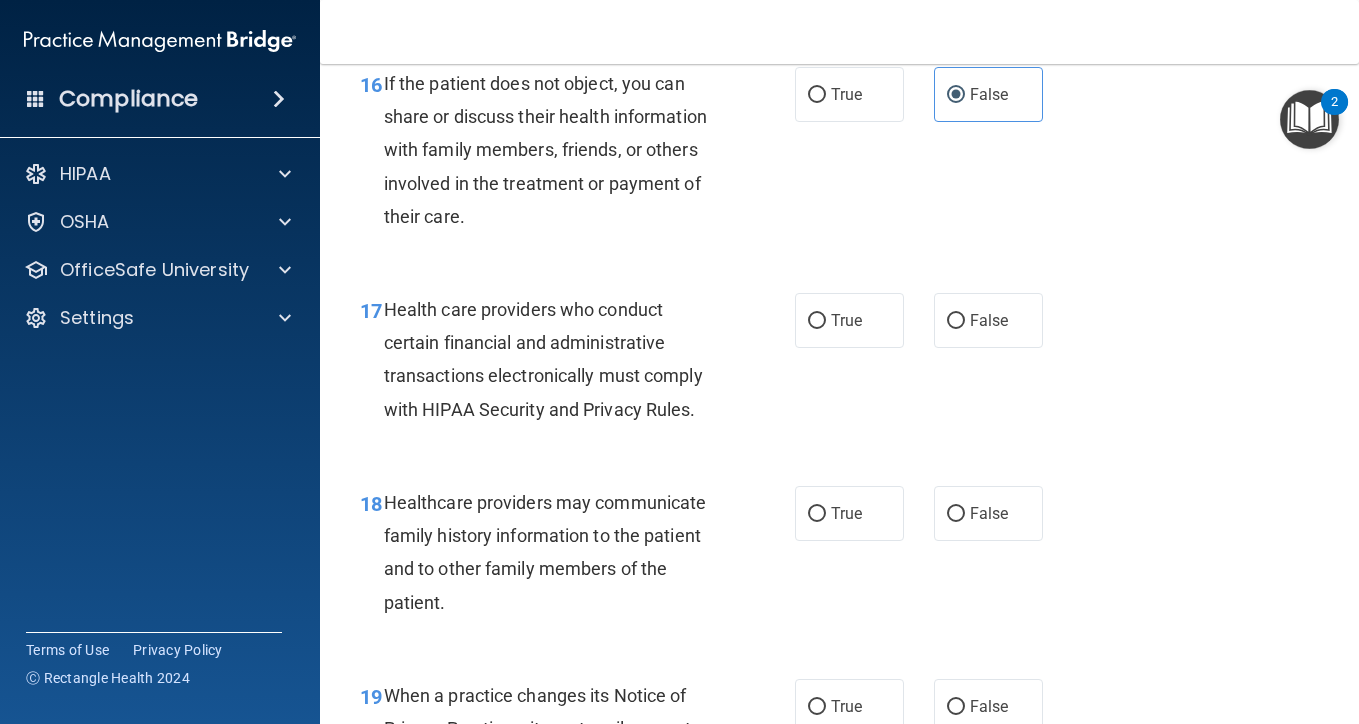 scroll, scrollTop: 3052, scrollLeft: 0, axis: vertical 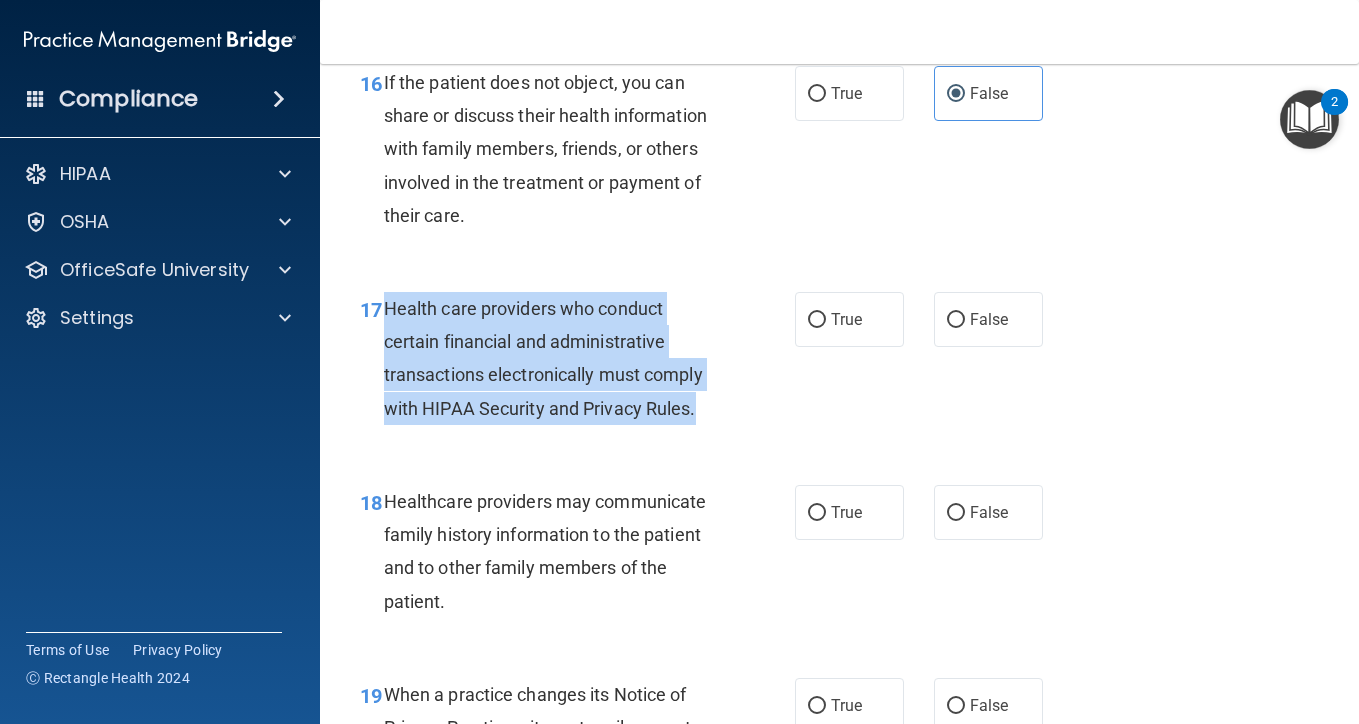 drag, startPoint x: 703, startPoint y: 389, endPoint x: 388, endPoint y: 294, distance: 329.01367 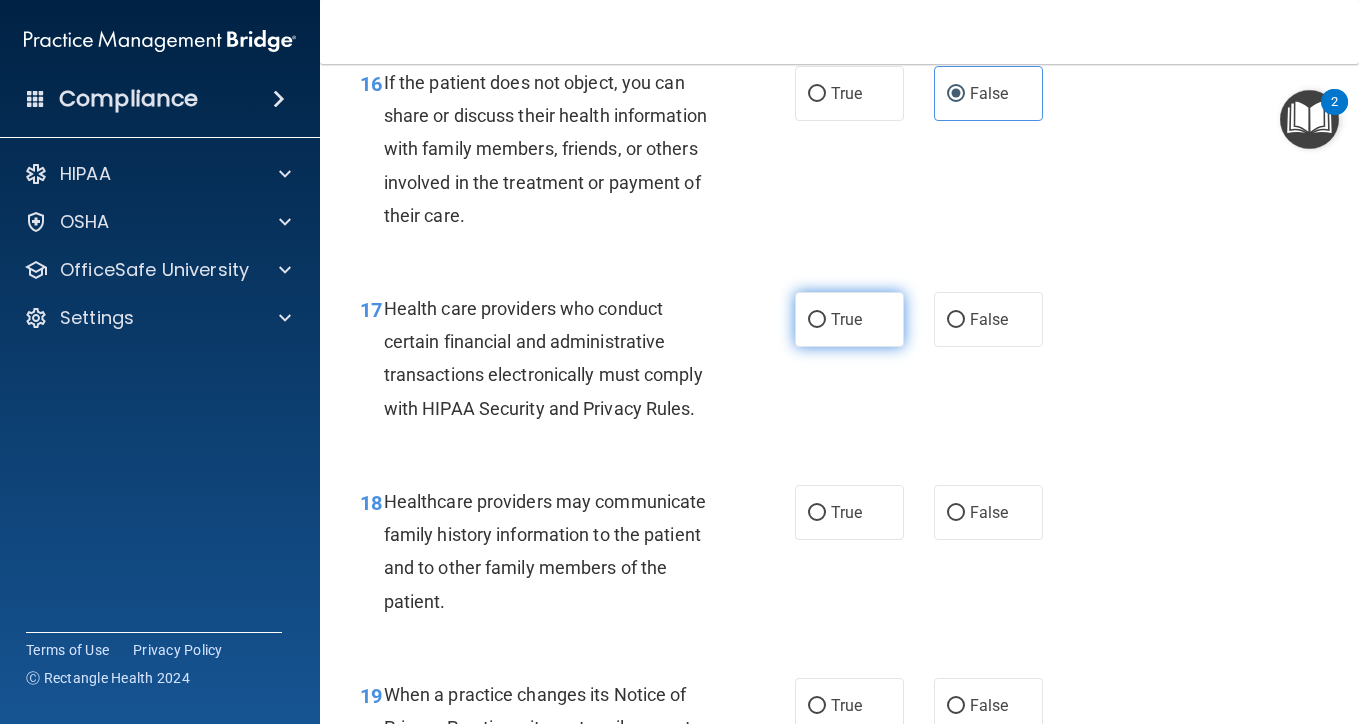 click on "True" at bounding box center (846, 319) 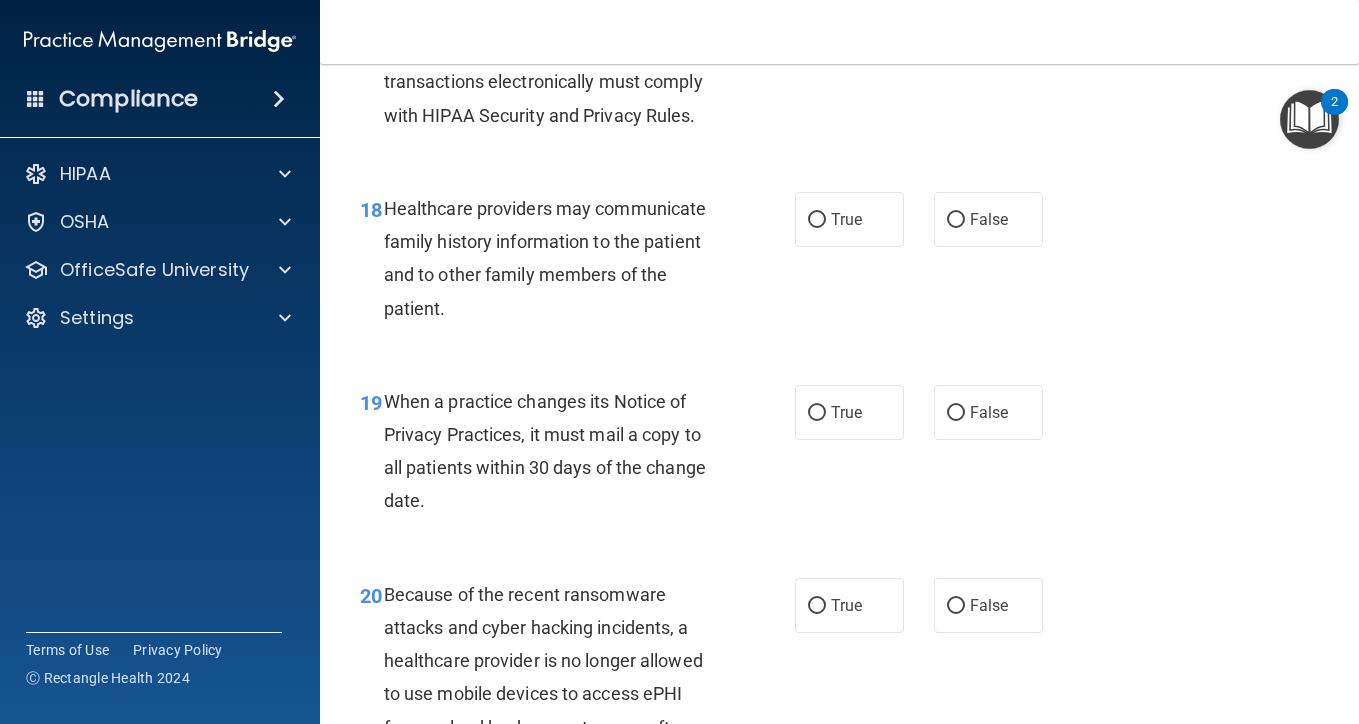 scroll, scrollTop: 3346, scrollLeft: 0, axis: vertical 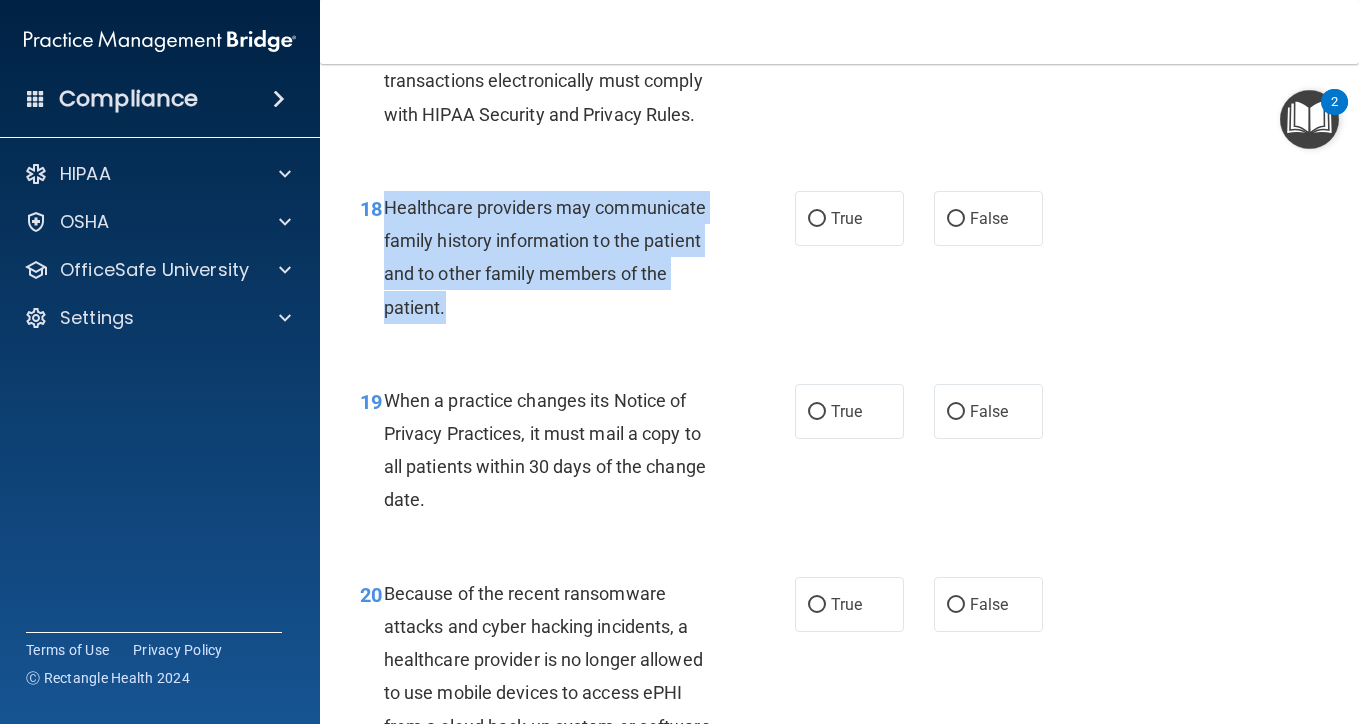 drag, startPoint x: 465, startPoint y: 290, endPoint x: 381, endPoint y: 187, distance: 132.90974 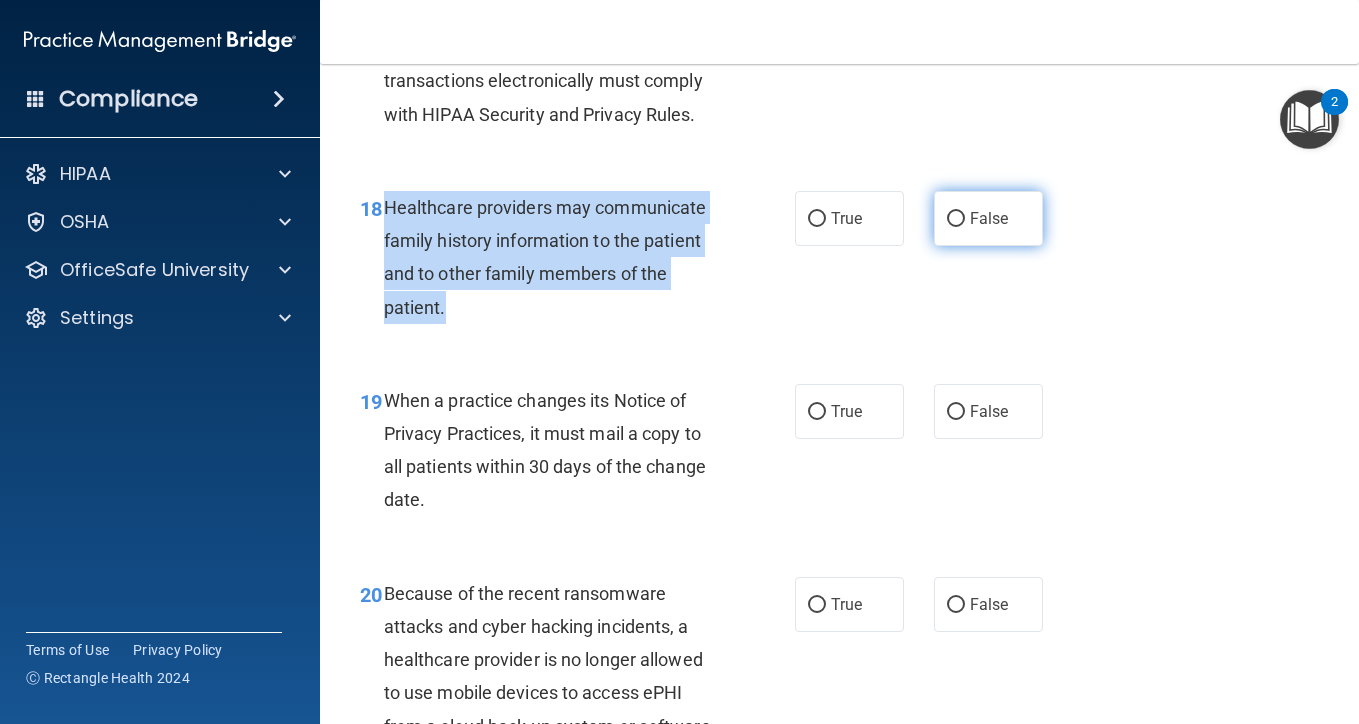 click on "False" at bounding box center [989, 218] 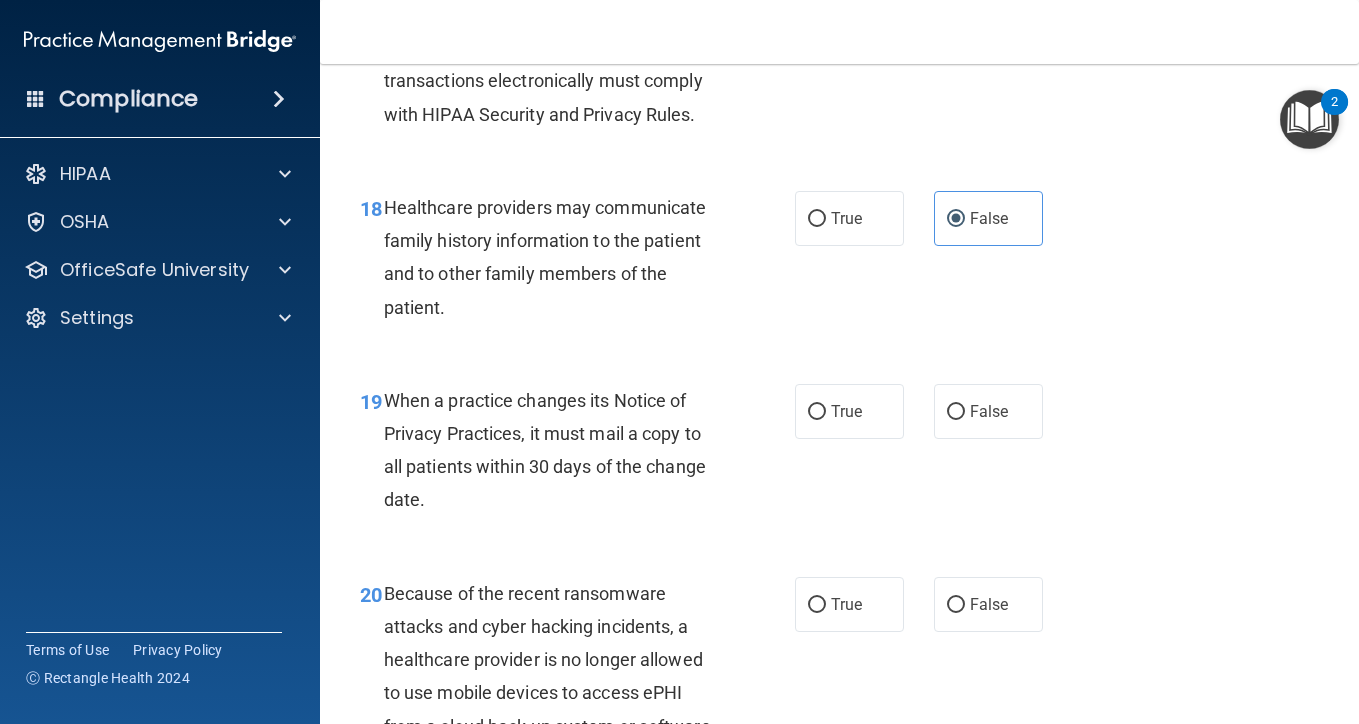 click on "18       Healthcare providers may communicate family history information to the patient and to other family members of the patient." at bounding box center (577, 262) 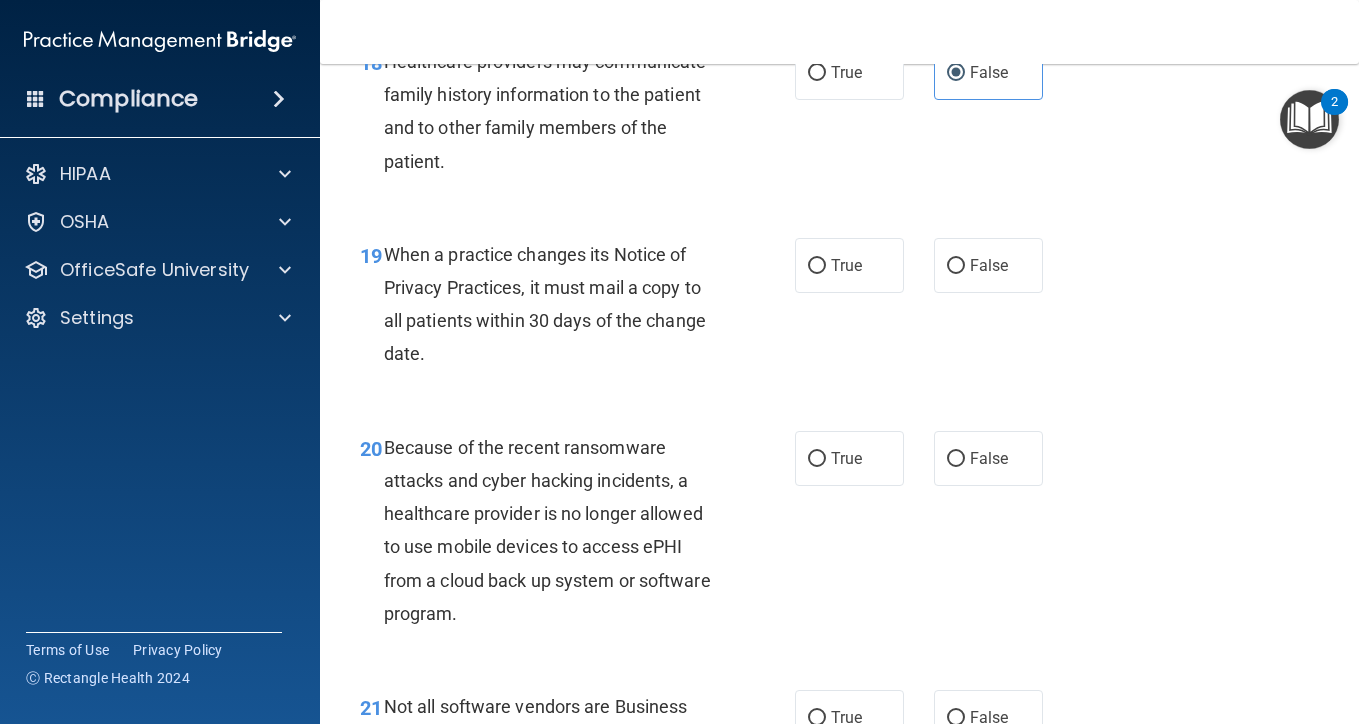 scroll, scrollTop: 3521, scrollLeft: 0, axis: vertical 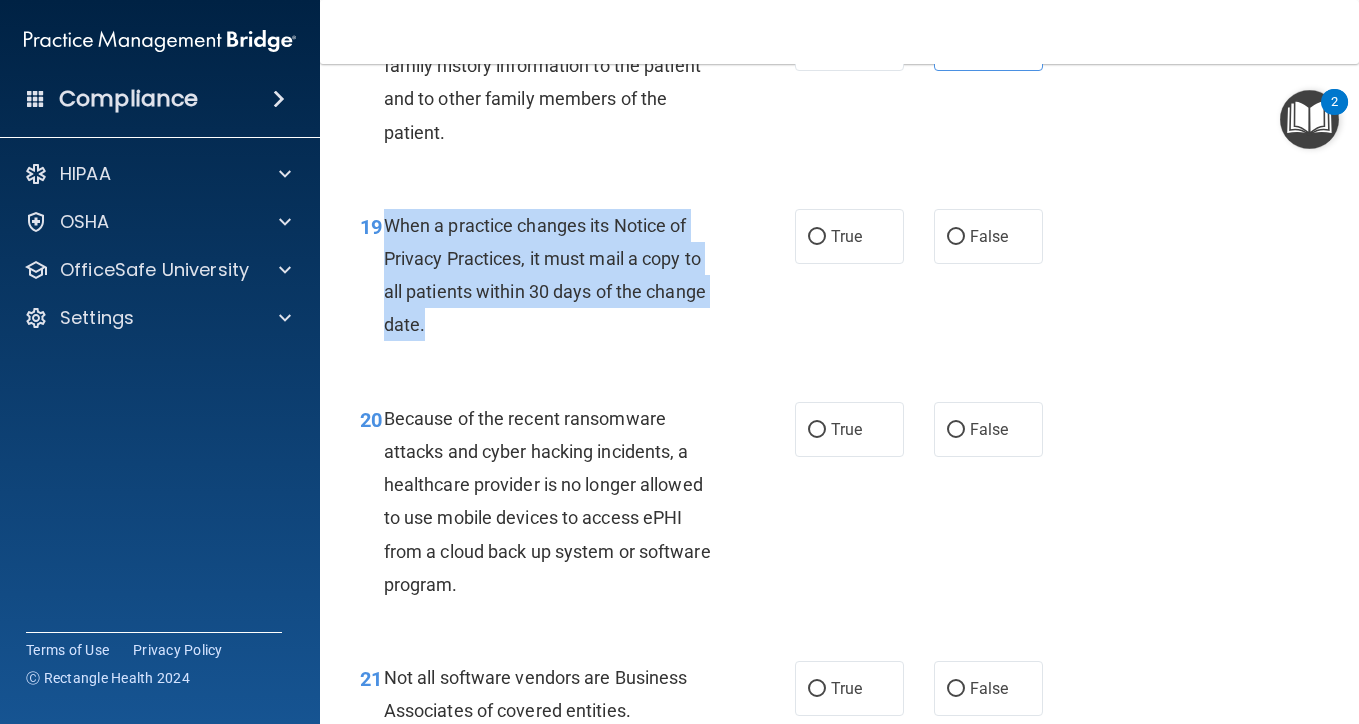 drag, startPoint x: 458, startPoint y: 308, endPoint x: 386, endPoint y: 200, distance: 129.79985 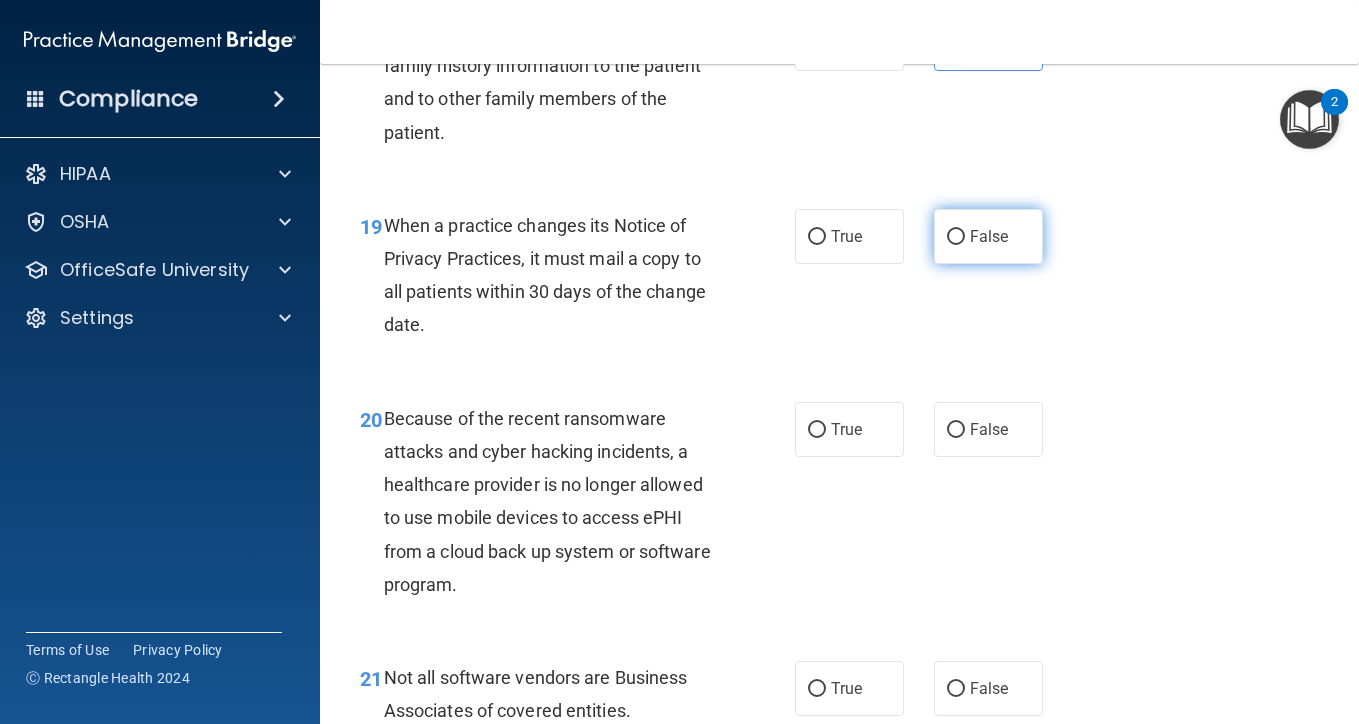 click on "False" at bounding box center [988, 236] 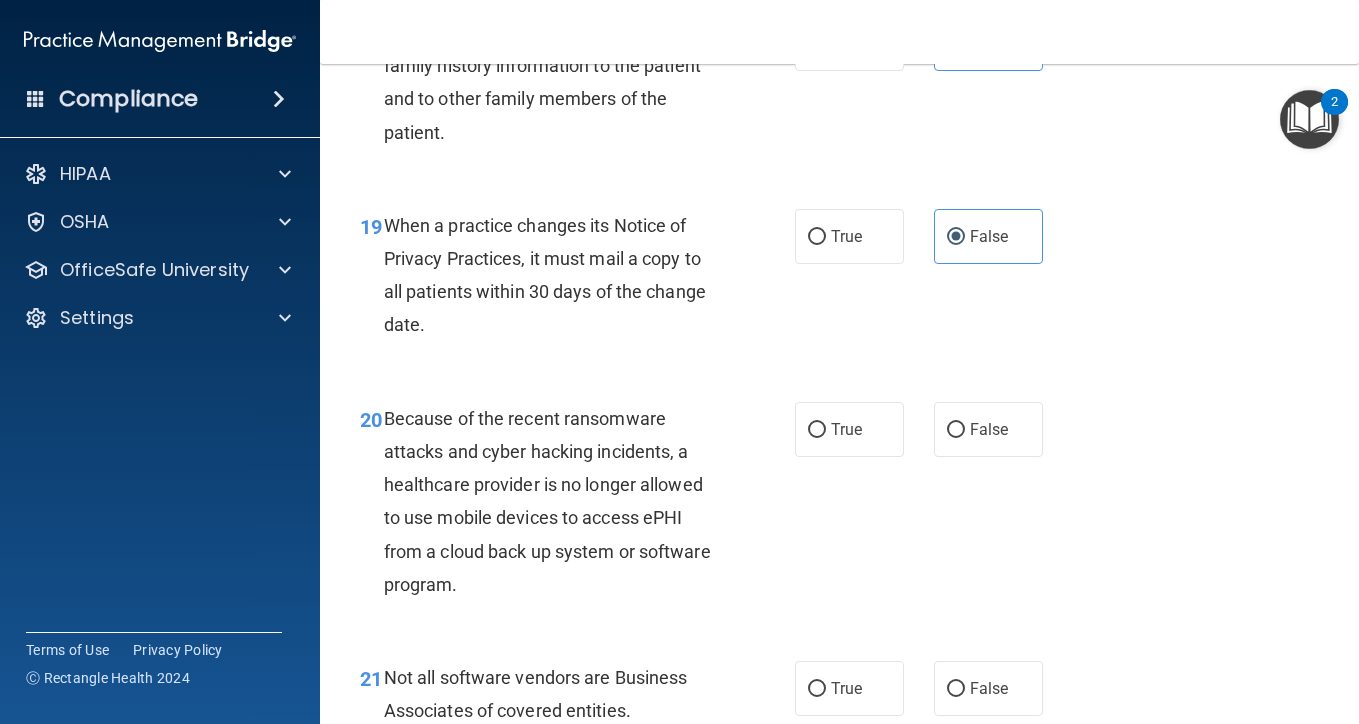 click on "19       When a practice changes its Notice of Privacy Practices, it must mail a copy to all patients within 30 days of the change date." at bounding box center [577, 280] 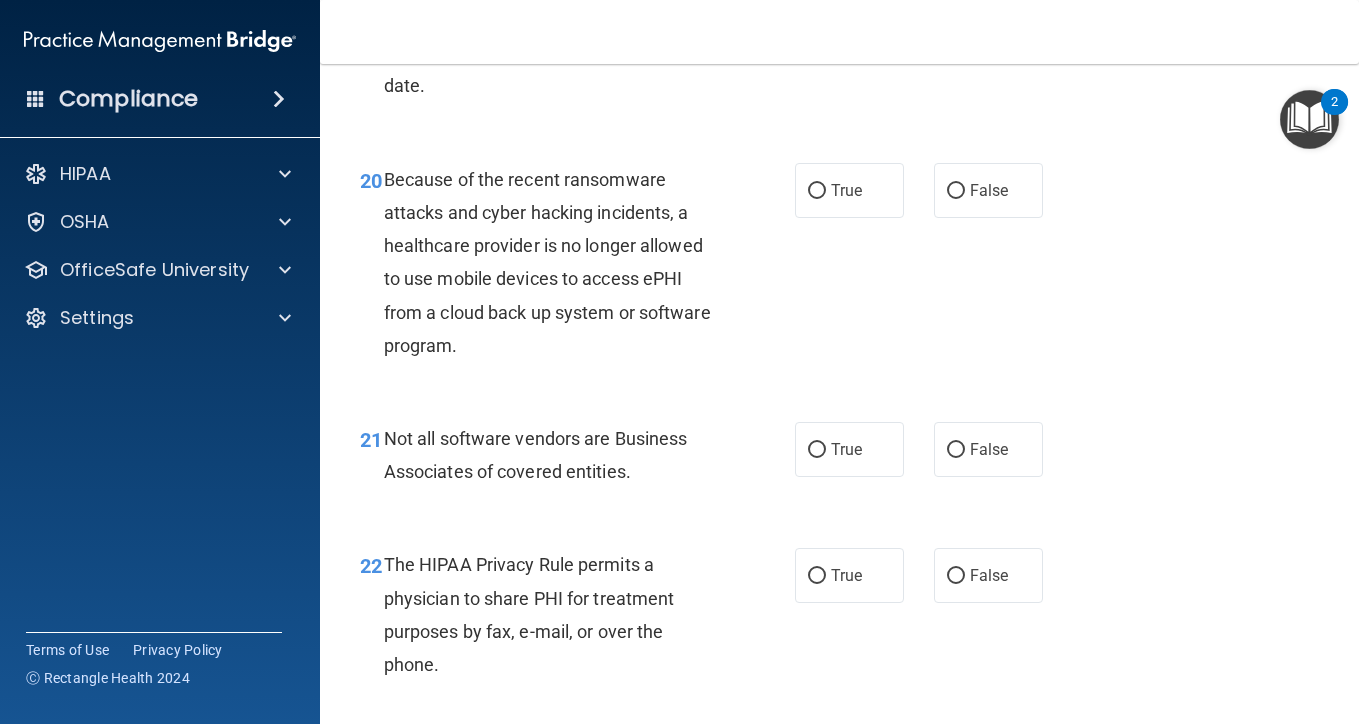 scroll, scrollTop: 3762, scrollLeft: 0, axis: vertical 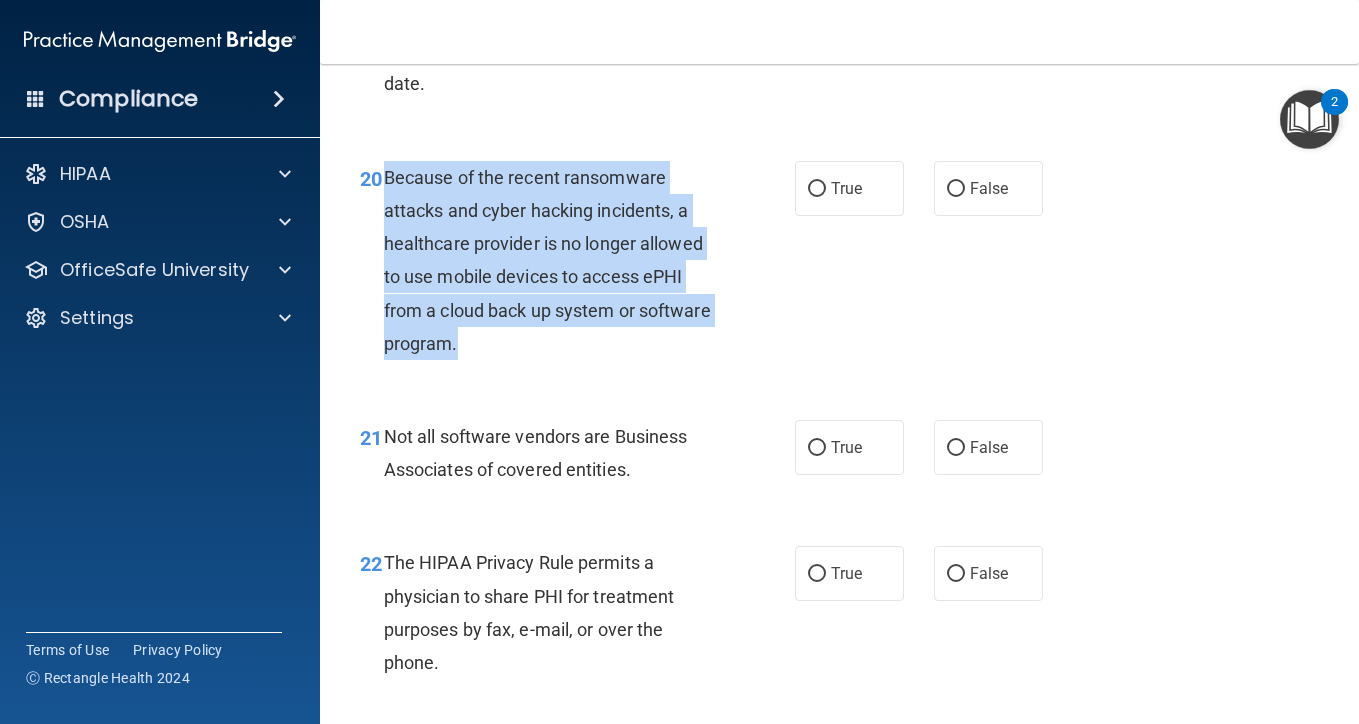 drag, startPoint x: 471, startPoint y: 322, endPoint x: 384, endPoint y: 167, distance: 177.74701 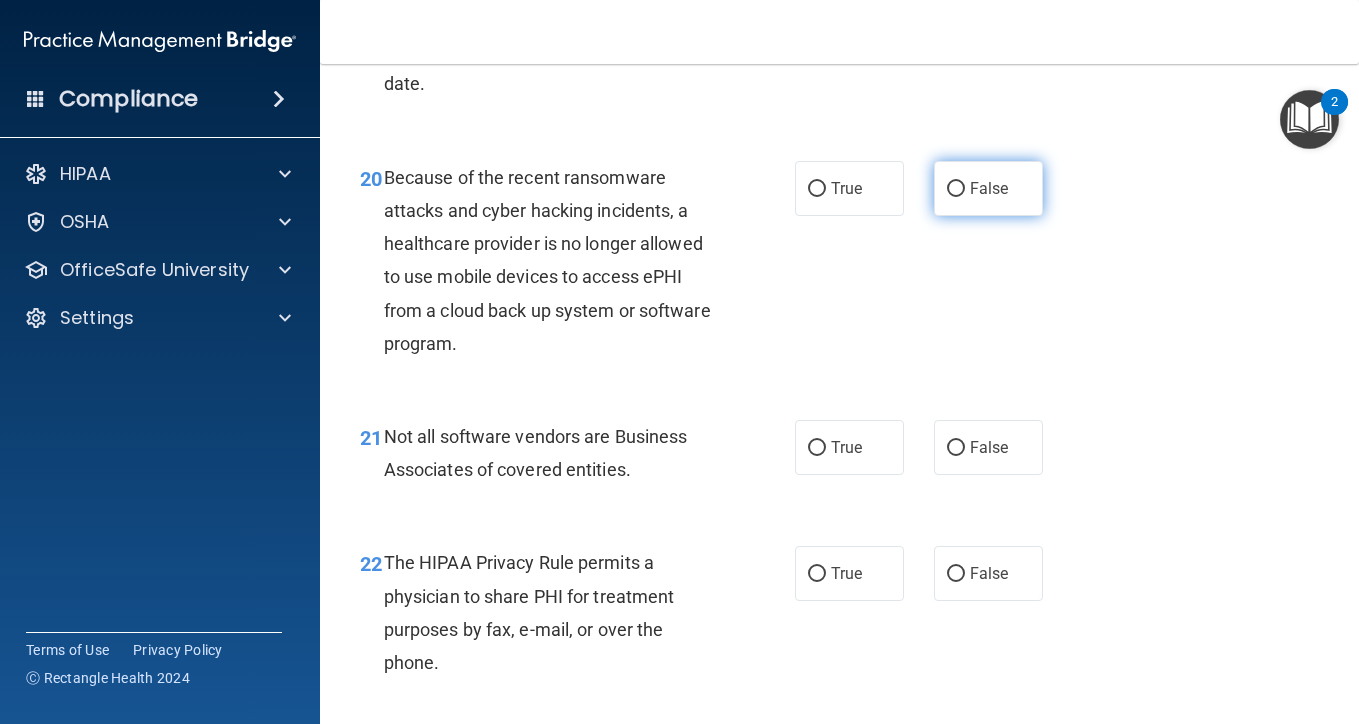 click on "False" at bounding box center [988, 188] 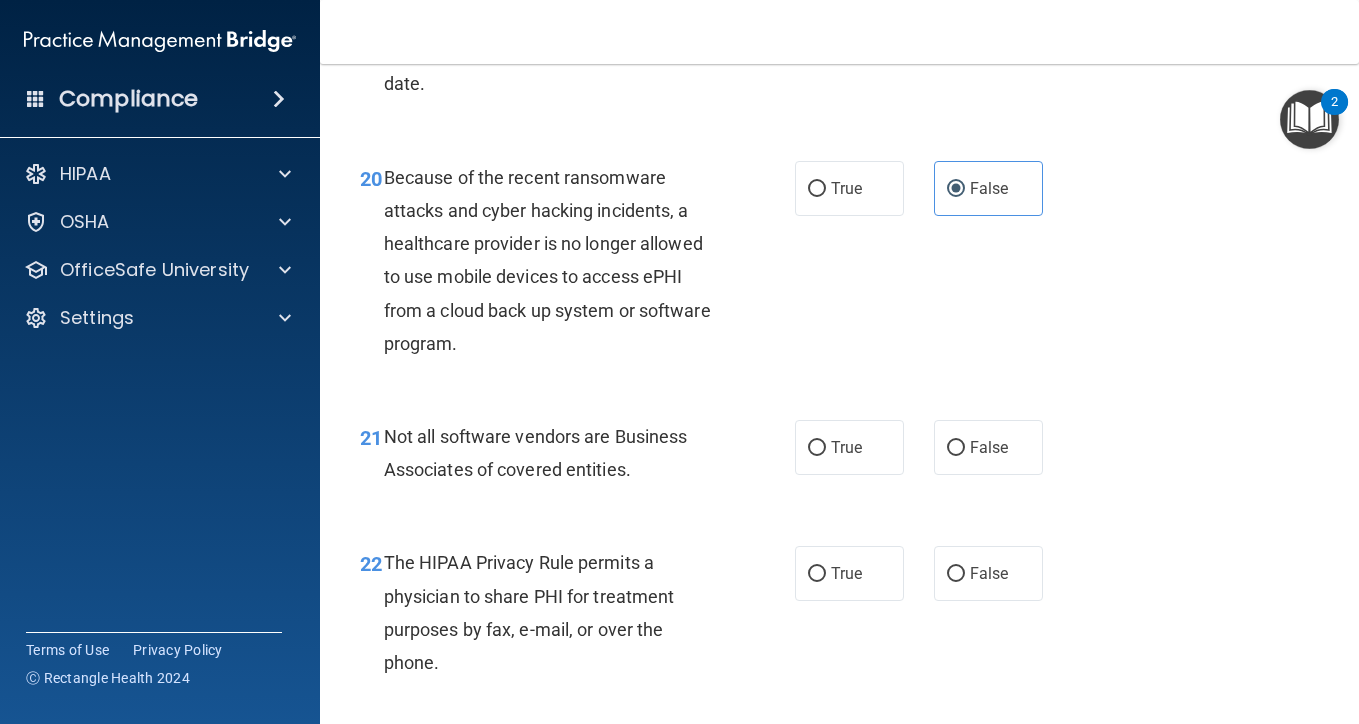 scroll, scrollTop: 3931, scrollLeft: 0, axis: vertical 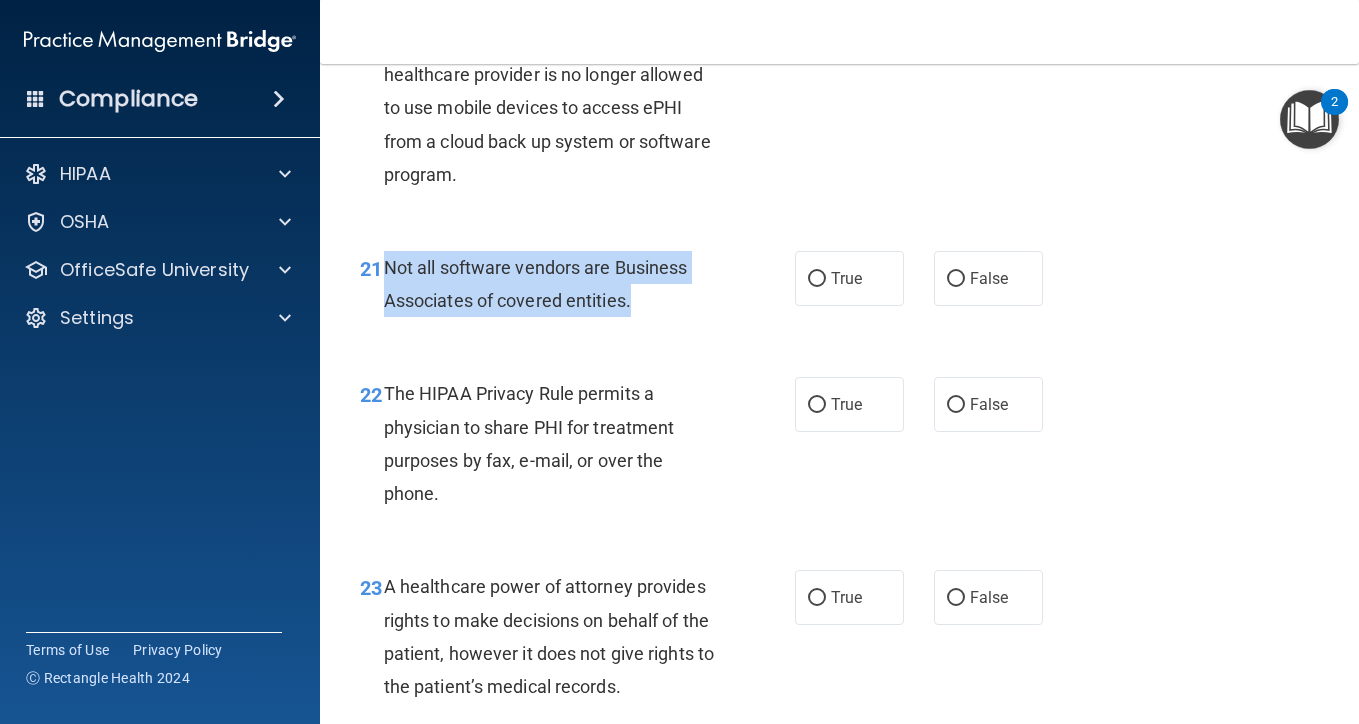 drag, startPoint x: 643, startPoint y: 279, endPoint x: 380, endPoint y: 237, distance: 266.3325 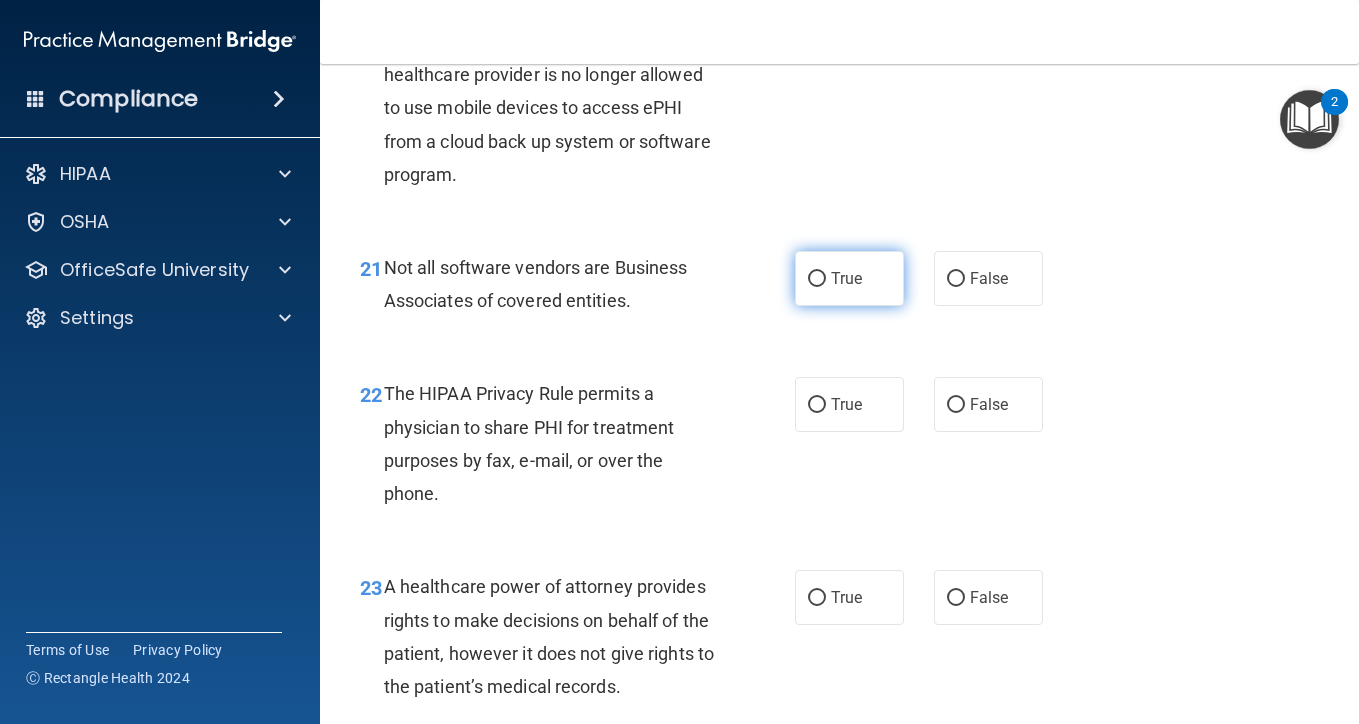 click on "True" at bounding box center (849, 278) 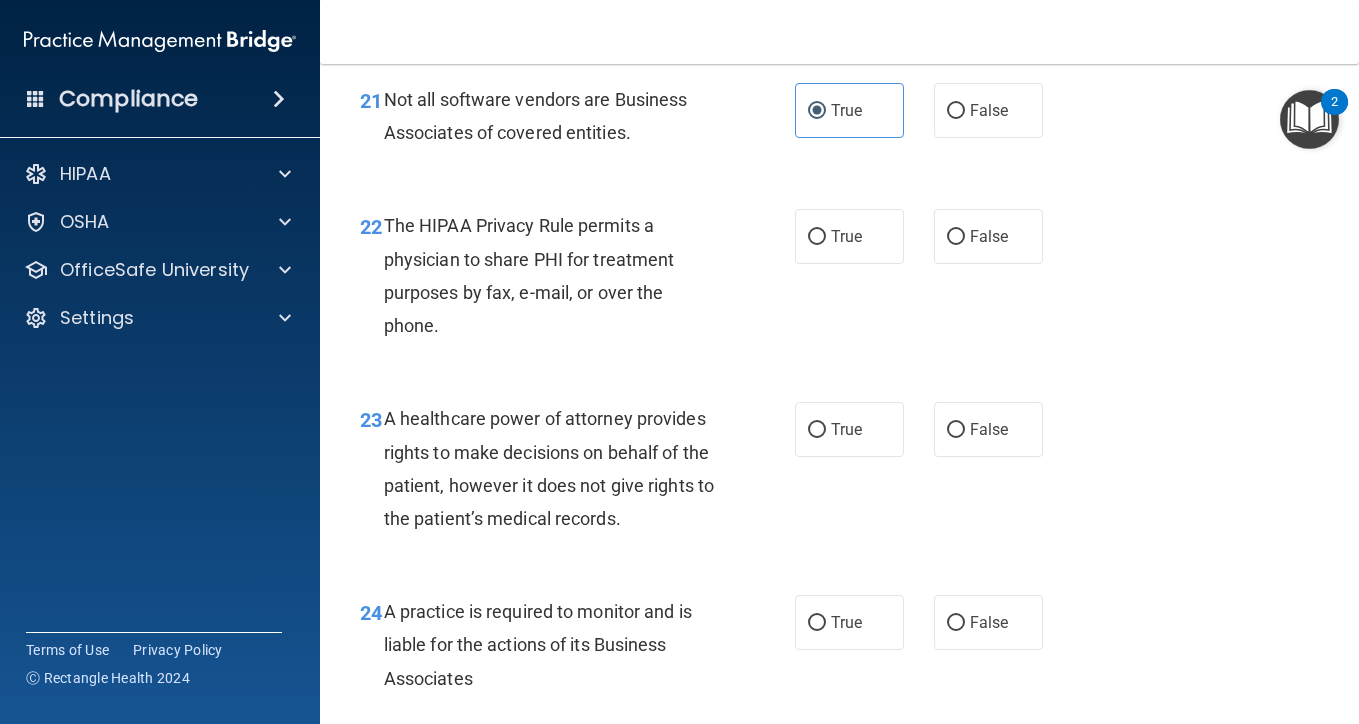 scroll, scrollTop: 4101, scrollLeft: 0, axis: vertical 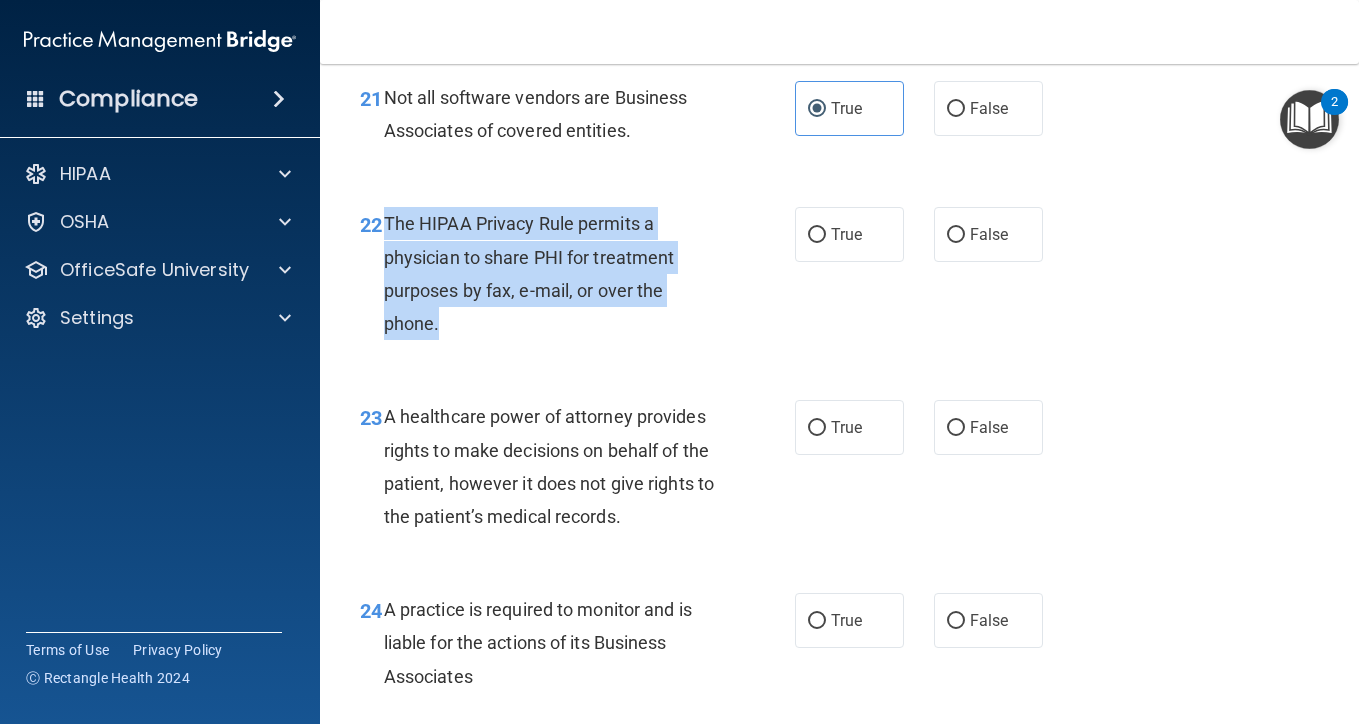 drag, startPoint x: 462, startPoint y: 308, endPoint x: 384, endPoint y: 207, distance: 127.61269 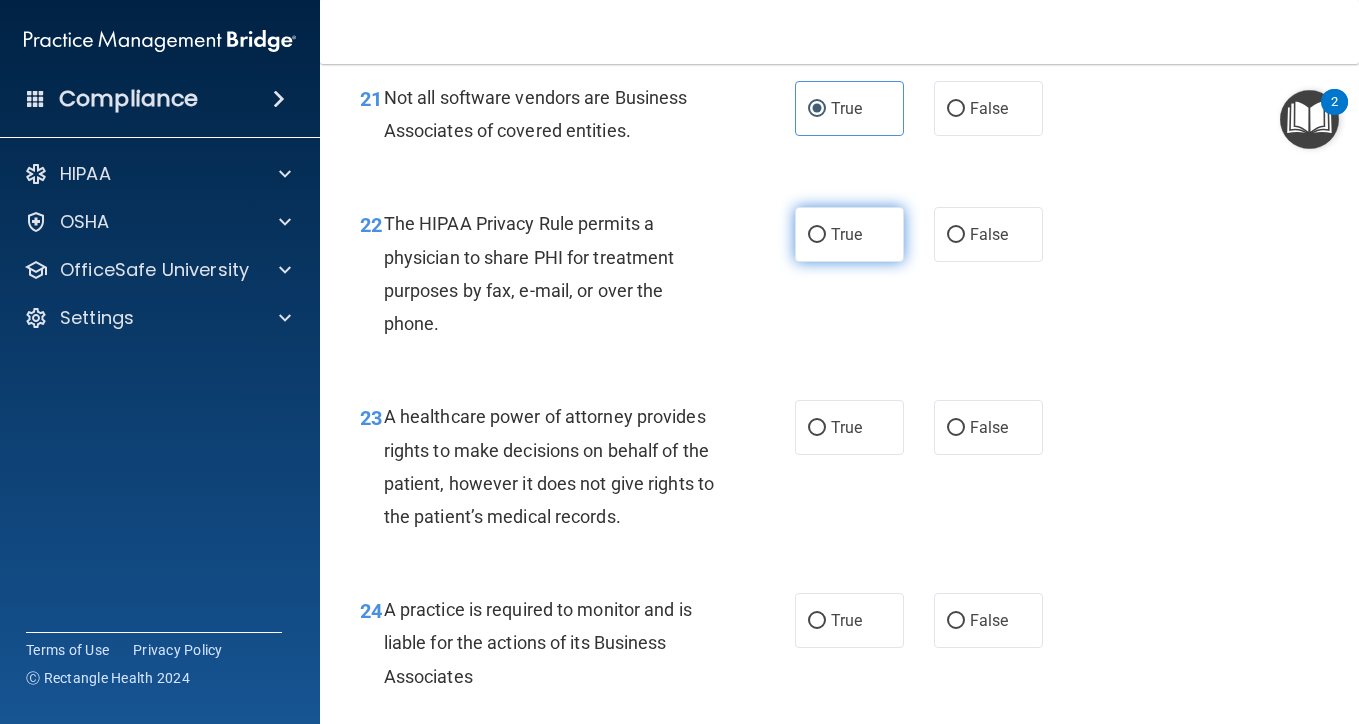 click on "True" at bounding box center [849, 234] 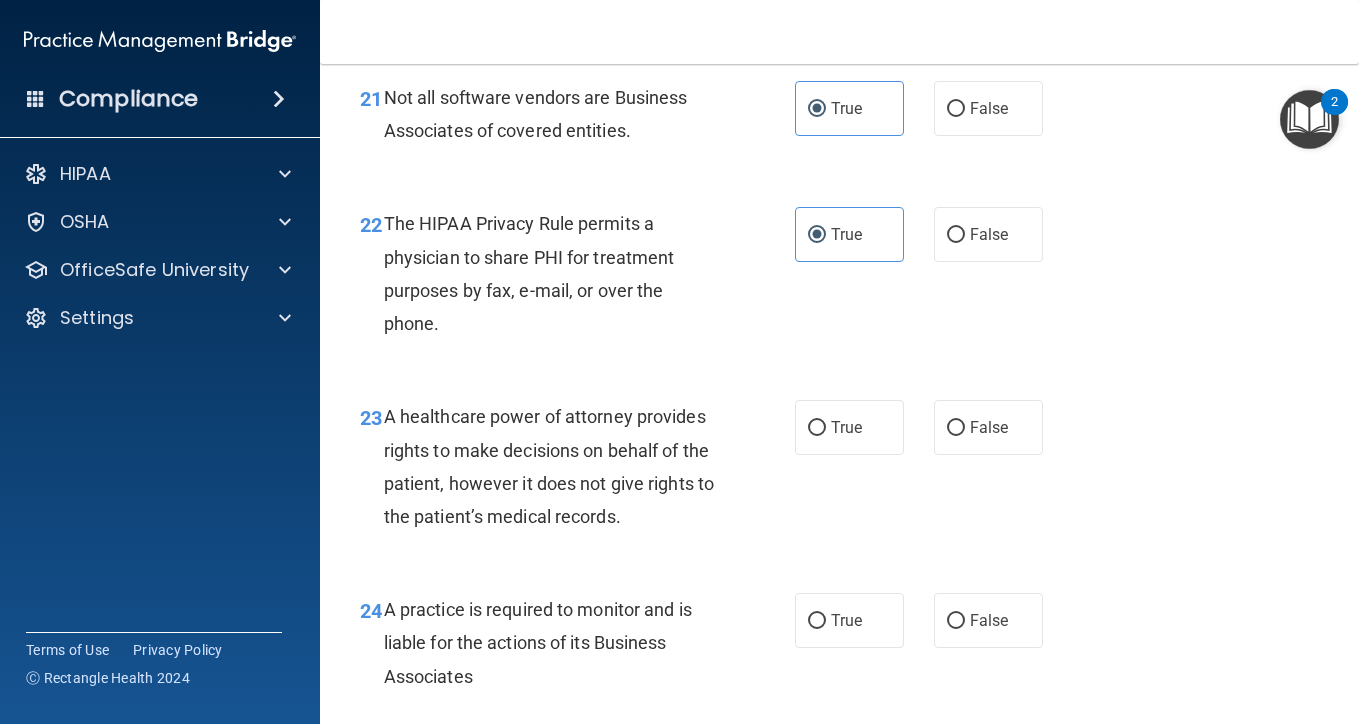 click on "22       The HIPAA Privacy Rule permits a physician to share PHI for treatment purposes by fax, e-mail, or over the phone." at bounding box center [577, 278] 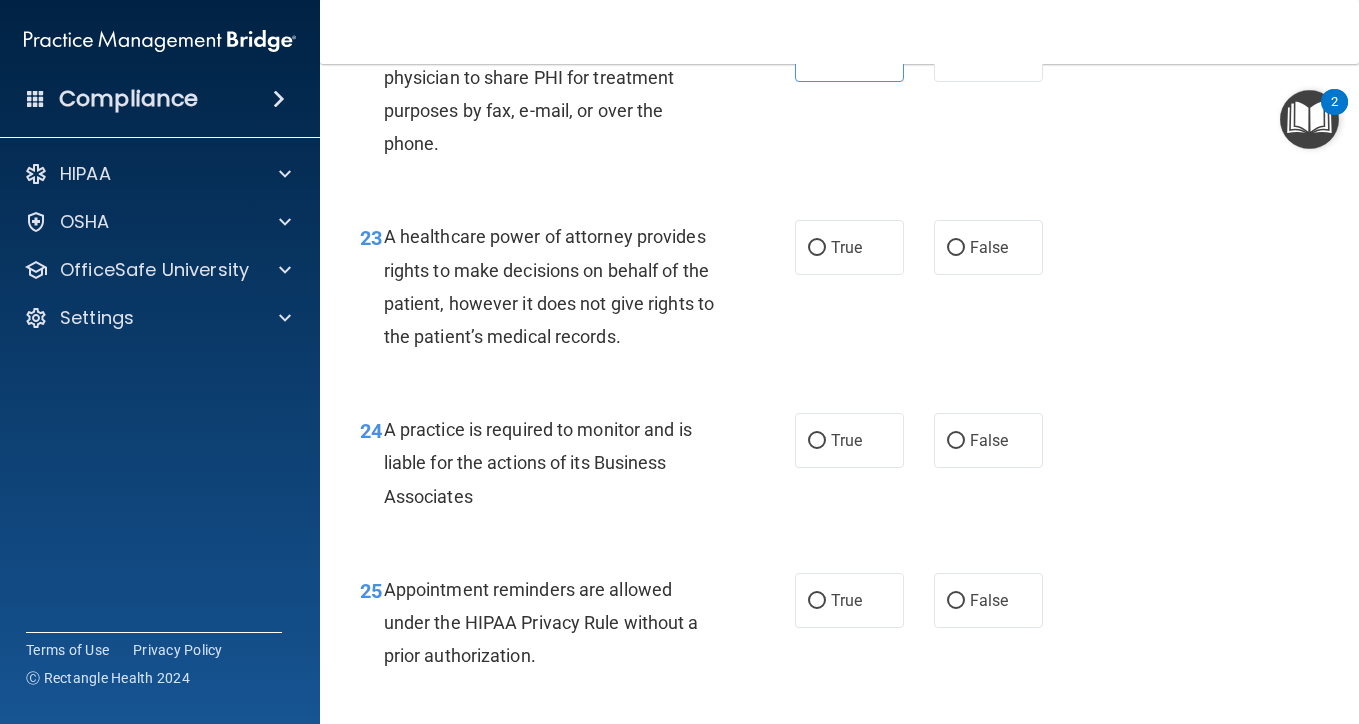 scroll, scrollTop: 4310, scrollLeft: 0, axis: vertical 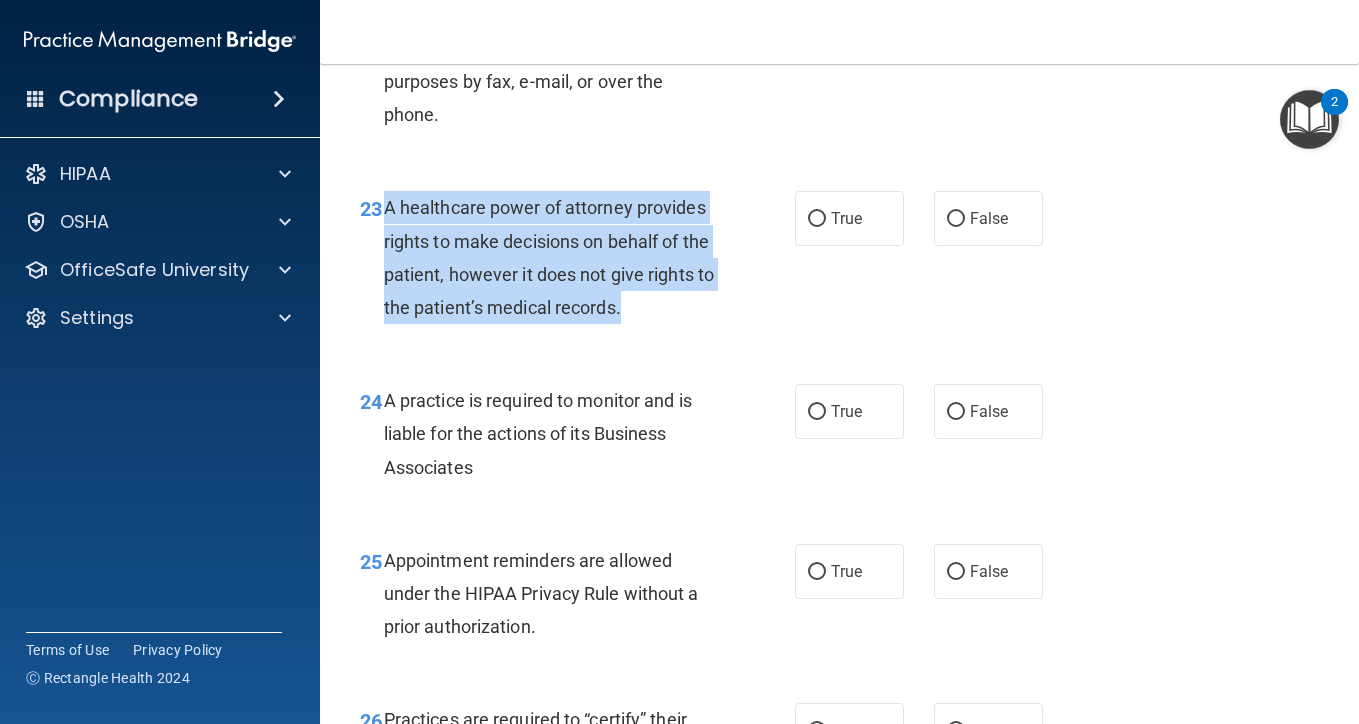 drag, startPoint x: 633, startPoint y: 276, endPoint x: 387, endPoint y: 189, distance: 260.93103 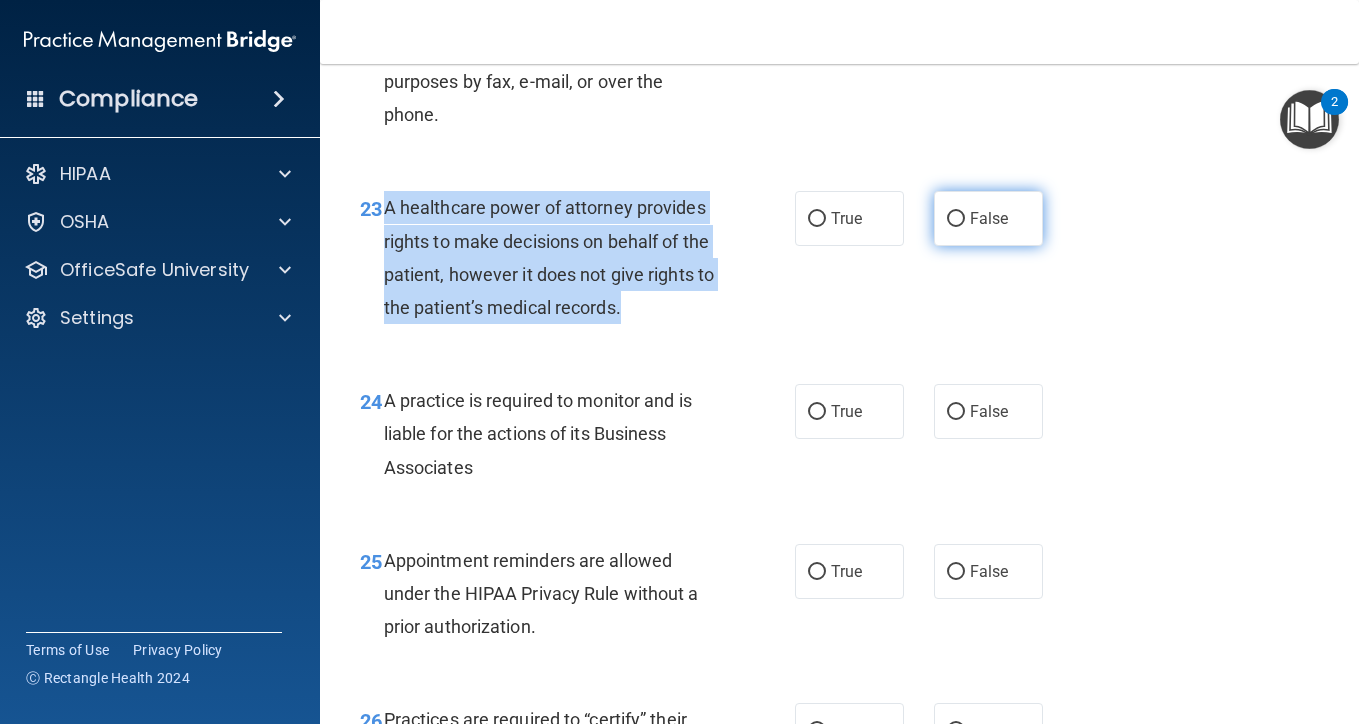 click on "False" at bounding box center [989, 218] 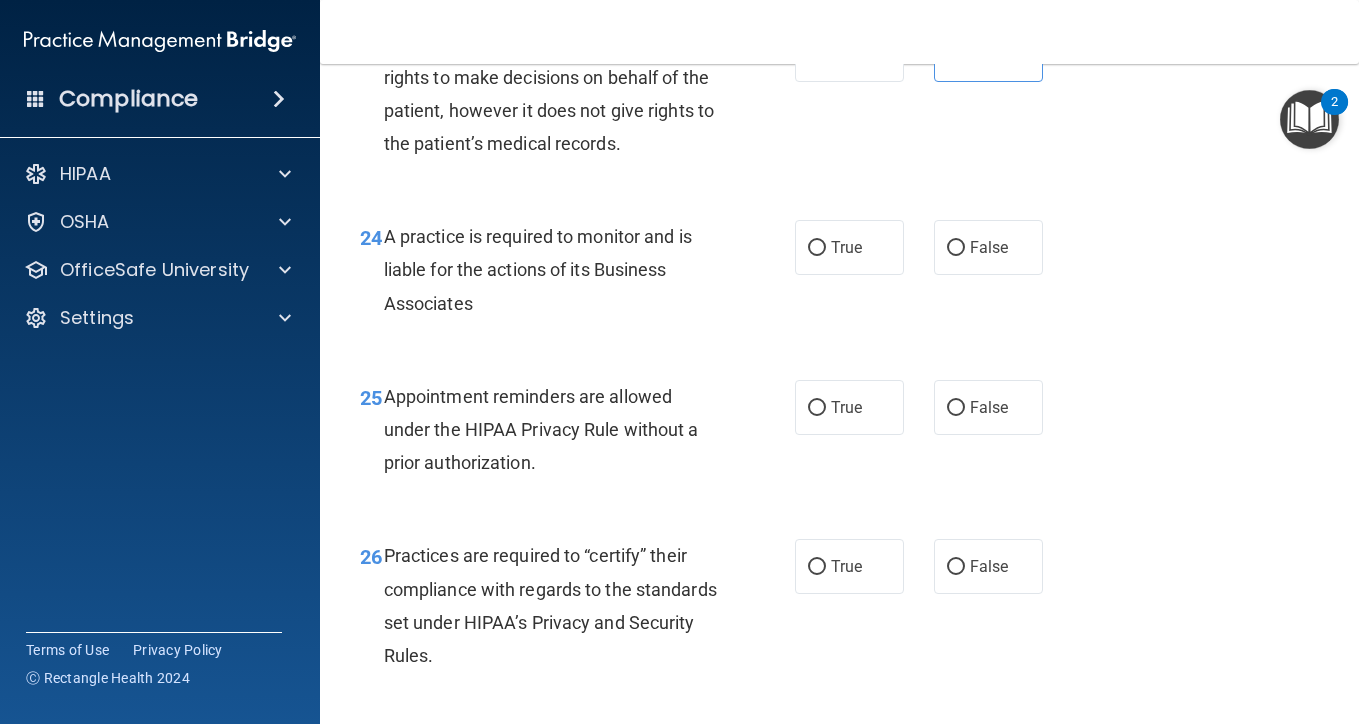 scroll, scrollTop: 4509, scrollLeft: 0, axis: vertical 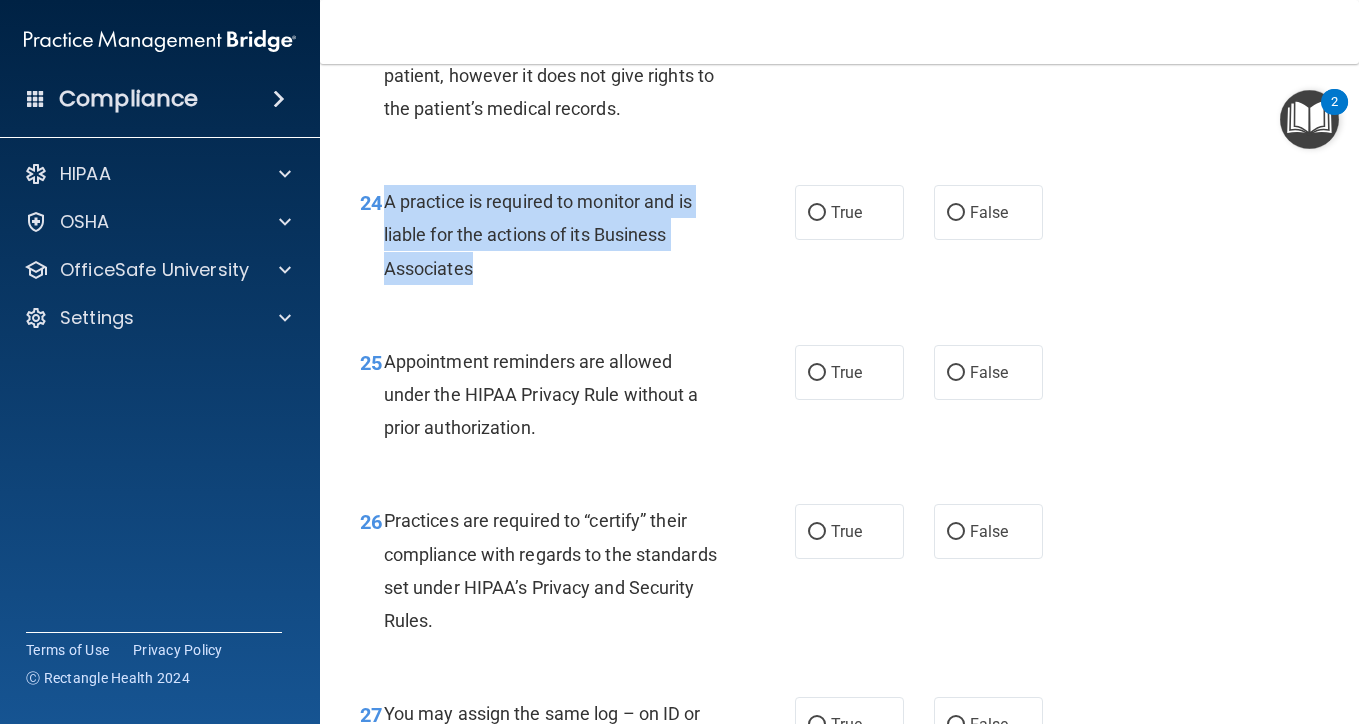 drag, startPoint x: 486, startPoint y: 248, endPoint x: 384, endPoint y: 175, distance: 125.43126 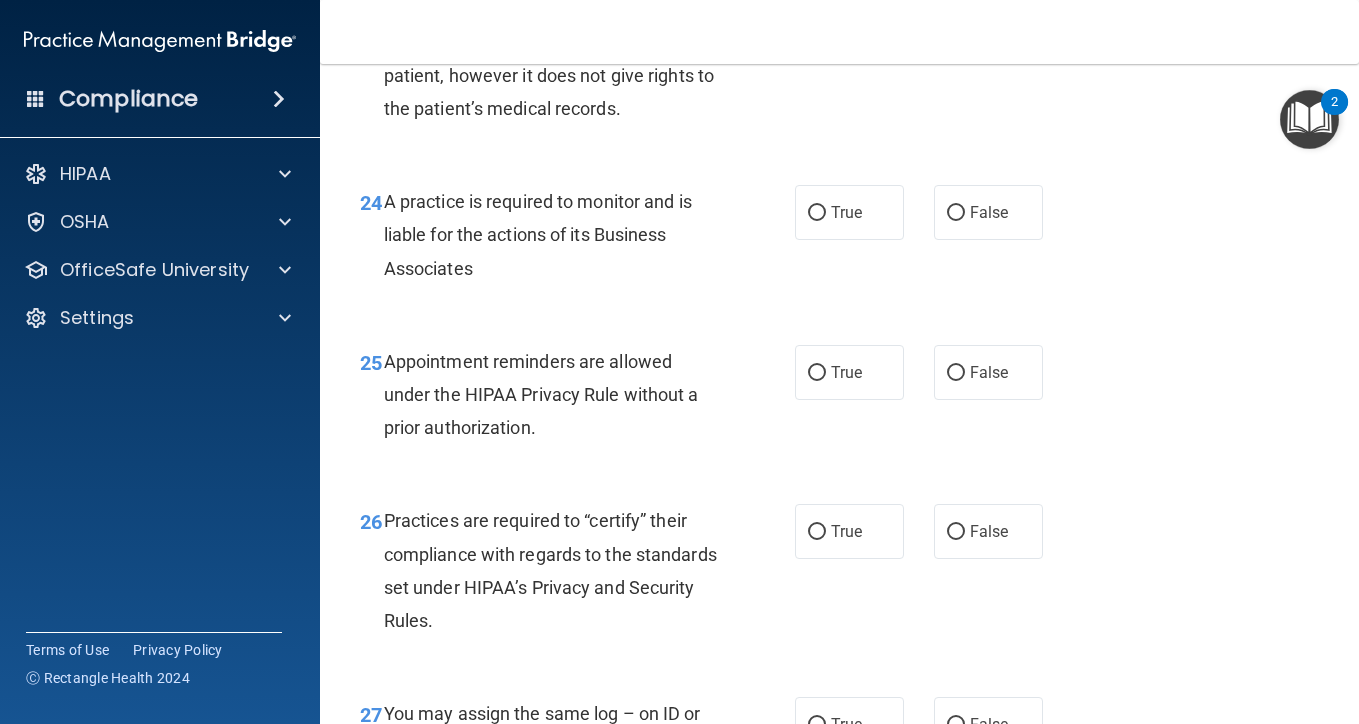 click on "Toggle navigation                                                                                                     Rebecca Shapiro   rebecca.shapiro@bansalneuro.com                            Manage My Enterprise              Ganesha Institute of Neurology & Psychiatry , SC     Manage My Location" at bounding box center (839, 32) 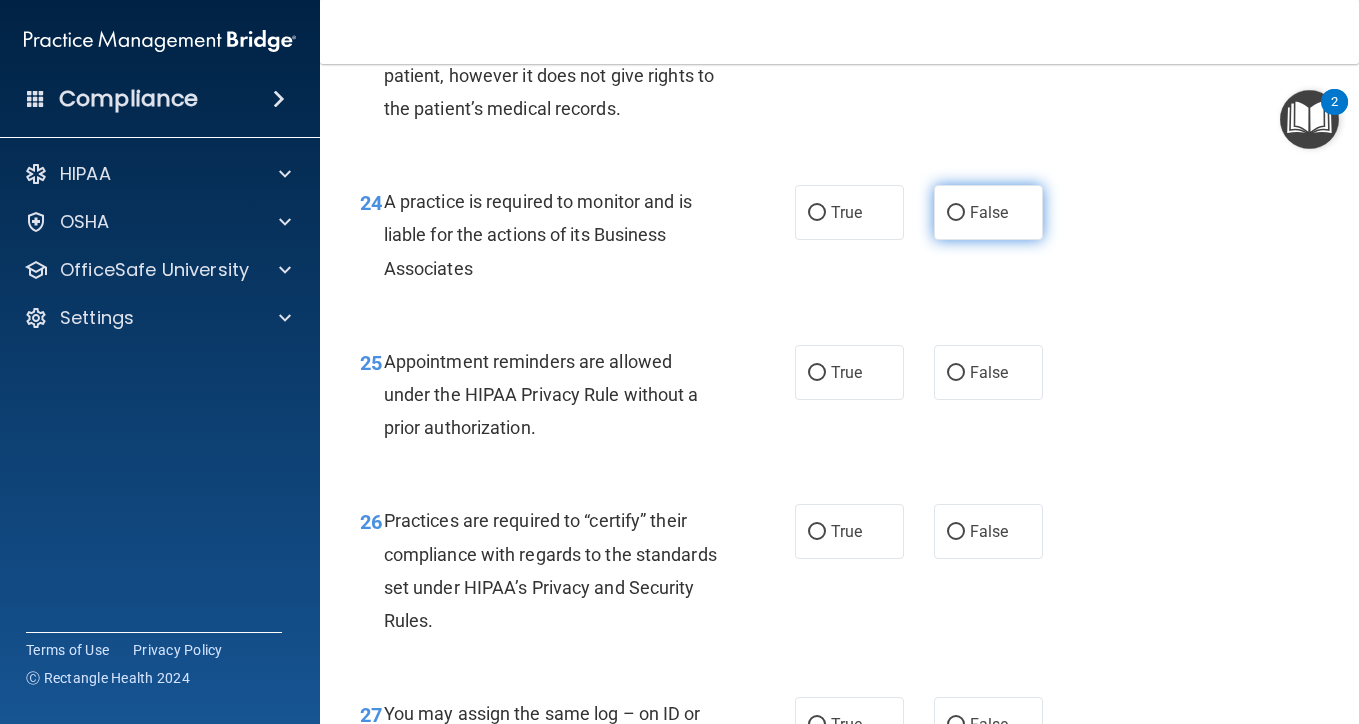 click on "False" at bounding box center (956, 213) 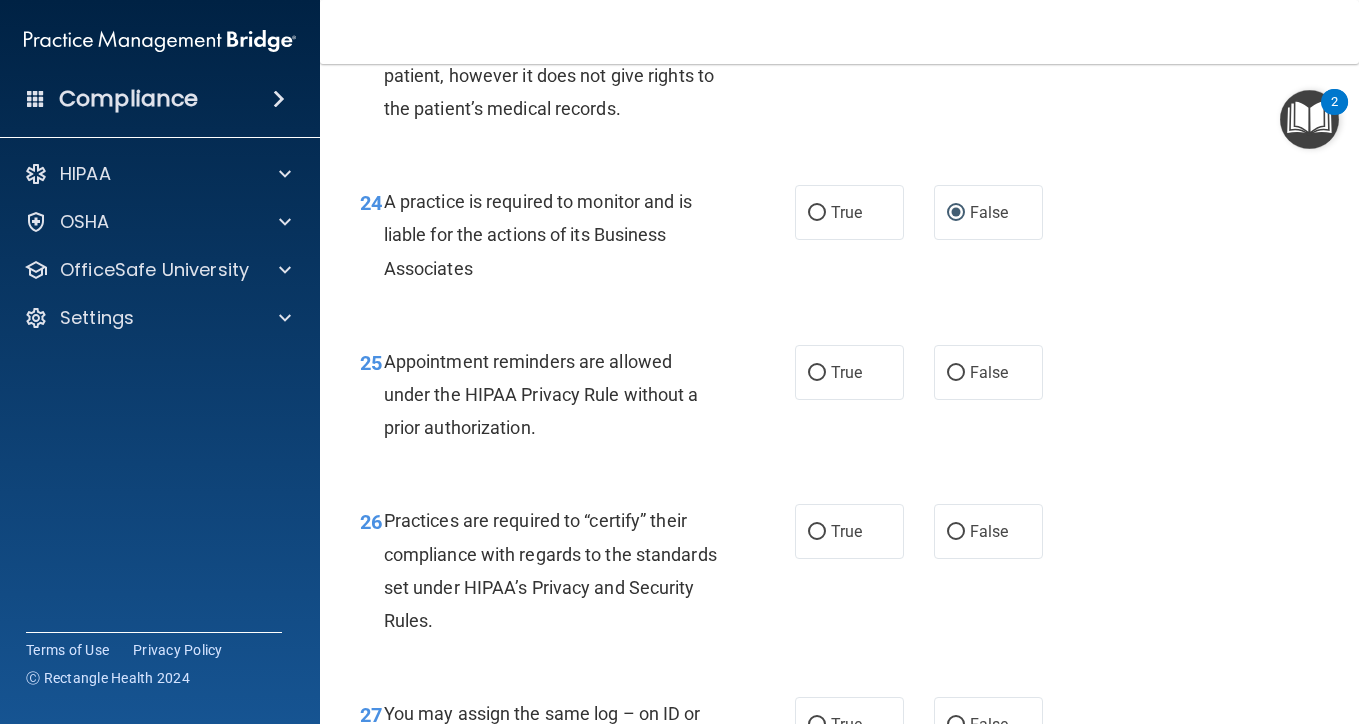 scroll, scrollTop: 4675, scrollLeft: 0, axis: vertical 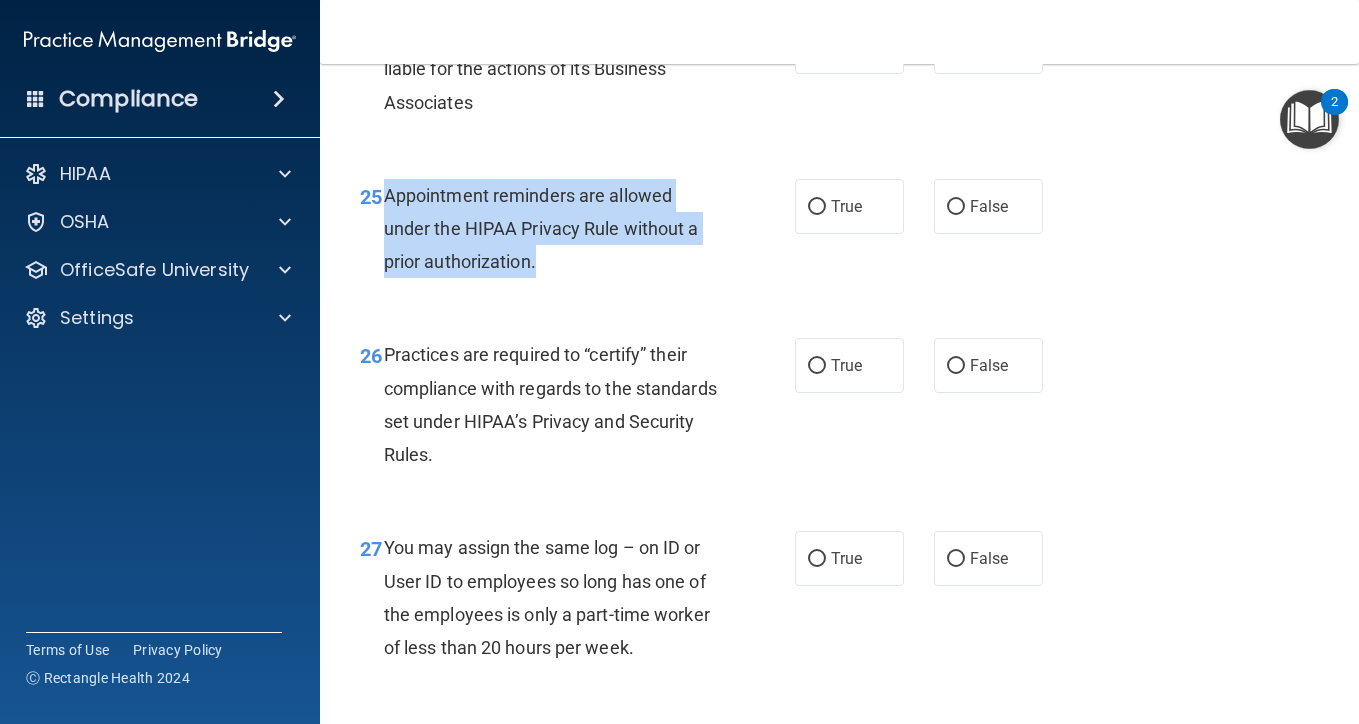 drag, startPoint x: 552, startPoint y: 242, endPoint x: 389, endPoint y: 178, distance: 175.11424 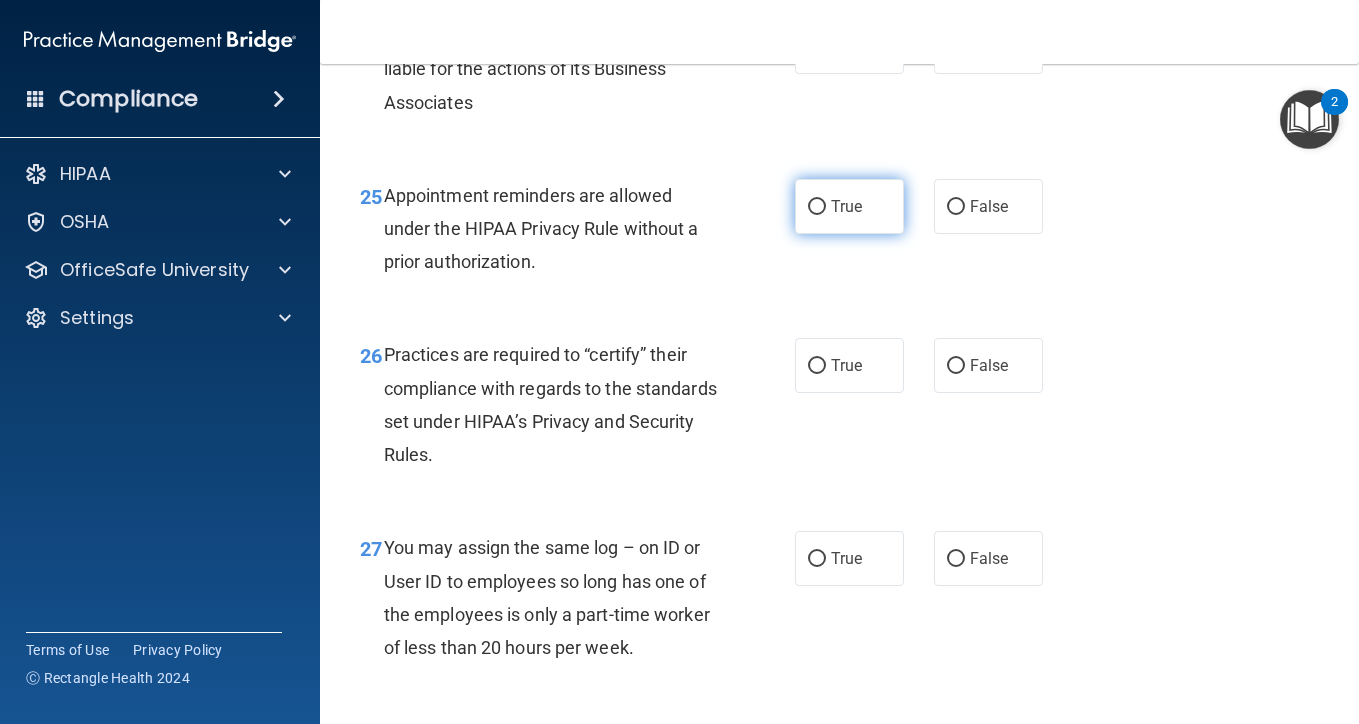 click on "True" at bounding box center [846, 206] 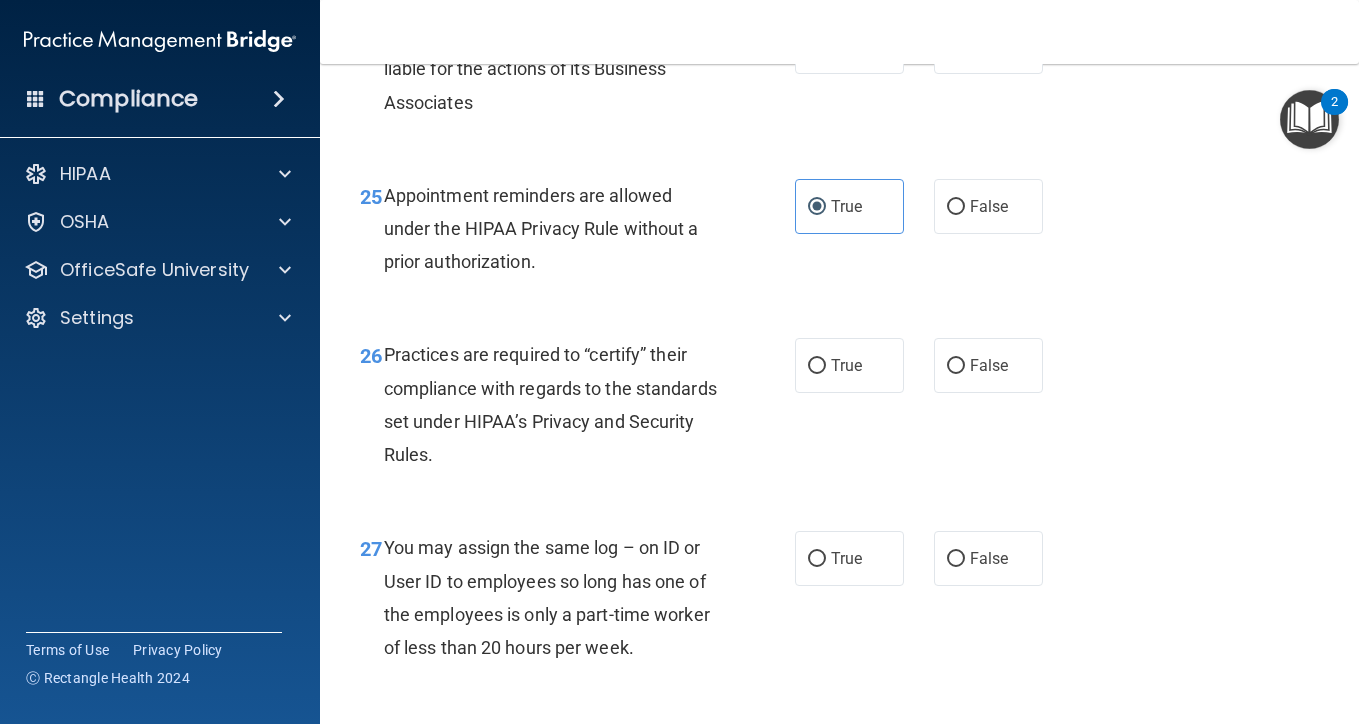 scroll, scrollTop: 4902, scrollLeft: 0, axis: vertical 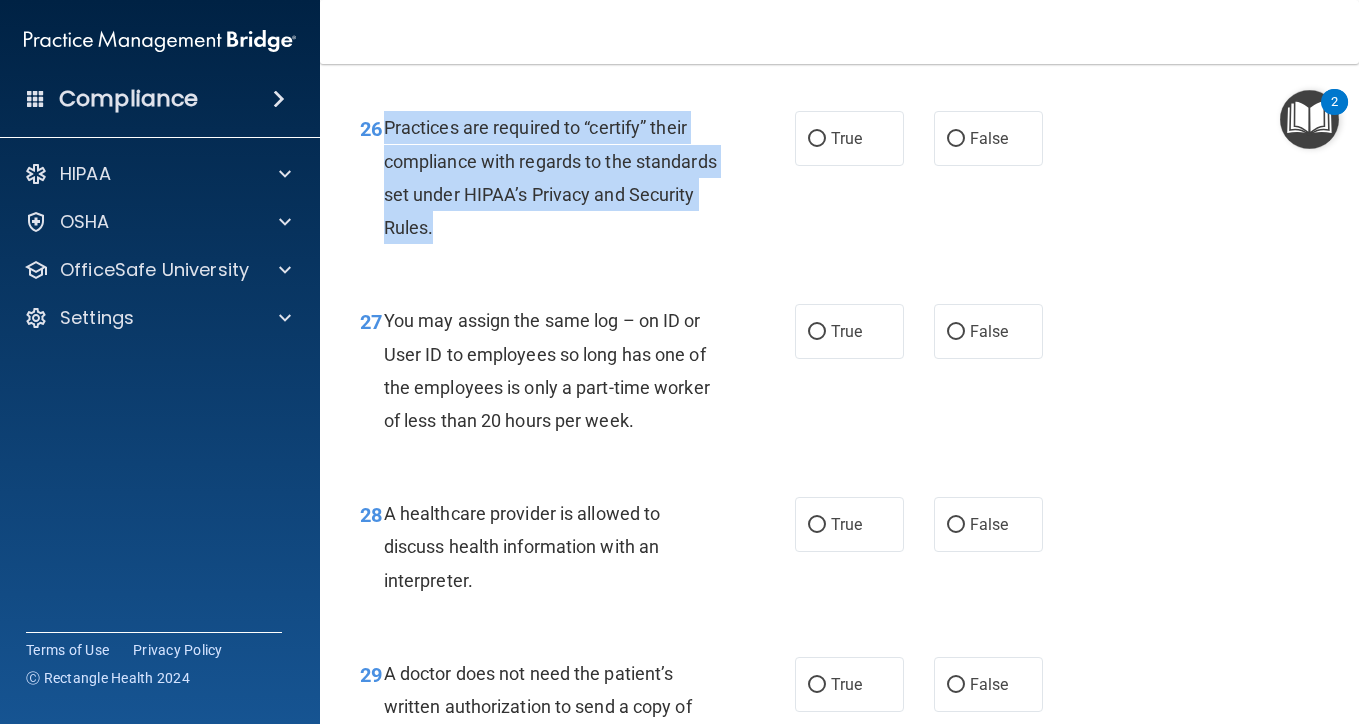 drag, startPoint x: 519, startPoint y: 209, endPoint x: 386, endPoint y: 107, distance: 167.60966 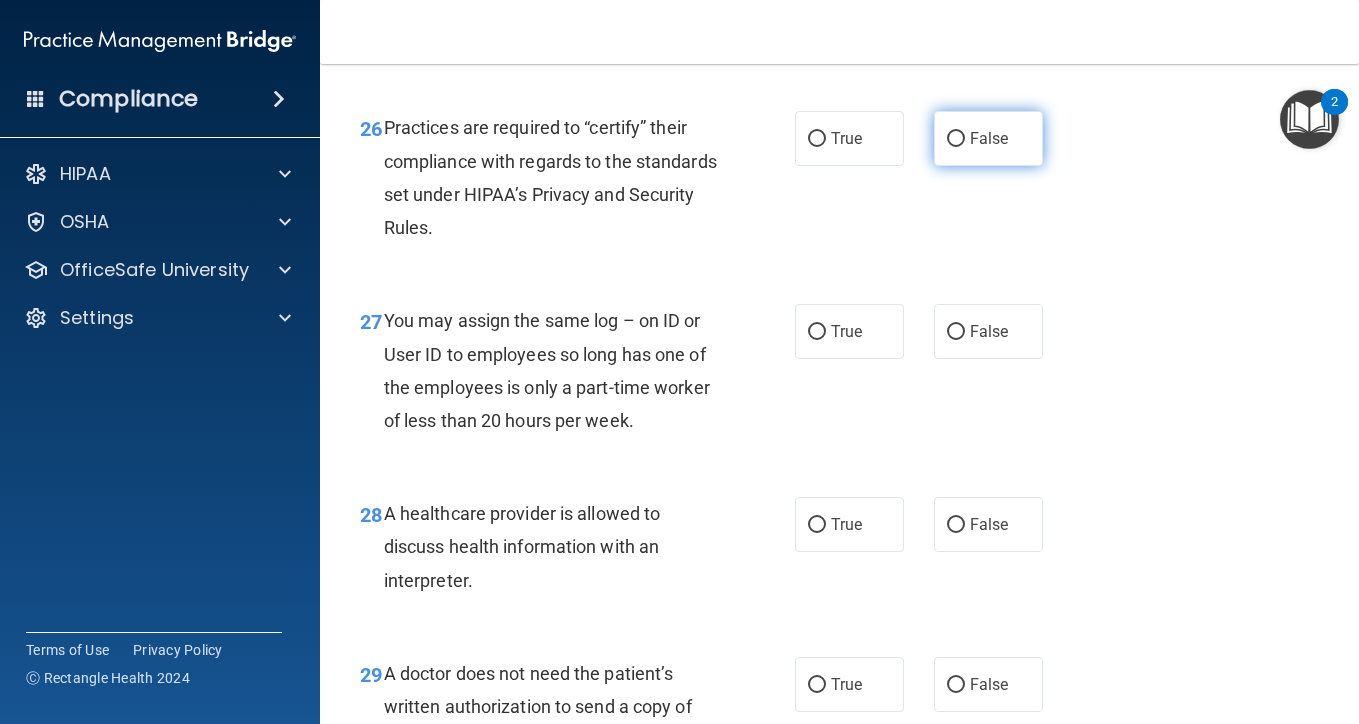 click on "False" at bounding box center [989, 138] 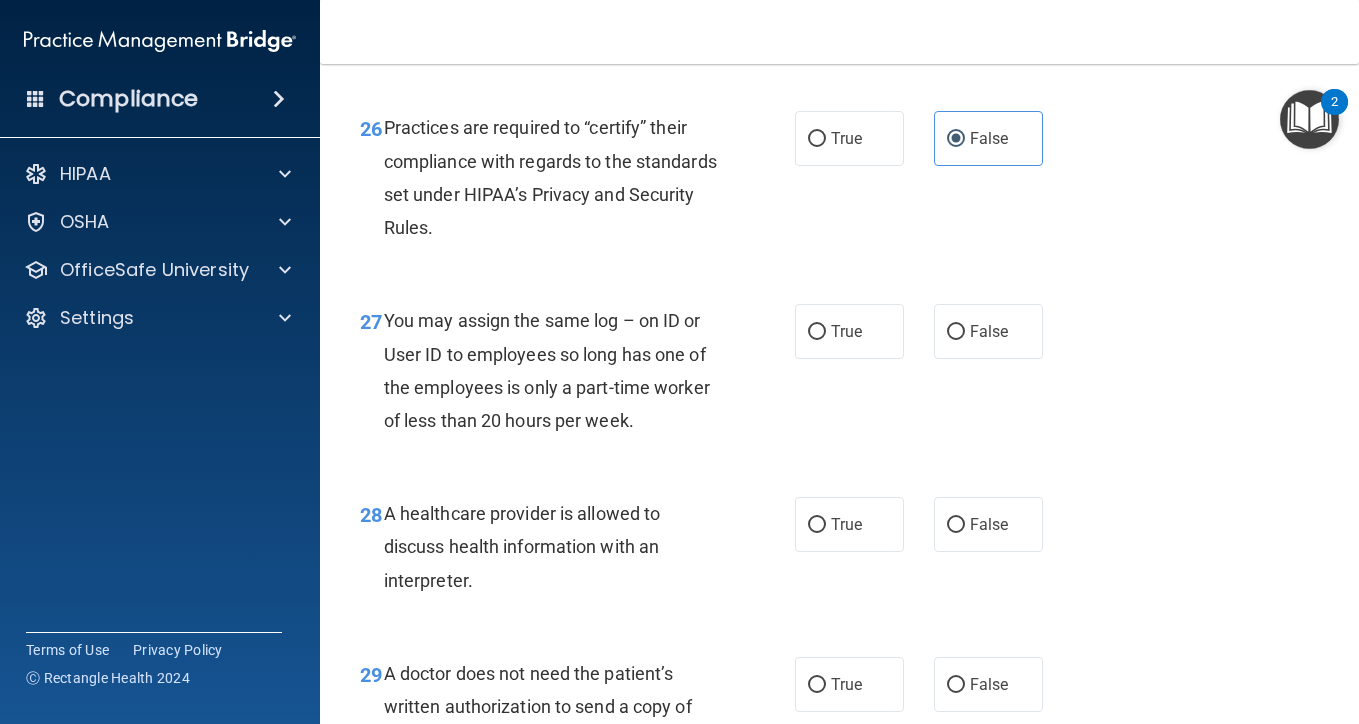 scroll, scrollTop: 5043, scrollLeft: 0, axis: vertical 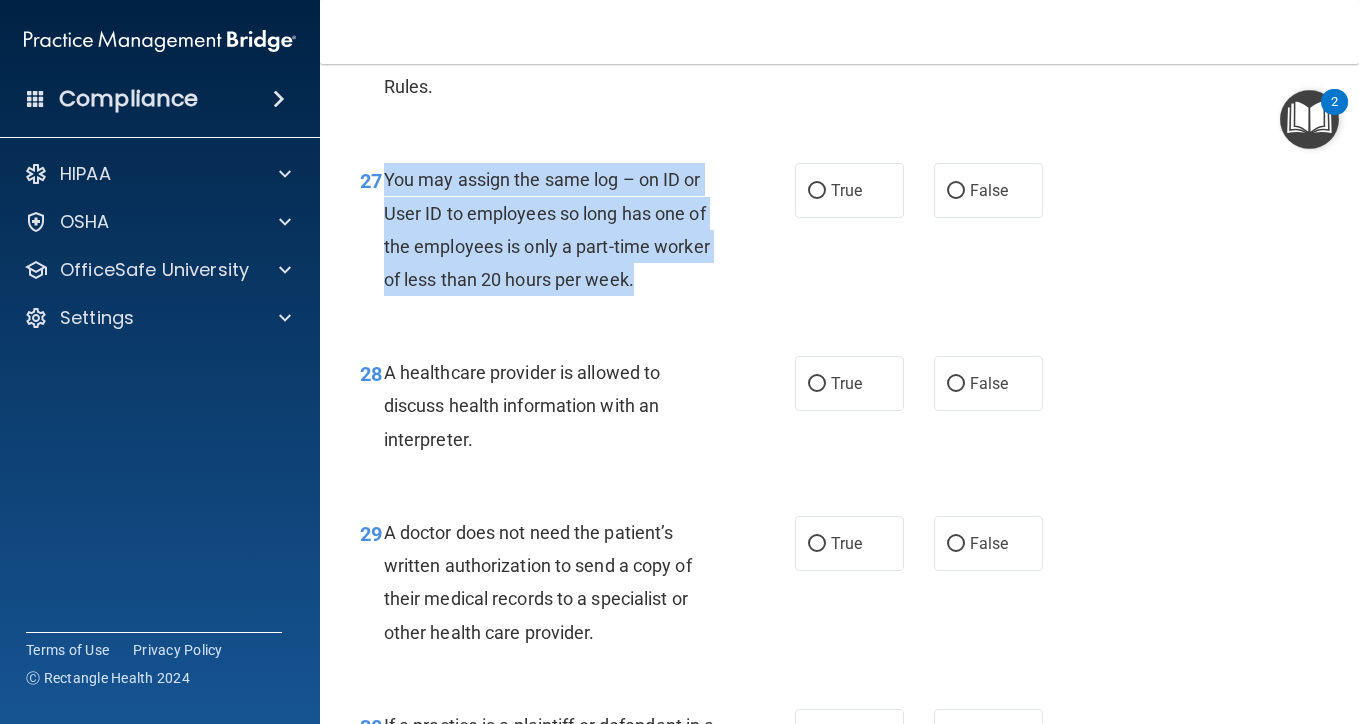 drag, startPoint x: 654, startPoint y: 257, endPoint x: 388, endPoint y: 164, distance: 281.78894 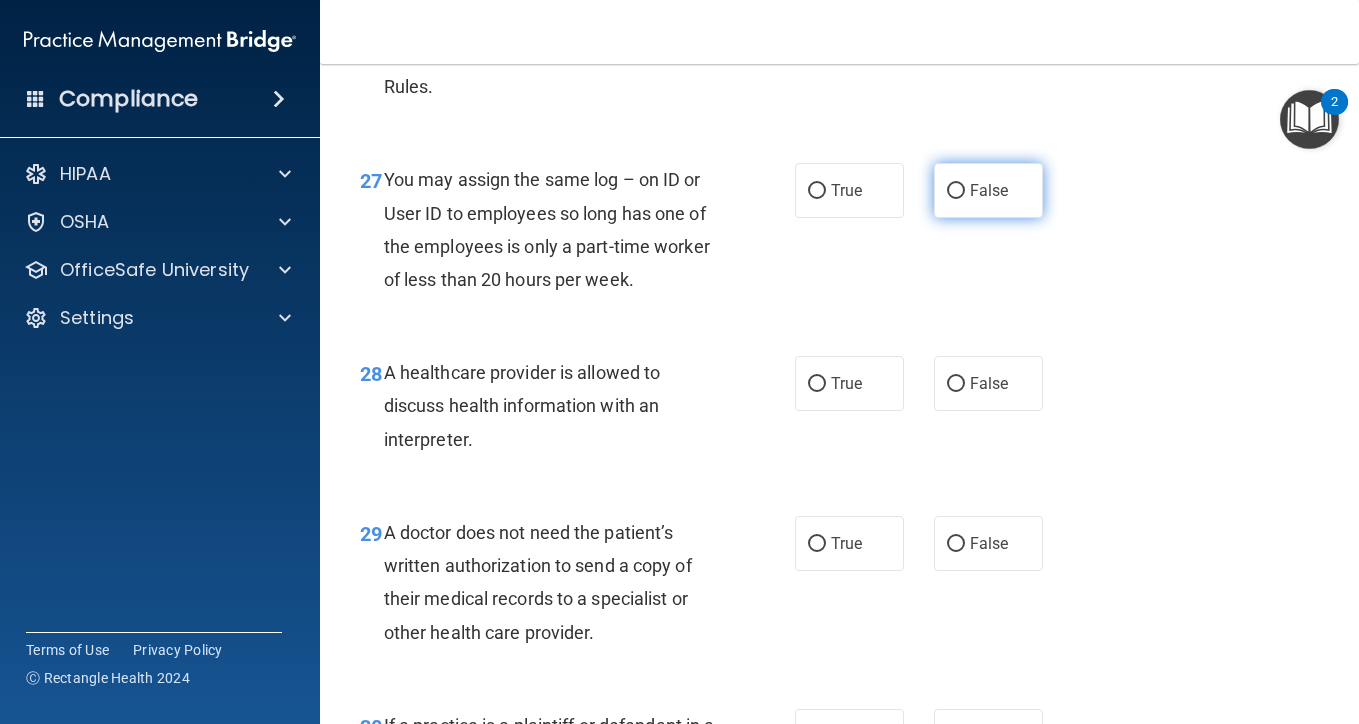 click on "False" at bounding box center (988, 190) 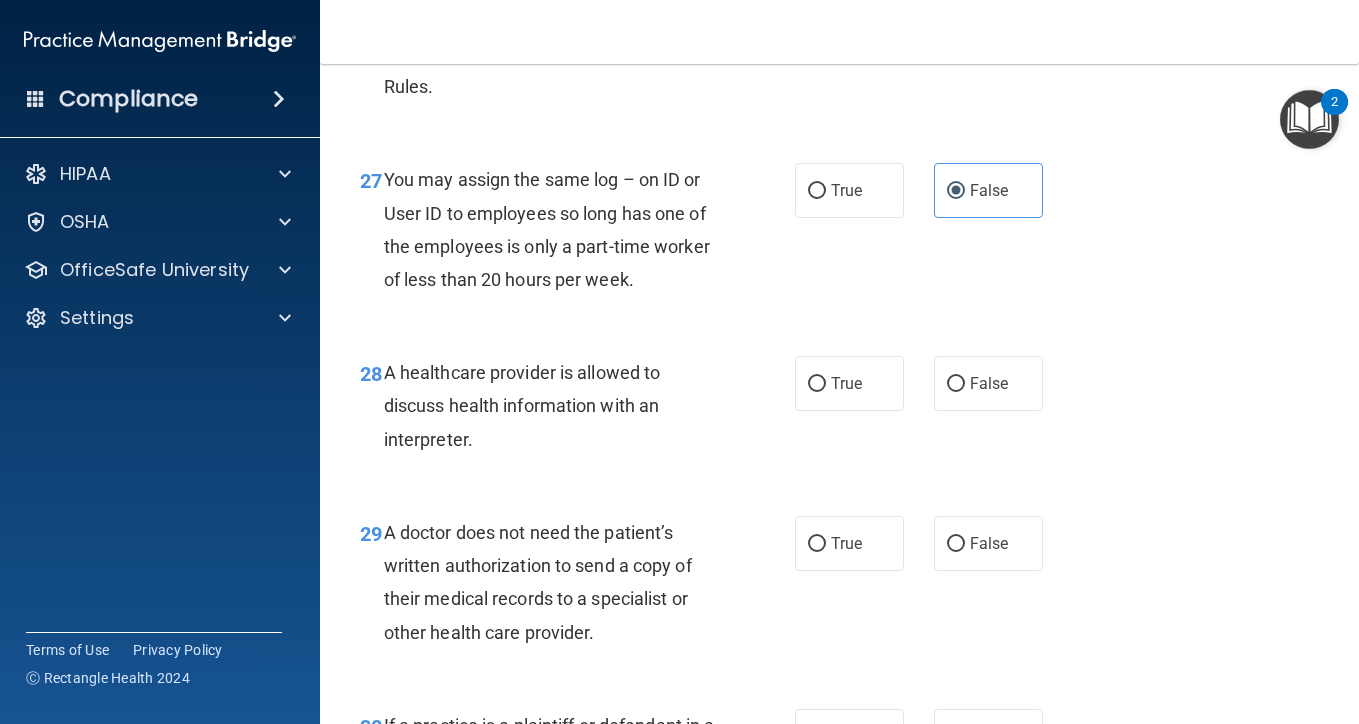 scroll, scrollTop: 5161, scrollLeft: 0, axis: vertical 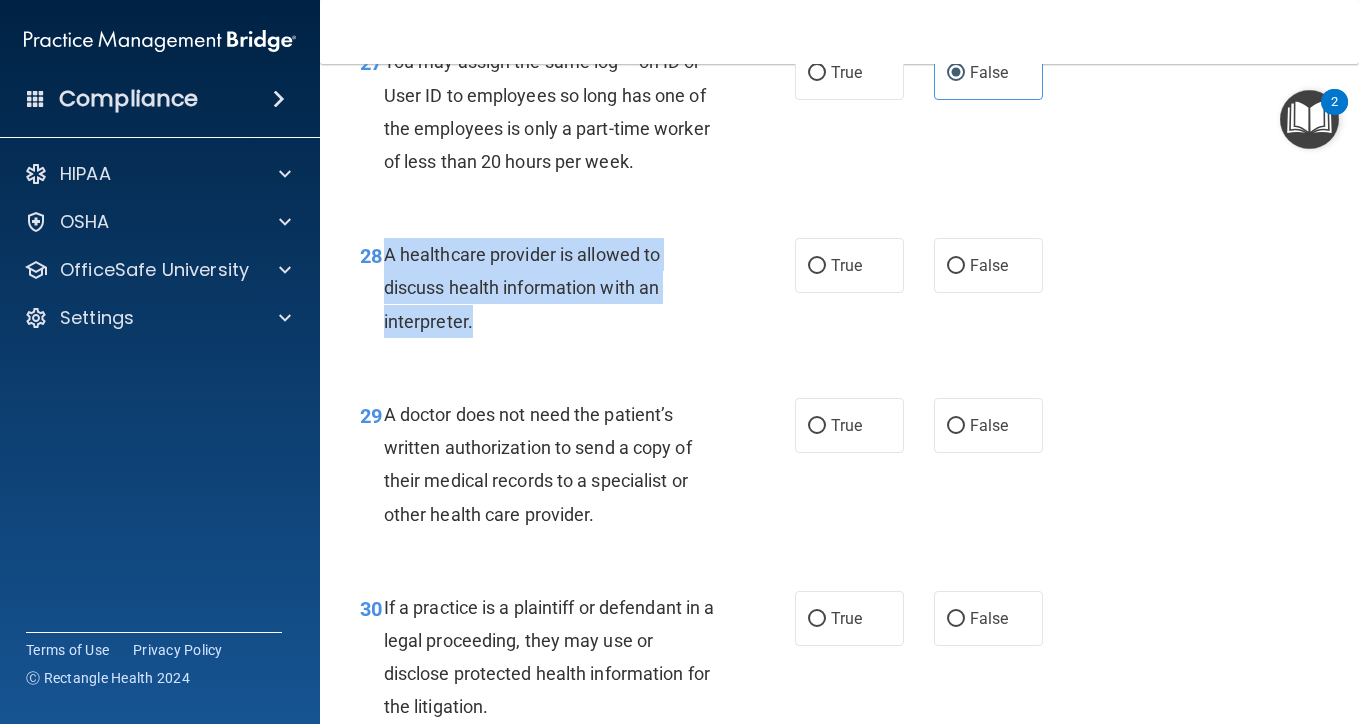 drag, startPoint x: 481, startPoint y: 302, endPoint x: 385, endPoint y: 229, distance: 120.60265 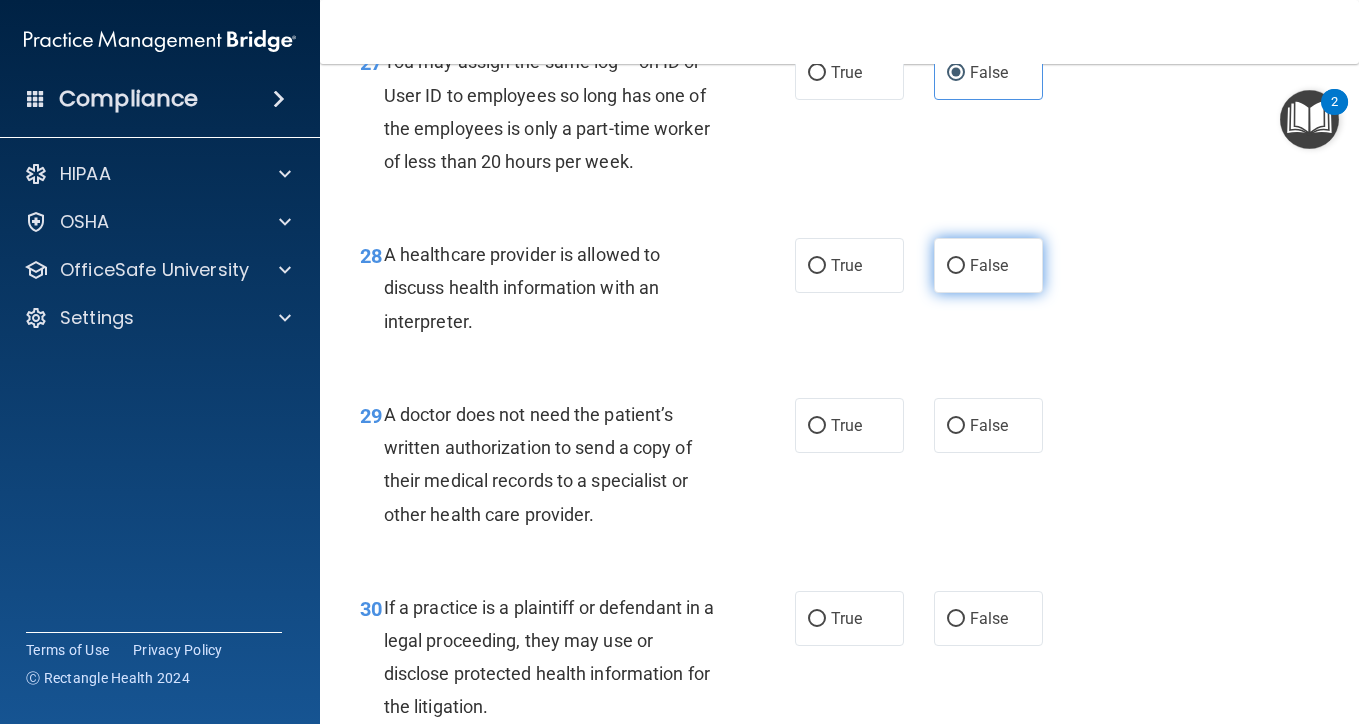 click on "False" at bounding box center (988, 265) 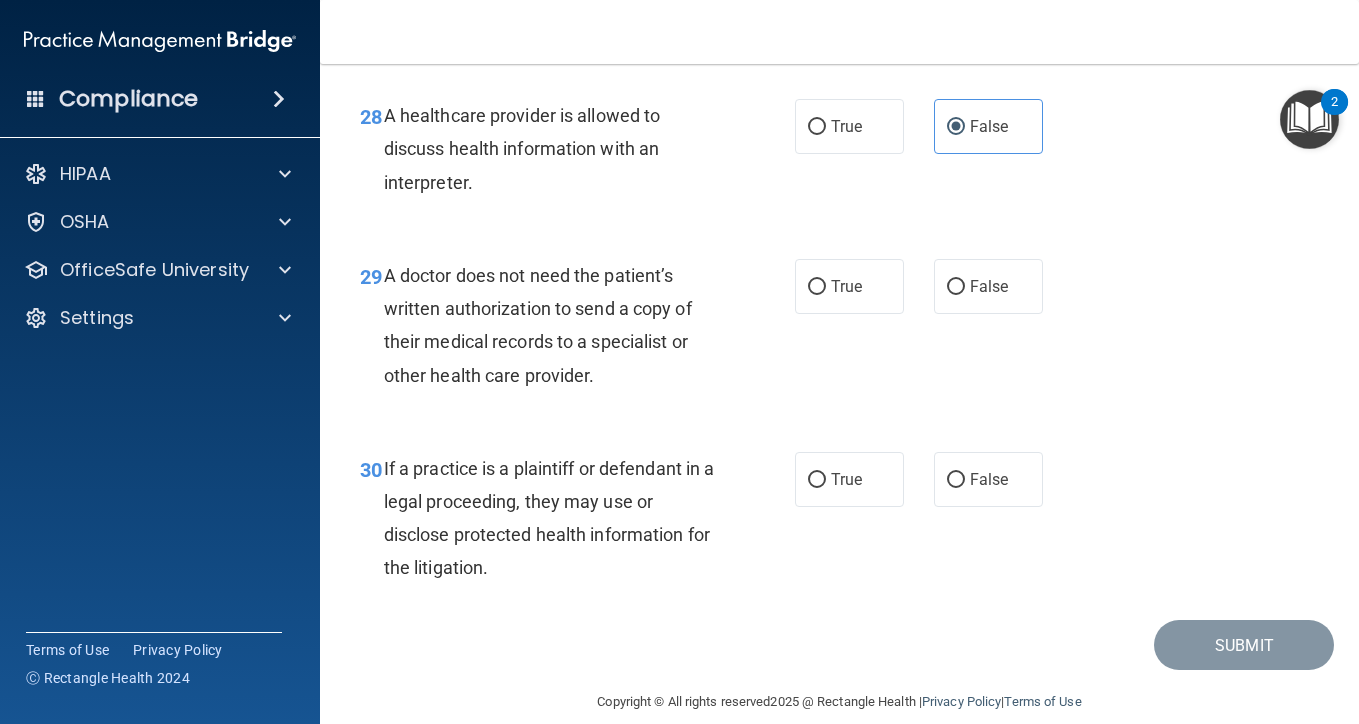 scroll, scrollTop: 5299, scrollLeft: 0, axis: vertical 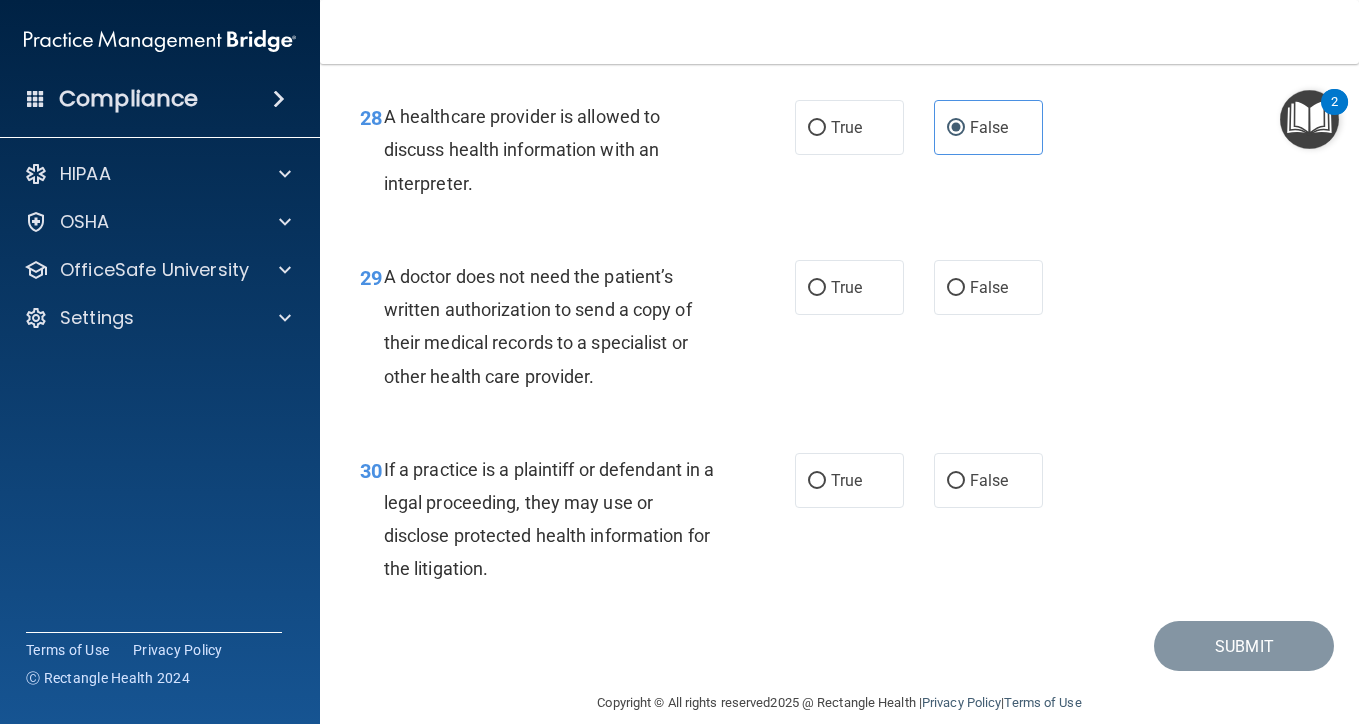 drag, startPoint x: 608, startPoint y: 346, endPoint x: 383, endPoint y: 258, distance: 241.59677 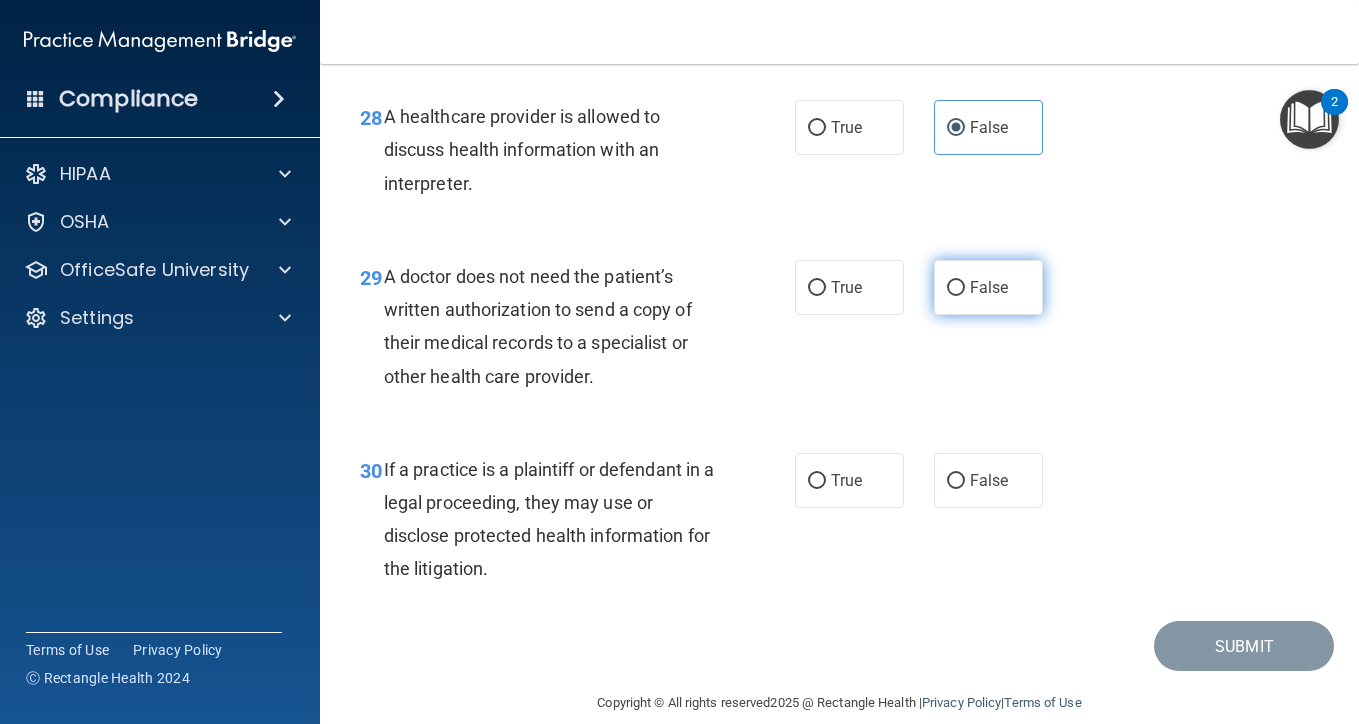 click on "False" at bounding box center (988, 287) 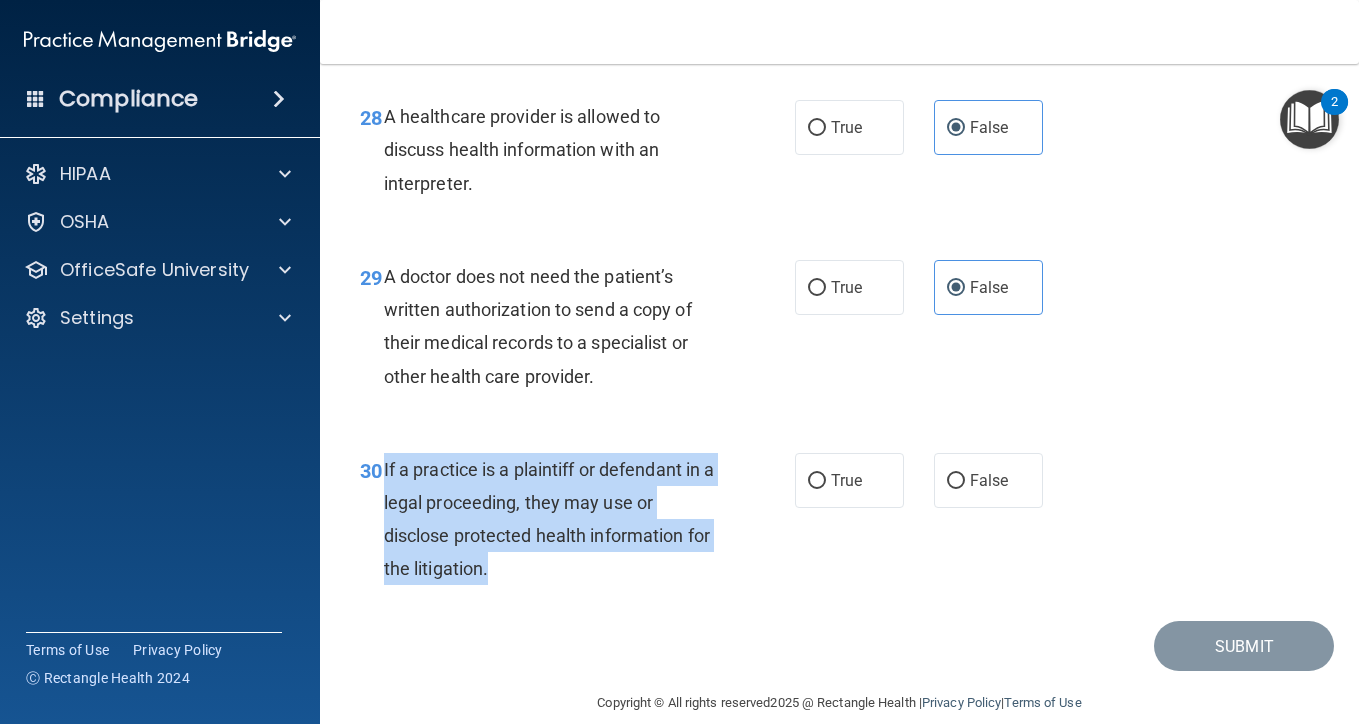 drag, startPoint x: 499, startPoint y: 546, endPoint x: 383, endPoint y: 441, distance: 156.46405 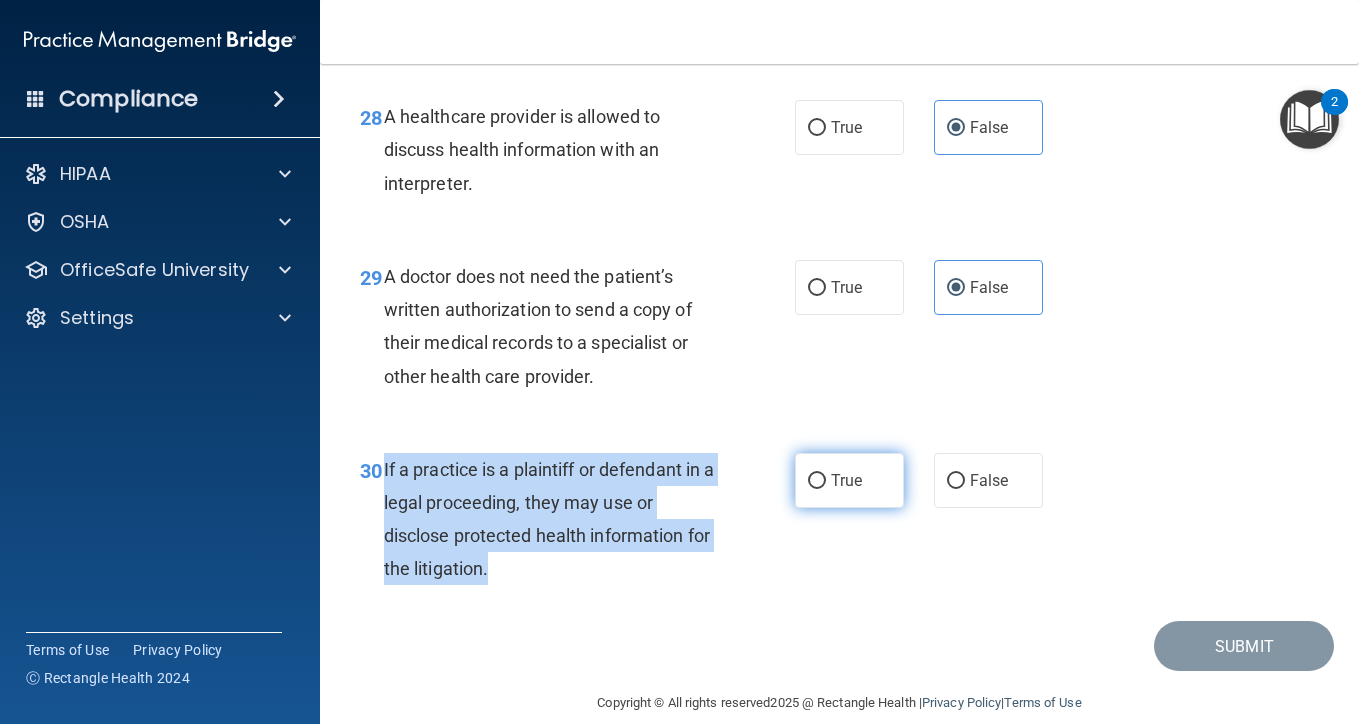 click on "True" at bounding box center (817, 481) 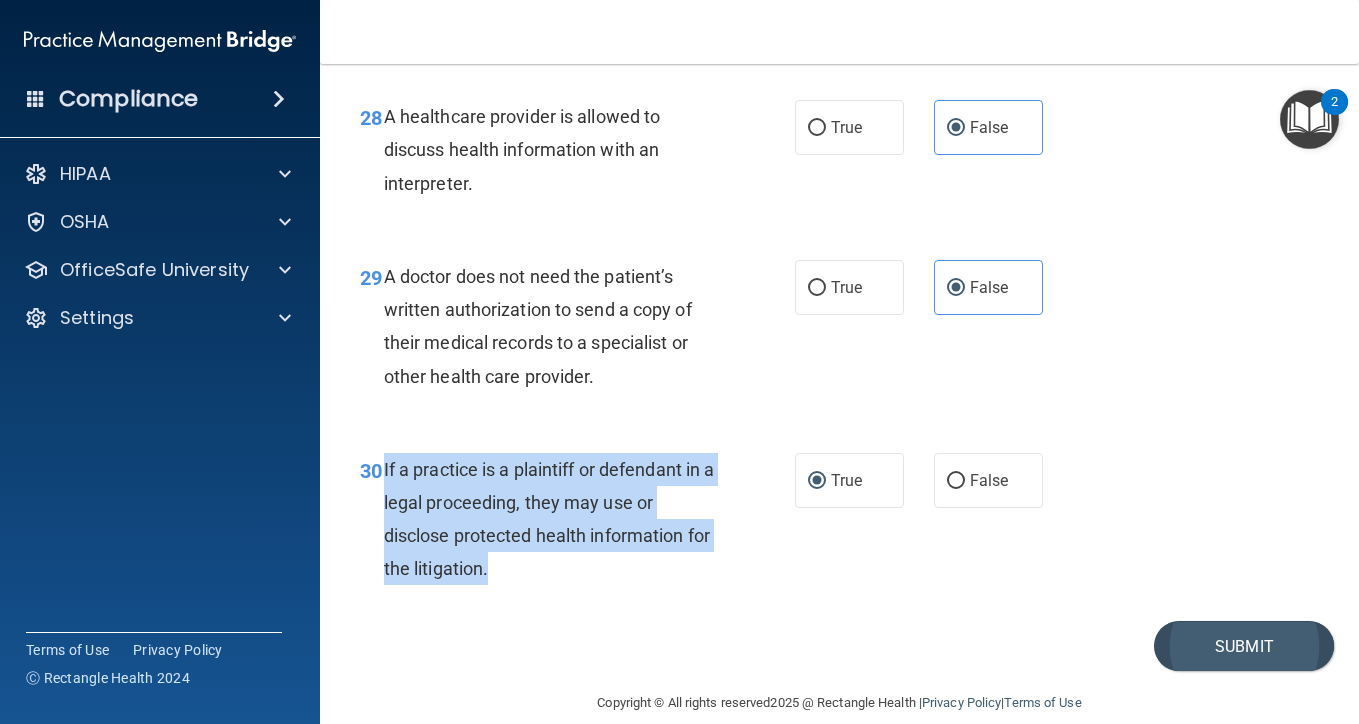 click on "Submit" at bounding box center [1244, 646] 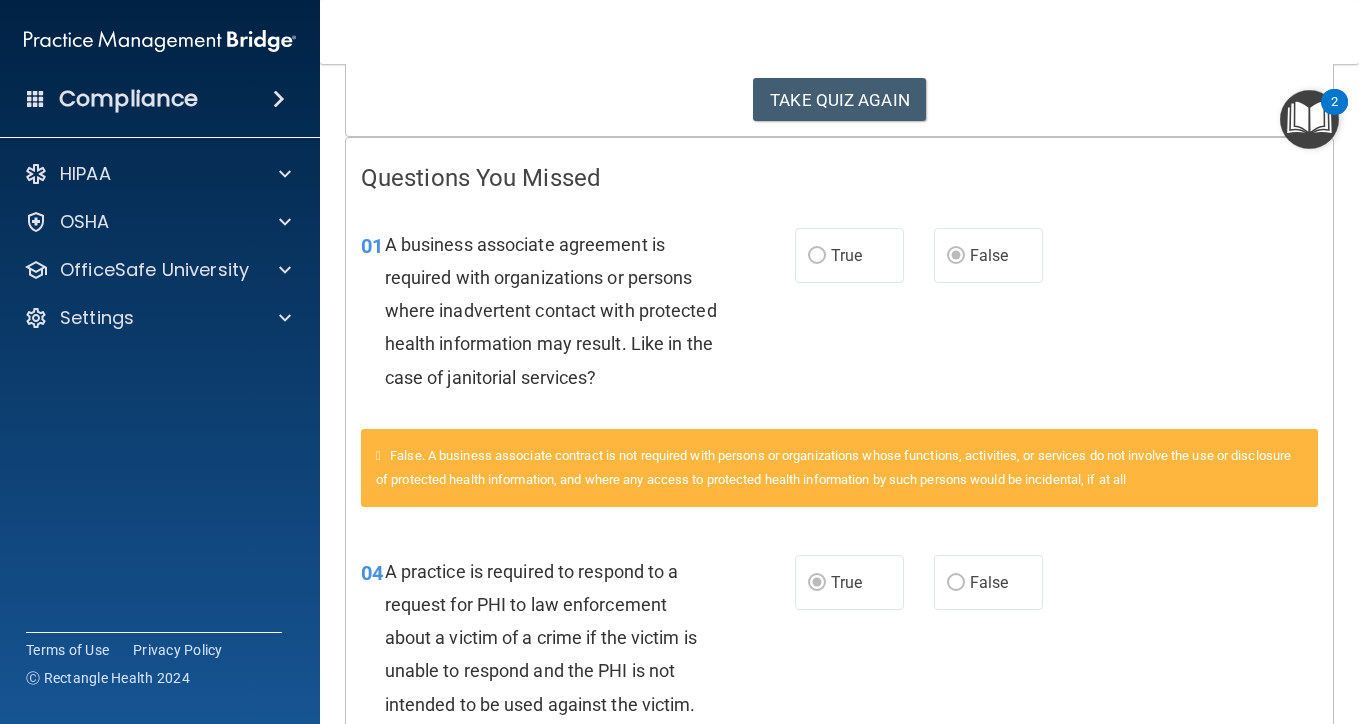 scroll, scrollTop: 337, scrollLeft: 0, axis: vertical 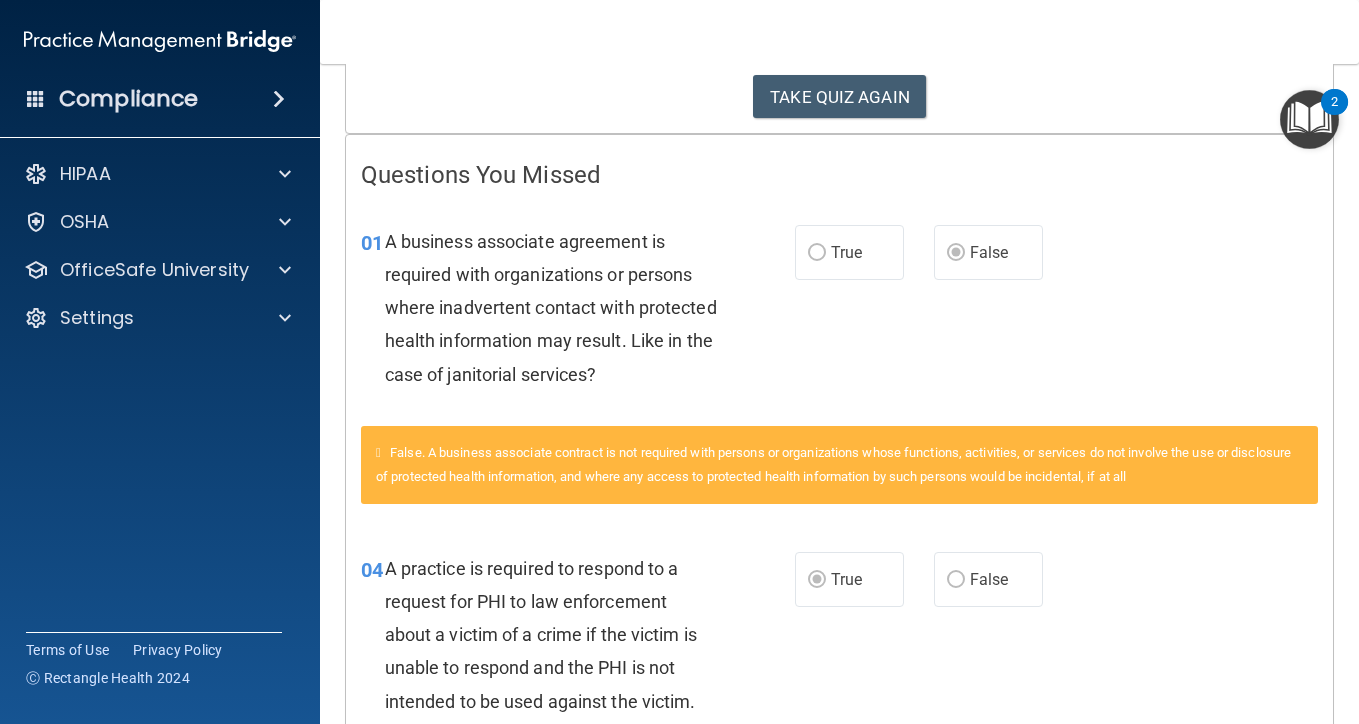 click at bounding box center [912, 0] 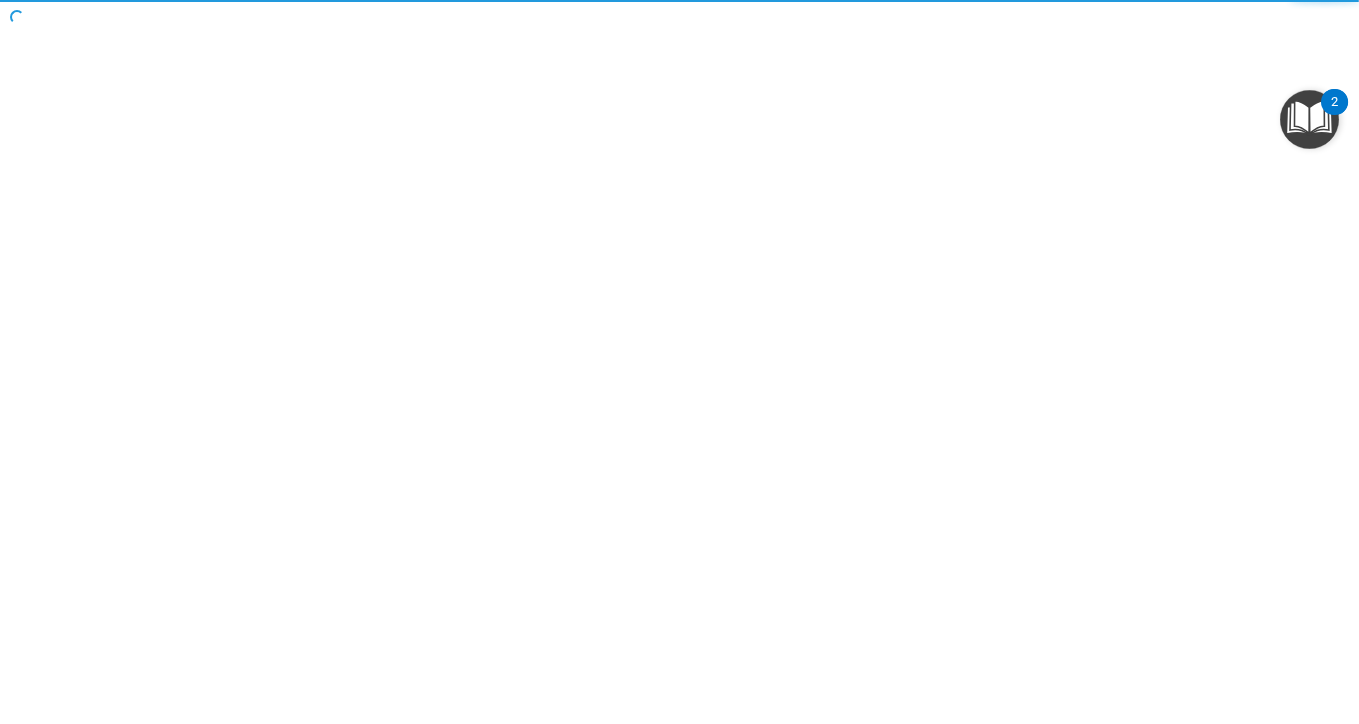 scroll, scrollTop: 0, scrollLeft: 0, axis: both 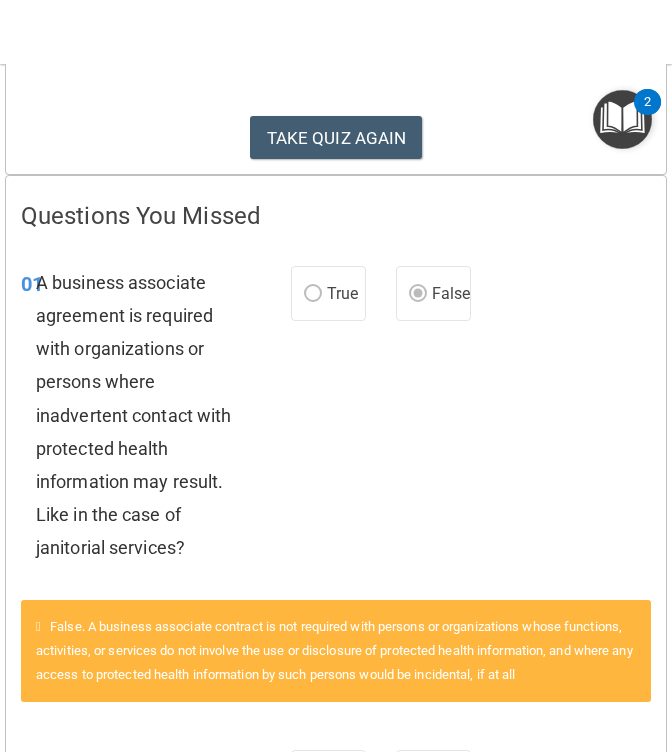 click on "True" at bounding box center [328, 293] 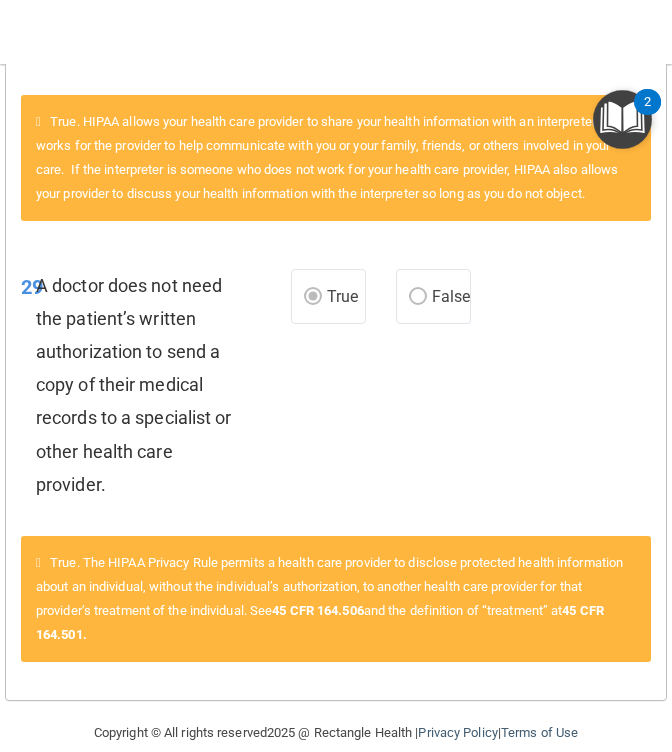 scroll, scrollTop: 3928, scrollLeft: 0, axis: vertical 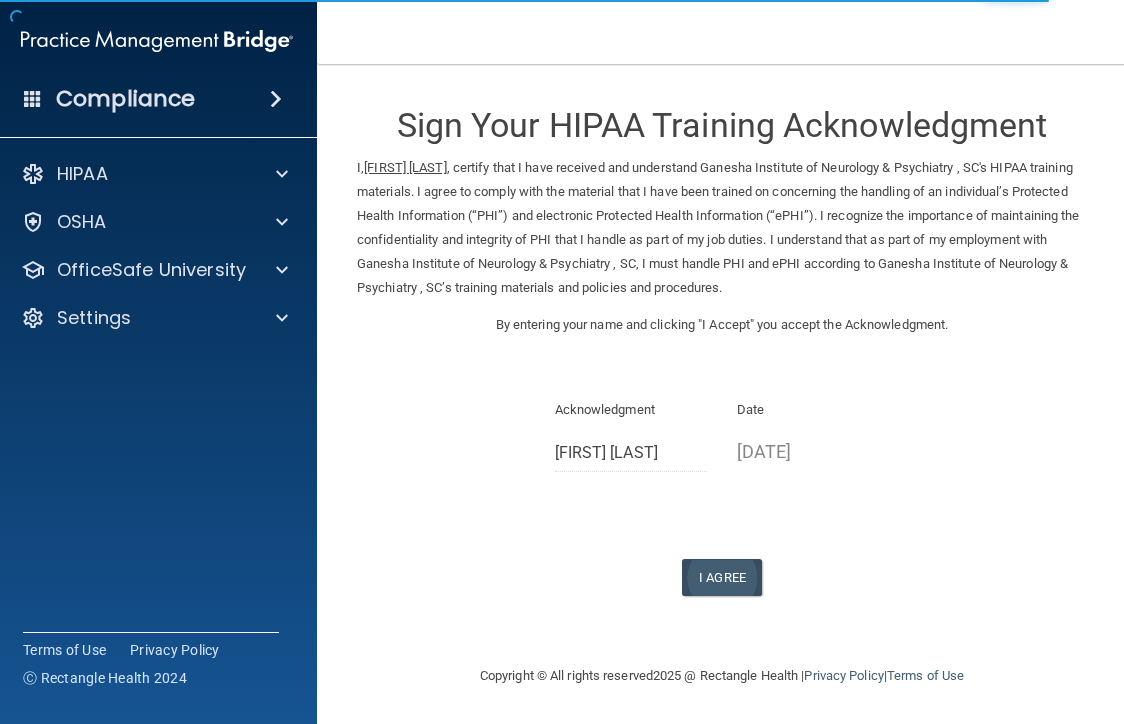 click on "I Agree" at bounding box center [722, 577] 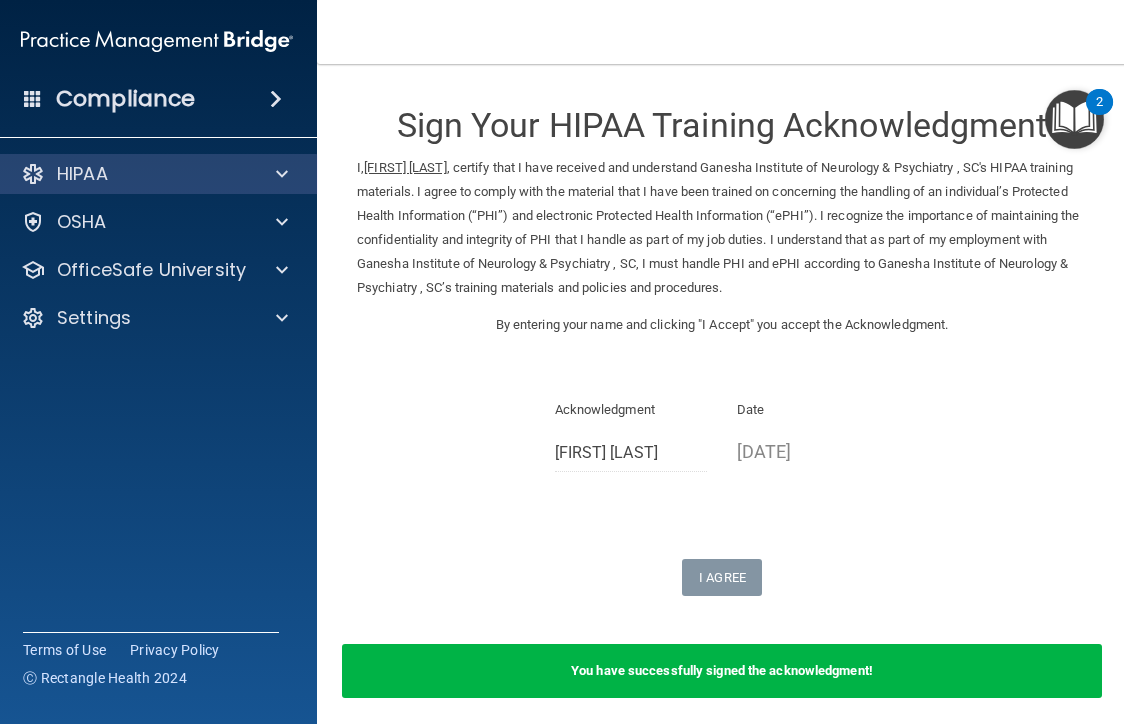 click on "HIPAA" at bounding box center [82, 174] 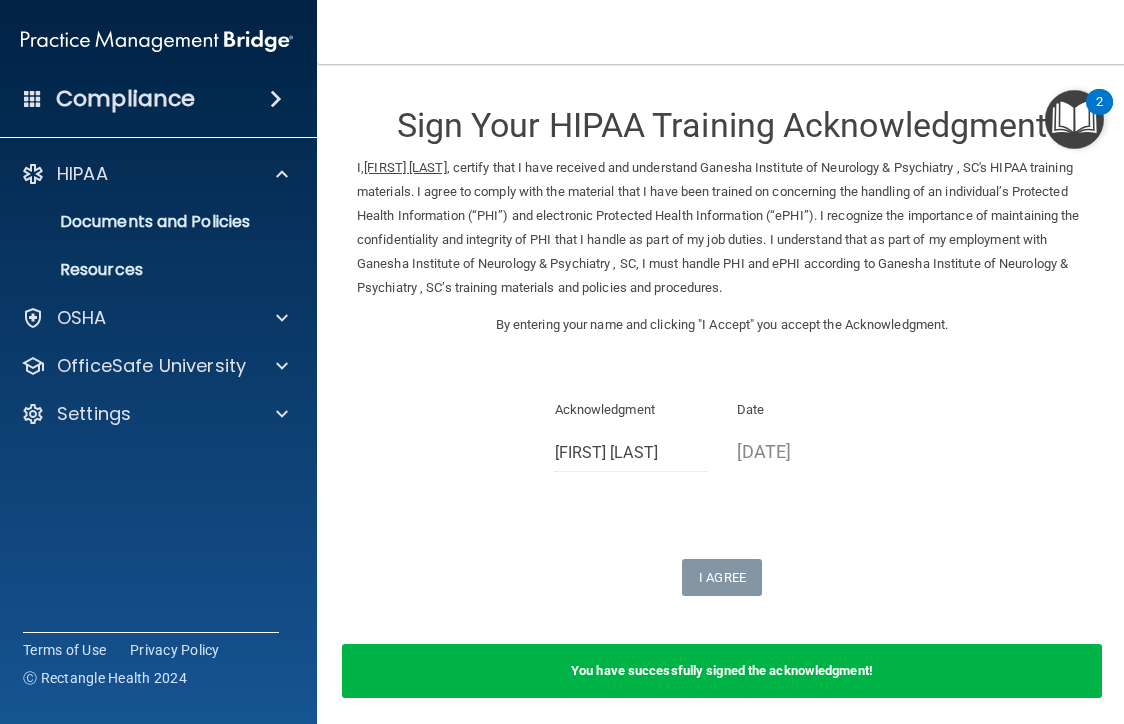 click at bounding box center (1074, 119) 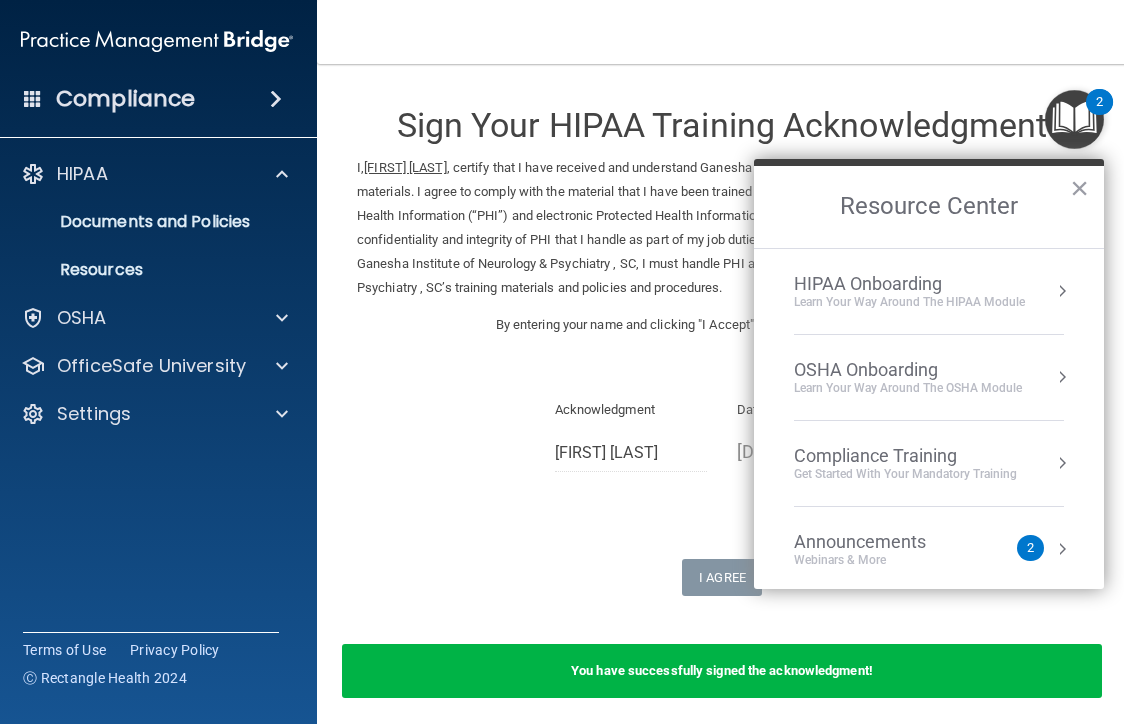 click on "HIPAA Onboarding" at bounding box center (909, 284) 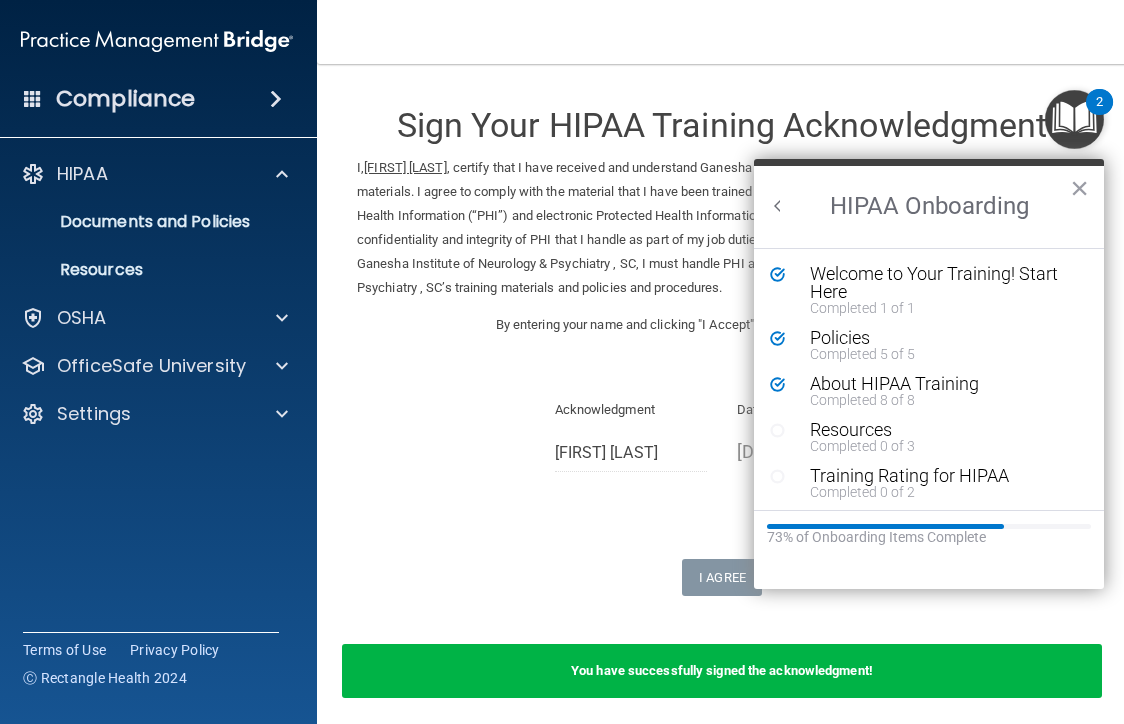 scroll, scrollTop: 0, scrollLeft: 0, axis: both 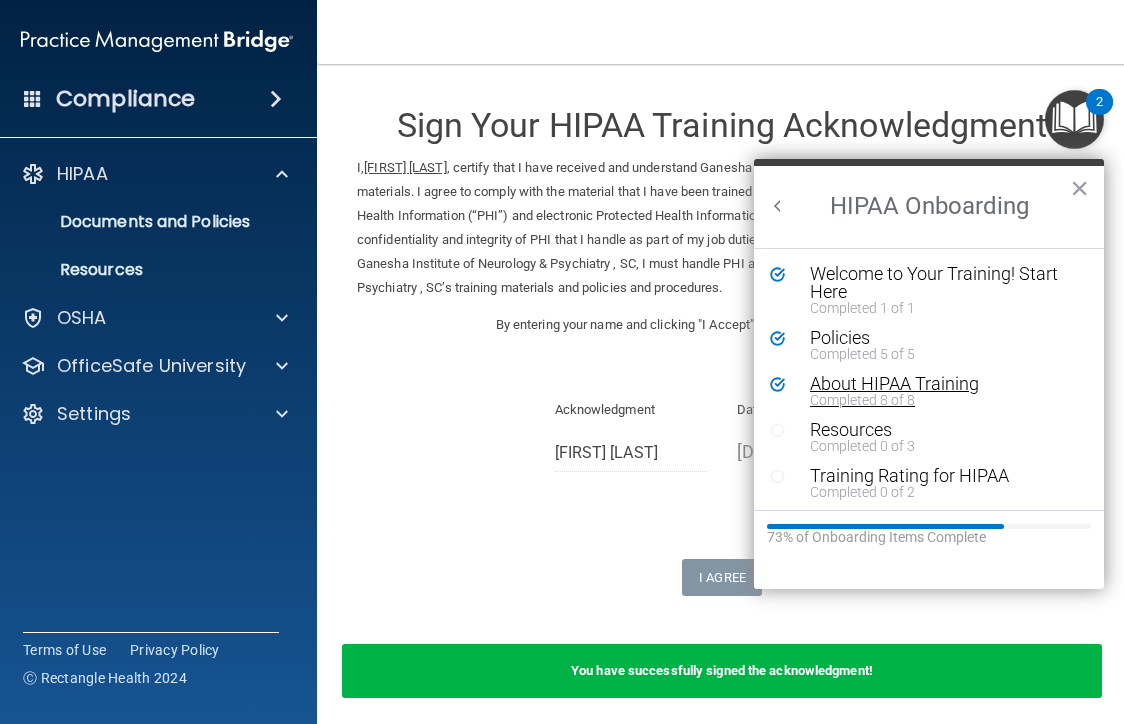 click on "About HIPAA Training" at bounding box center [944, 384] 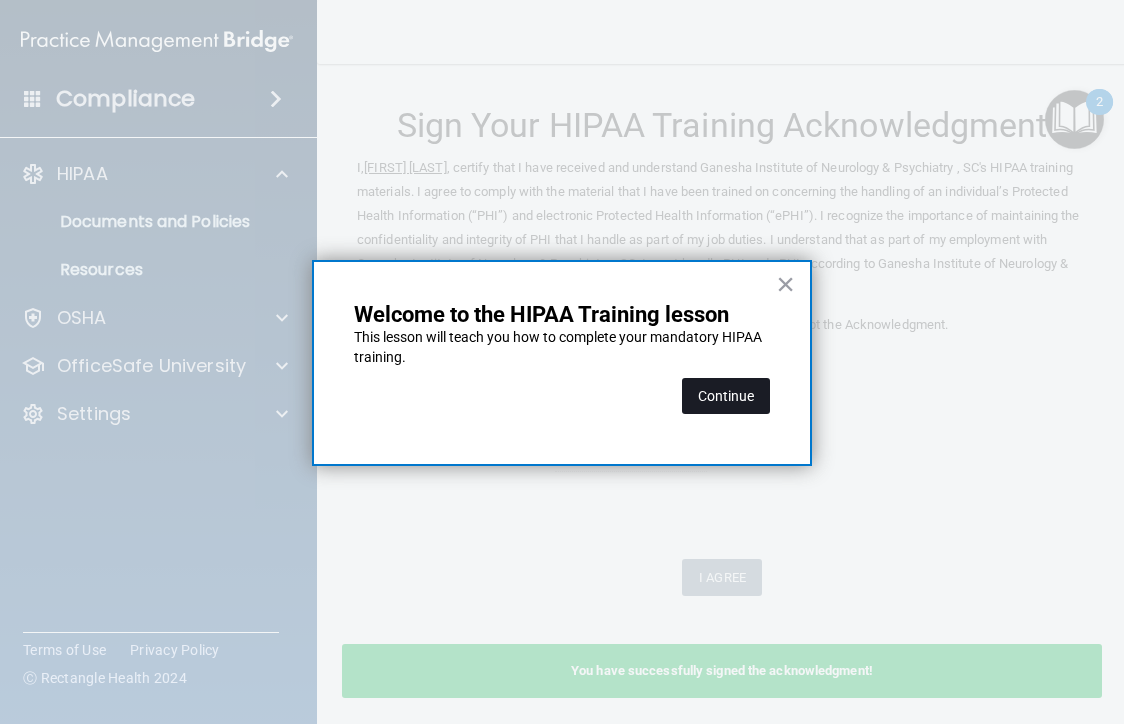 click on "Continue" at bounding box center [726, 396] 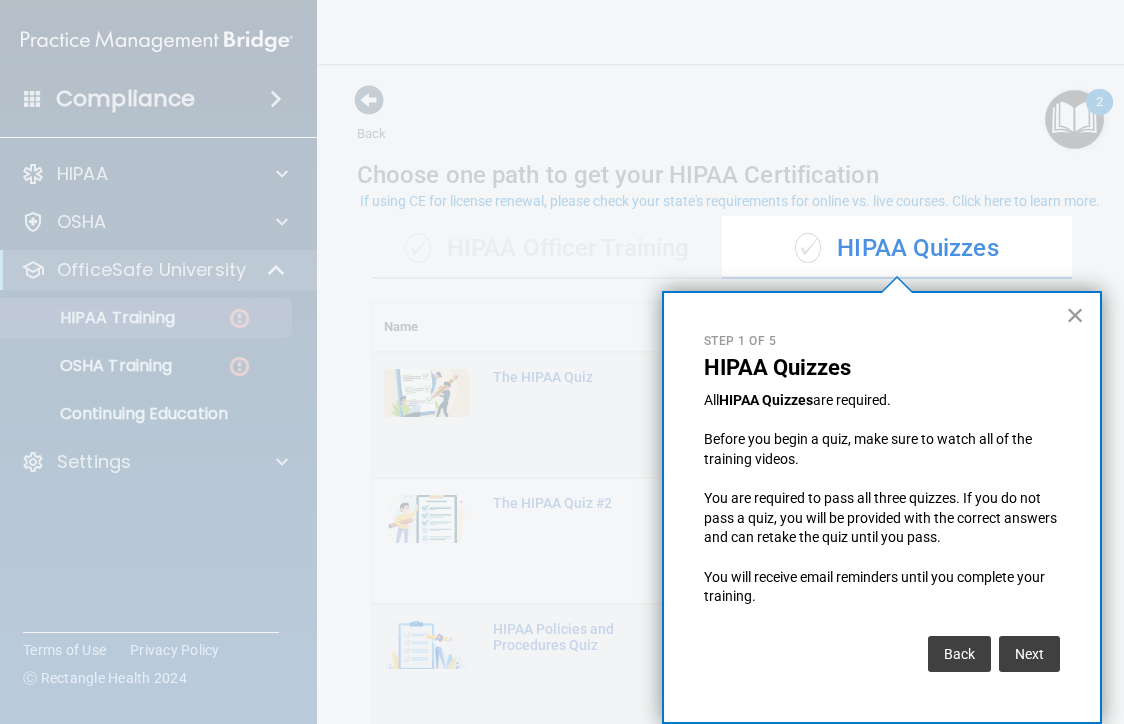 click on "×" at bounding box center (1075, 315) 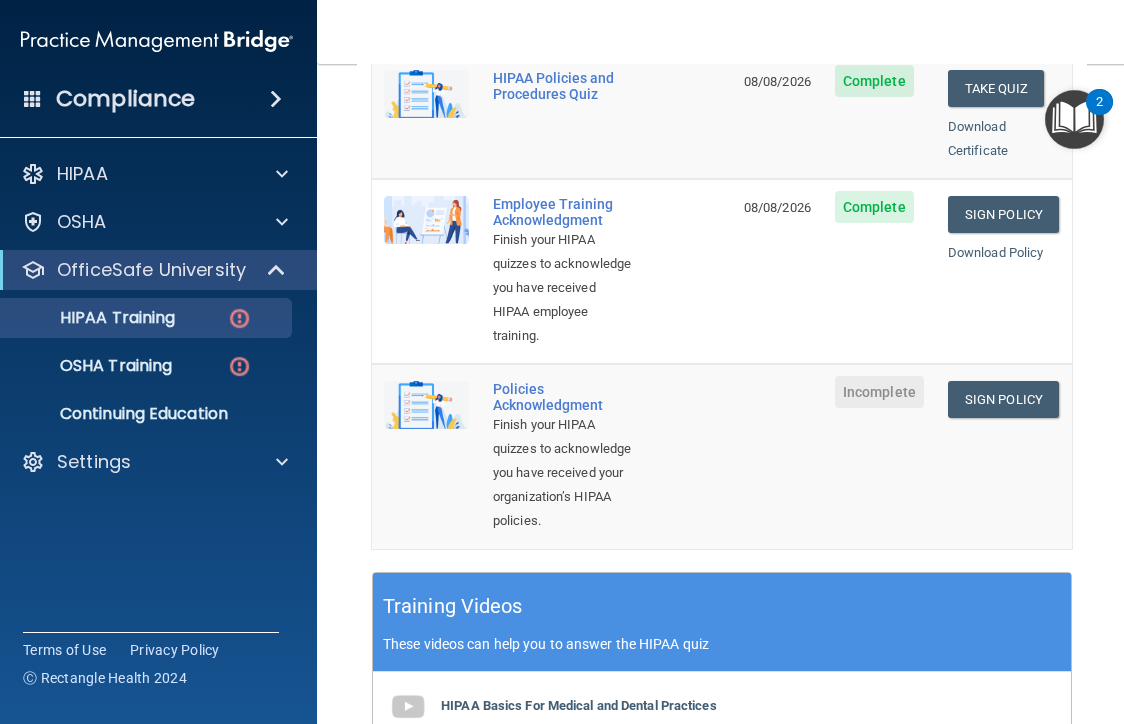 scroll, scrollTop: 536, scrollLeft: 0, axis: vertical 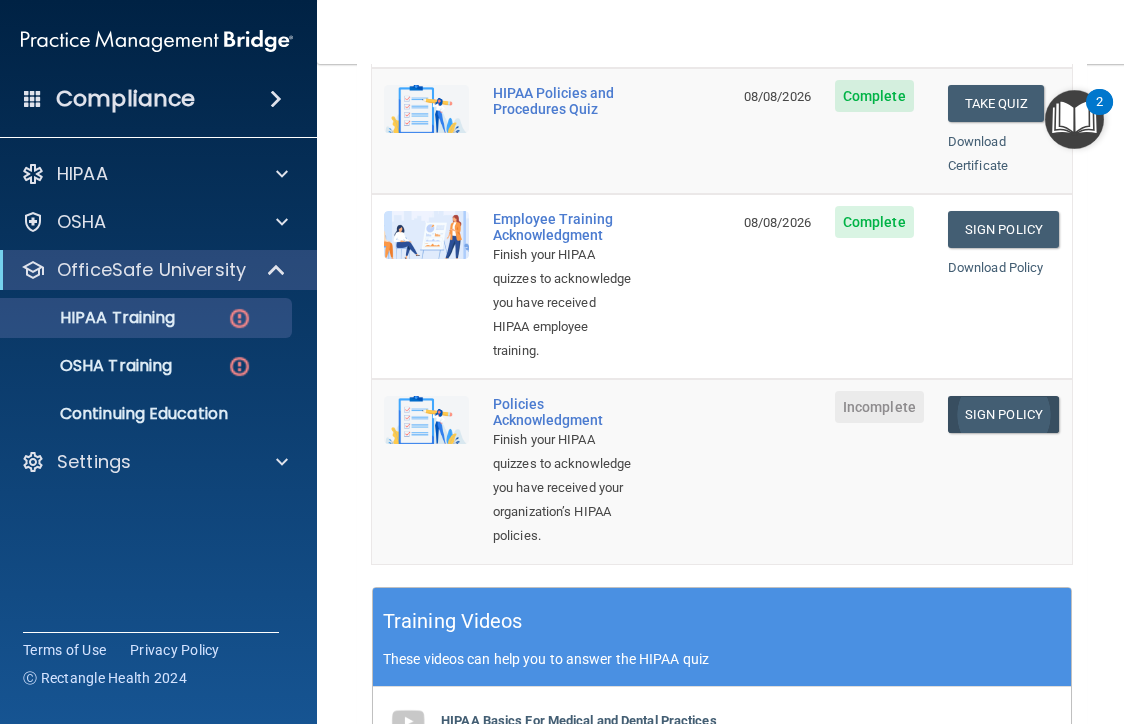 click on "Sign Policy" at bounding box center (1003, 414) 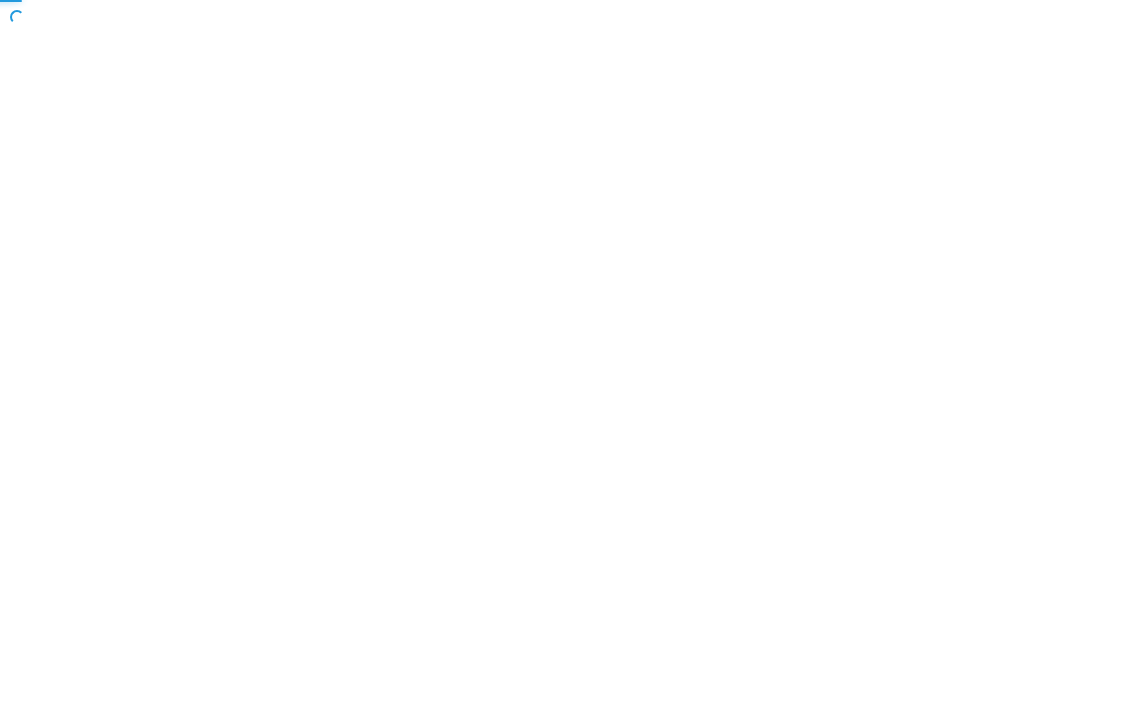 scroll, scrollTop: 0, scrollLeft: 0, axis: both 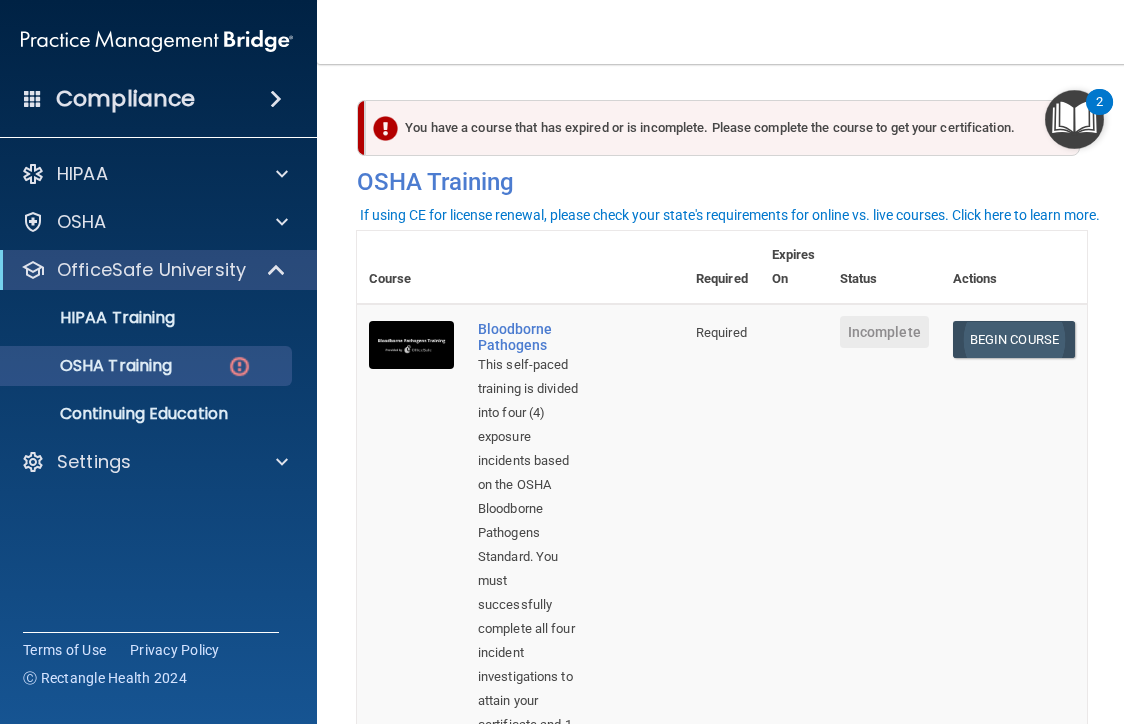 click on "Begin Course" at bounding box center (1014, 339) 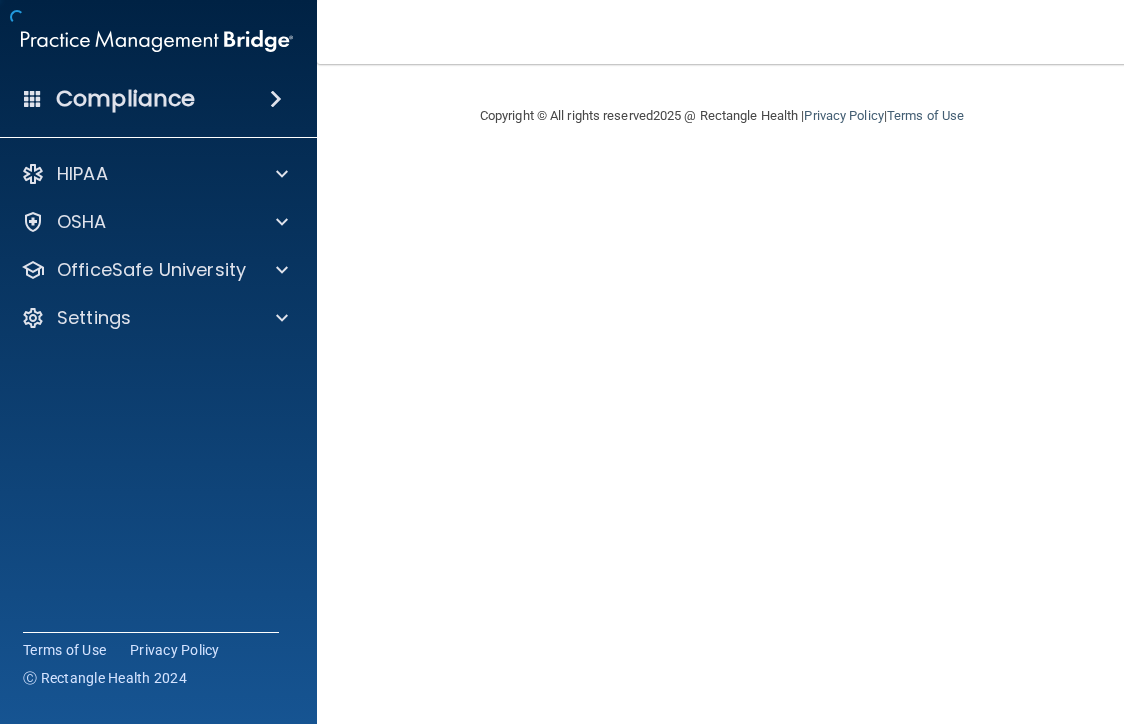 scroll, scrollTop: 0, scrollLeft: 0, axis: both 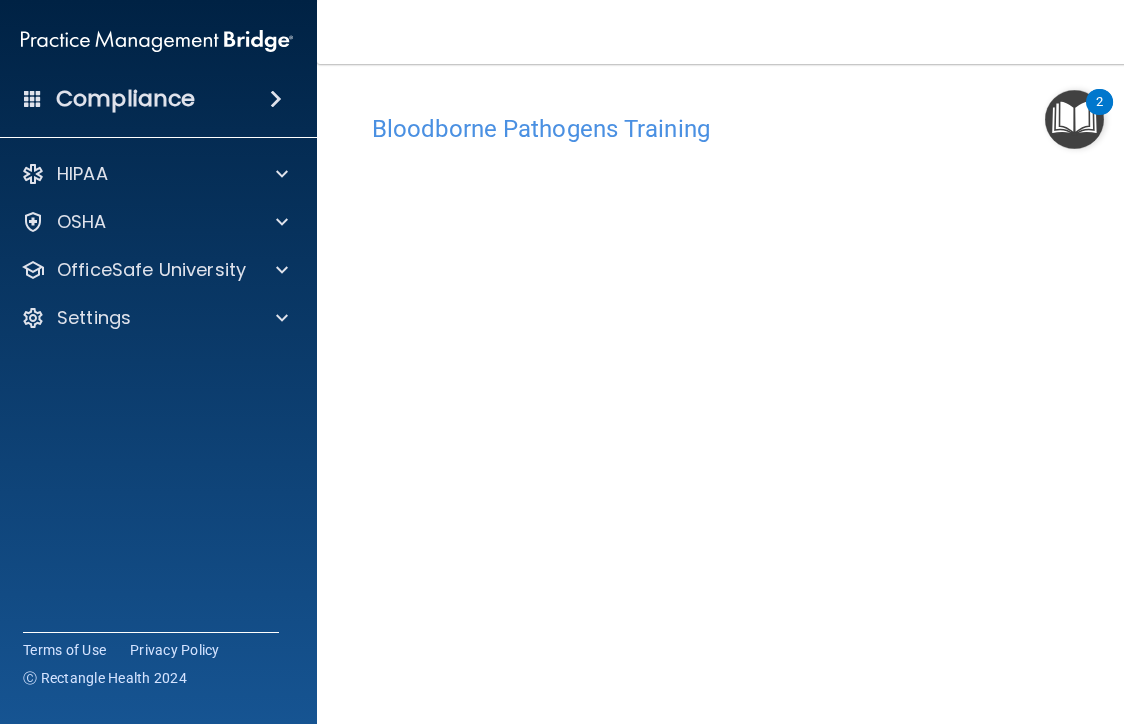 click at bounding box center [1074, 119] 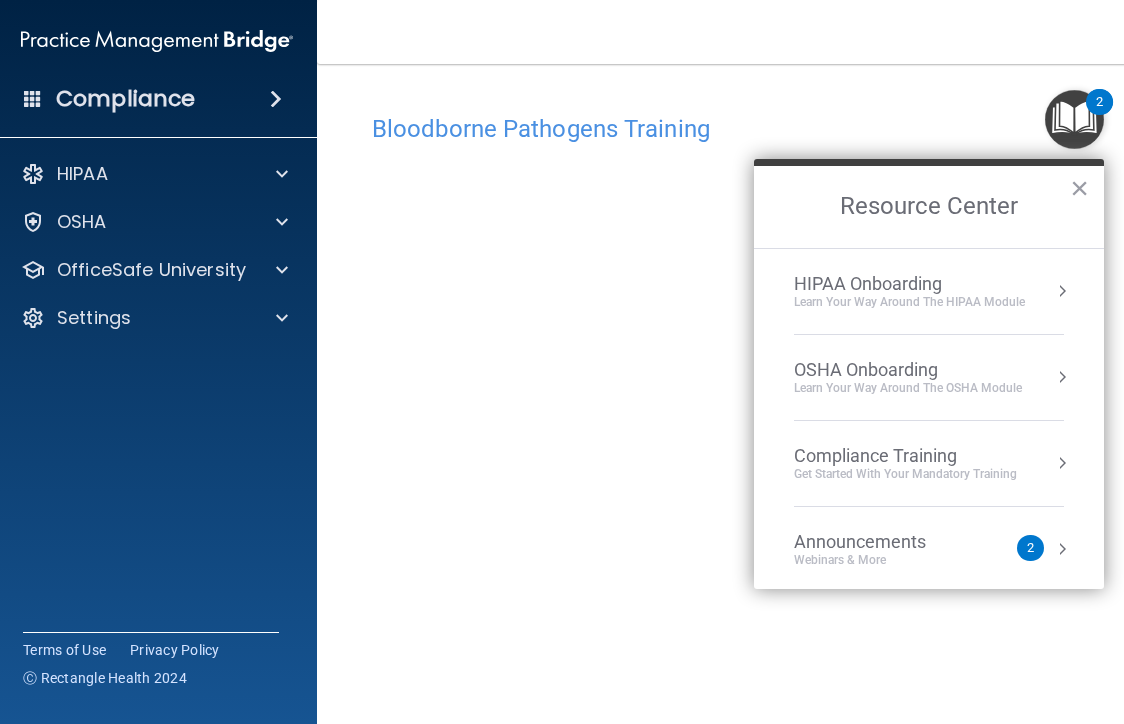 click on "OSHA Onboarding" at bounding box center [908, 370] 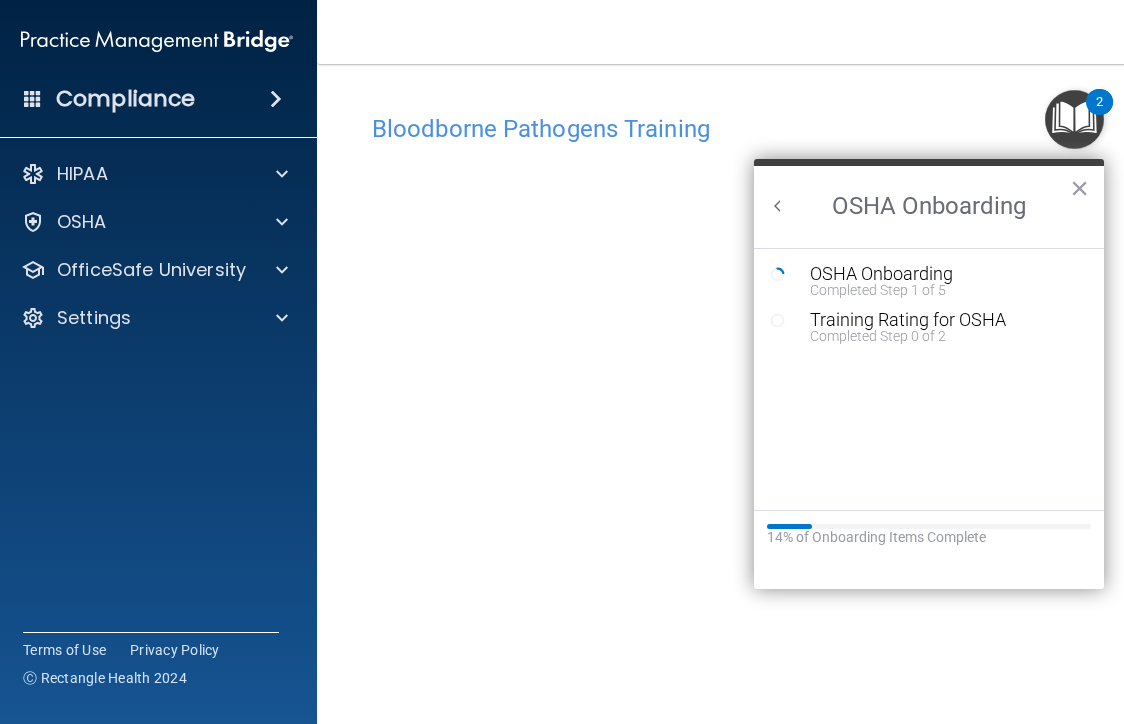 scroll, scrollTop: 0, scrollLeft: 0, axis: both 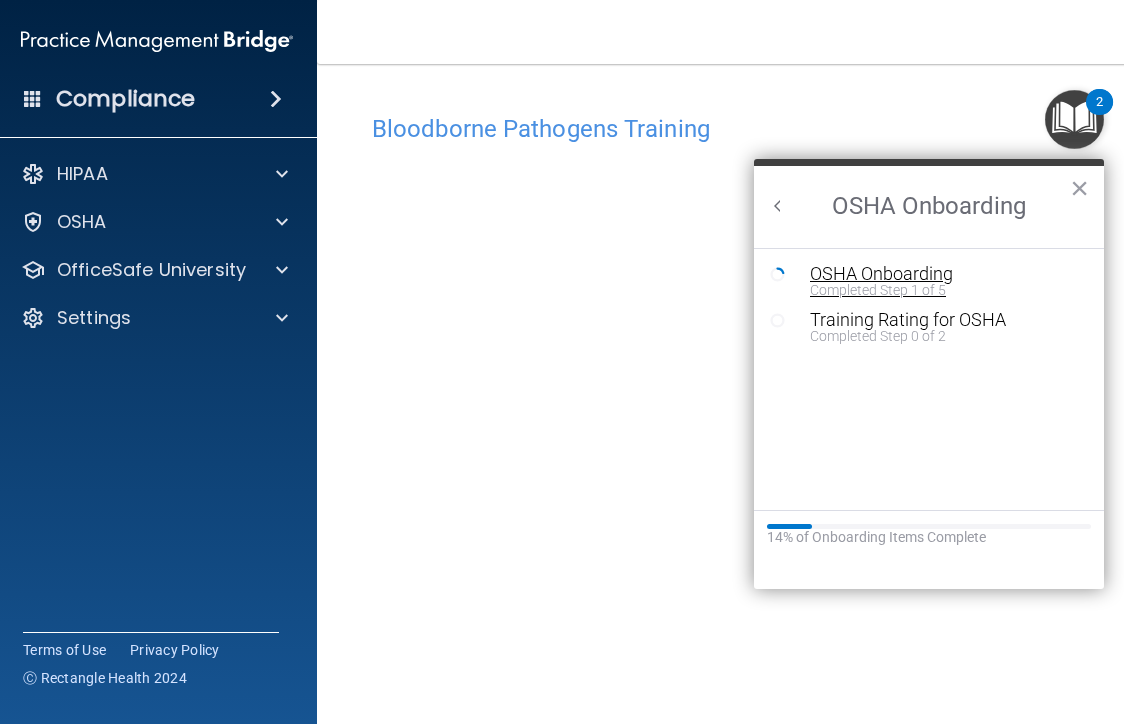 click on "OSHA Onboarding" at bounding box center (944, 274) 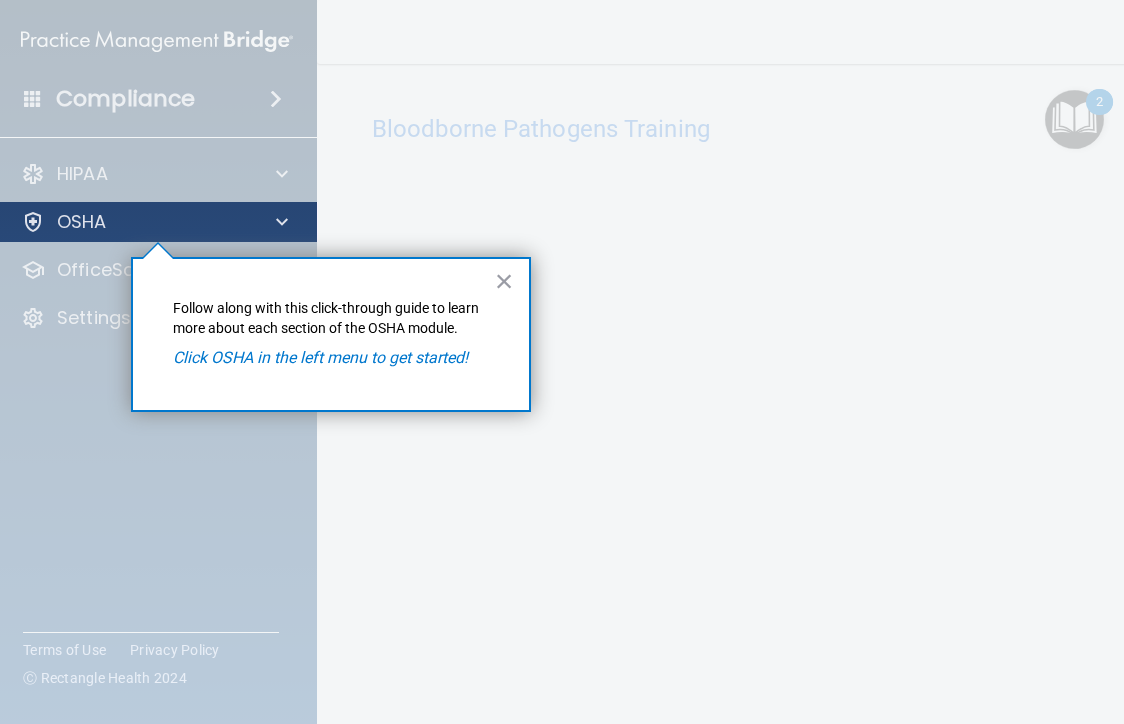 click on "OSHA" at bounding box center [130, 222] 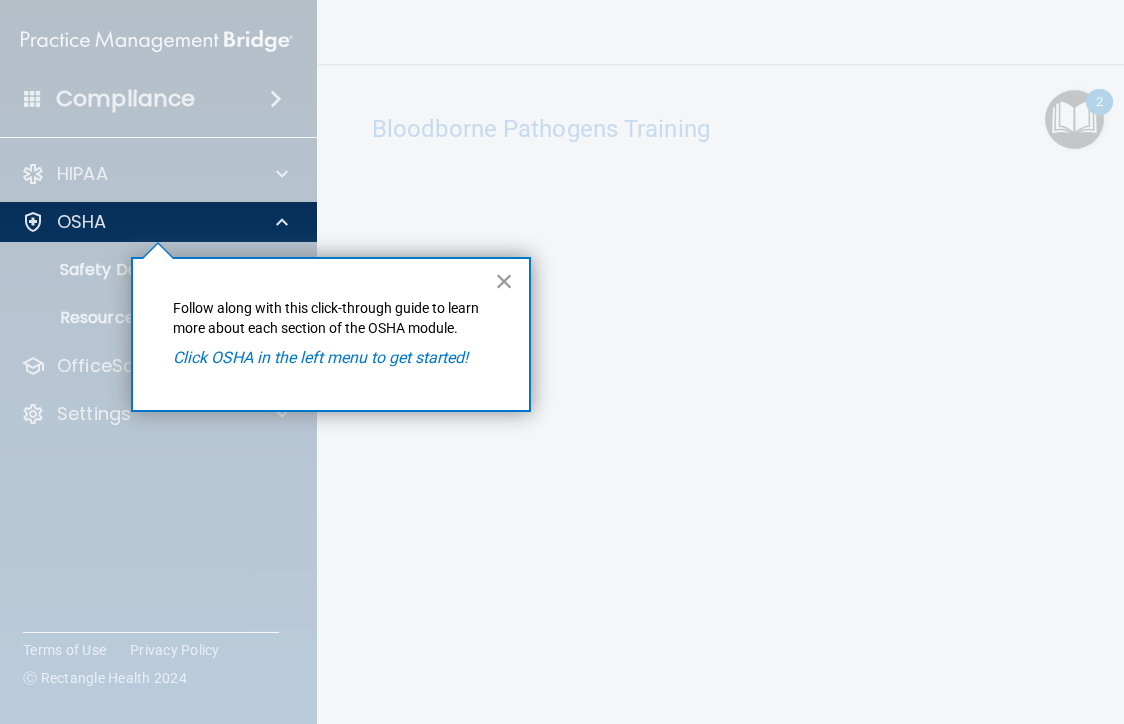 click on "×" at bounding box center (504, 281) 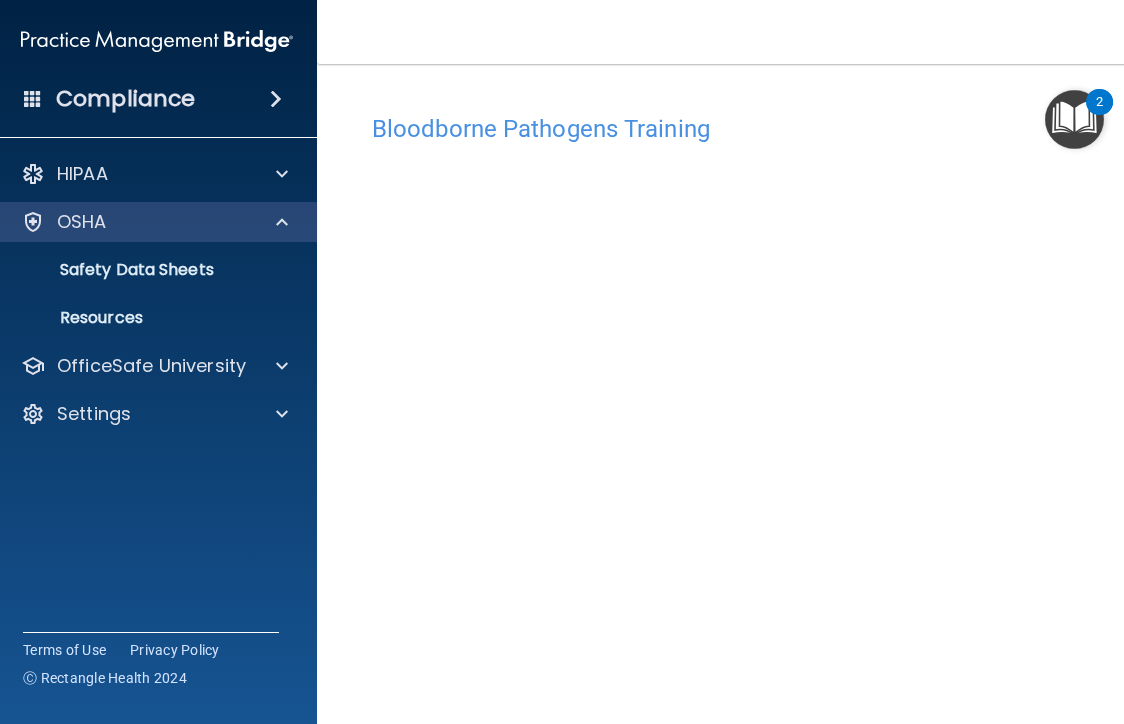 click on "OSHA" at bounding box center [82, 222] 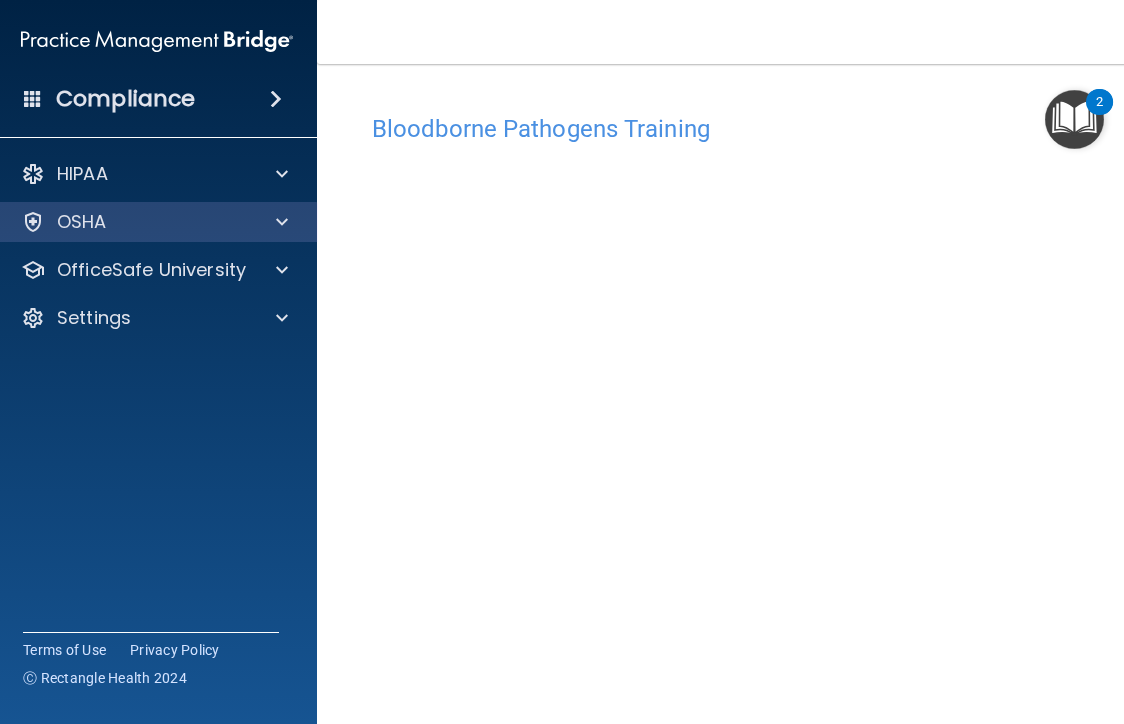 click on "OSHA" at bounding box center (82, 222) 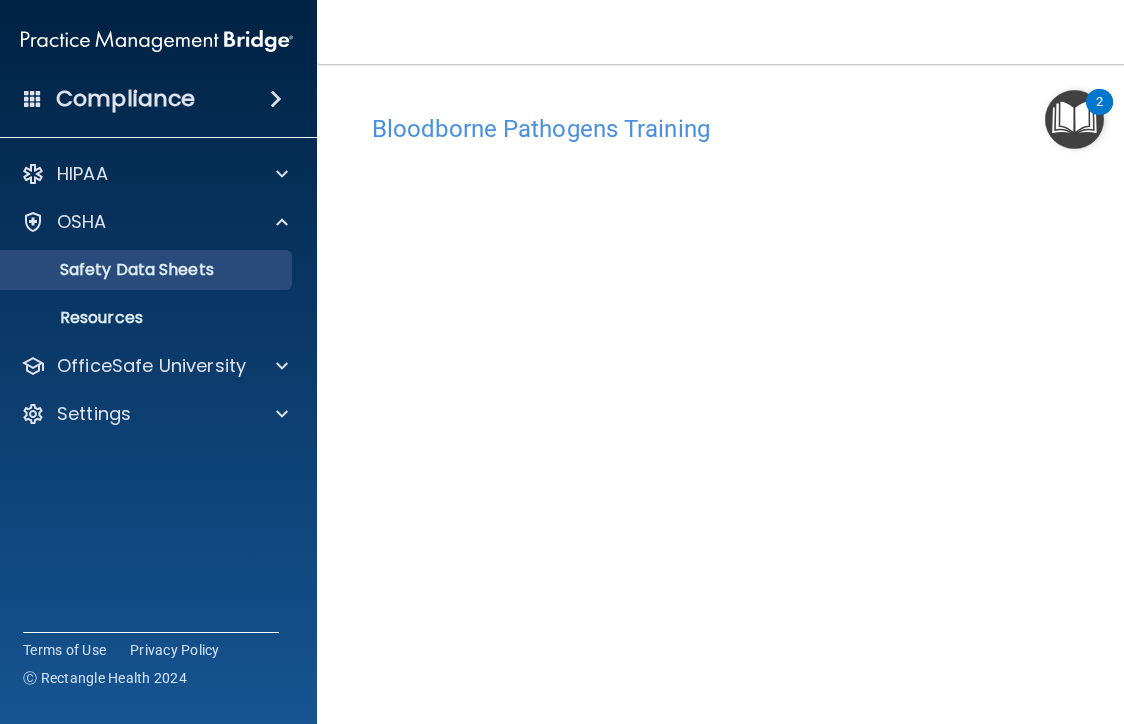 click on "Safety Data Sheets" at bounding box center (146, 270) 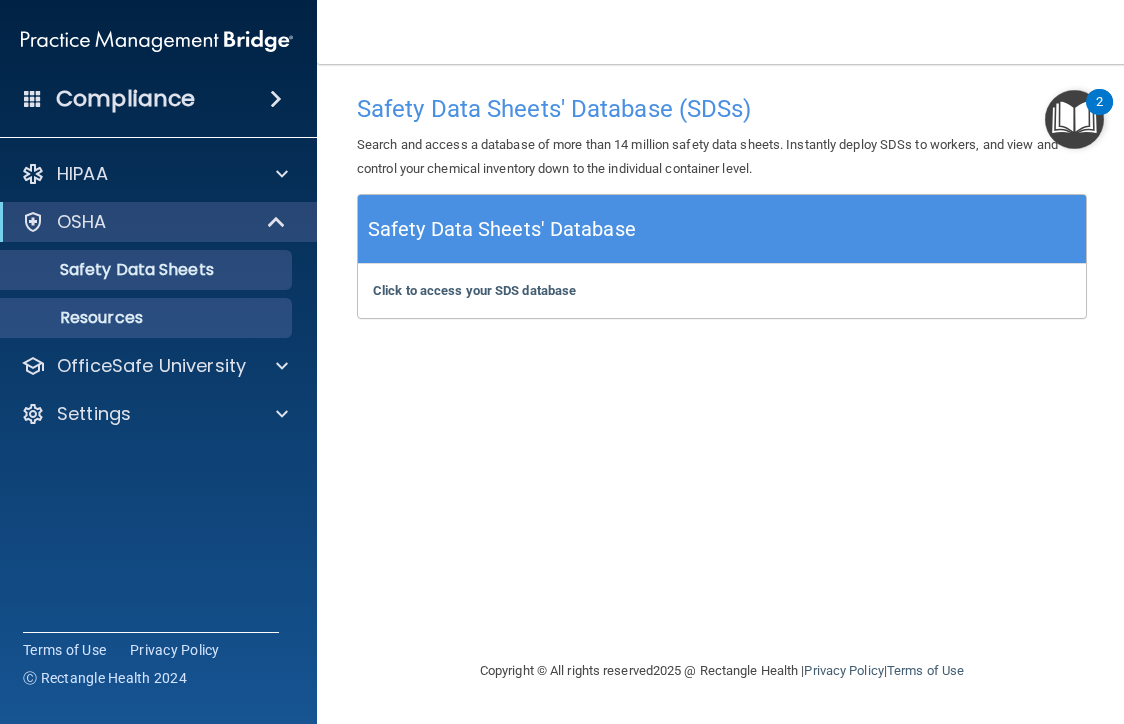 click on "Resources" at bounding box center (146, 318) 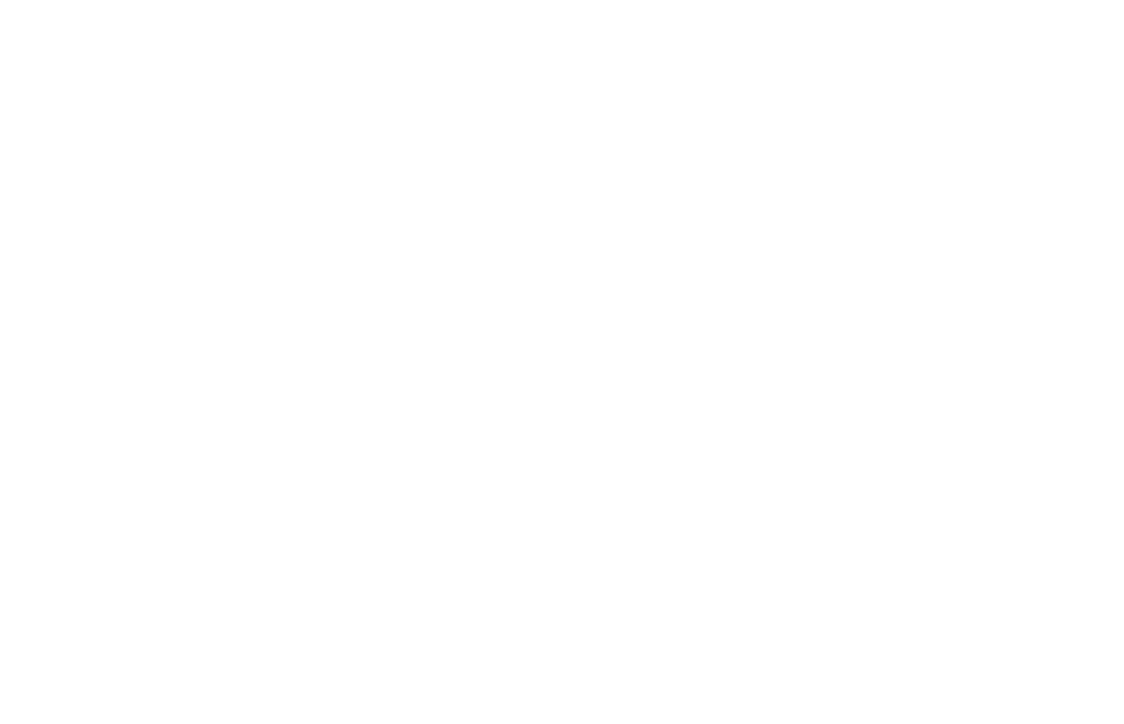 scroll, scrollTop: 0, scrollLeft: 0, axis: both 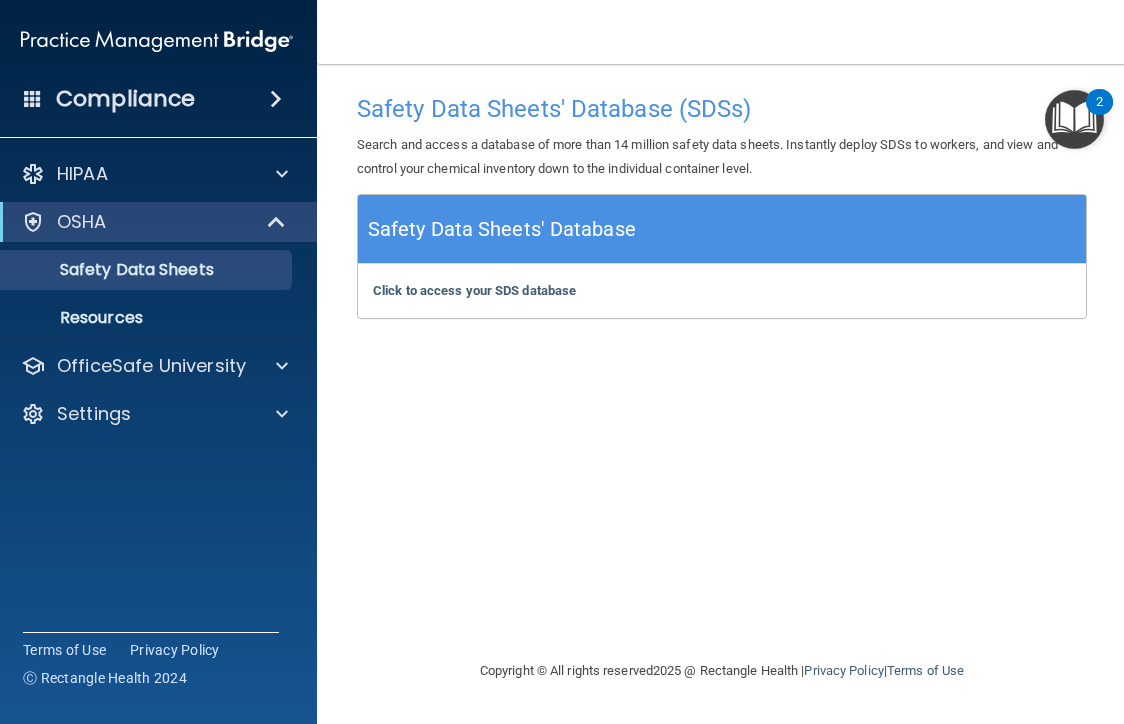click at bounding box center [1074, 119] 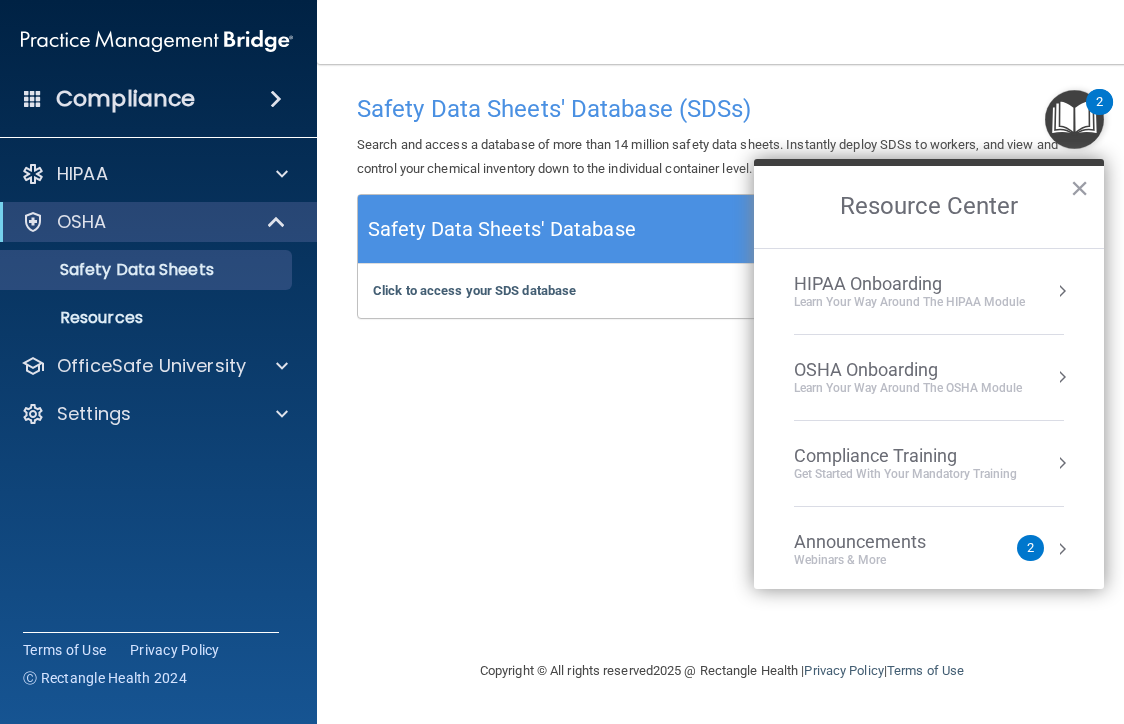 click on "HIPAA Onboarding" at bounding box center (909, 284) 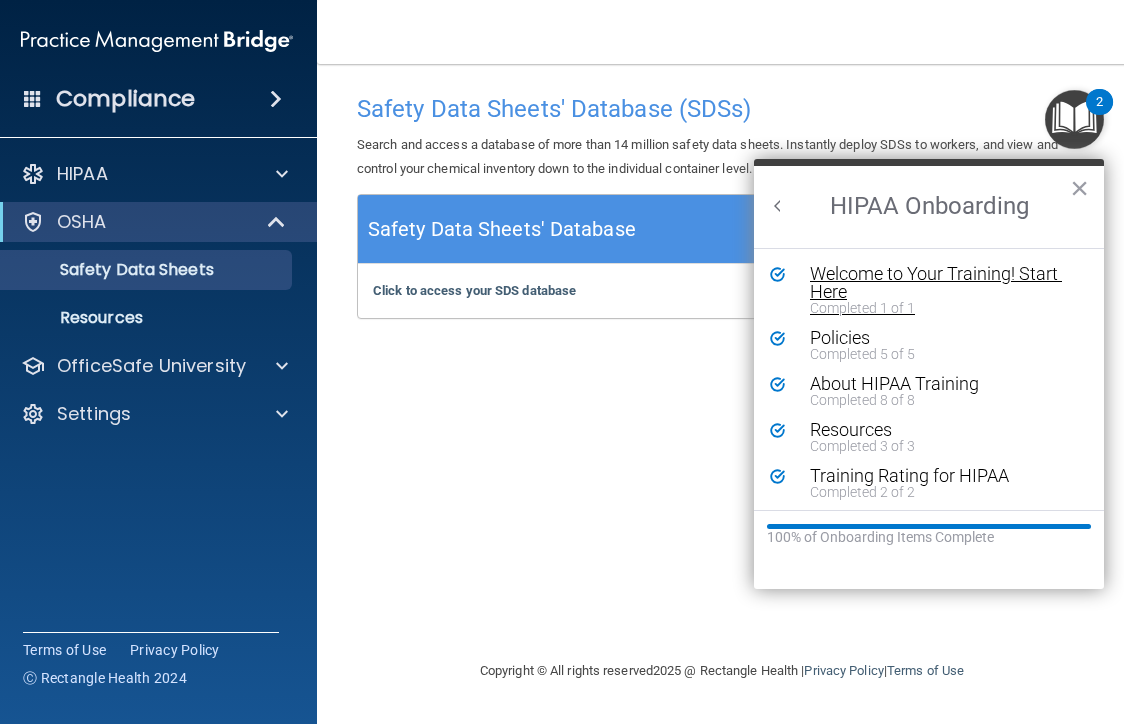 scroll, scrollTop: 0, scrollLeft: 0, axis: both 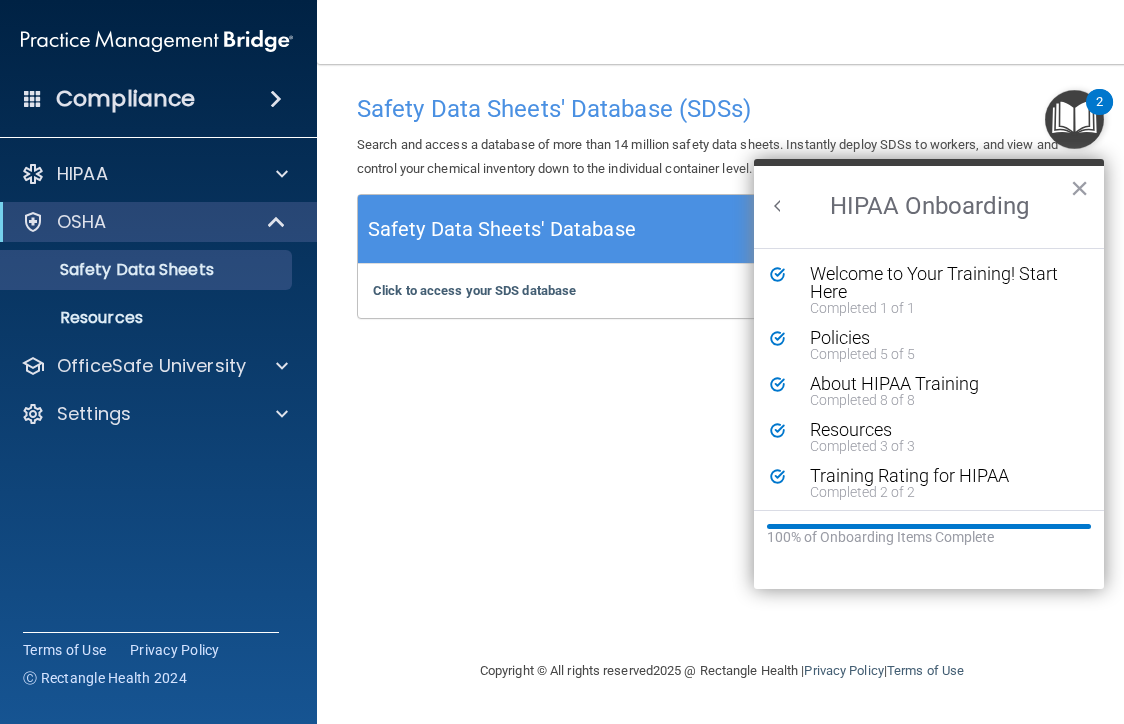 click at bounding box center [778, 206] 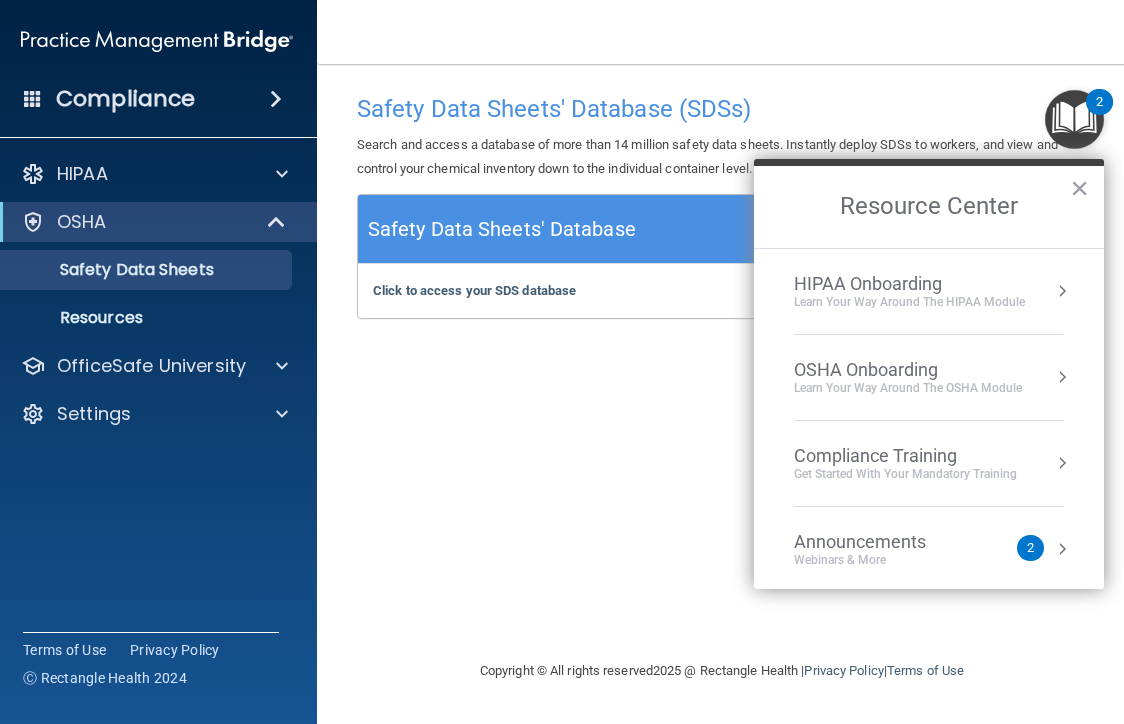 click on "Learn Your Way around the HIPAA module" at bounding box center (909, 302) 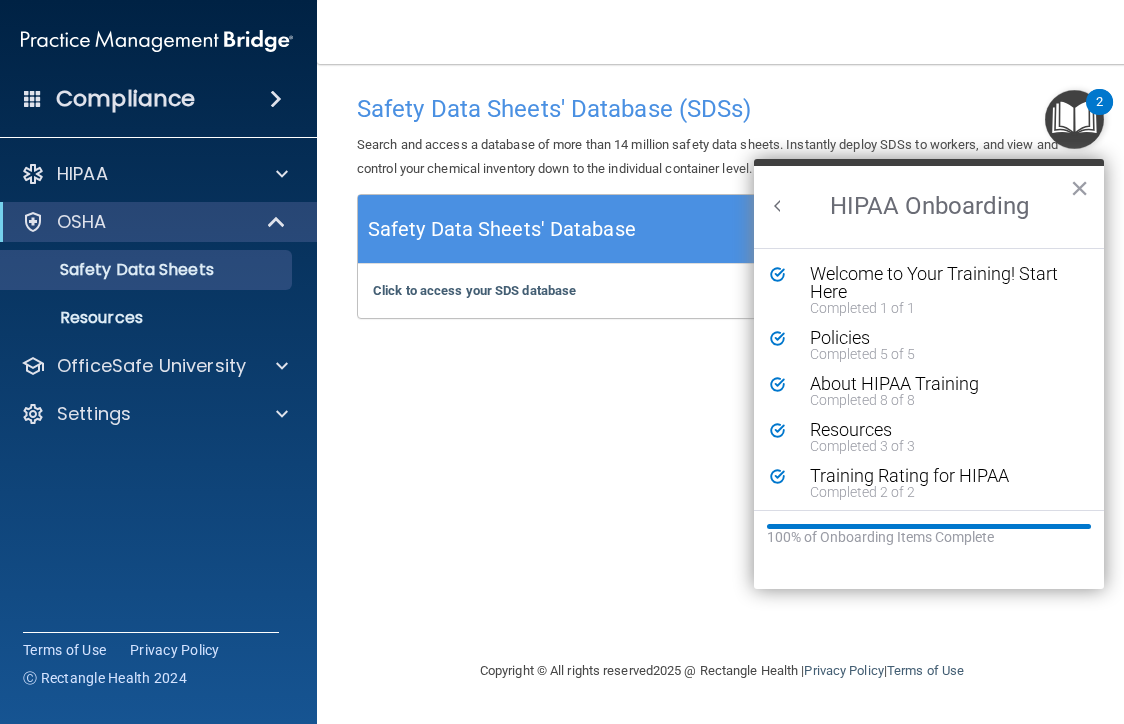 scroll, scrollTop: 0, scrollLeft: 0, axis: both 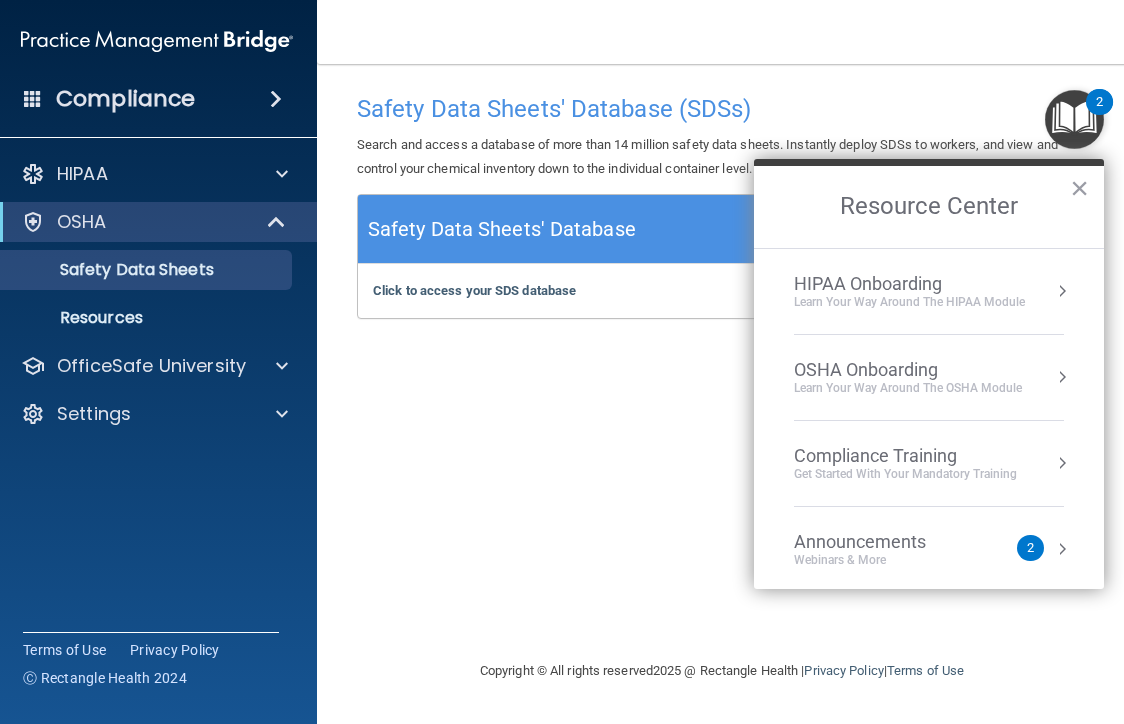 click on "OSHA Onboarding" at bounding box center (908, 370) 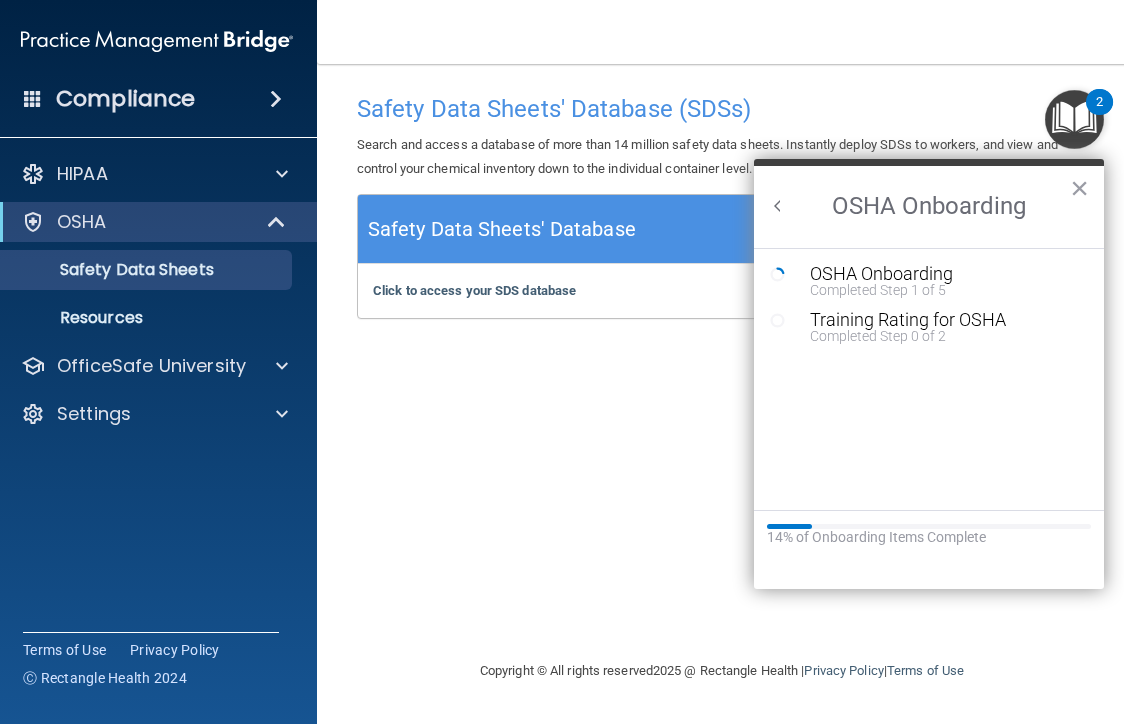 scroll, scrollTop: 0, scrollLeft: 0, axis: both 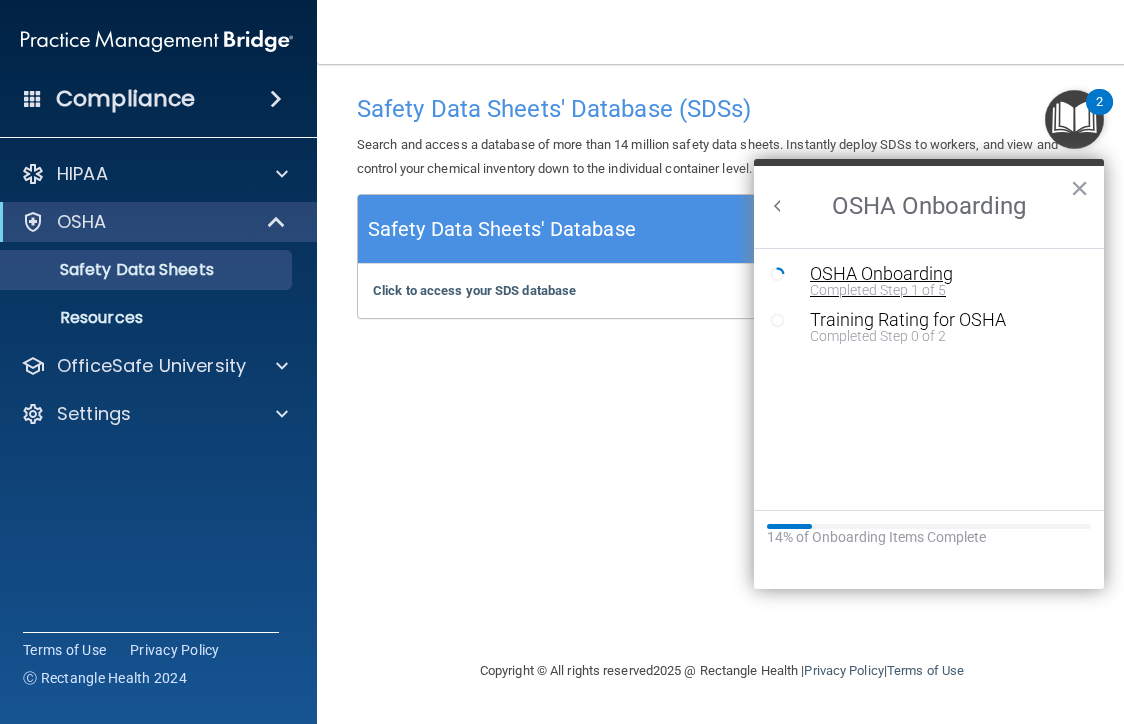 click on "OSHA Onboarding" at bounding box center (944, 274) 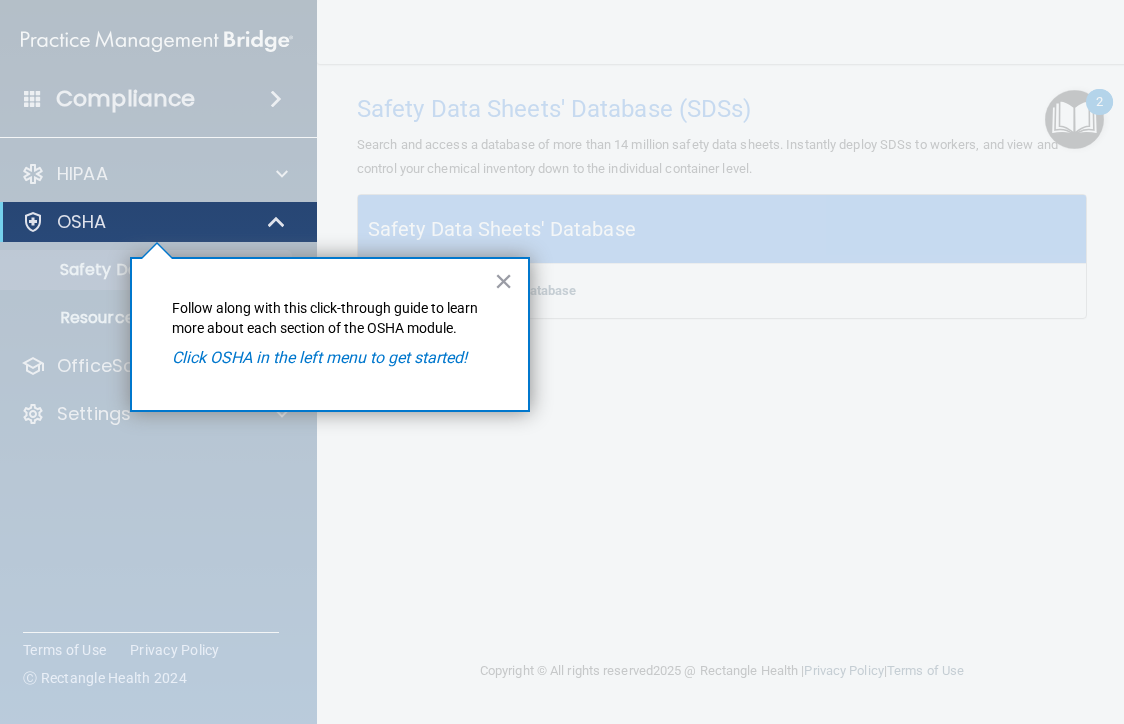 click on "OSHA" at bounding box center [129, 222] 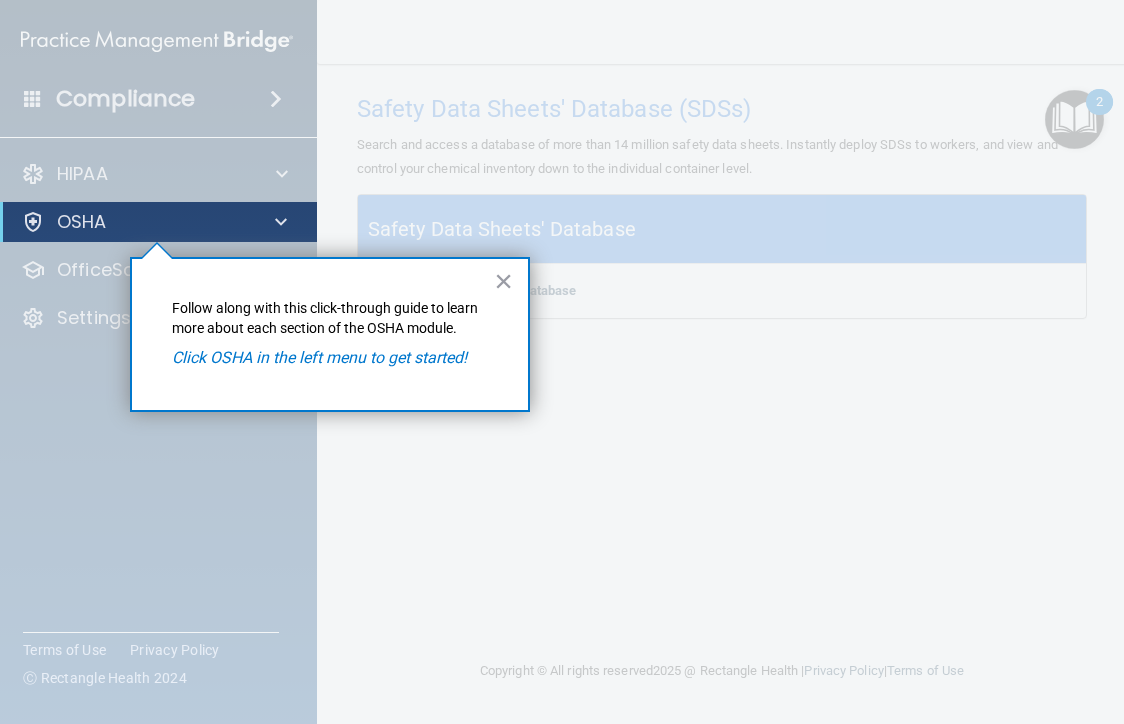 click on "OSHA" at bounding box center (129, 222) 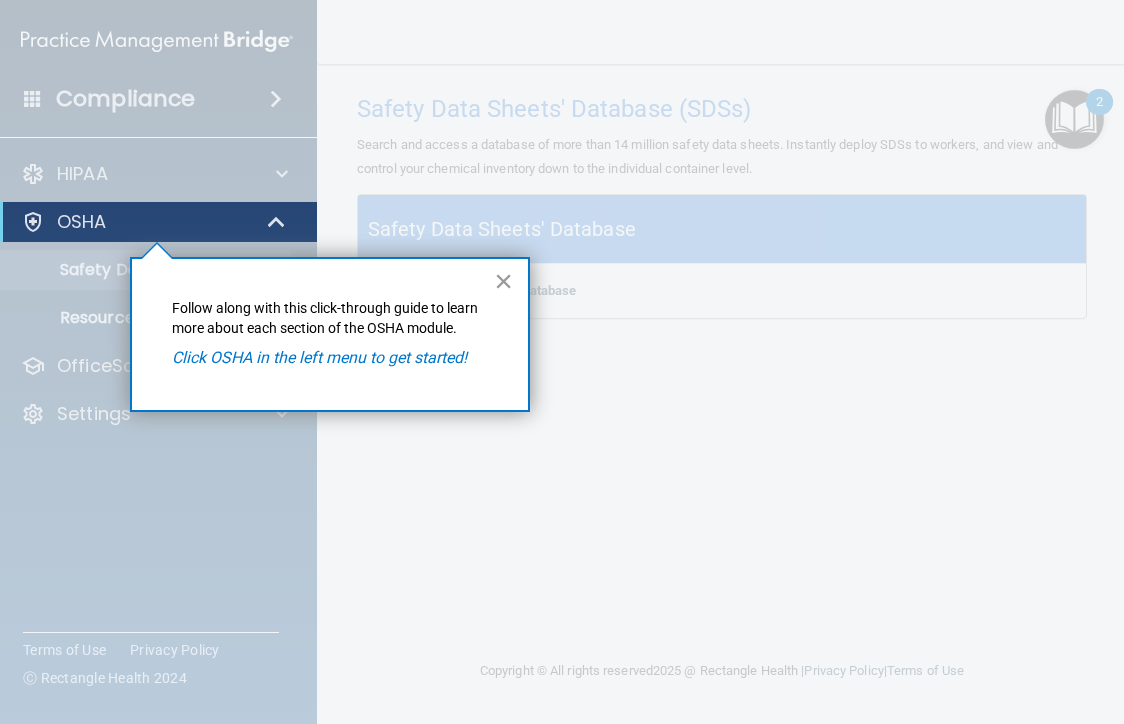 click on "×" at bounding box center [503, 281] 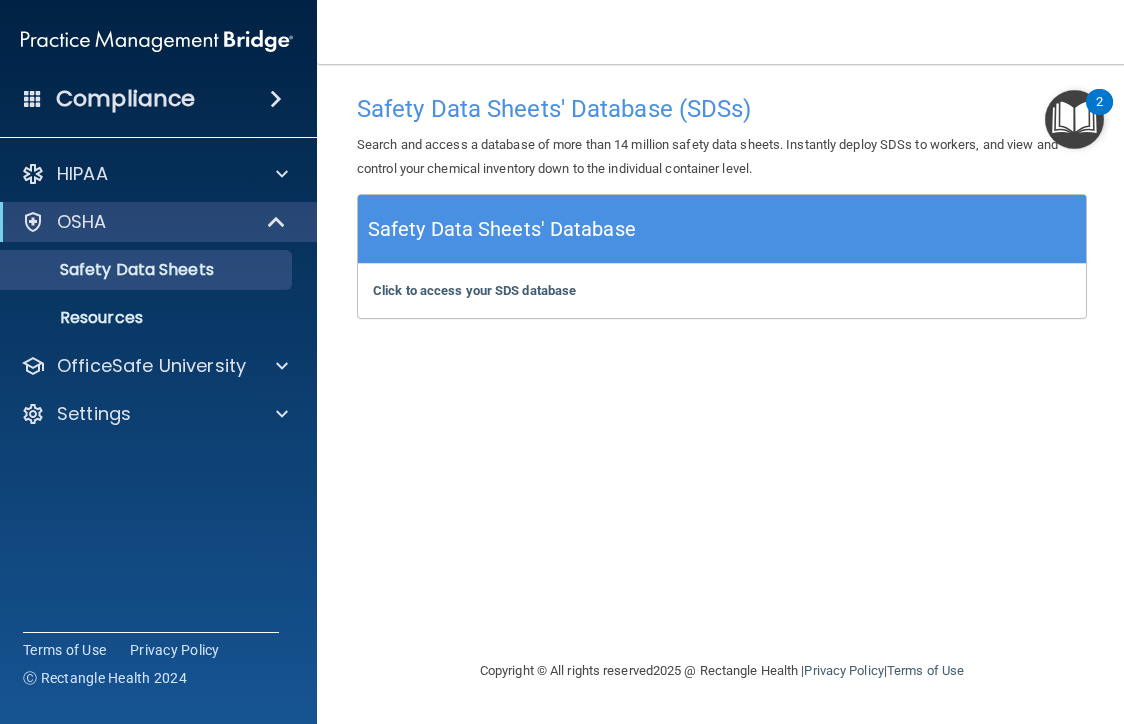 click on "OSHA" at bounding box center [82, 222] 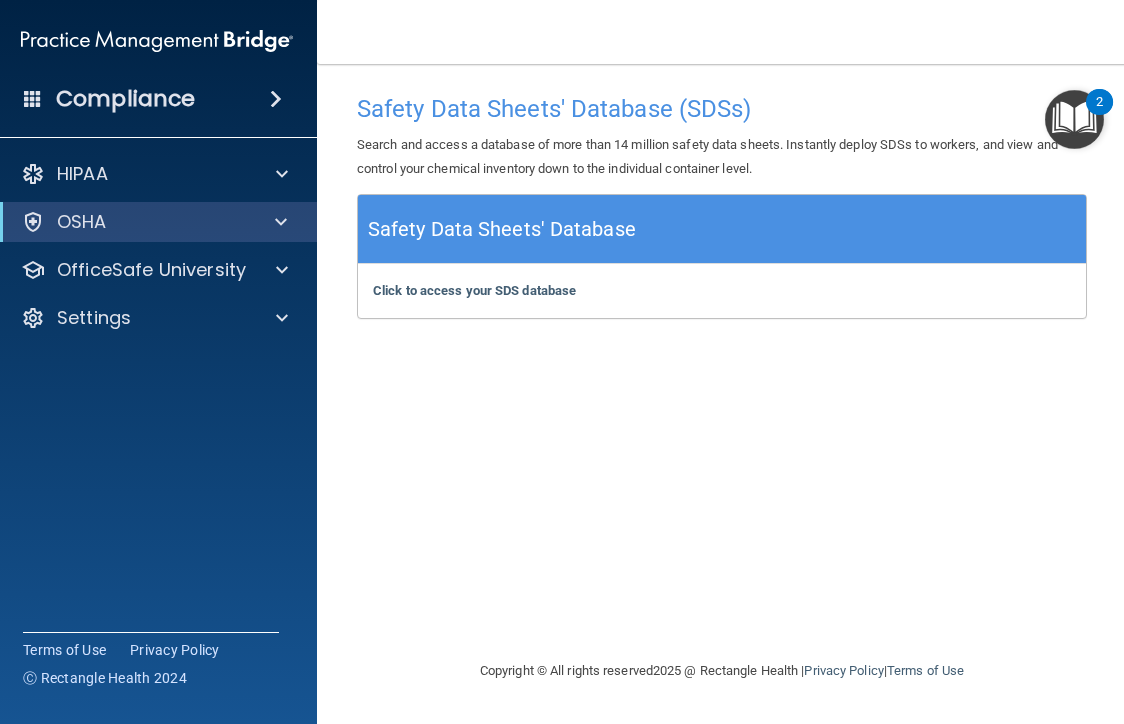 click on "OSHA" at bounding box center [82, 222] 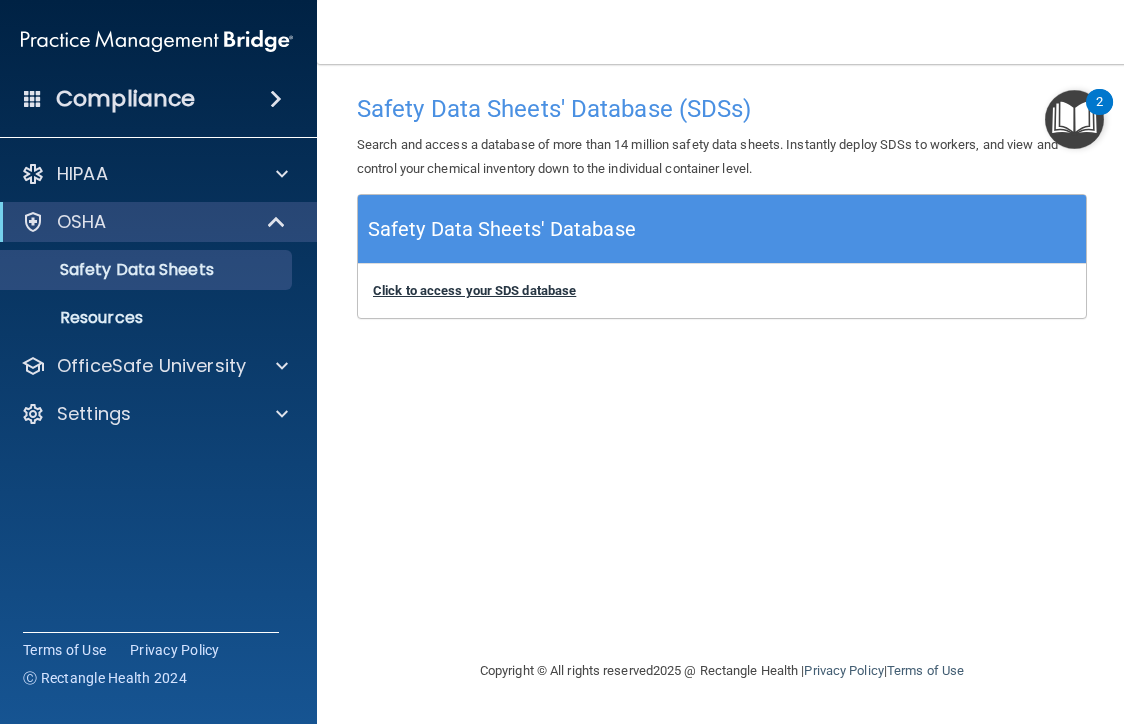 click on "Click to access your SDS database" at bounding box center [474, 290] 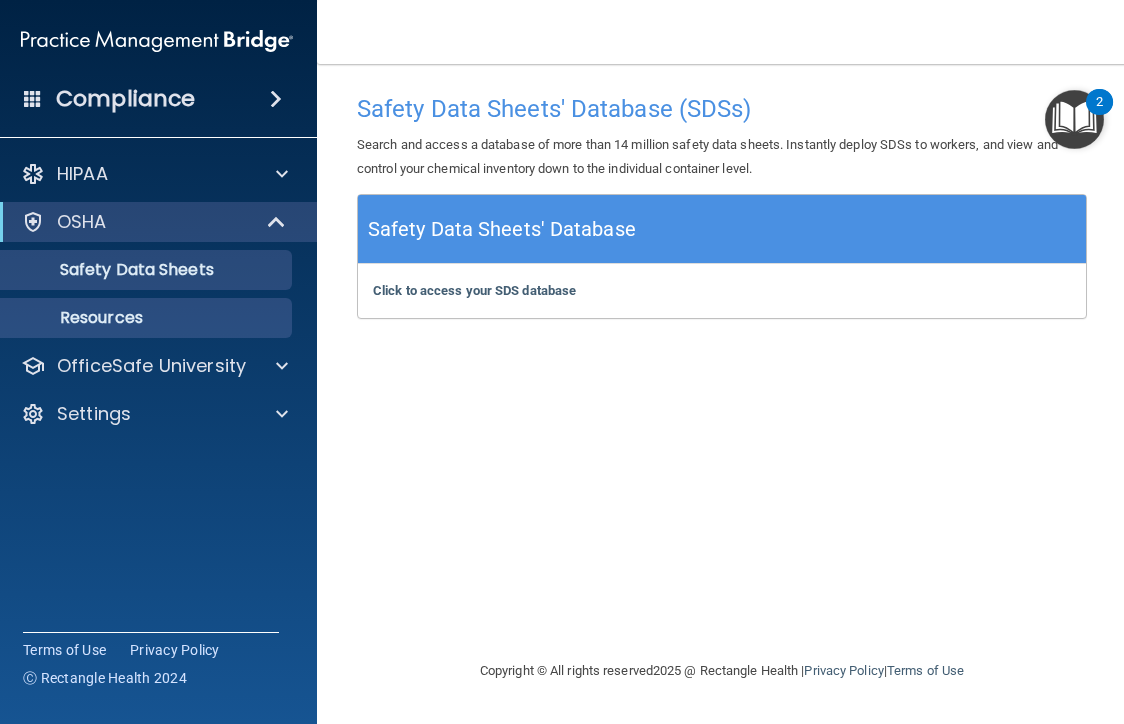 click on "Resources" at bounding box center [146, 318] 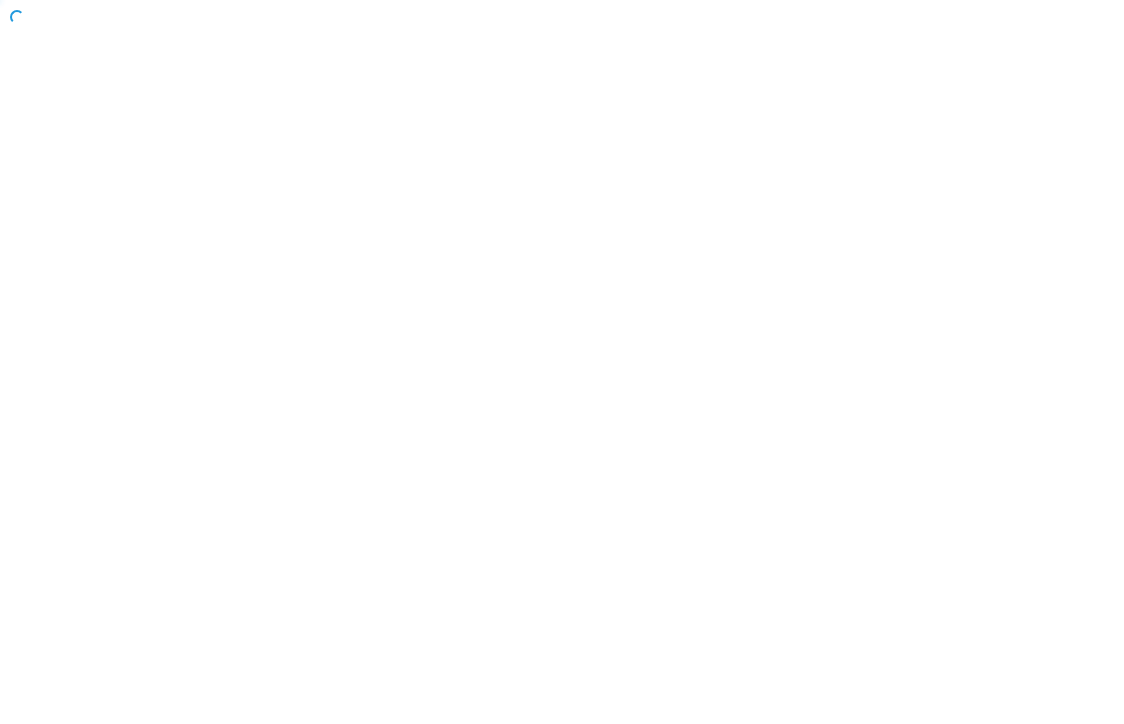 scroll, scrollTop: 0, scrollLeft: 0, axis: both 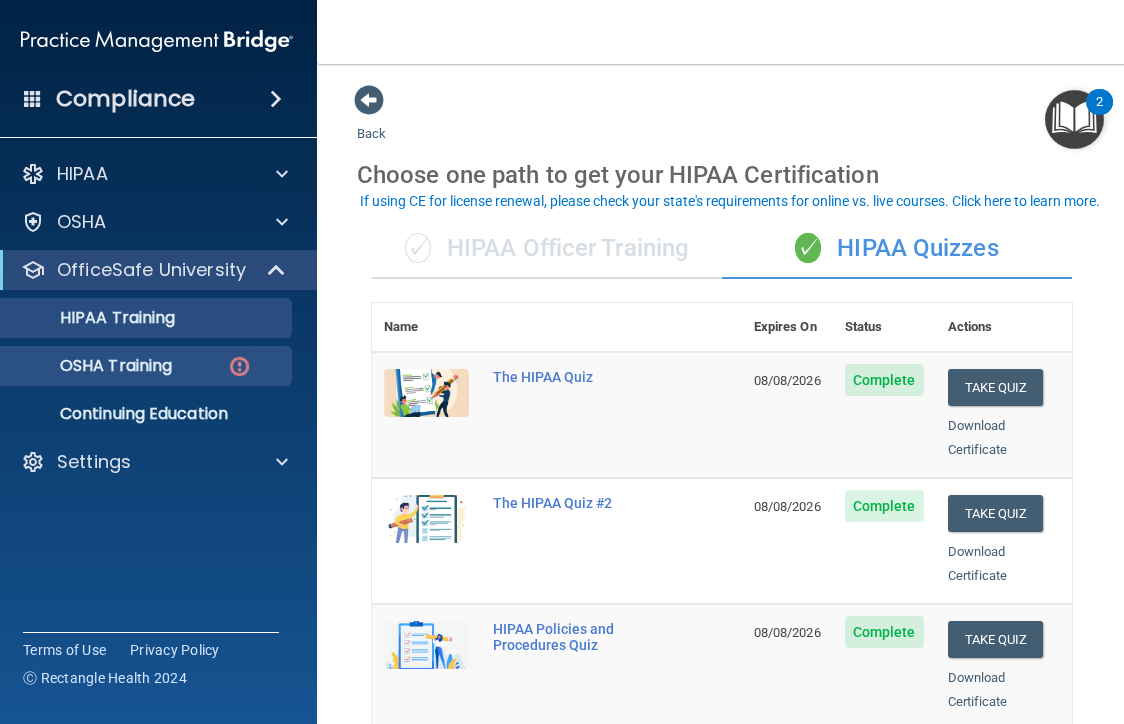 click on "OSHA Training" at bounding box center [91, 366] 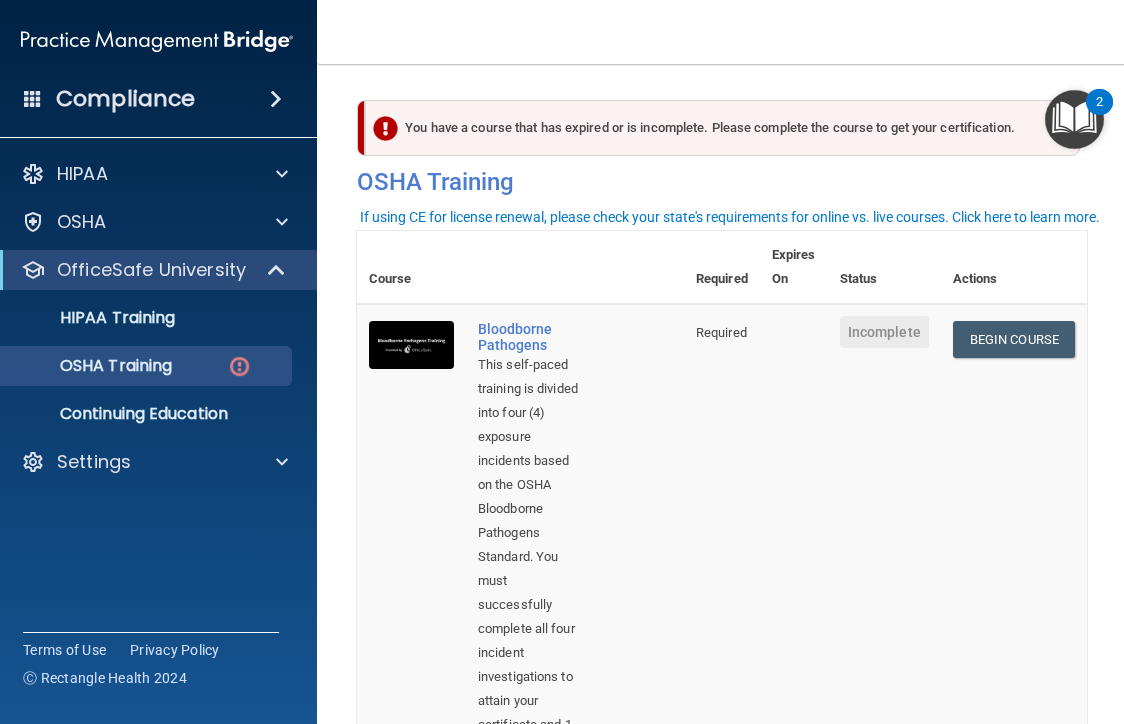 scroll, scrollTop: 0, scrollLeft: 0, axis: both 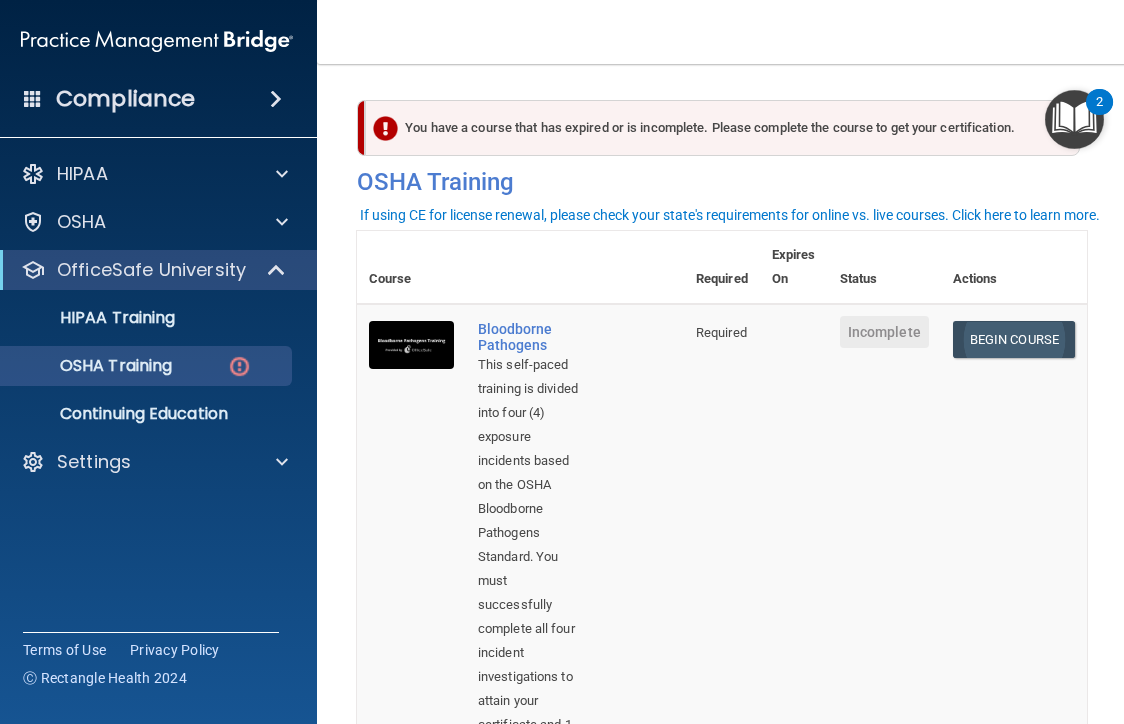 click on "Begin Course" at bounding box center [1014, 339] 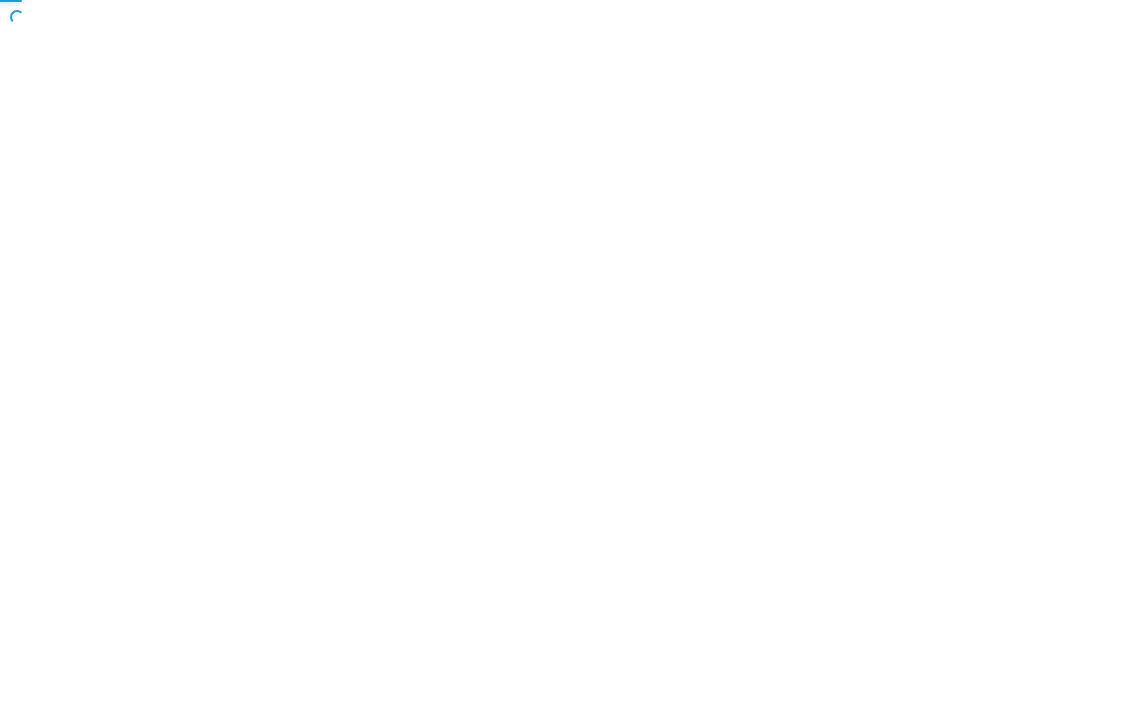 scroll, scrollTop: 0, scrollLeft: 0, axis: both 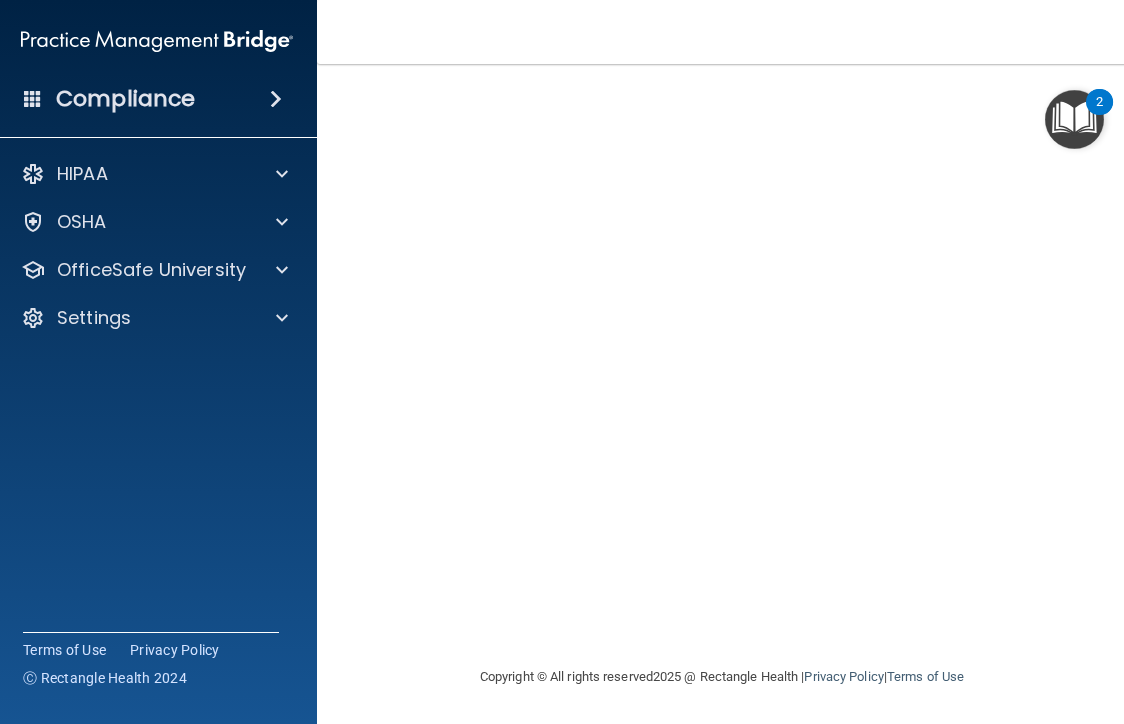 click at bounding box center [1074, 119] 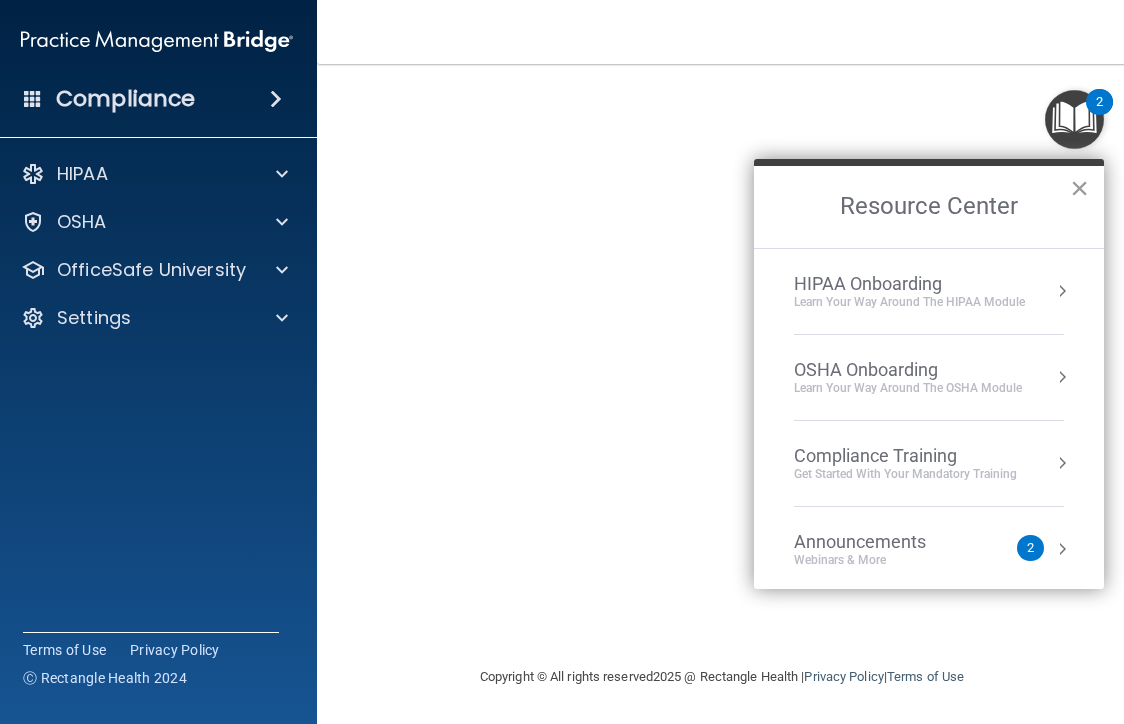 click on "×" at bounding box center [1079, 188] 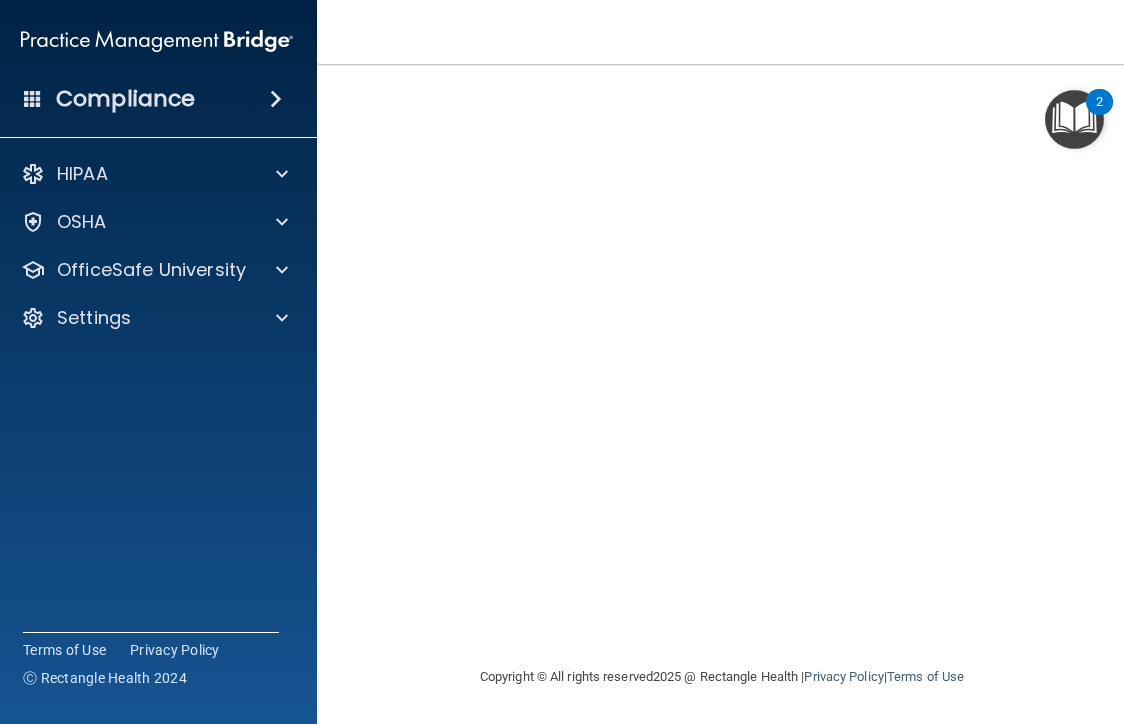 click at bounding box center [1074, 119] 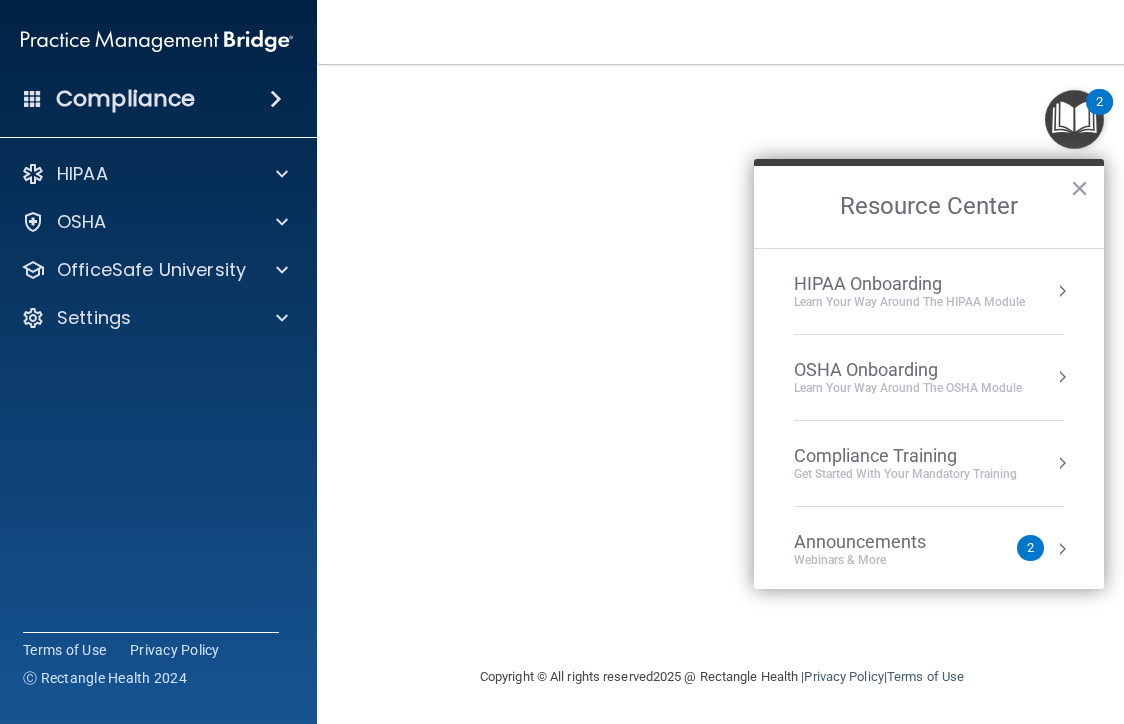 click on "Resource Center" at bounding box center [929, 207] 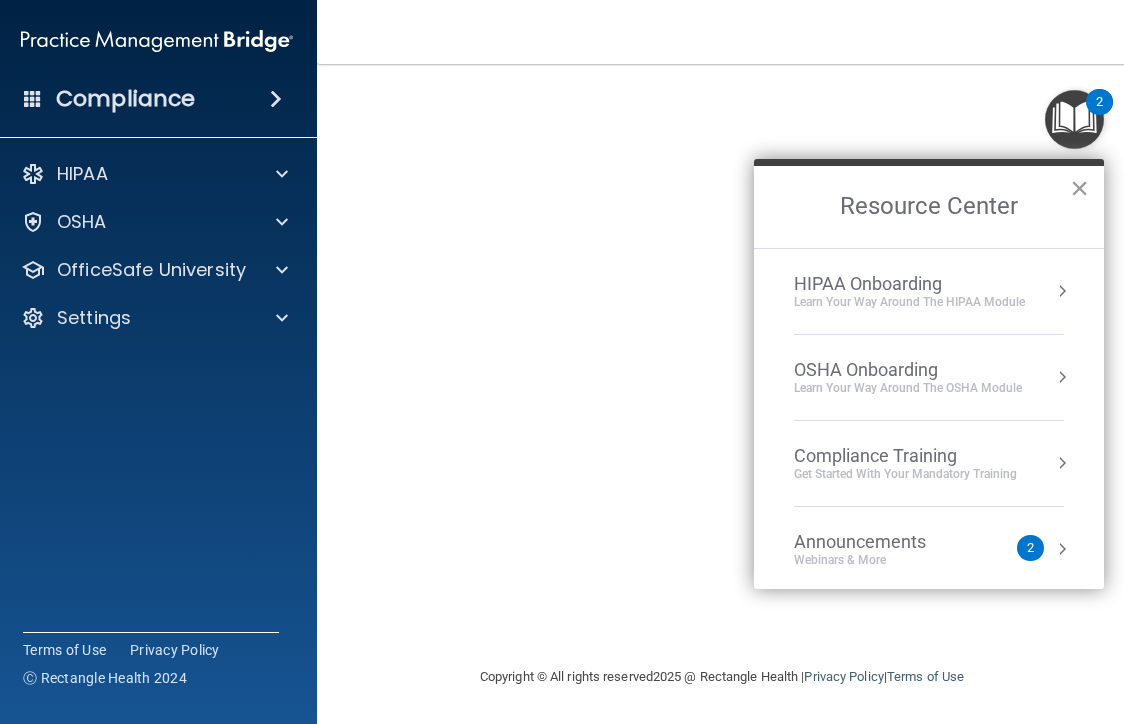 click on "×" at bounding box center (1079, 188) 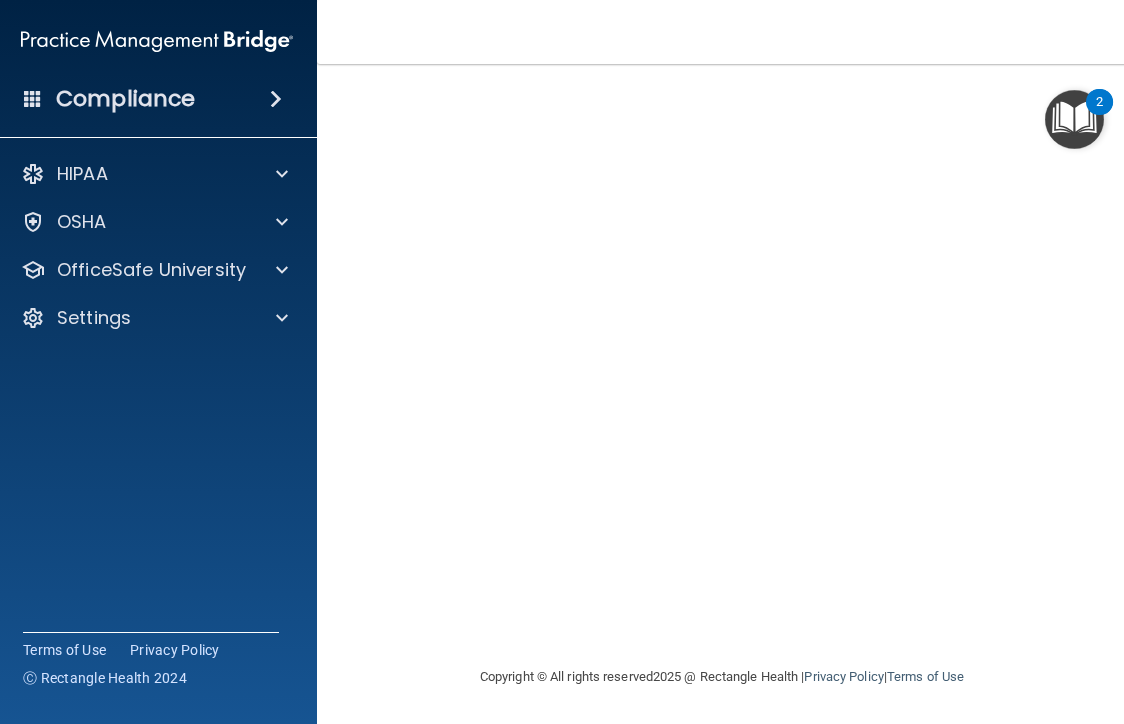 click at bounding box center (1074, 119) 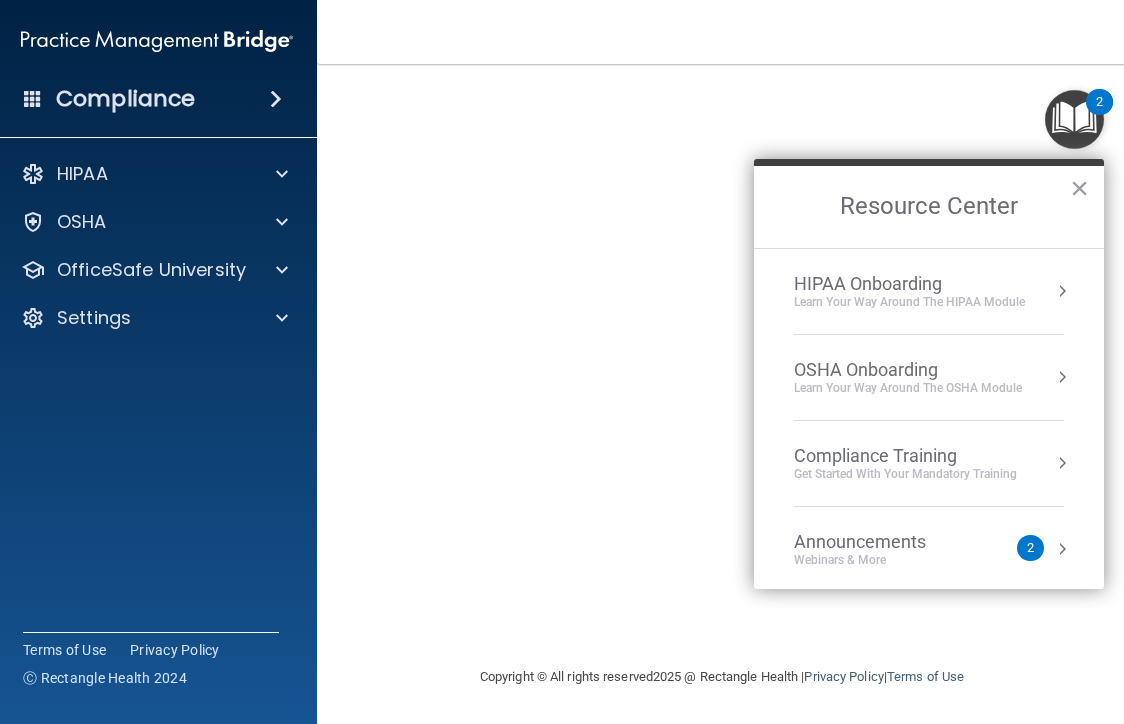 click at bounding box center [1074, 119] 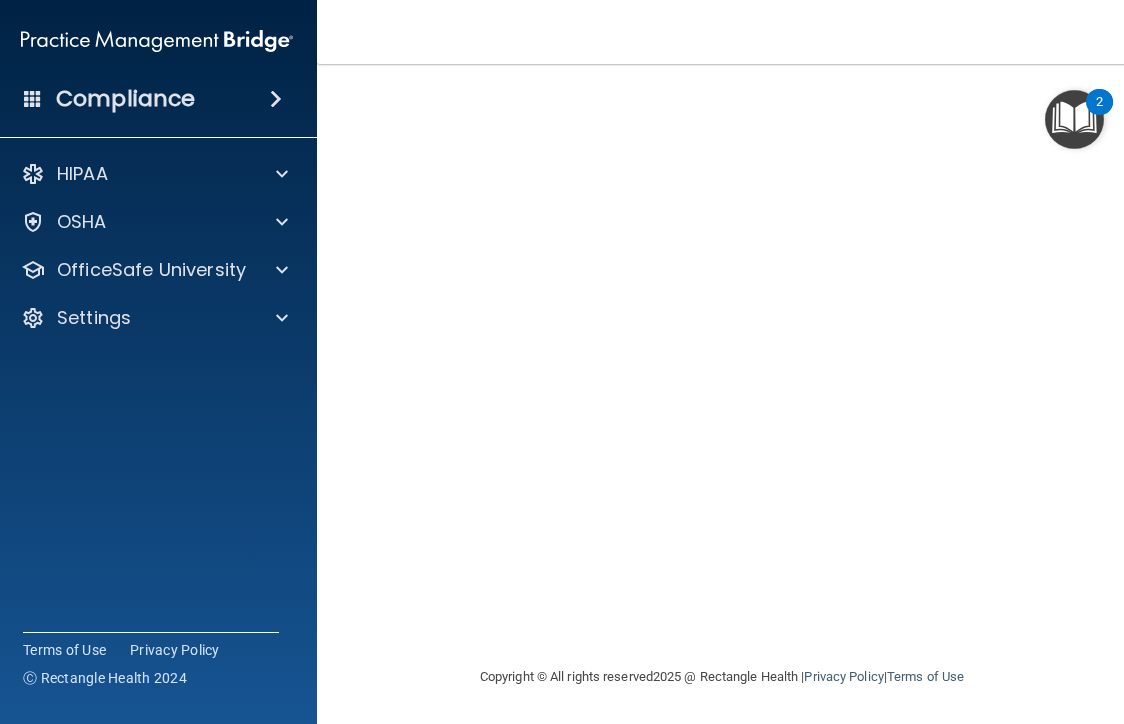 click at bounding box center (1074, 119) 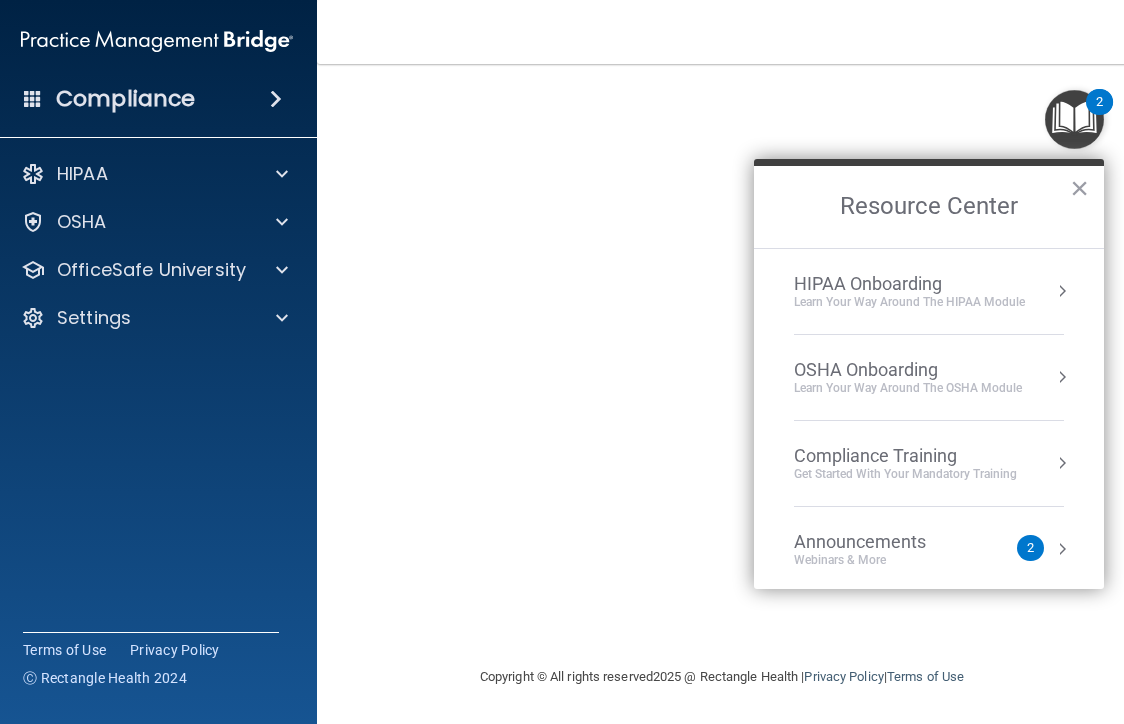 click on "Learn Your Way around the HIPAA module" at bounding box center (909, 302) 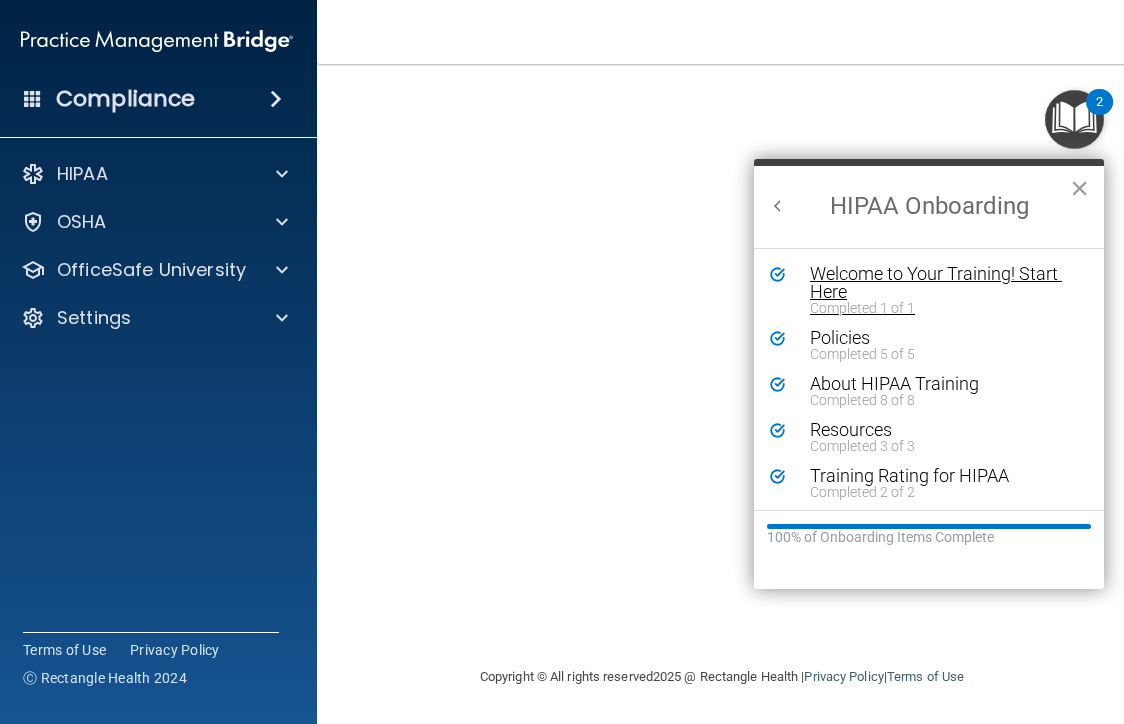 scroll, scrollTop: 0, scrollLeft: 0, axis: both 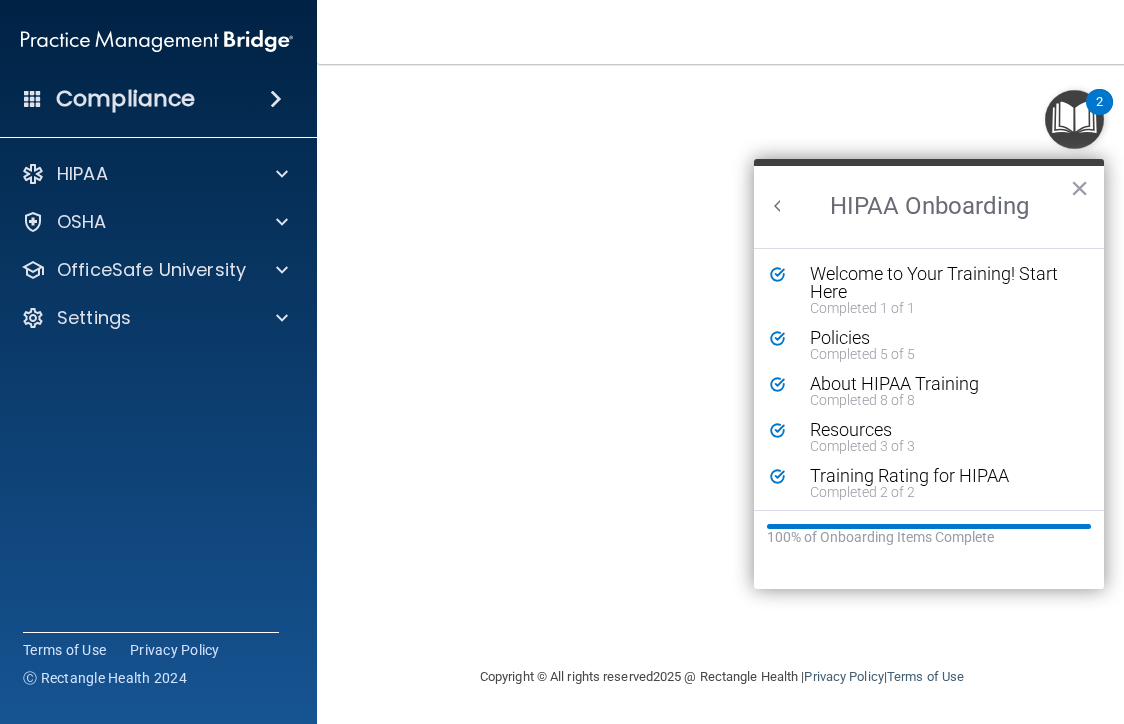 click at bounding box center (778, 206) 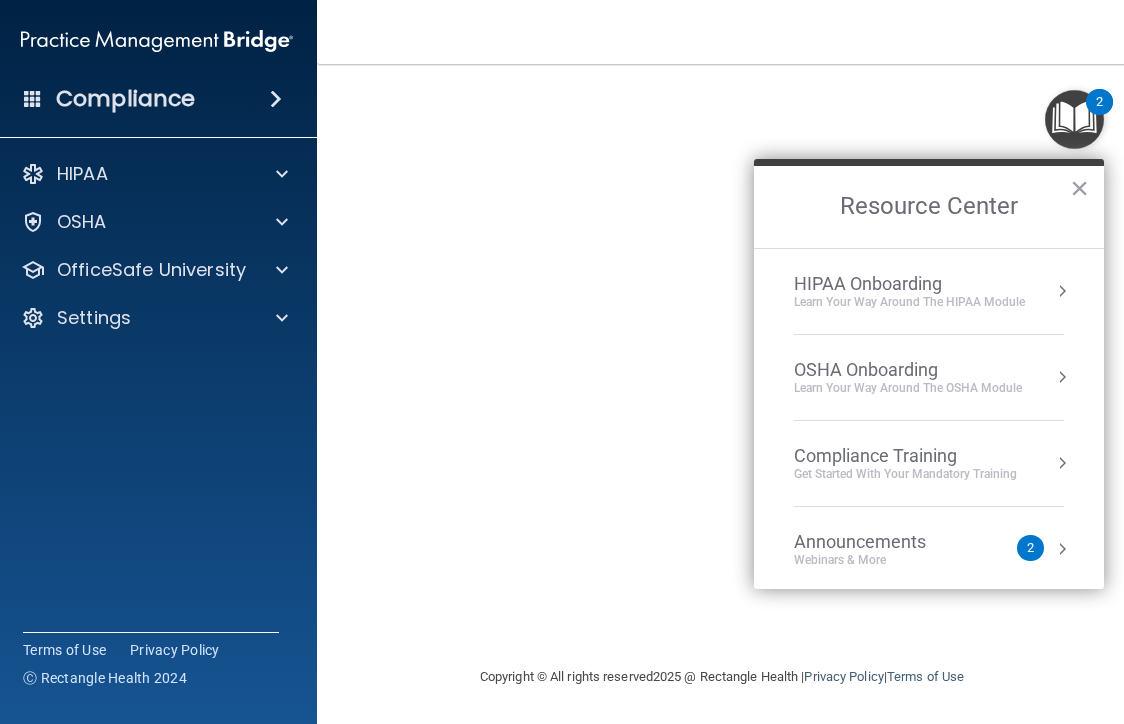 click on "OSHA Onboarding" at bounding box center (908, 370) 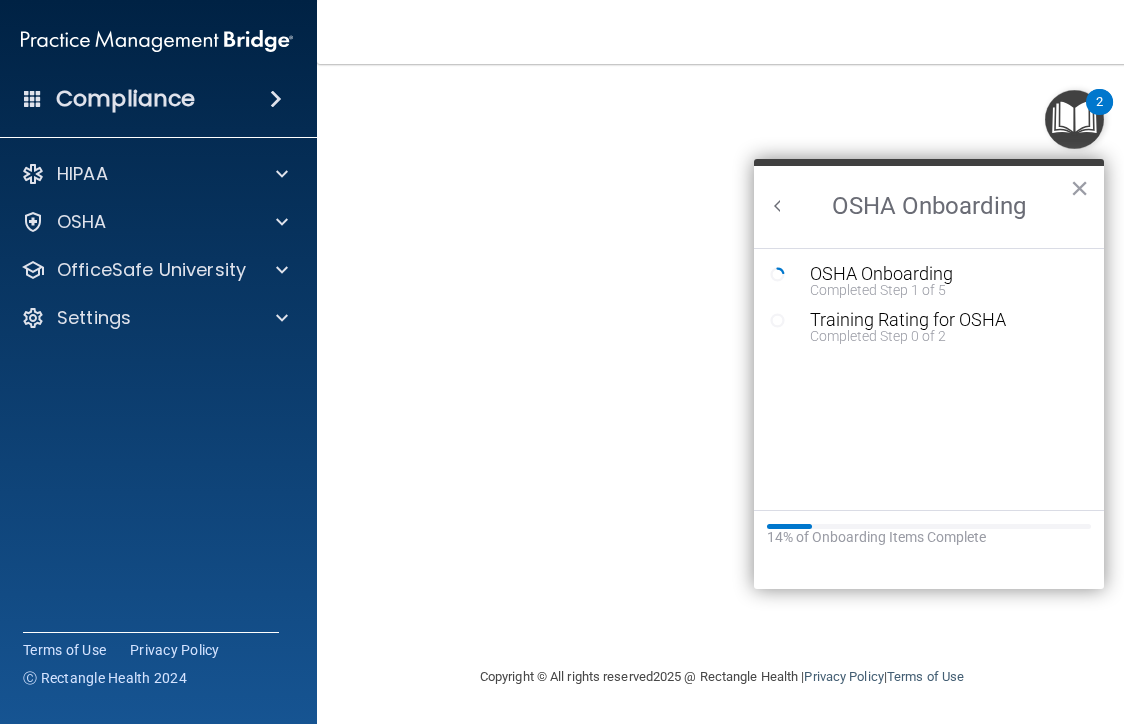 scroll, scrollTop: 0, scrollLeft: 0, axis: both 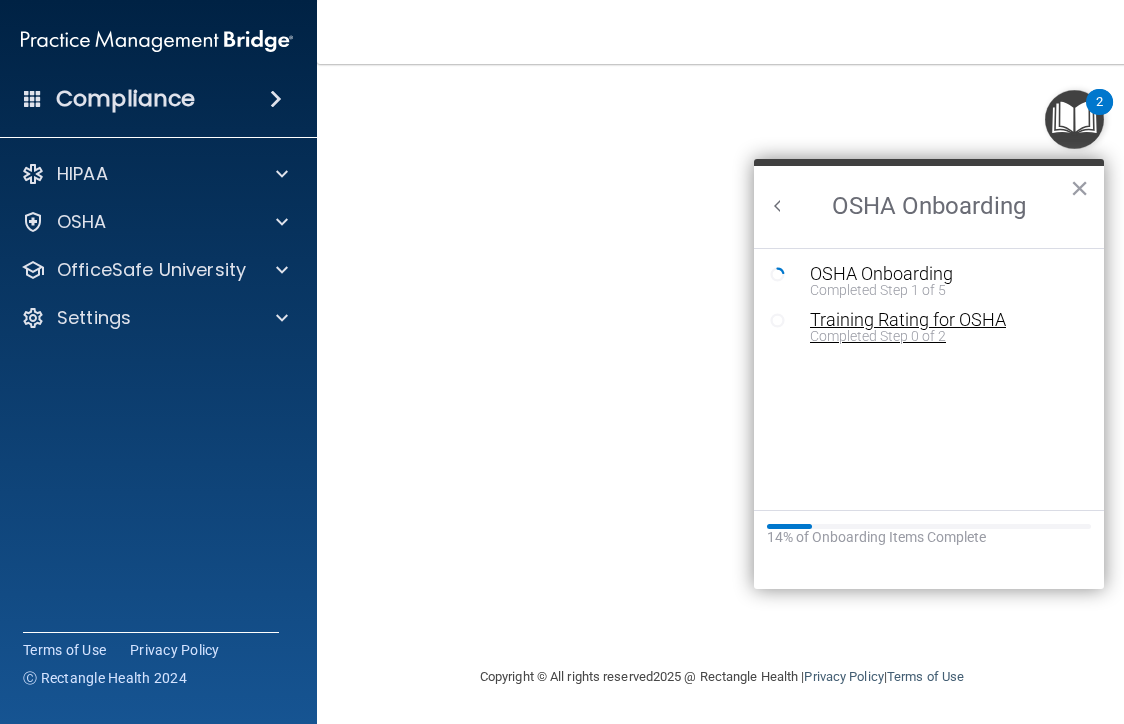 click on "Completed Step 0 of 2" at bounding box center [944, 336] 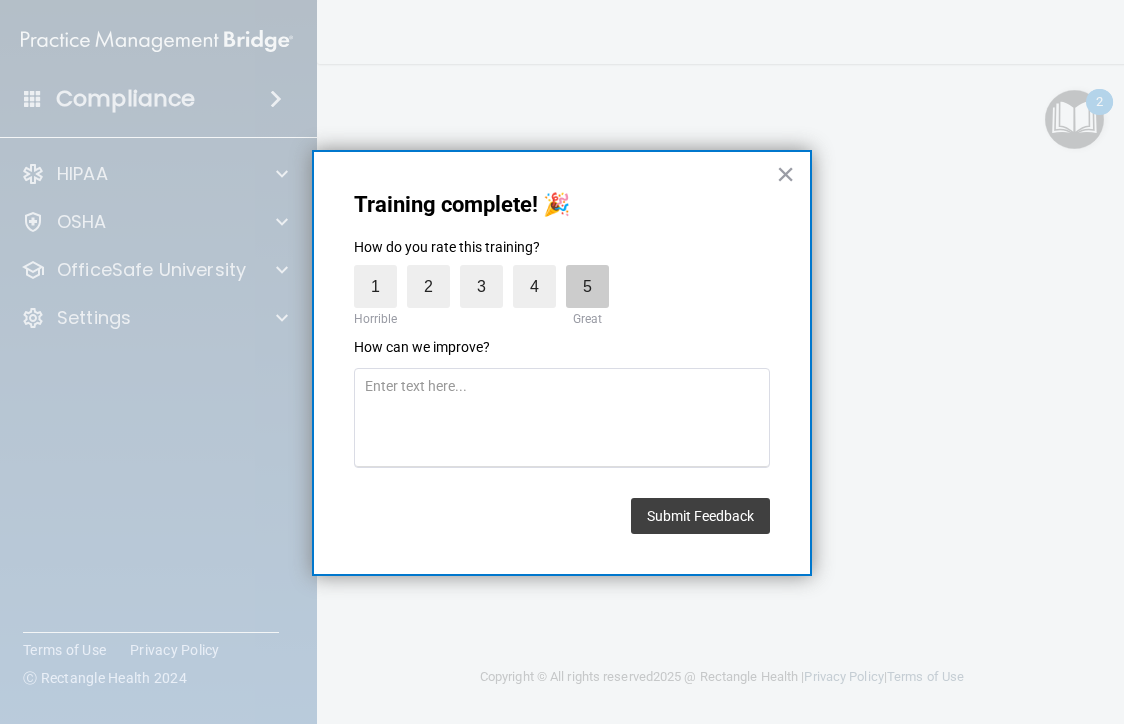 click on "5" at bounding box center (587, 286) 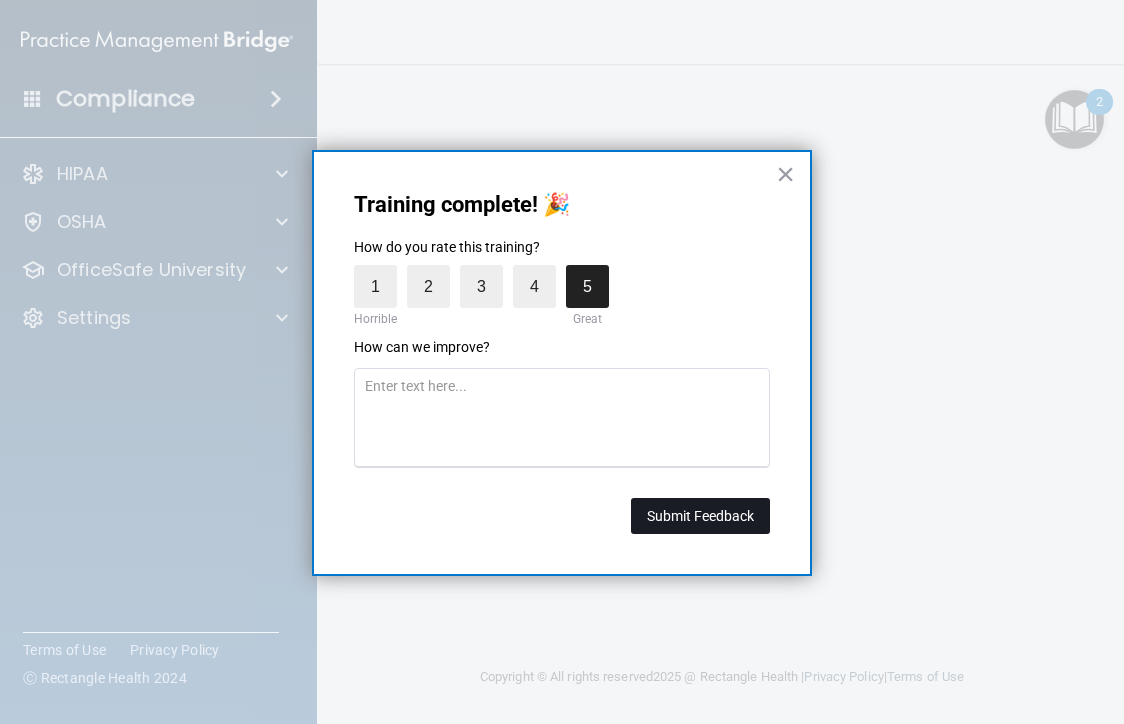 click on "Submit Feedback" at bounding box center [700, 516] 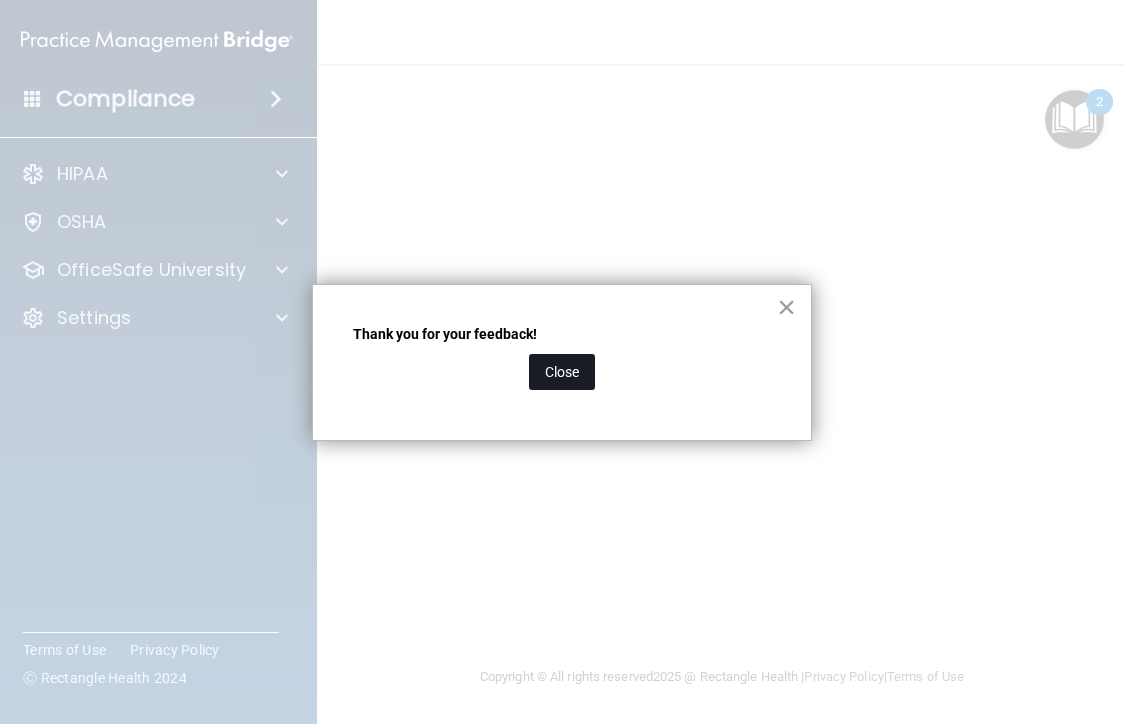 click on "Close" at bounding box center (562, 372) 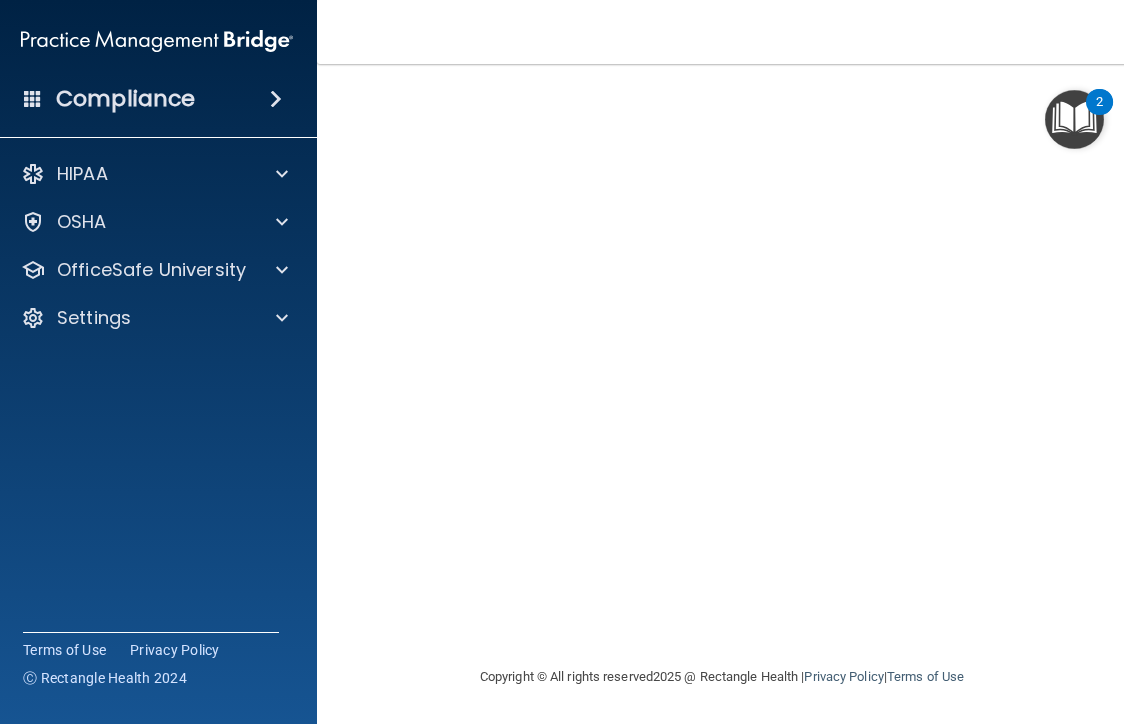 click at bounding box center (1074, 119) 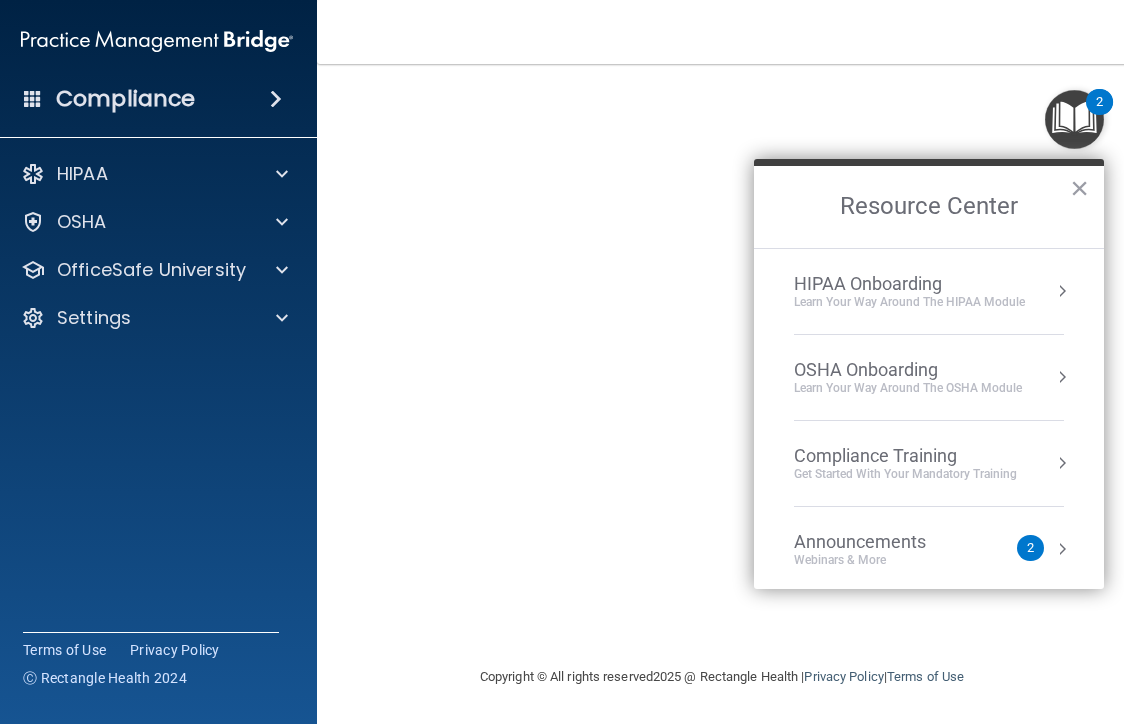 click on "OSHA Onboarding" at bounding box center [908, 370] 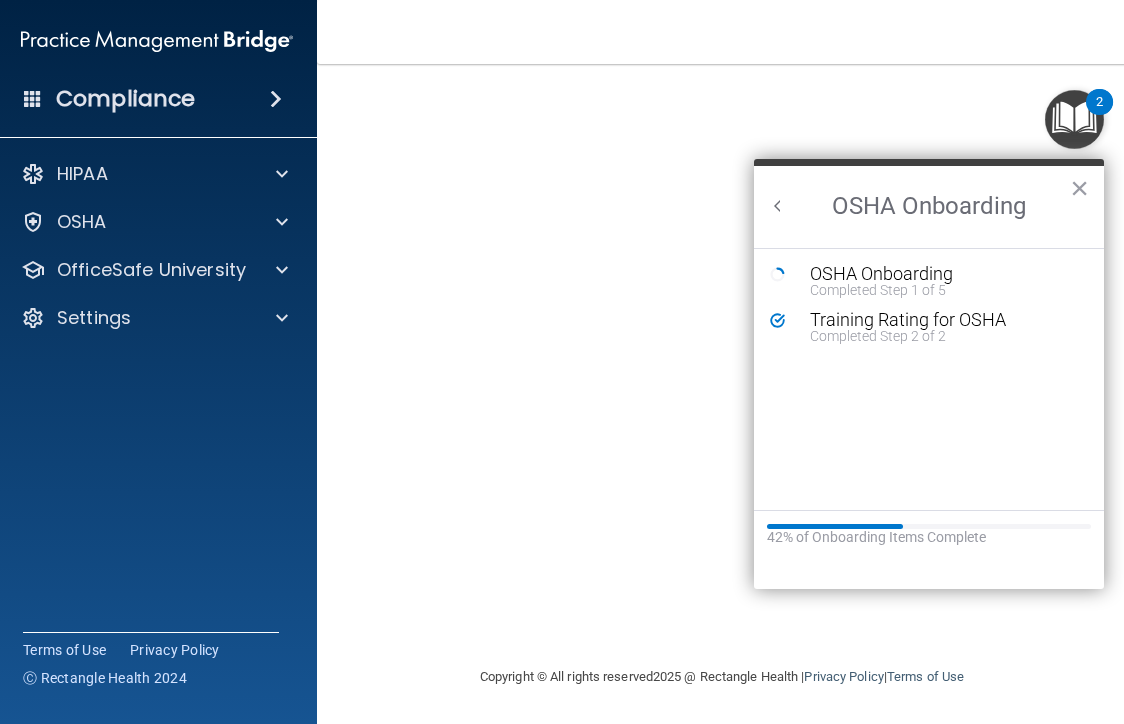 scroll, scrollTop: 0, scrollLeft: 0, axis: both 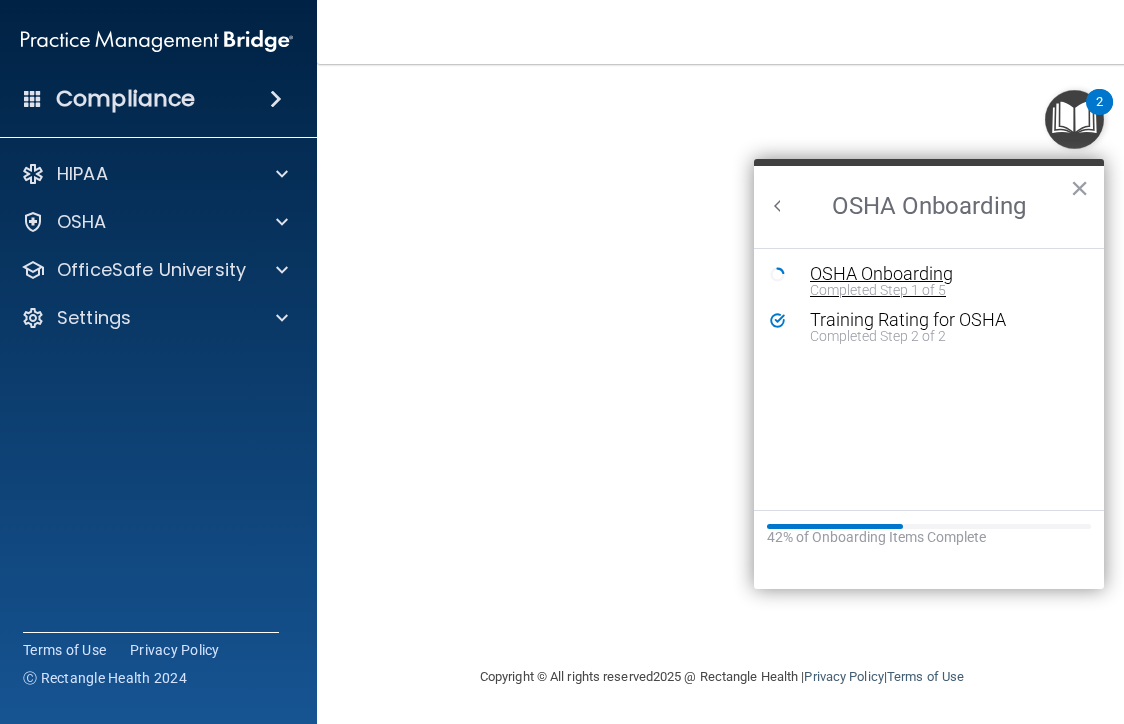 click on "OSHA Onboarding" at bounding box center [944, 274] 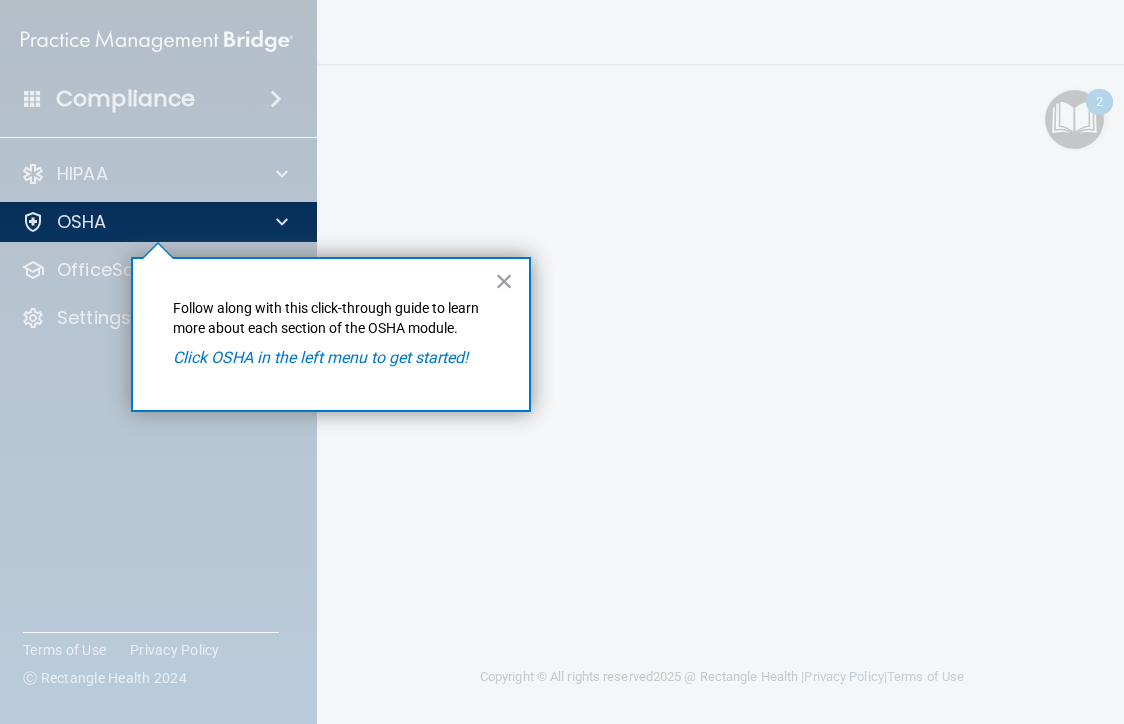click on "Click OSHA in the left menu to get started!" at bounding box center [320, 357] 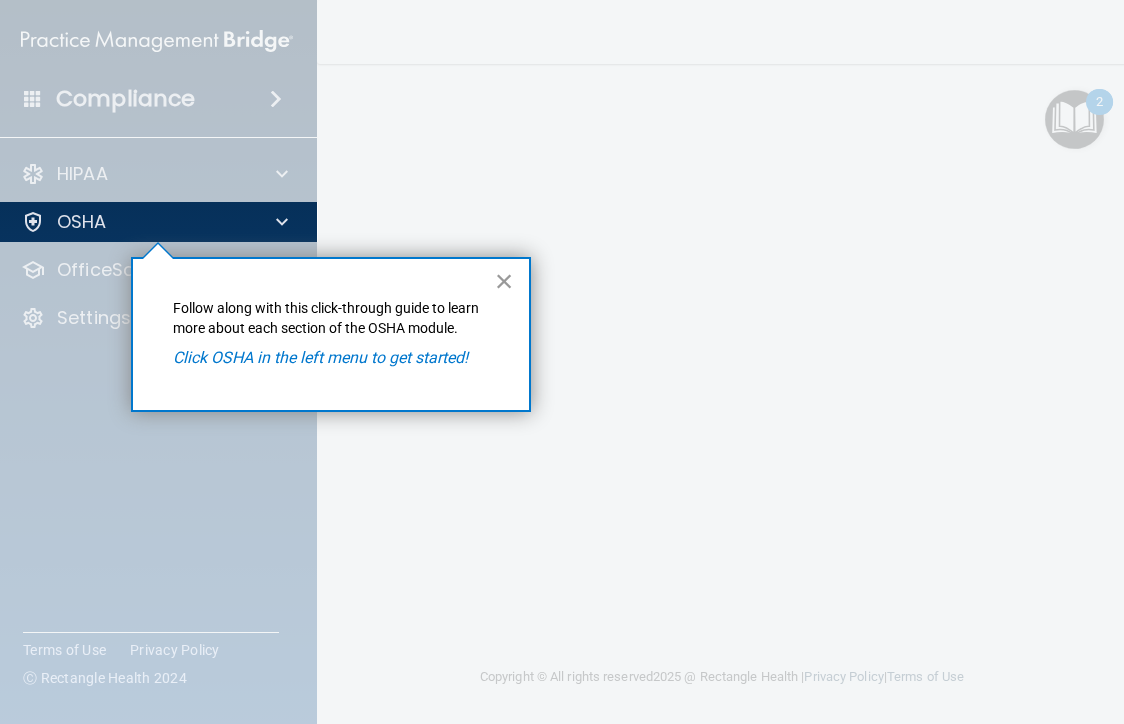 click on "×" at bounding box center (504, 281) 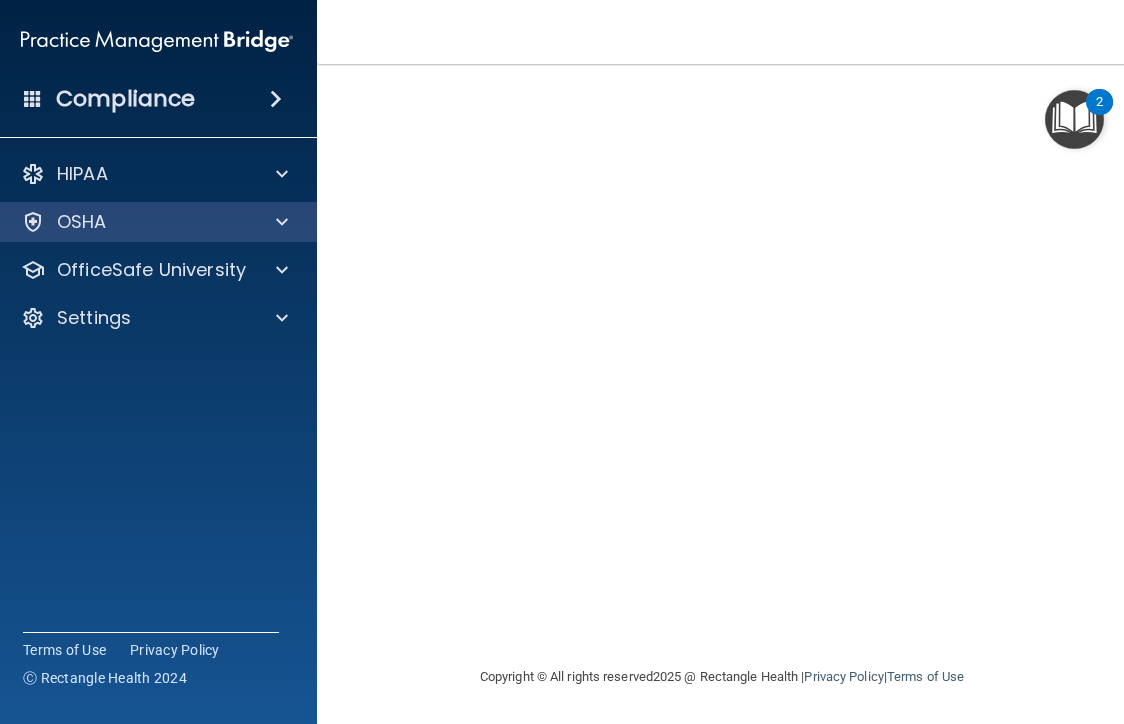 click on "OSHA" at bounding box center (157, 222) 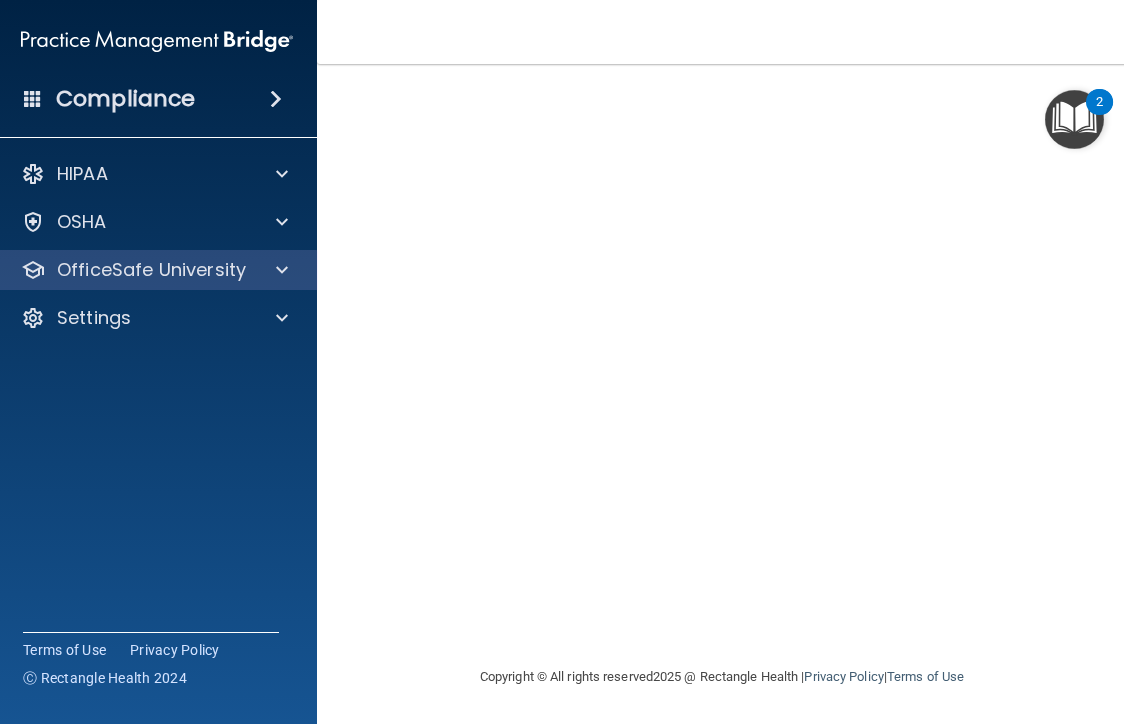 click on "OfficeSafe University" at bounding box center (151, 270) 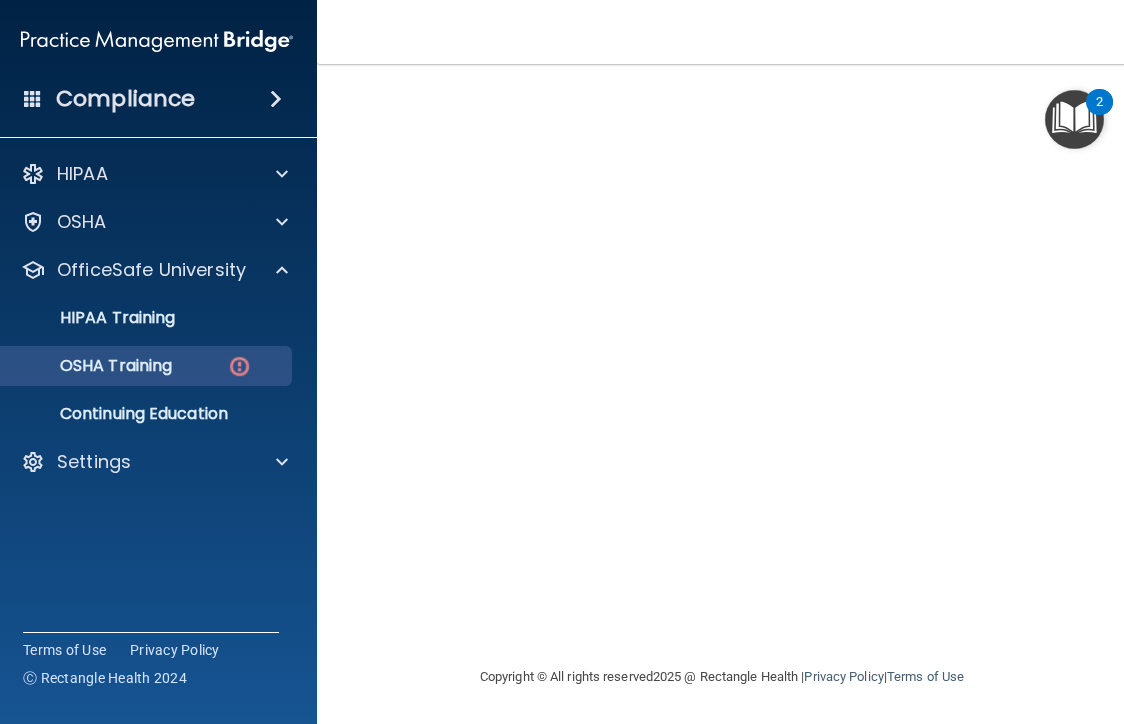 click on "OSHA Training" at bounding box center (91, 366) 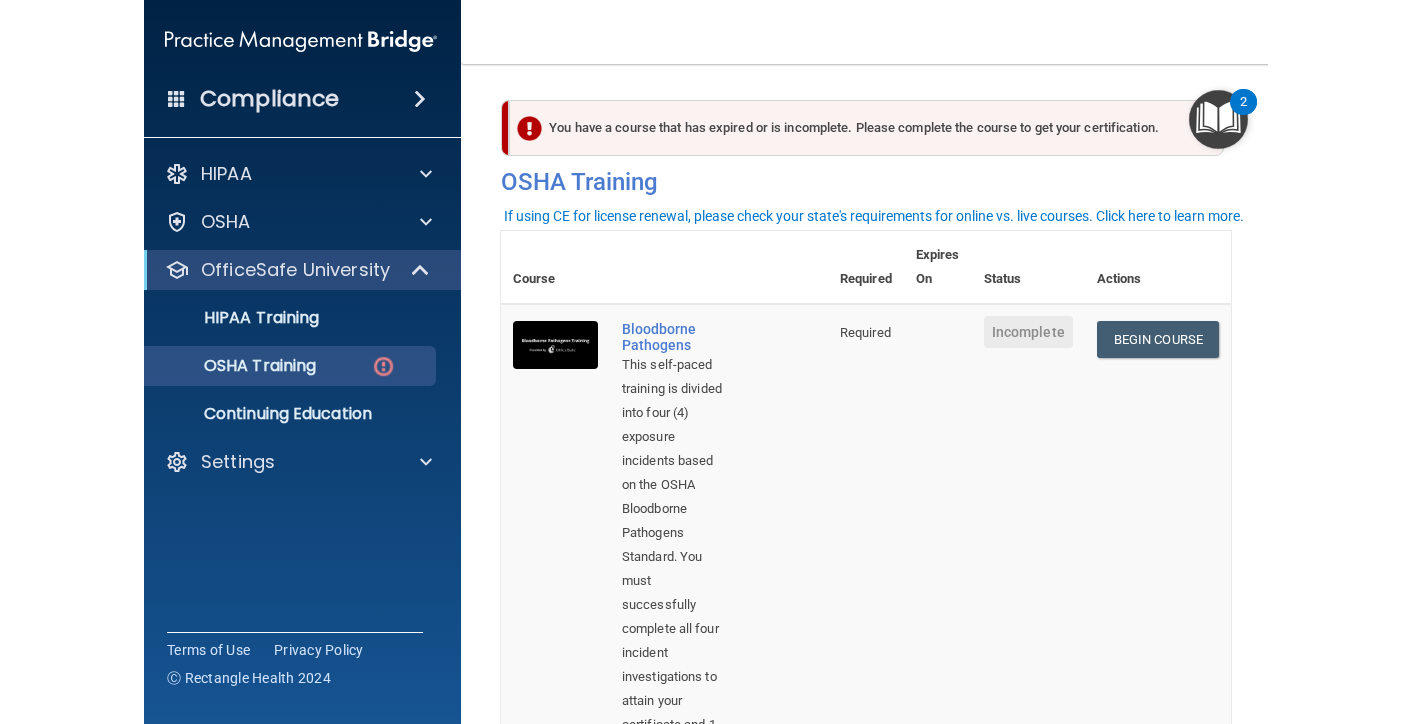 scroll, scrollTop: 0, scrollLeft: 0, axis: both 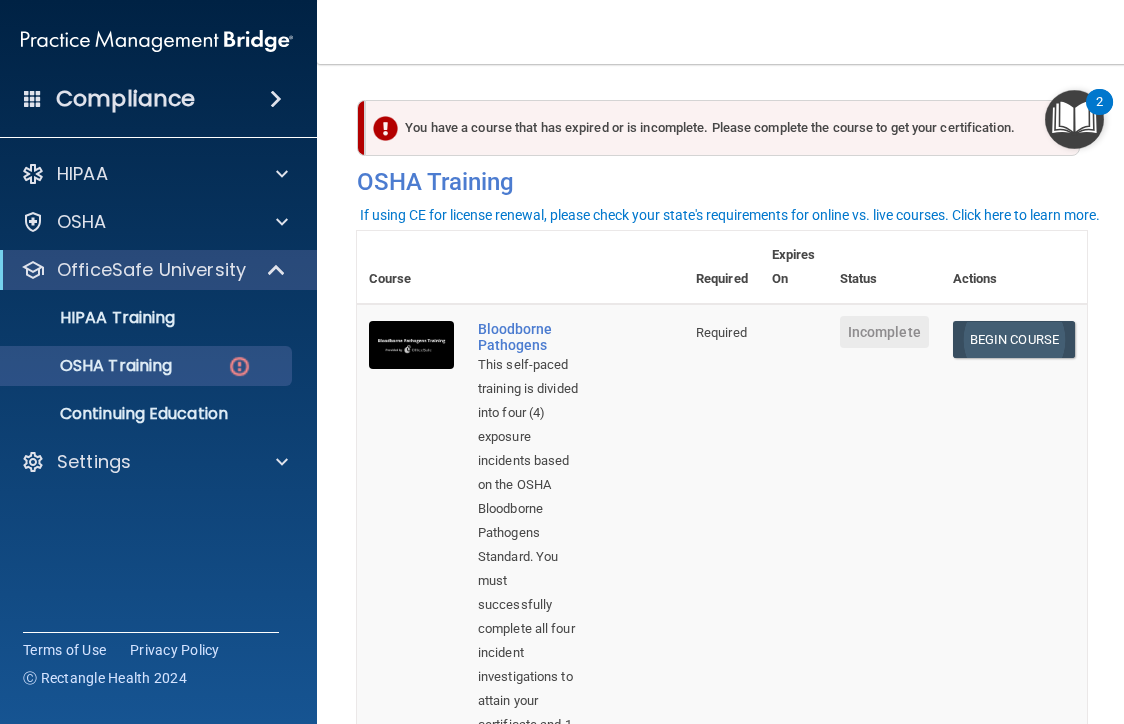 click on "Begin Course" at bounding box center (1014, 339) 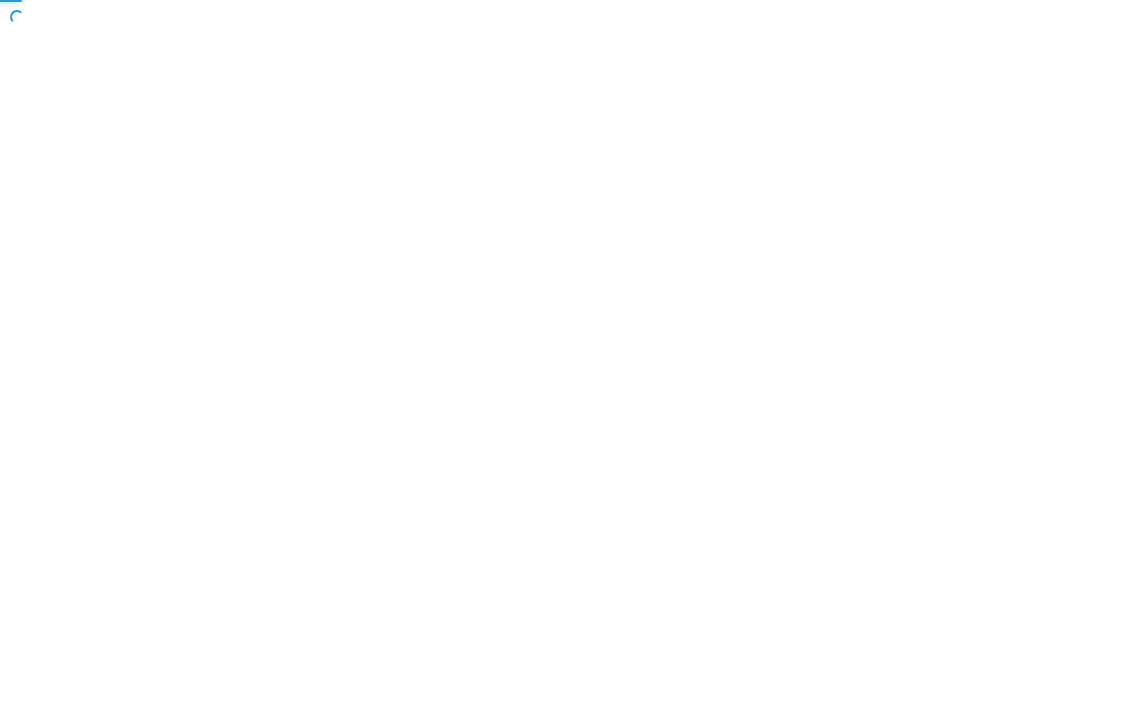scroll, scrollTop: 0, scrollLeft: 0, axis: both 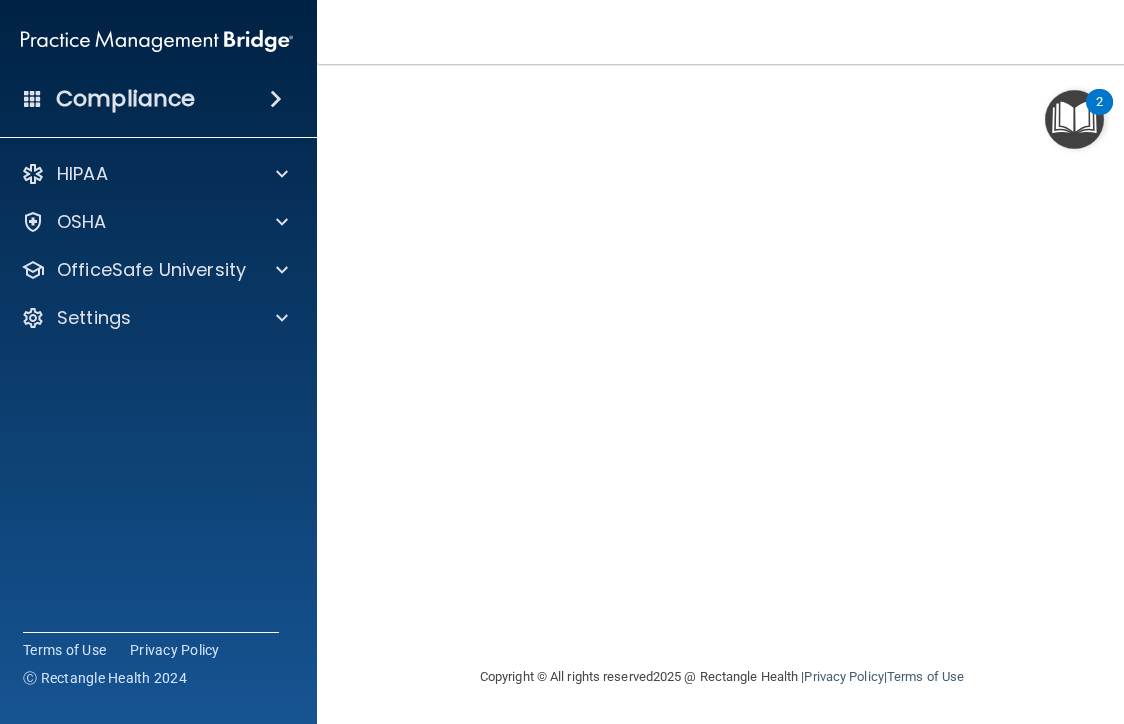 click at bounding box center [1074, 119] 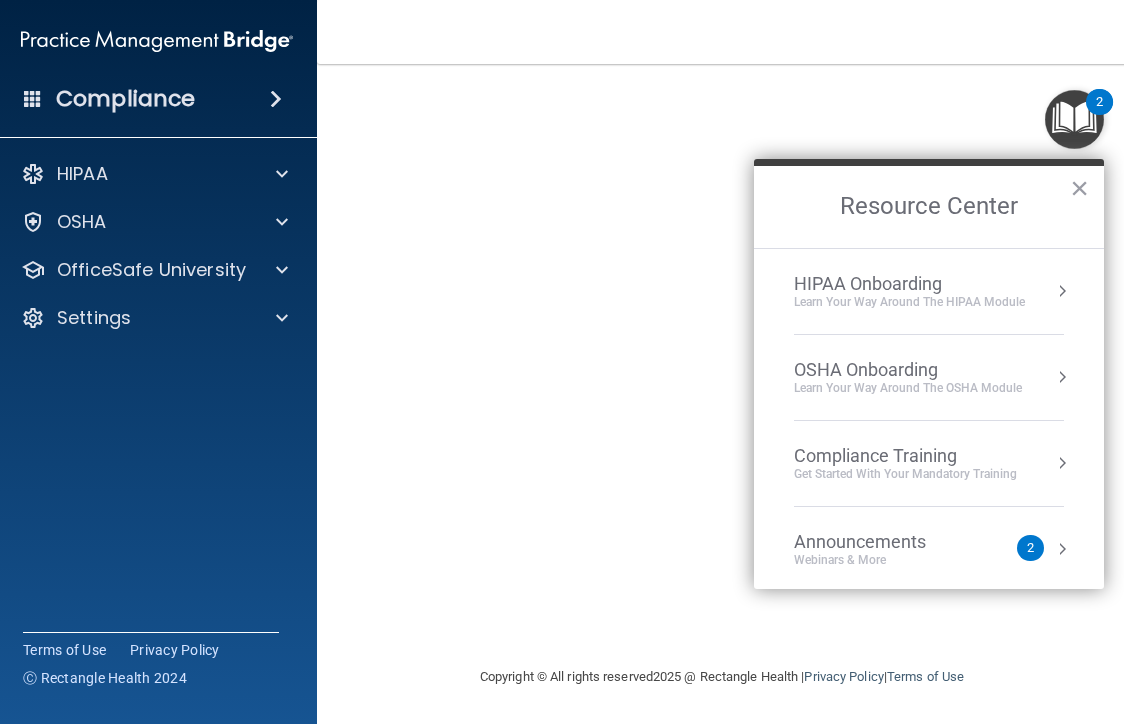 click at bounding box center [1074, 119] 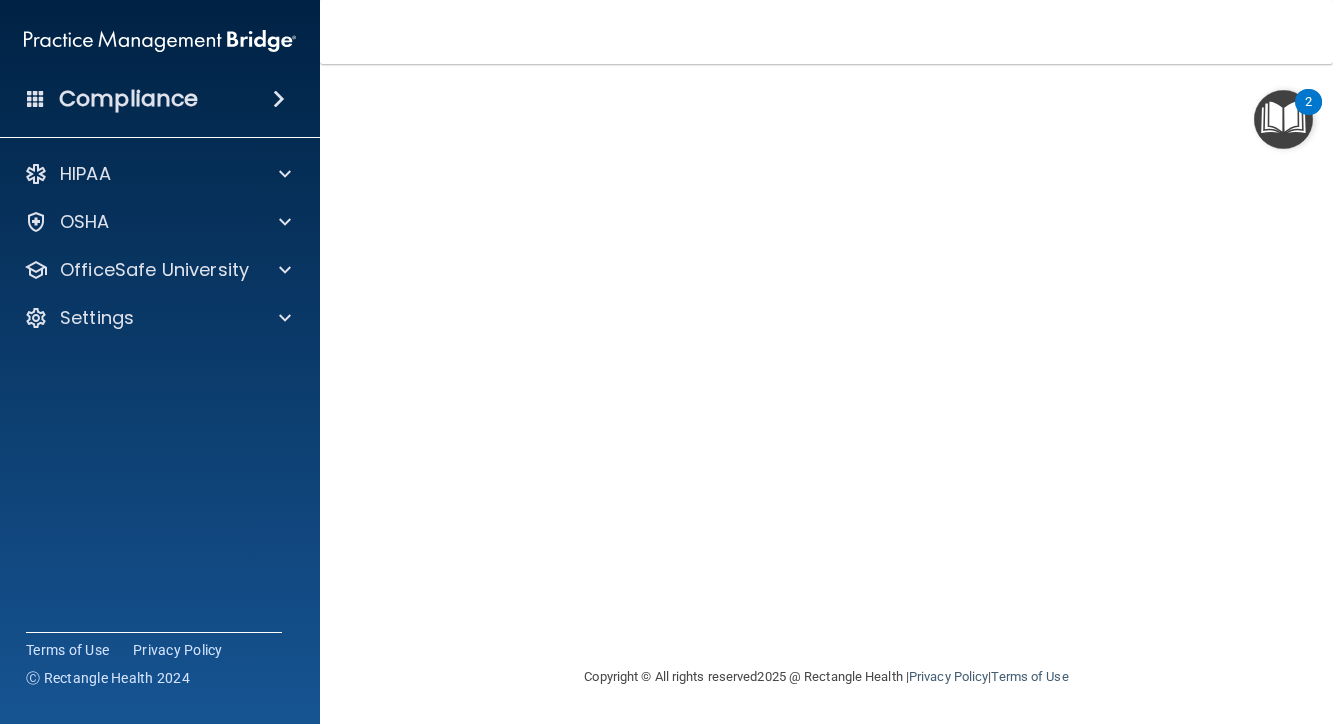 click at bounding box center [1283, 119] 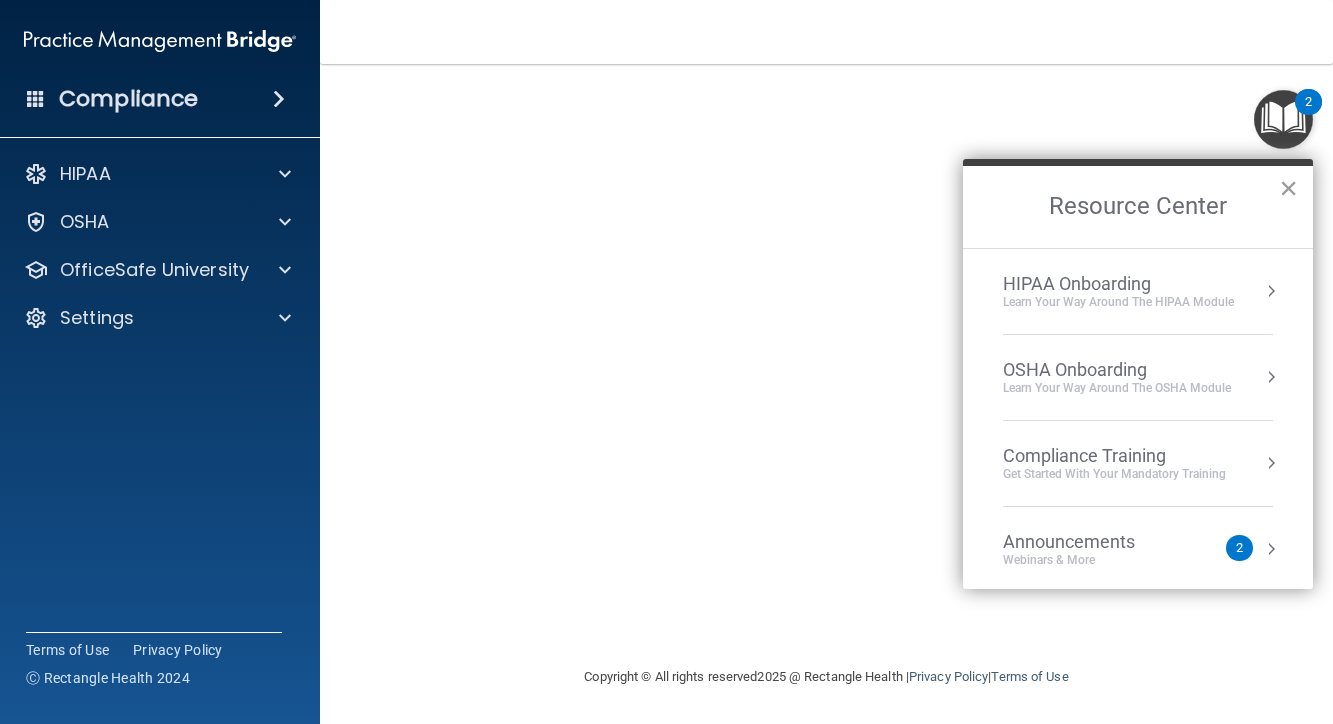 click on "×" at bounding box center (1288, 188) 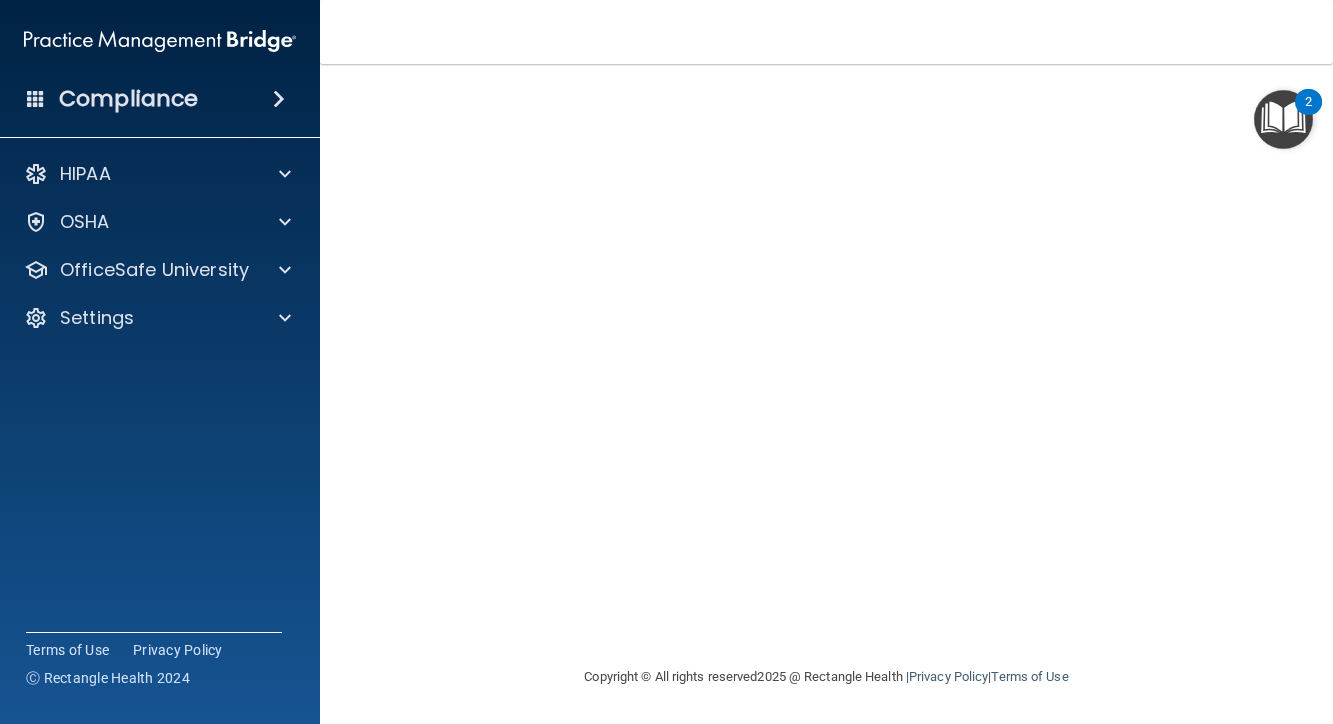 click at bounding box center (1283, 119) 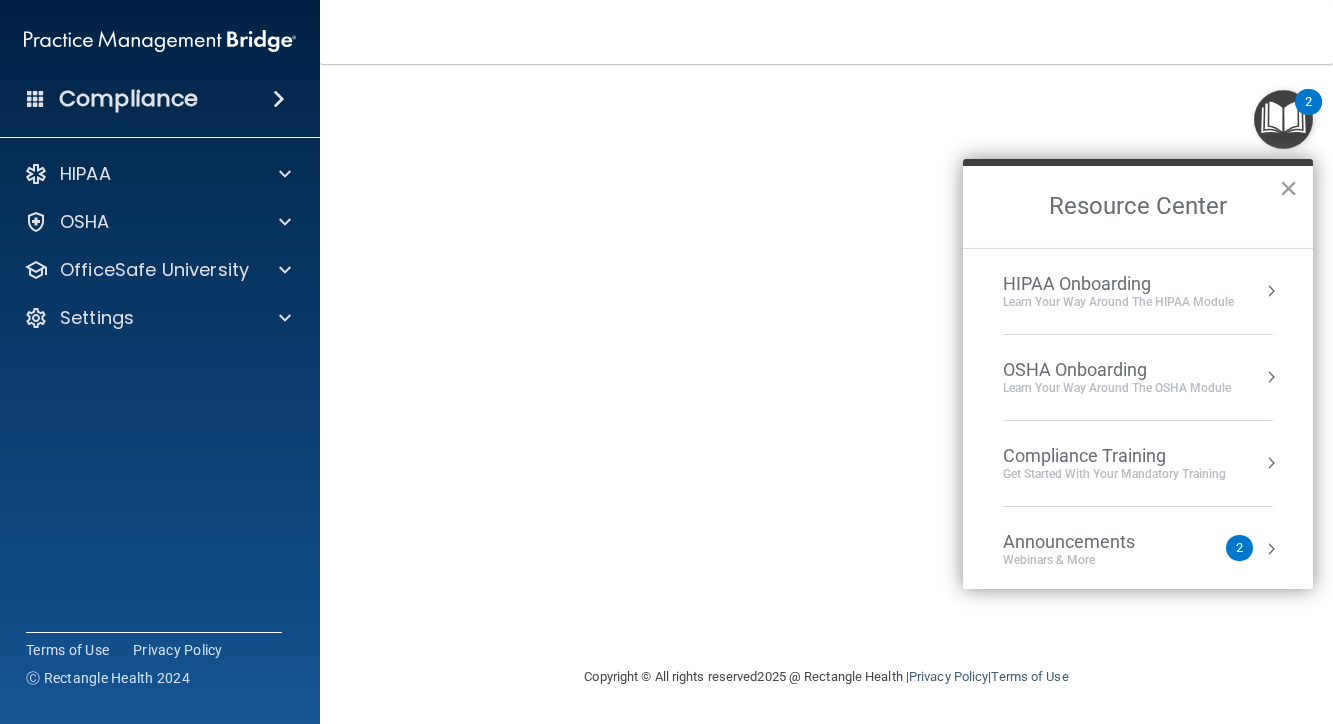 click on "×" at bounding box center (1288, 188) 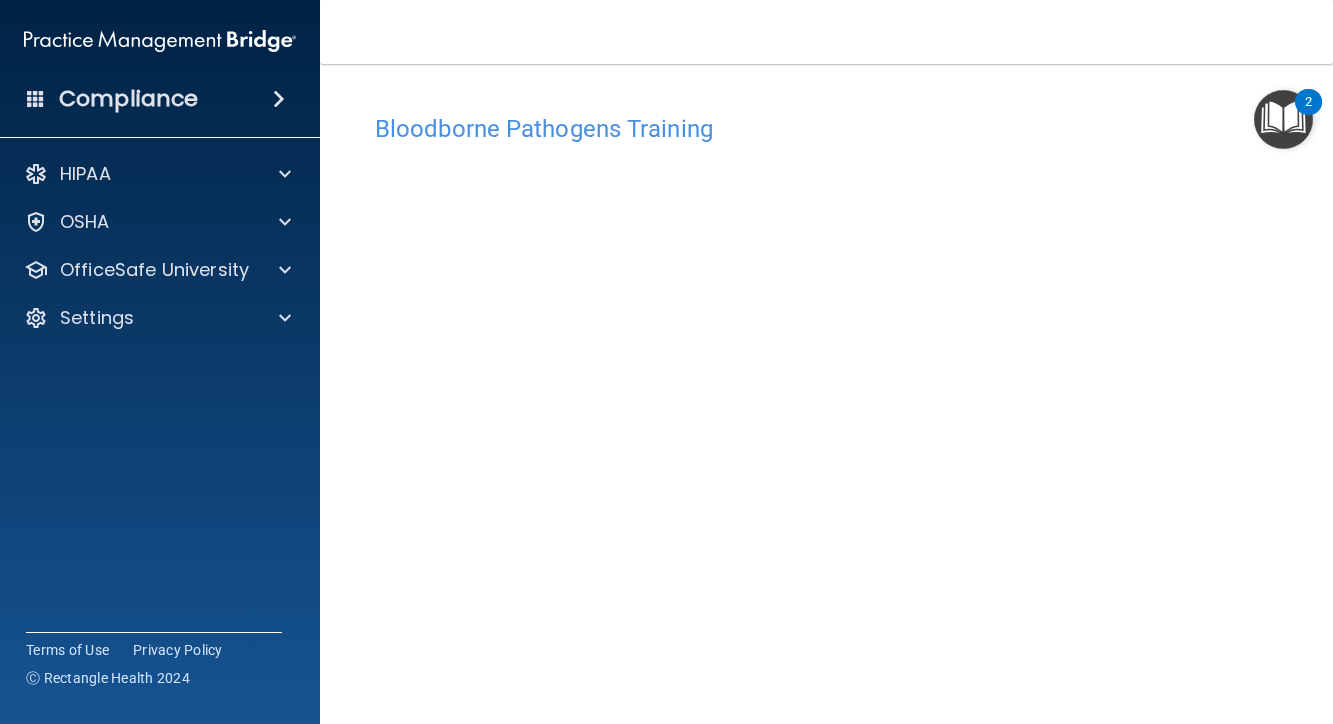 scroll, scrollTop: 0, scrollLeft: 0, axis: both 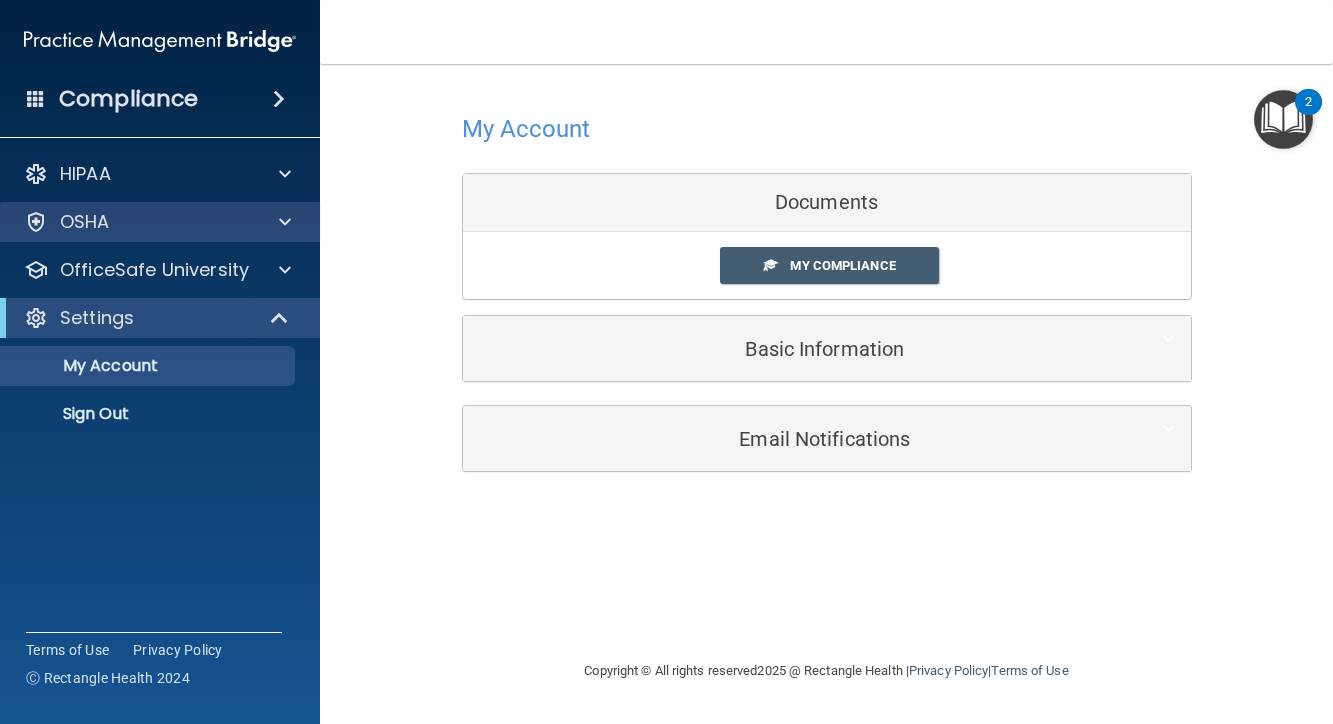 click on "OSHA" at bounding box center (85, 222) 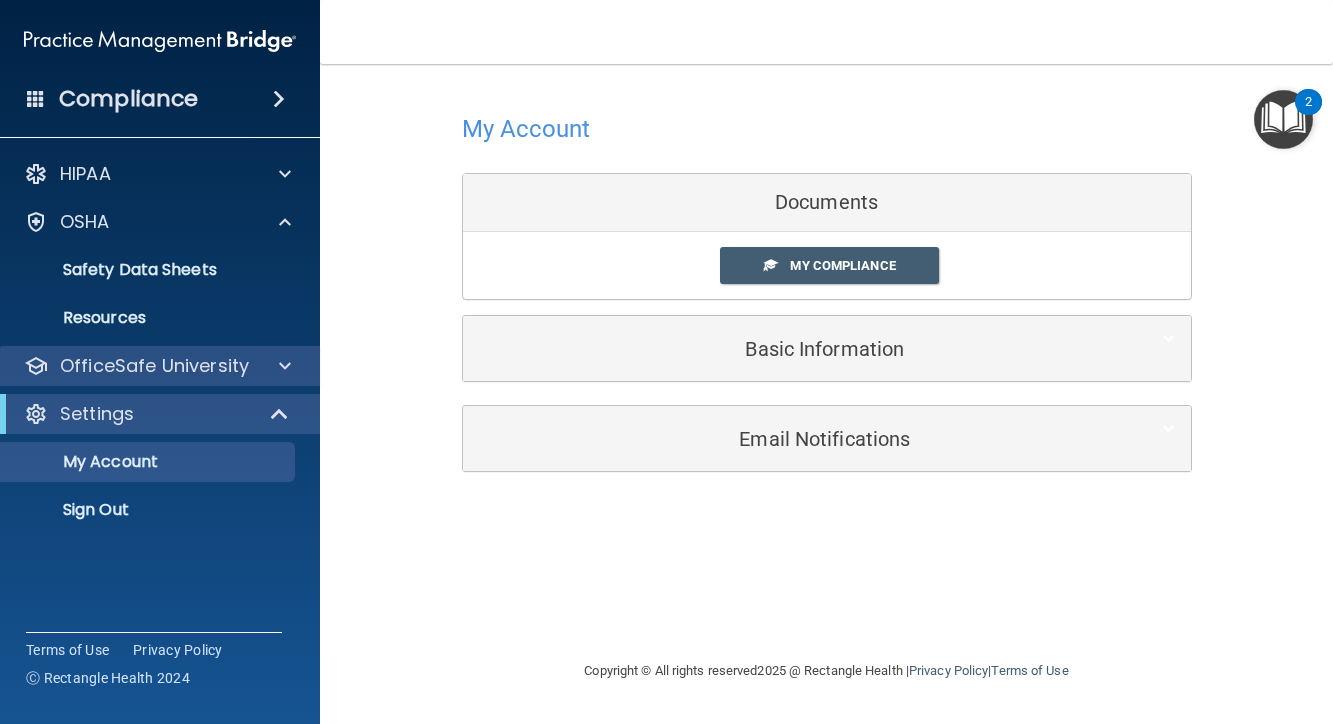 click on "OfficeSafe University" at bounding box center (154, 366) 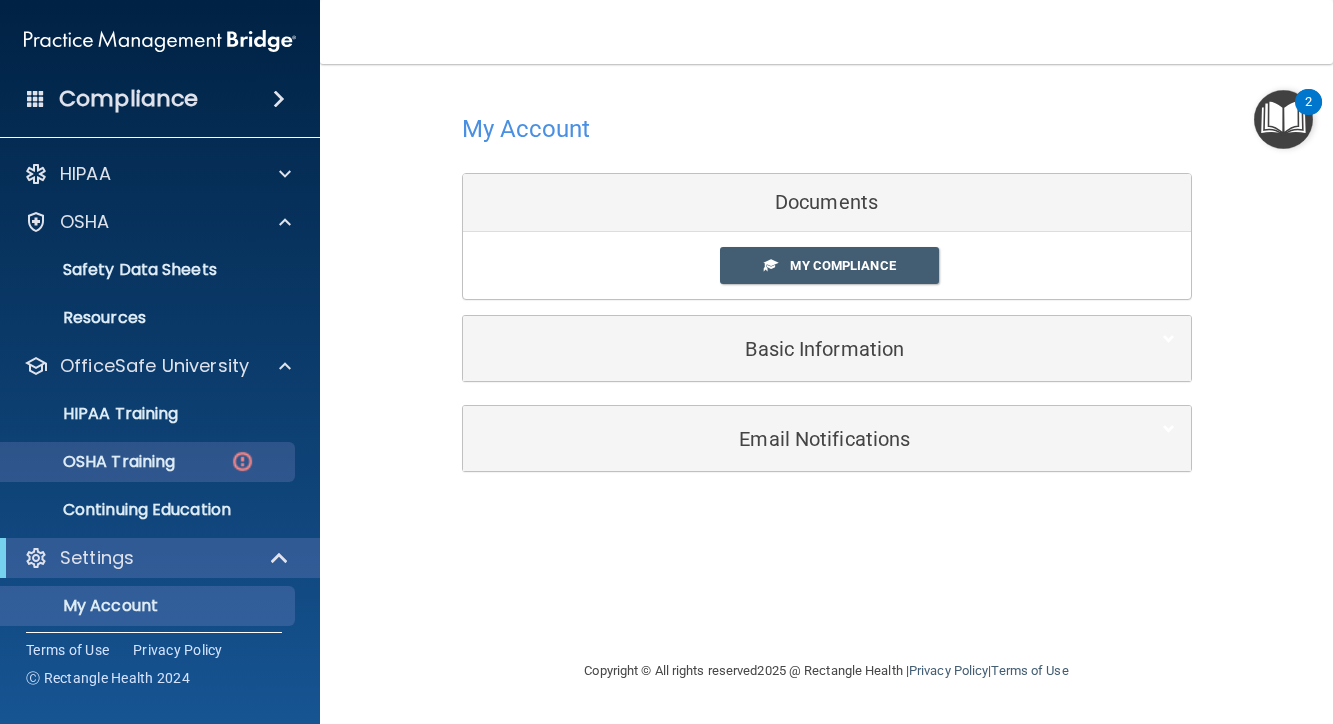 click on "OSHA Training" at bounding box center [94, 462] 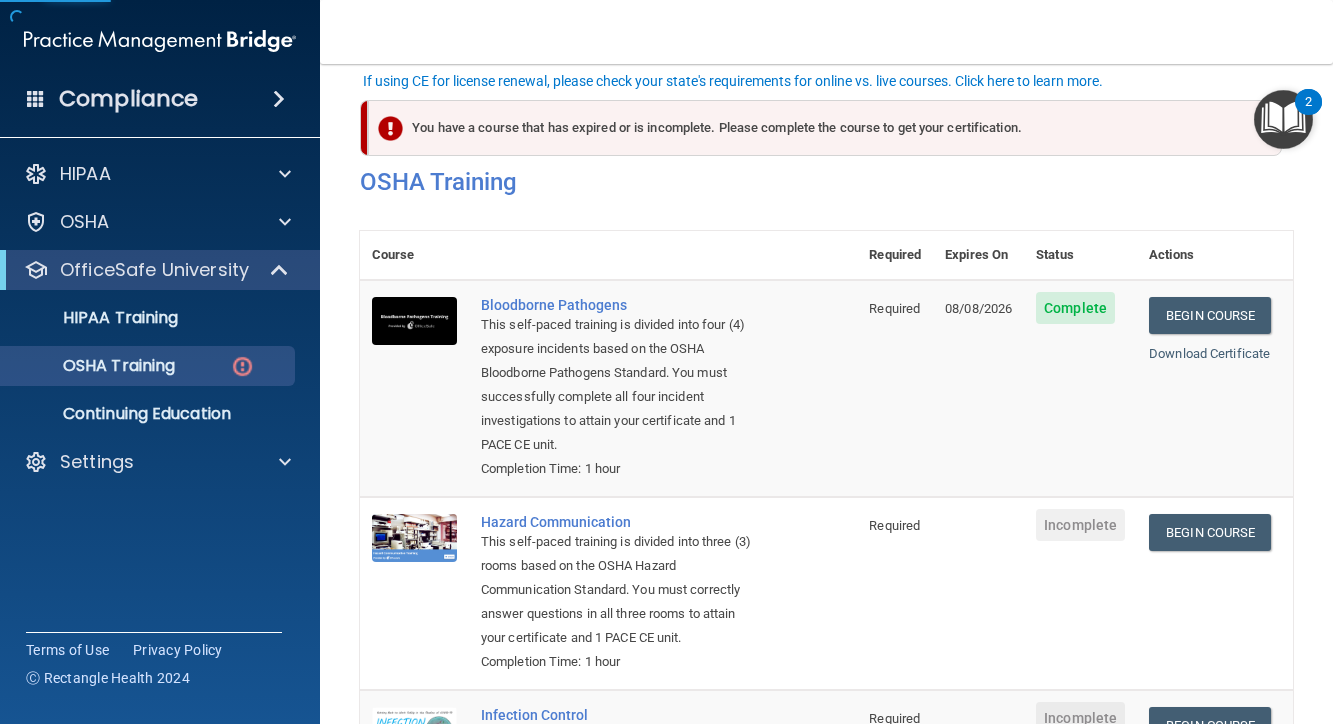 scroll, scrollTop: 164, scrollLeft: 0, axis: vertical 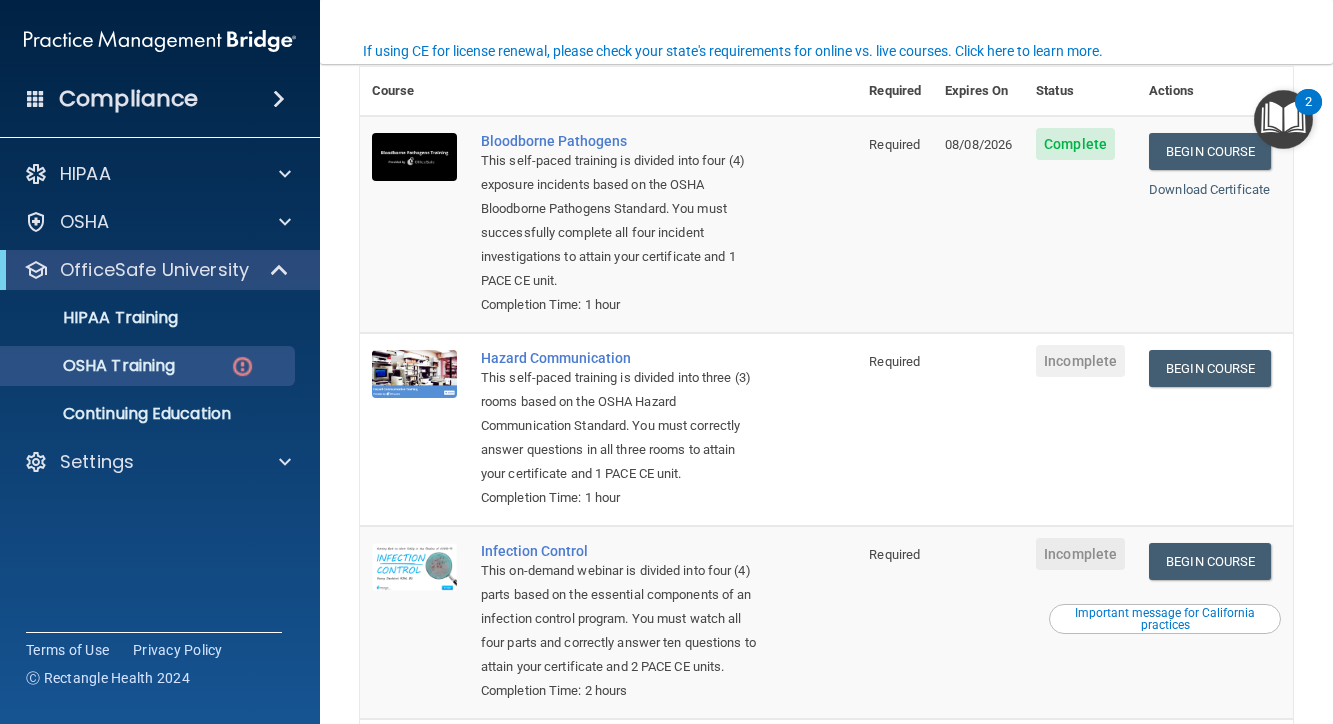 click at bounding box center (1283, 119) 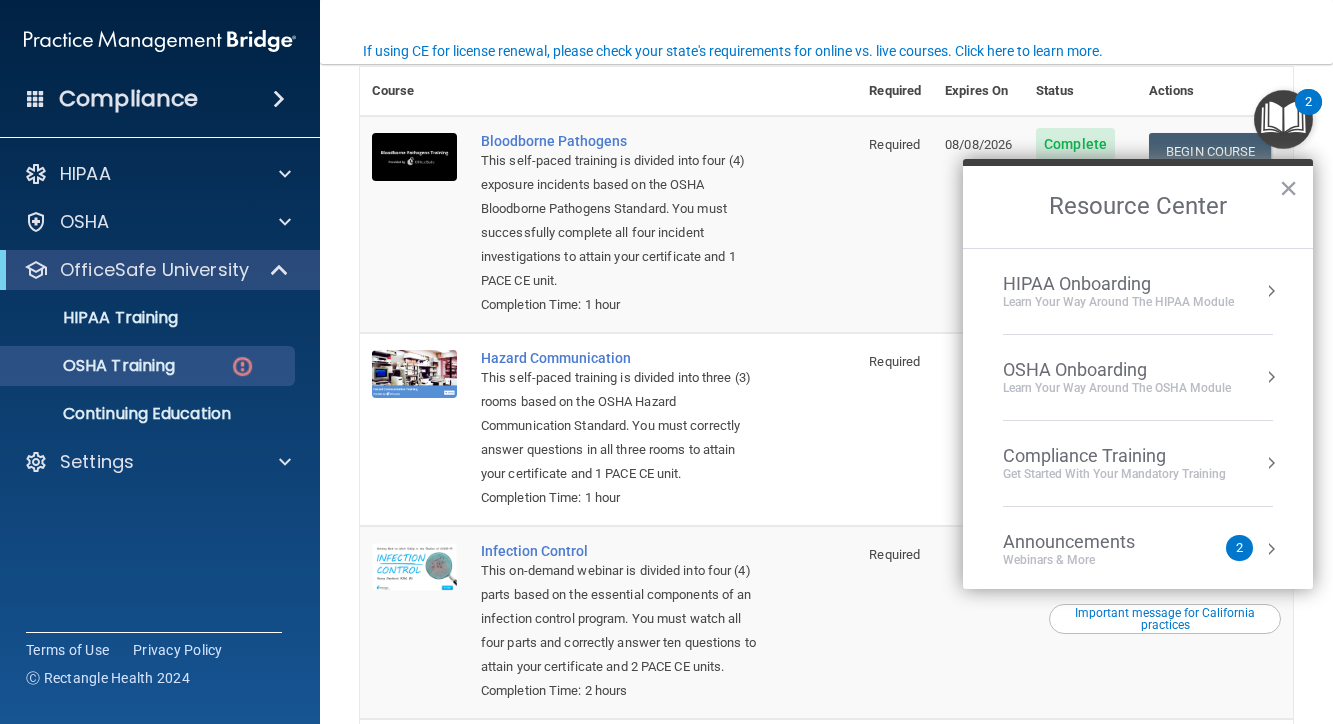 click on "OSHA Onboarding Learn your way around the OSHA module" at bounding box center (1138, 378) 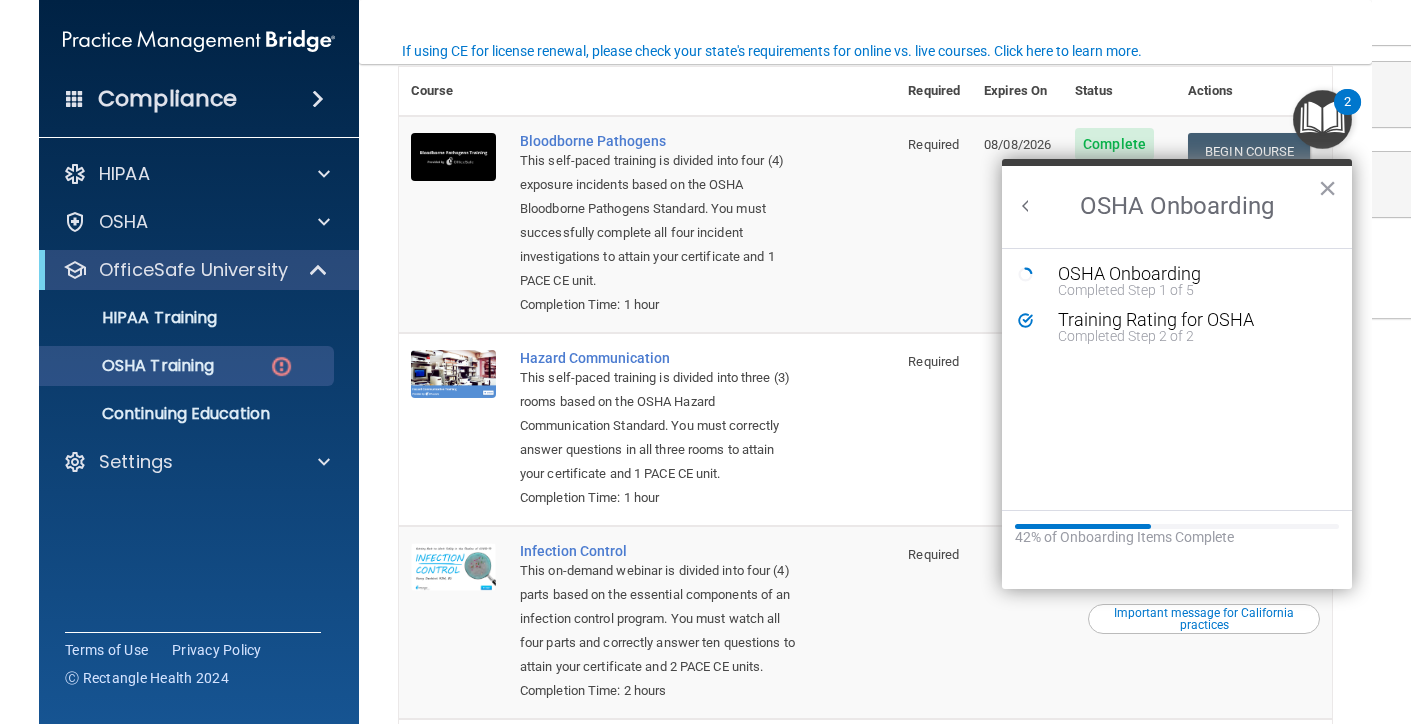scroll, scrollTop: 0, scrollLeft: 0, axis: both 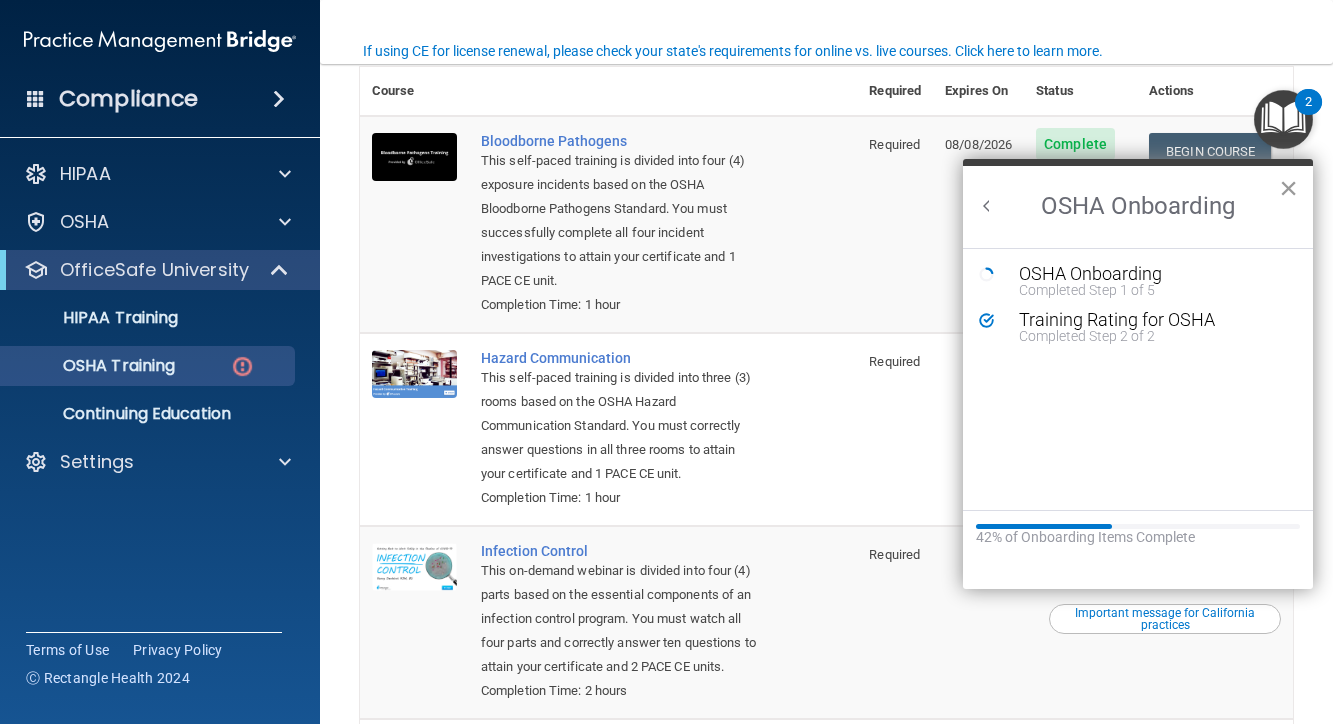 click on "×" at bounding box center (1288, 188) 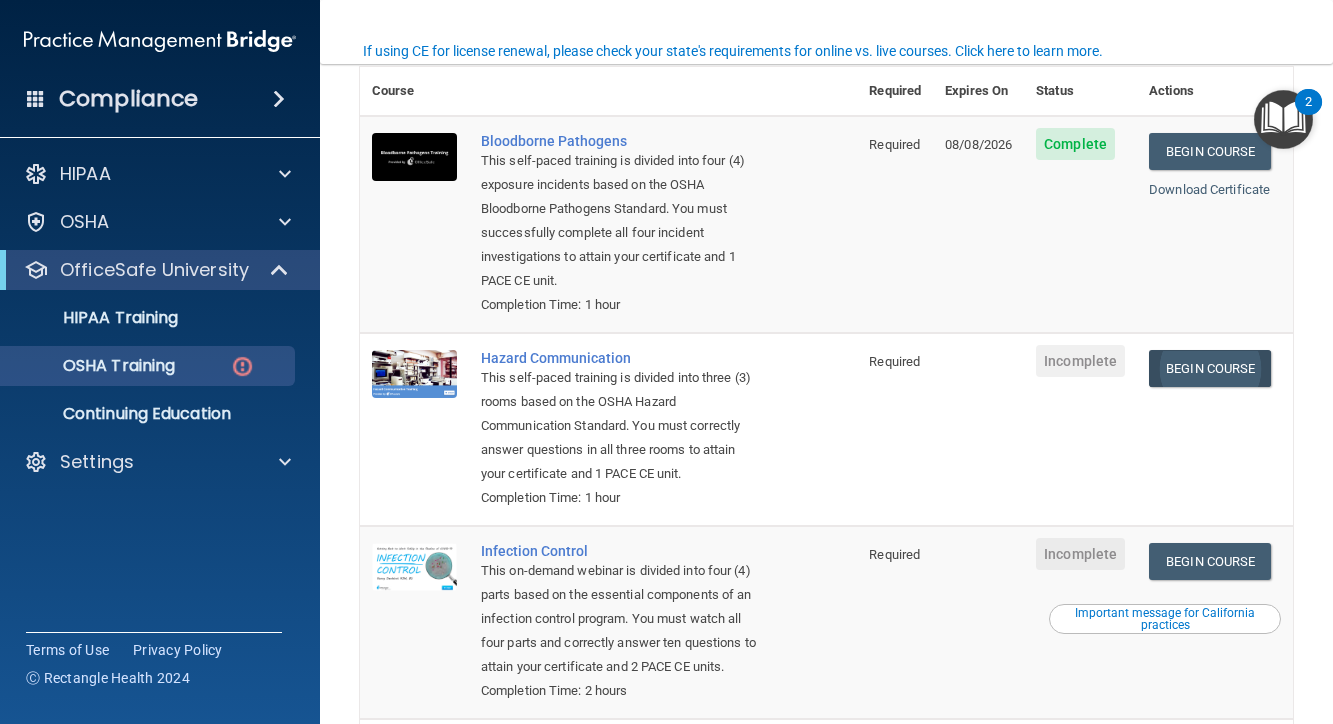 click on "Begin Course" at bounding box center (1210, 368) 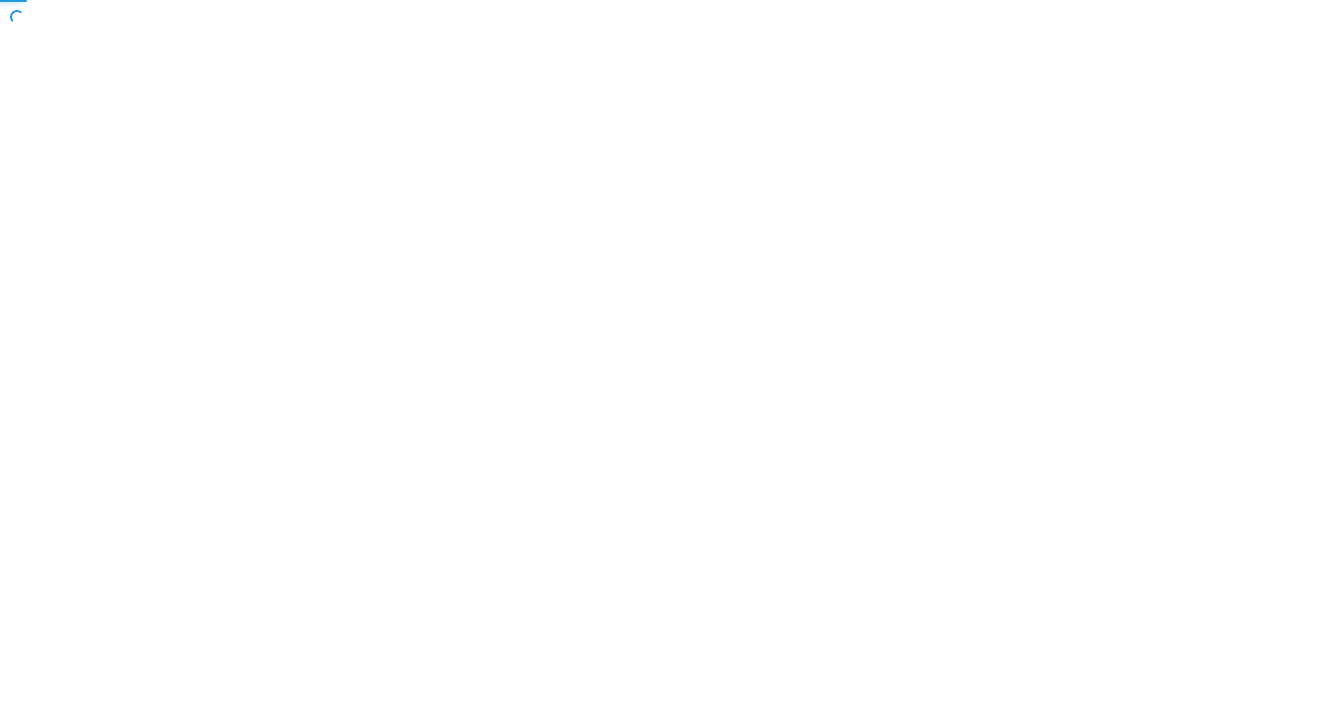 scroll, scrollTop: 0, scrollLeft: 0, axis: both 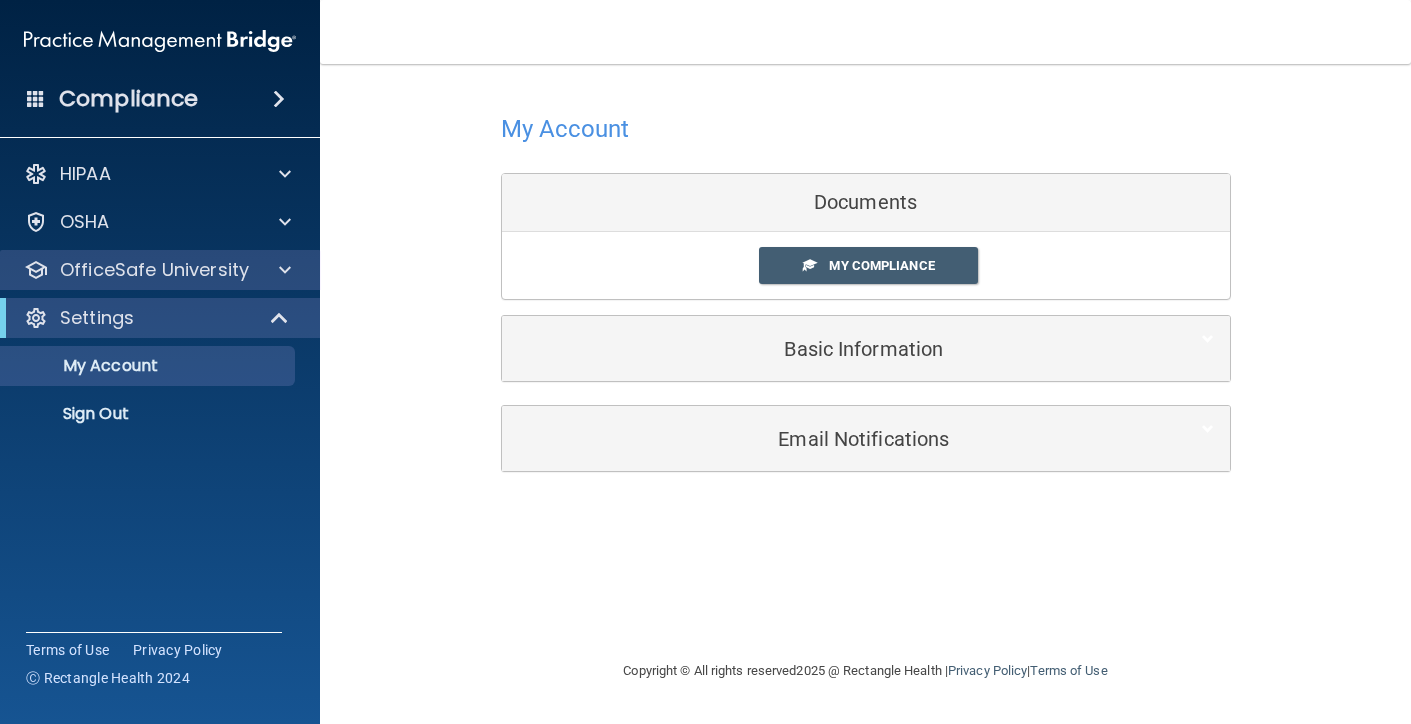 click on "OfficeSafe University" at bounding box center (154, 270) 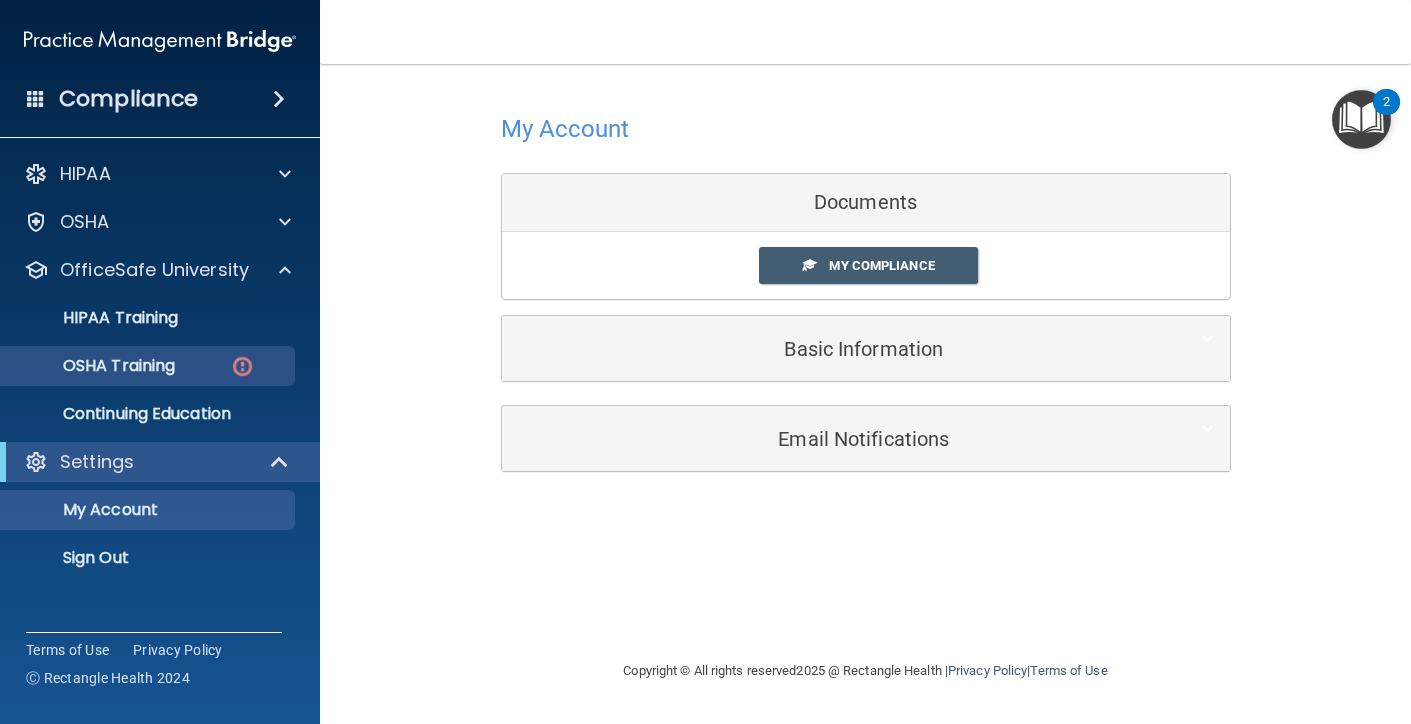 click on "OSHA Training" at bounding box center (94, 366) 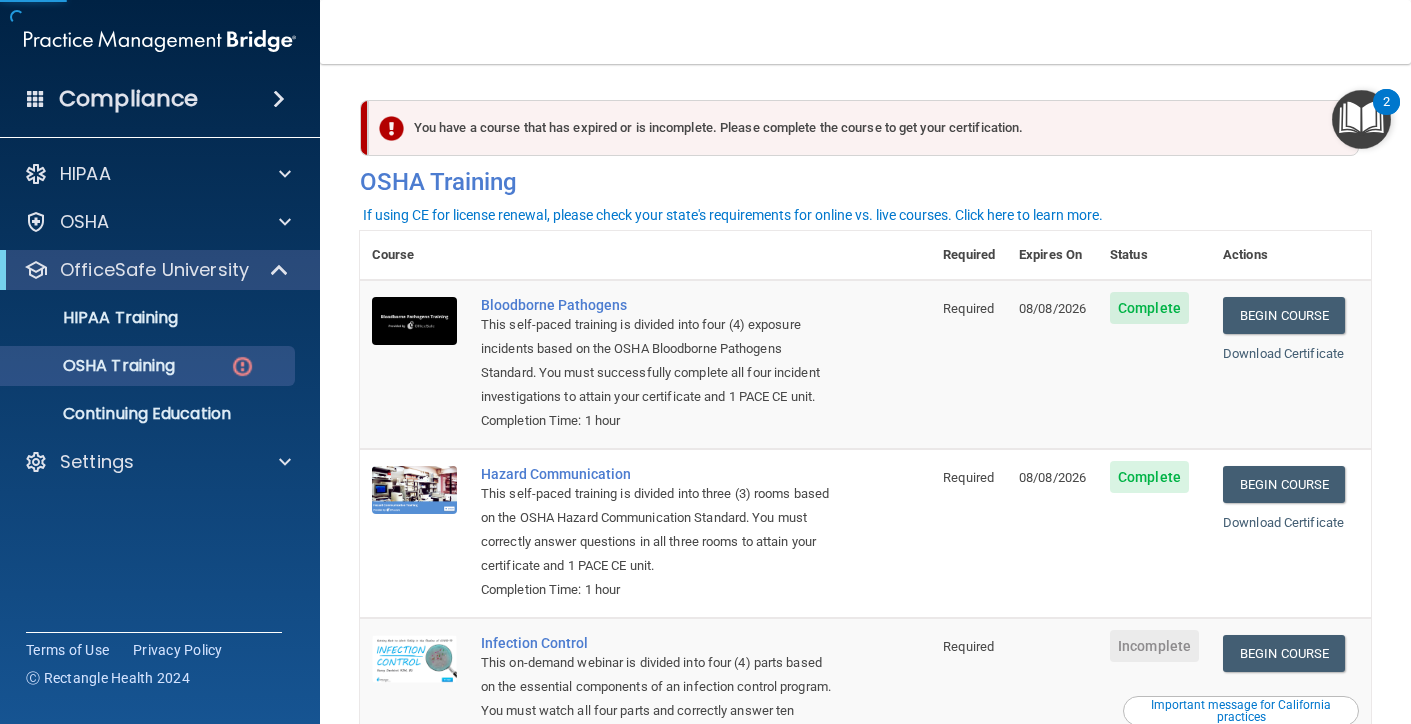 scroll, scrollTop: 289, scrollLeft: 0, axis: vertical 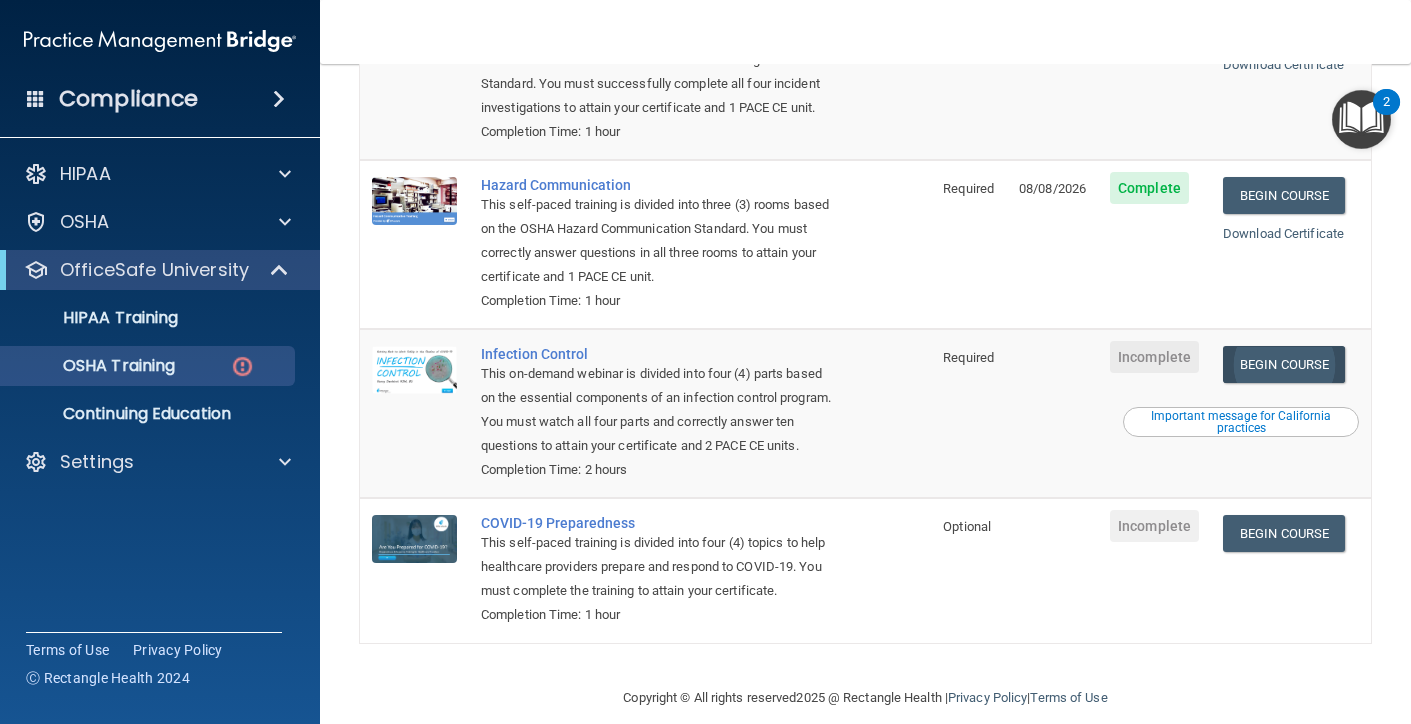 click on "Begin Course" at bounding box center (1284, 364) 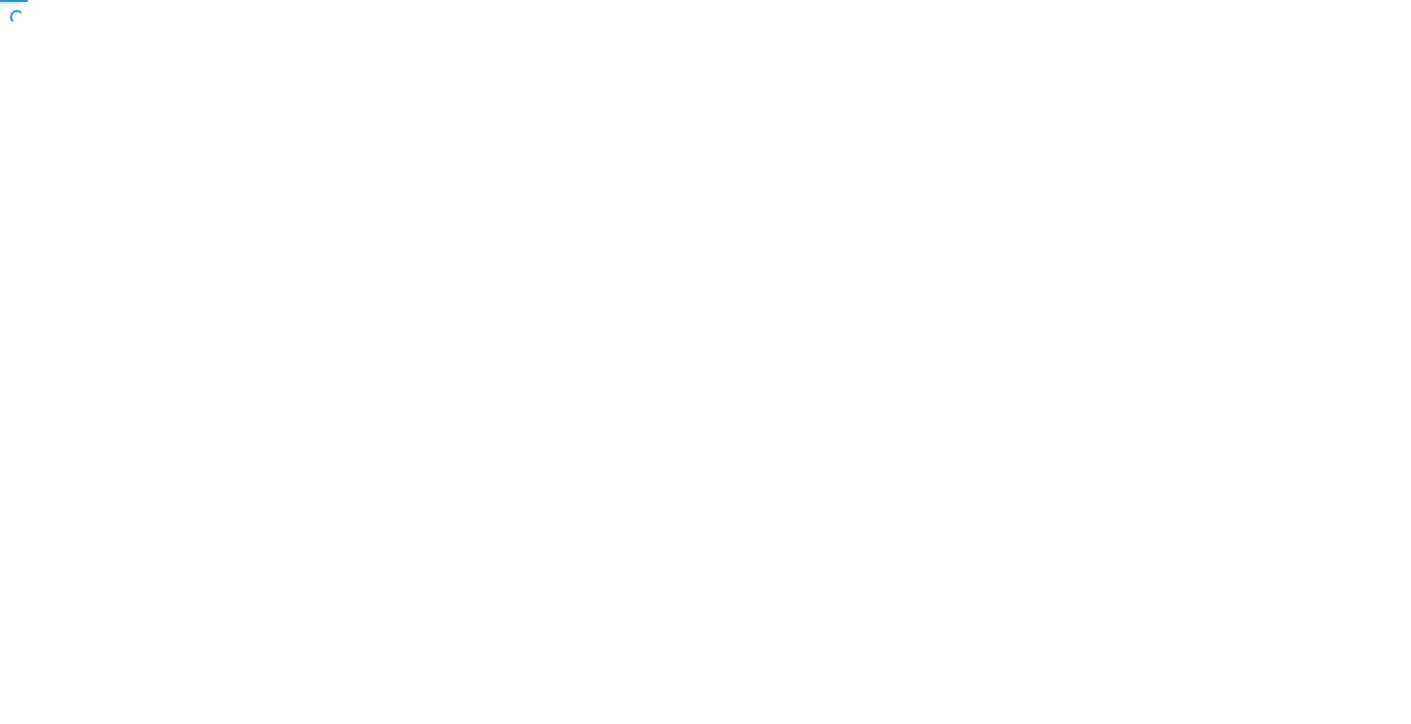 scroll, scrollTop: 0, scrollLeft: 0, axis: both 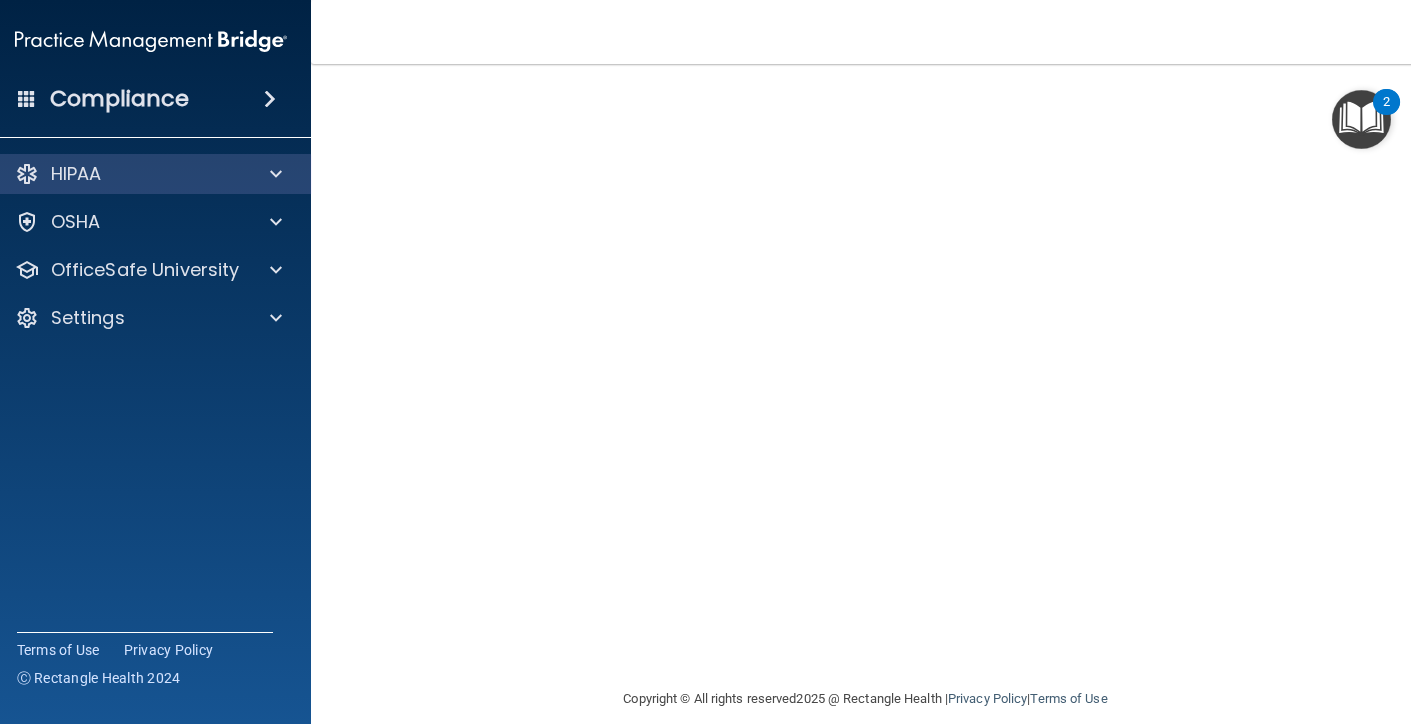 click on "HIPAA" at bounding box center (76, 174) 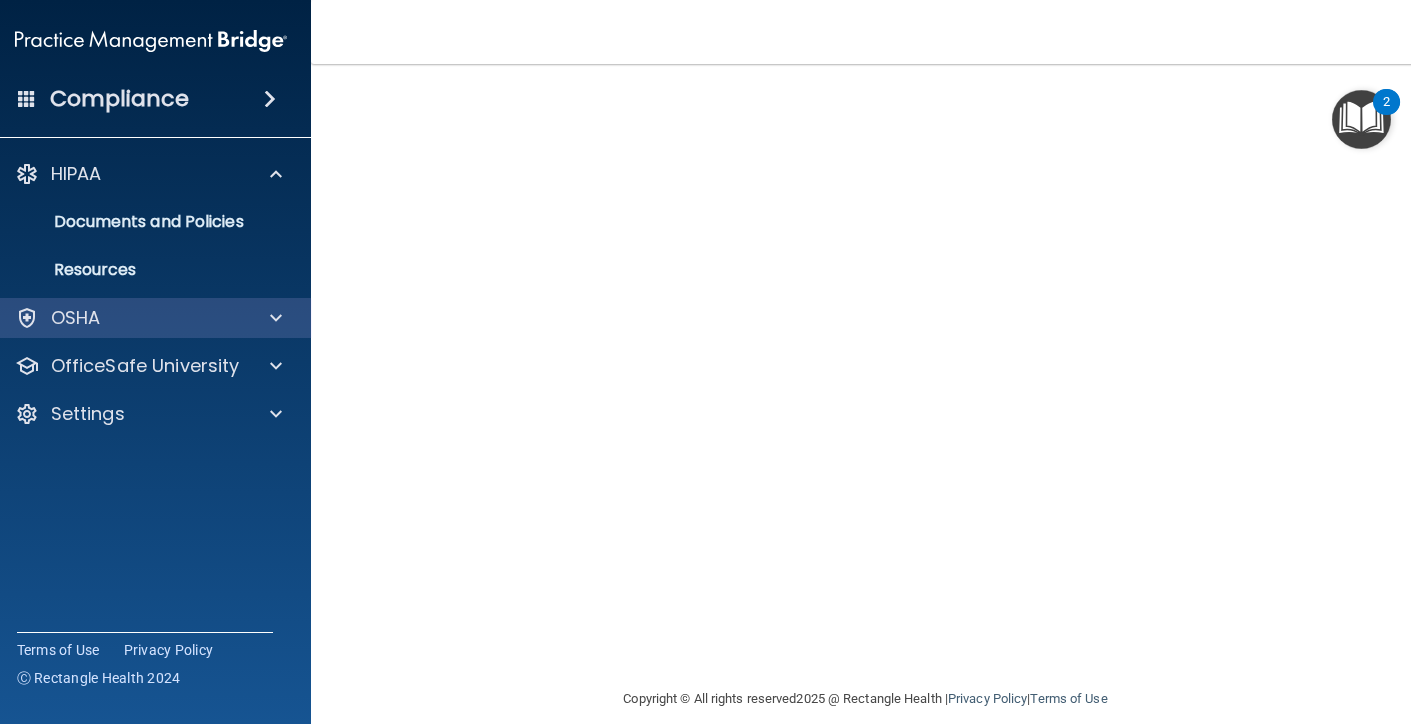 click on "OSHA" at bounding box center (76, 318) 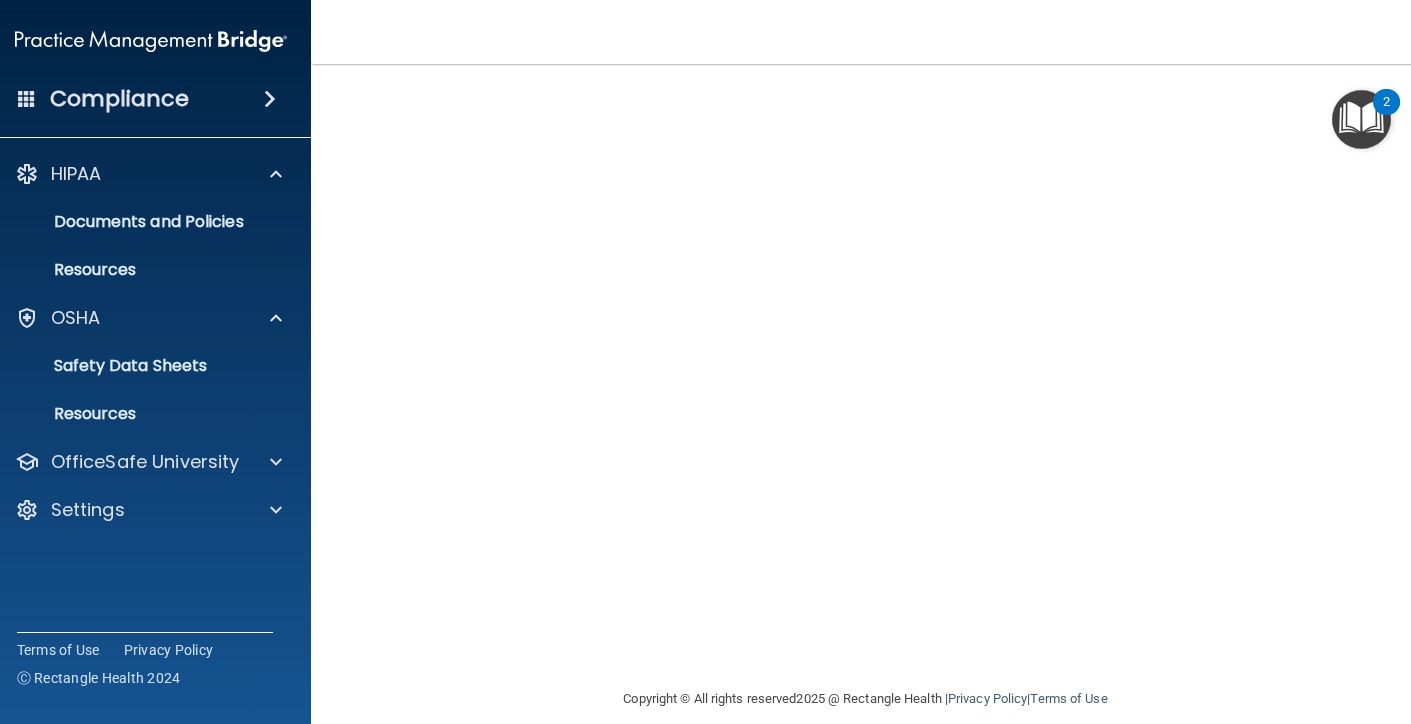 click at bounding box center [1361, 119] 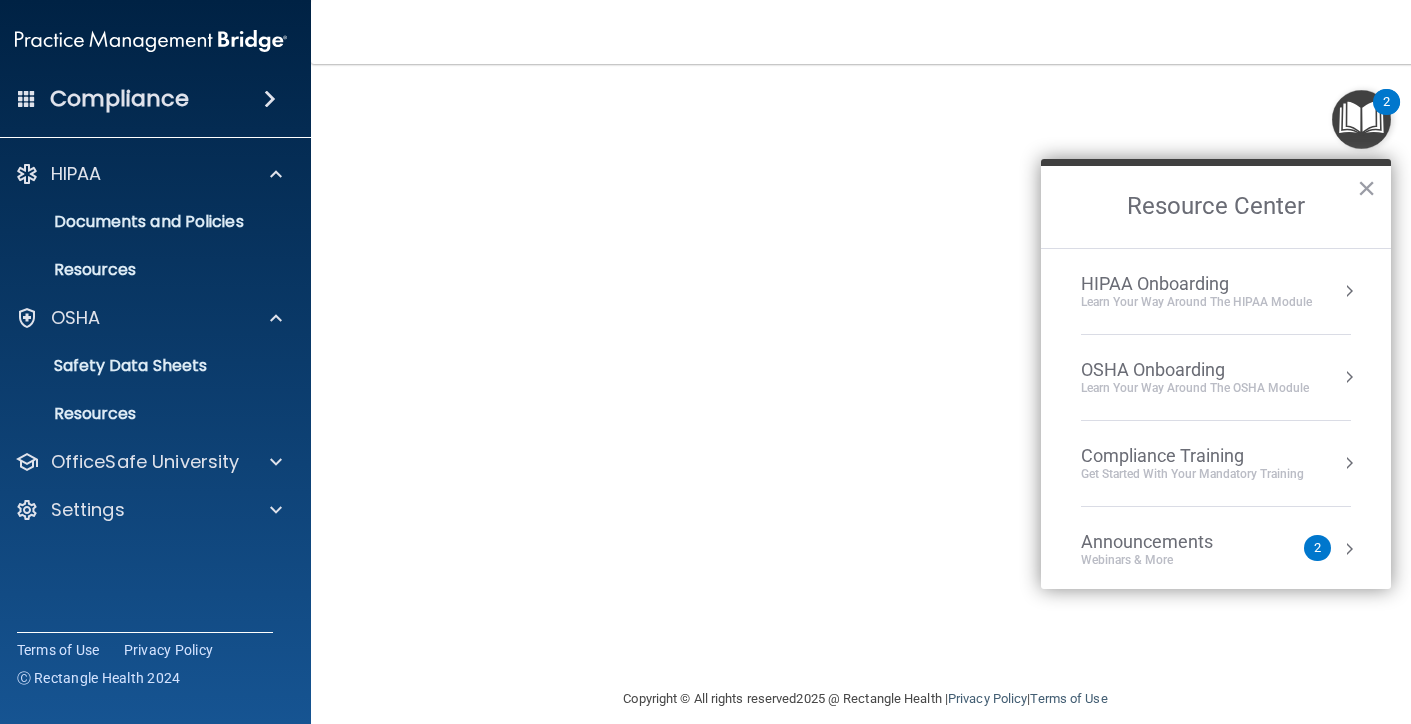 click on "Announcements Webinars & More 2" at bounding box center [1216, 550] 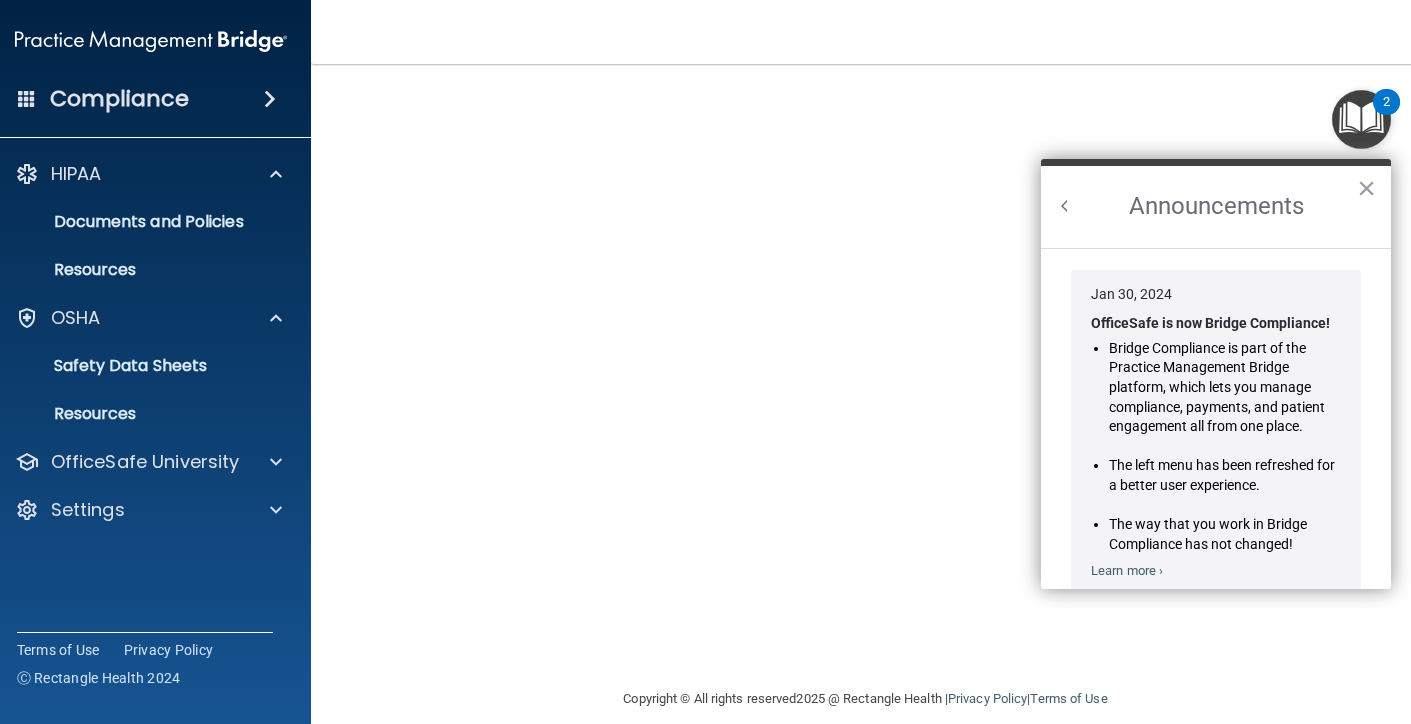 scroll, scrollTop: 0, scrollLeft: 0, axis: both 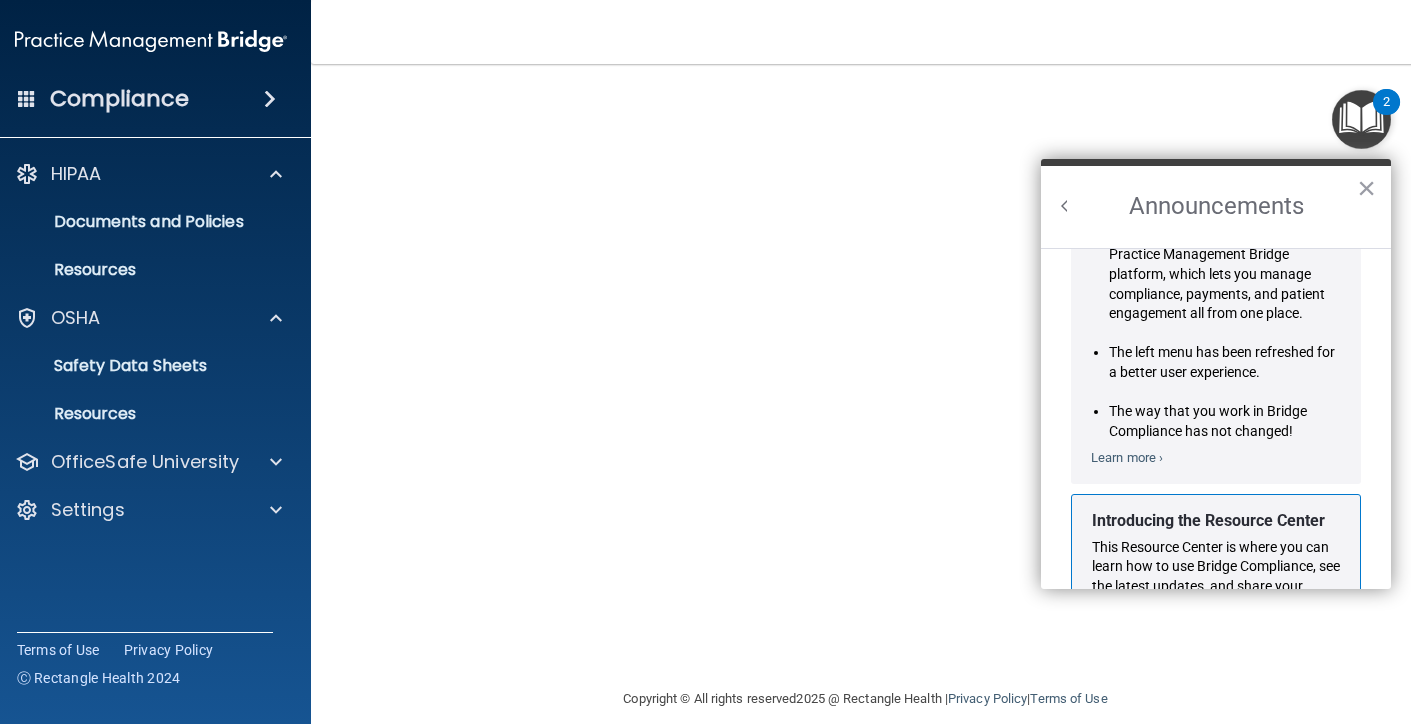 click on "Bridge Compliance is part of the Practice Management Bridge platform, which lets you manage compliance, payments, and patient engagement all from one place. The left menu has been refreshed for a better user experience. The way that you work in Bridge Compliance has not changed!" at bounding box center [1216, 334] 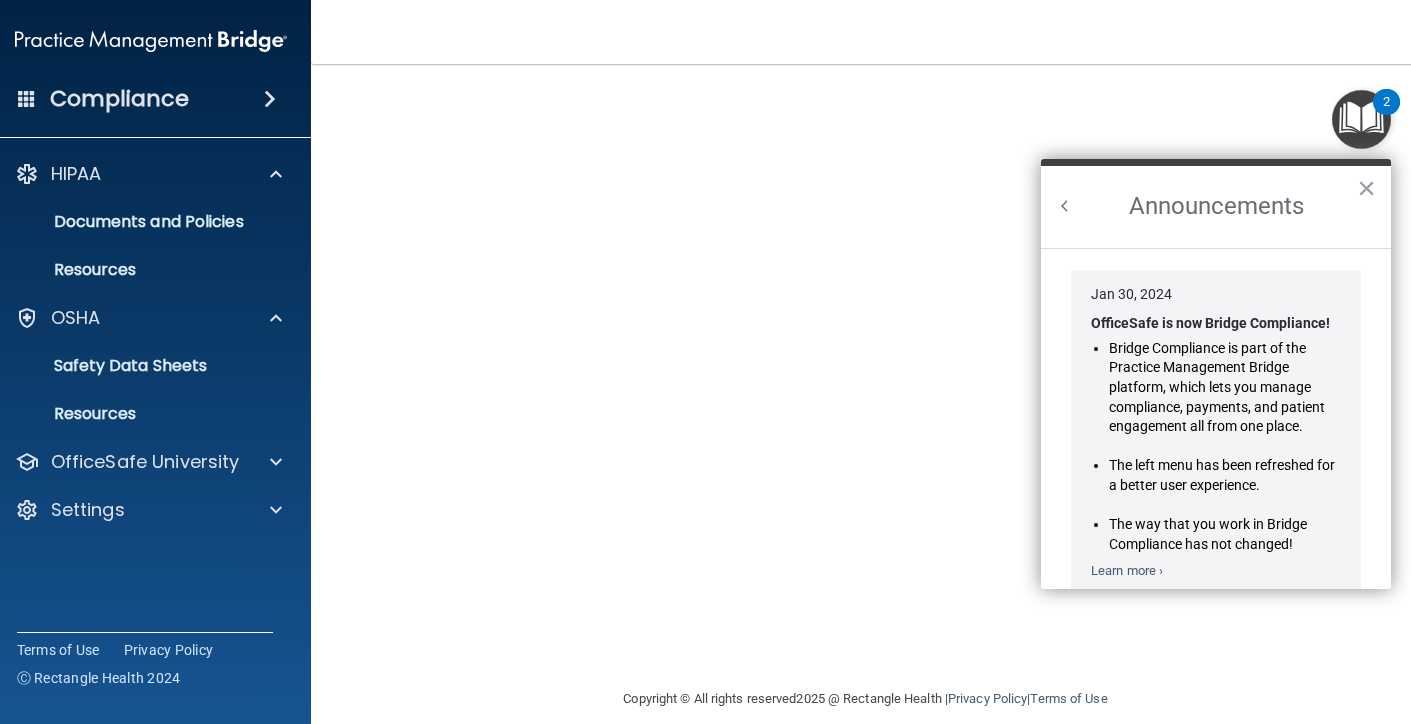scroll, scrollTop: -1, scrollLeft: 0, axis: vertical 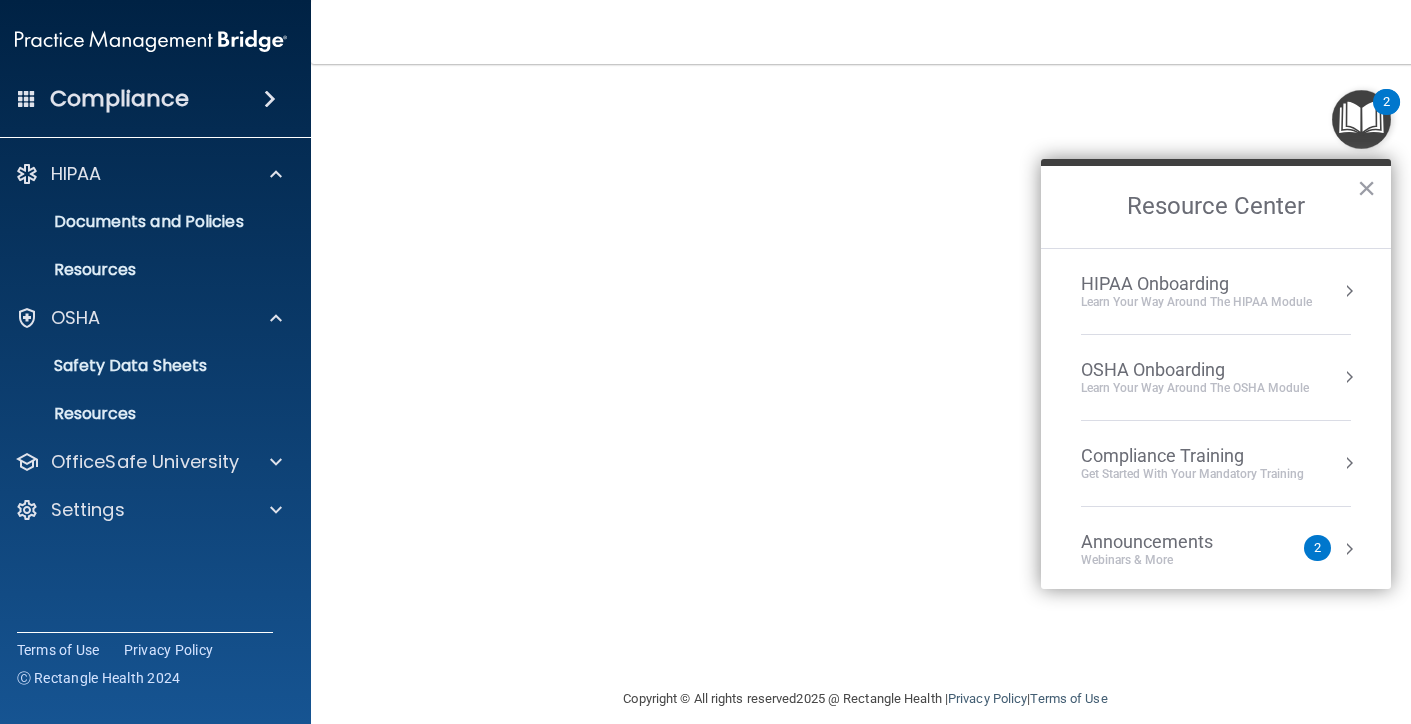 click on "2" at bounding box center (1317, 548) 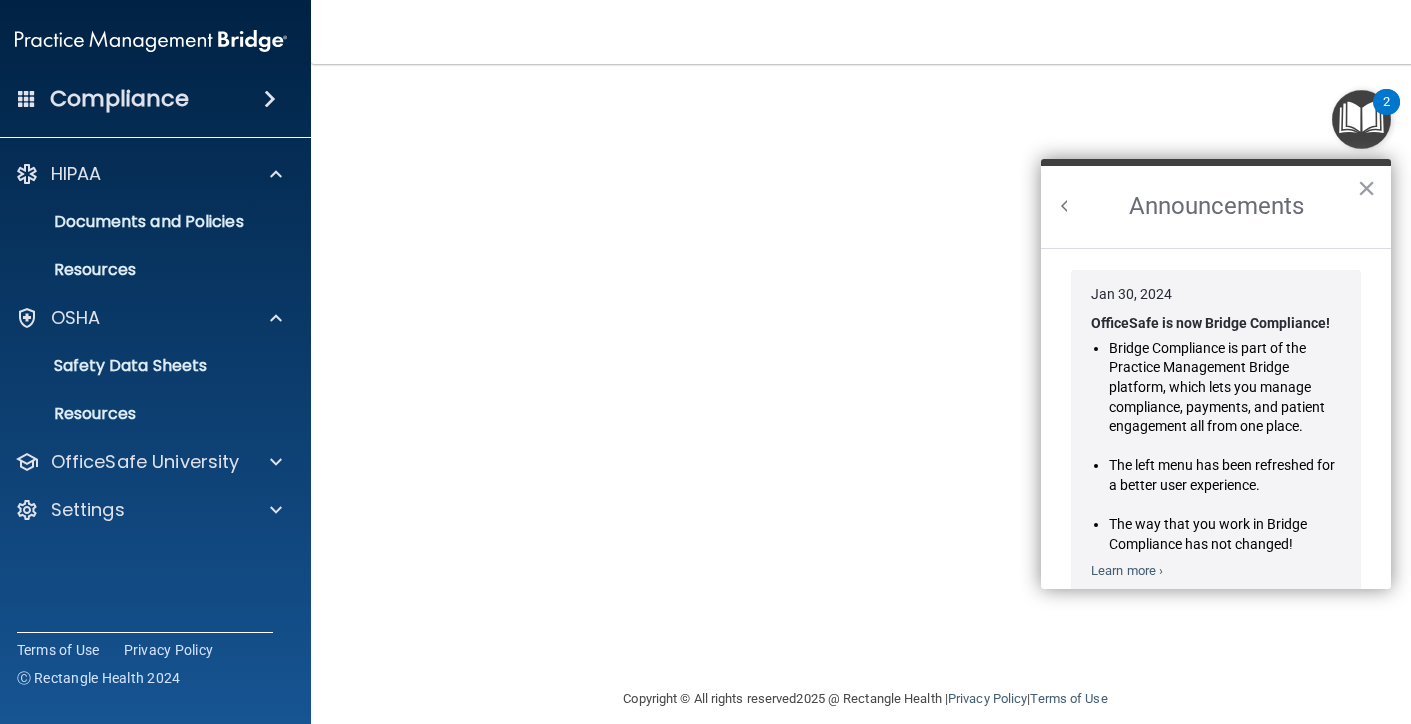 scroll, scrollTop: 0, scrollLeft: 0, axis: both 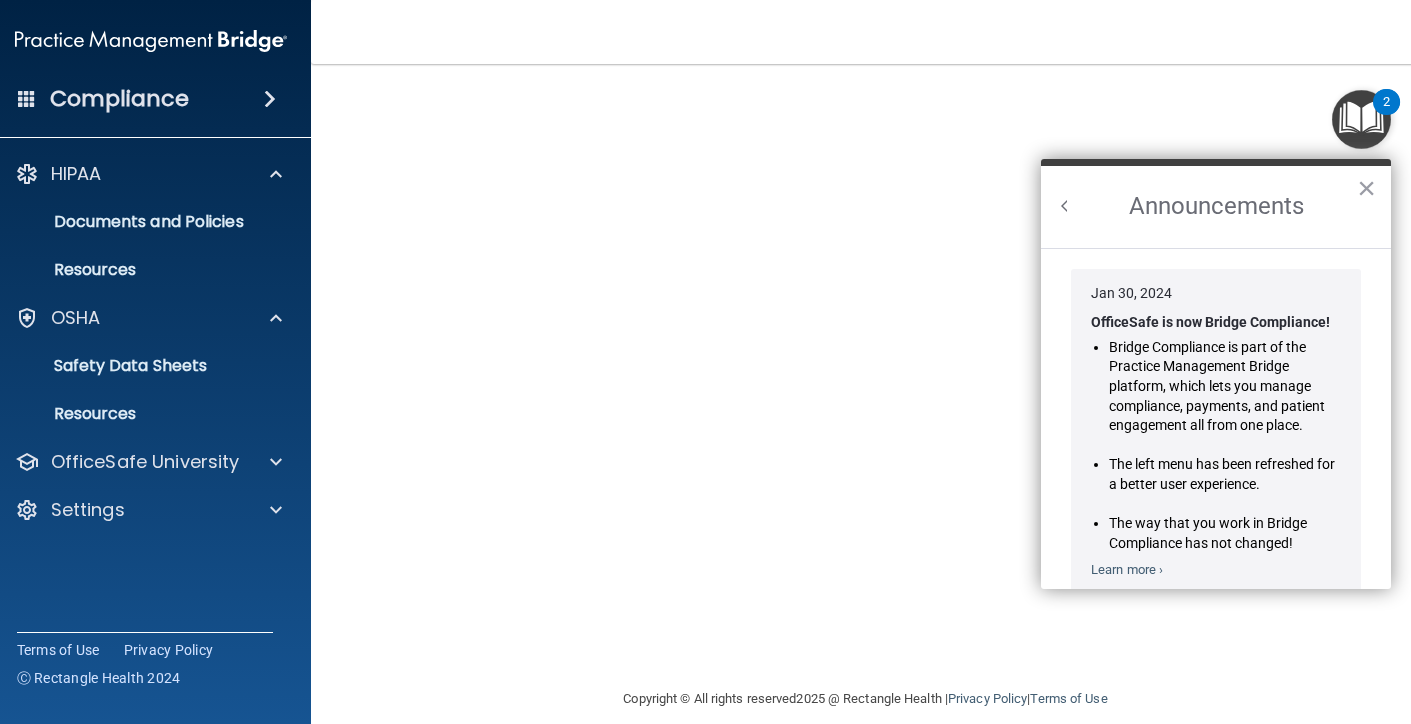 click at bounding box center (1065, 206) 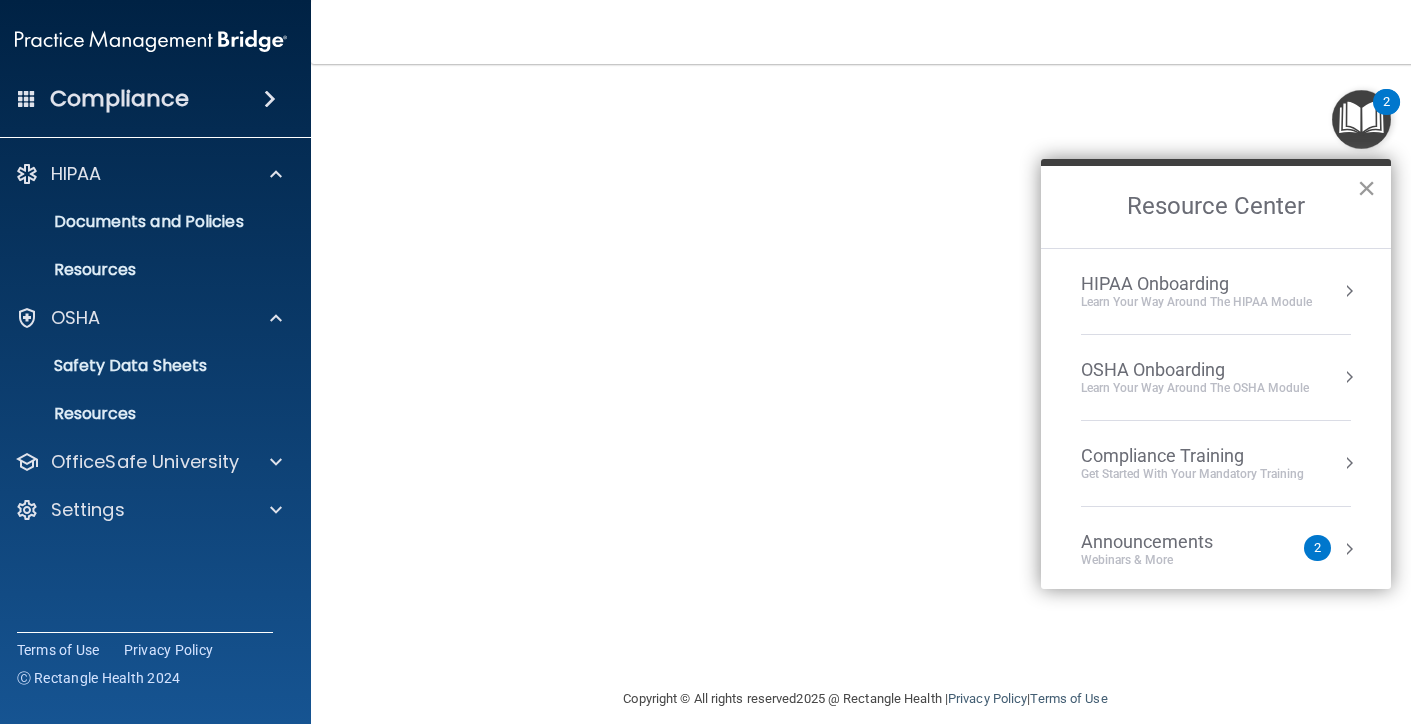 click on "×" at bounding box center [1366, 188] 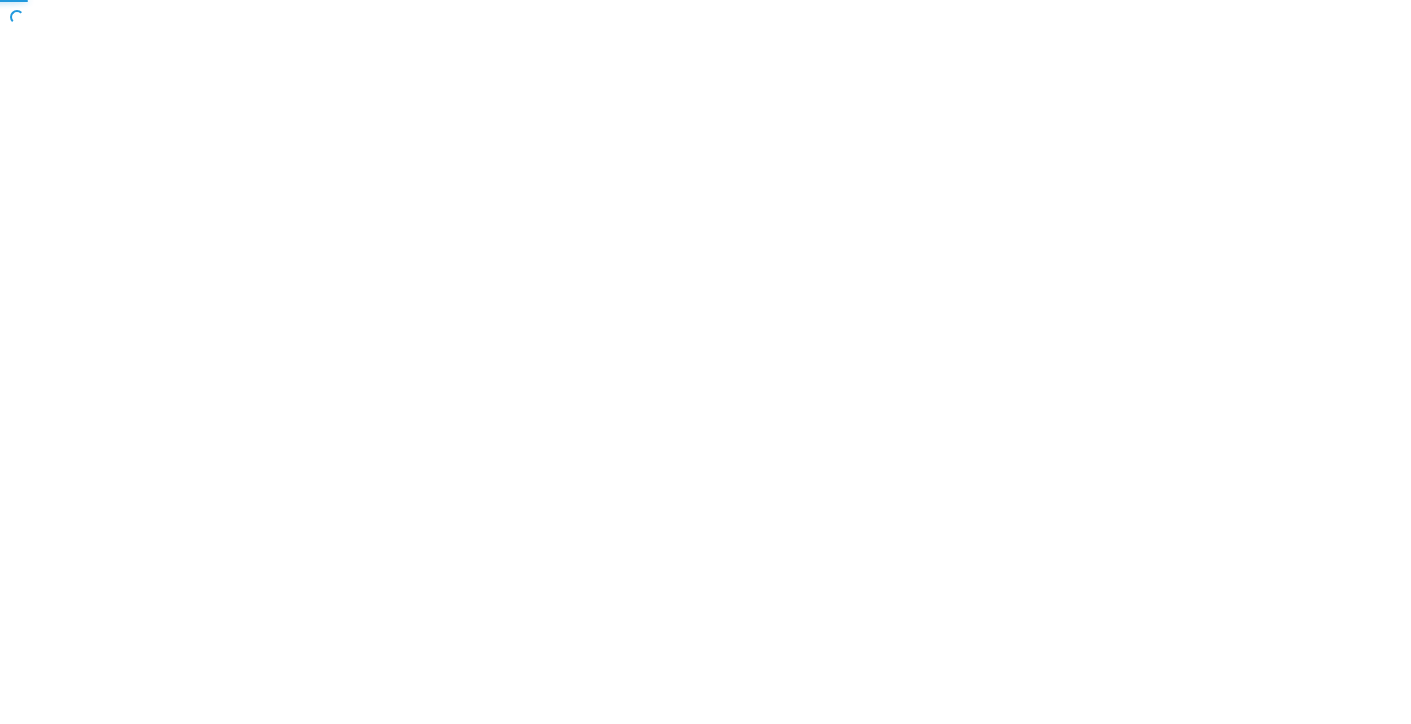 scroll, scrollTop: 0, scrollLeft: 0, axis: both 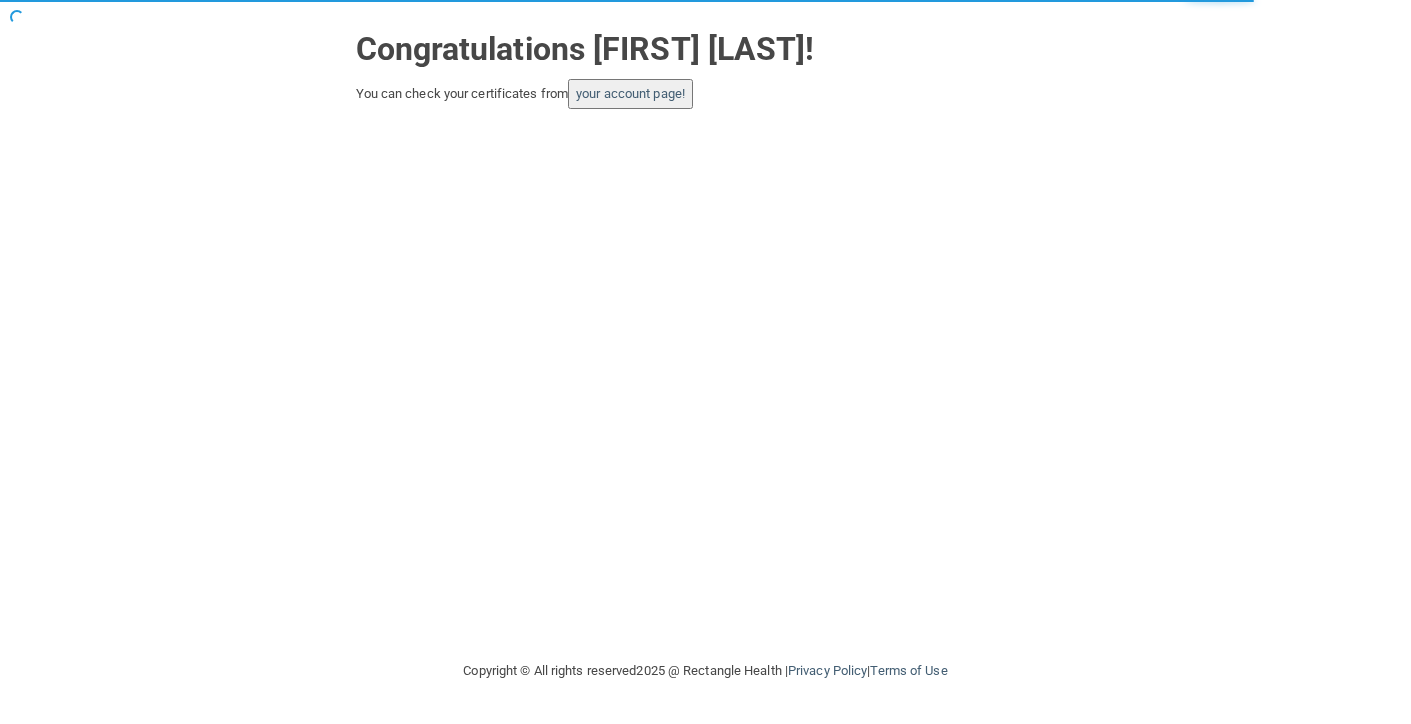 click on "your account page!" at bounding box center [630, 94] 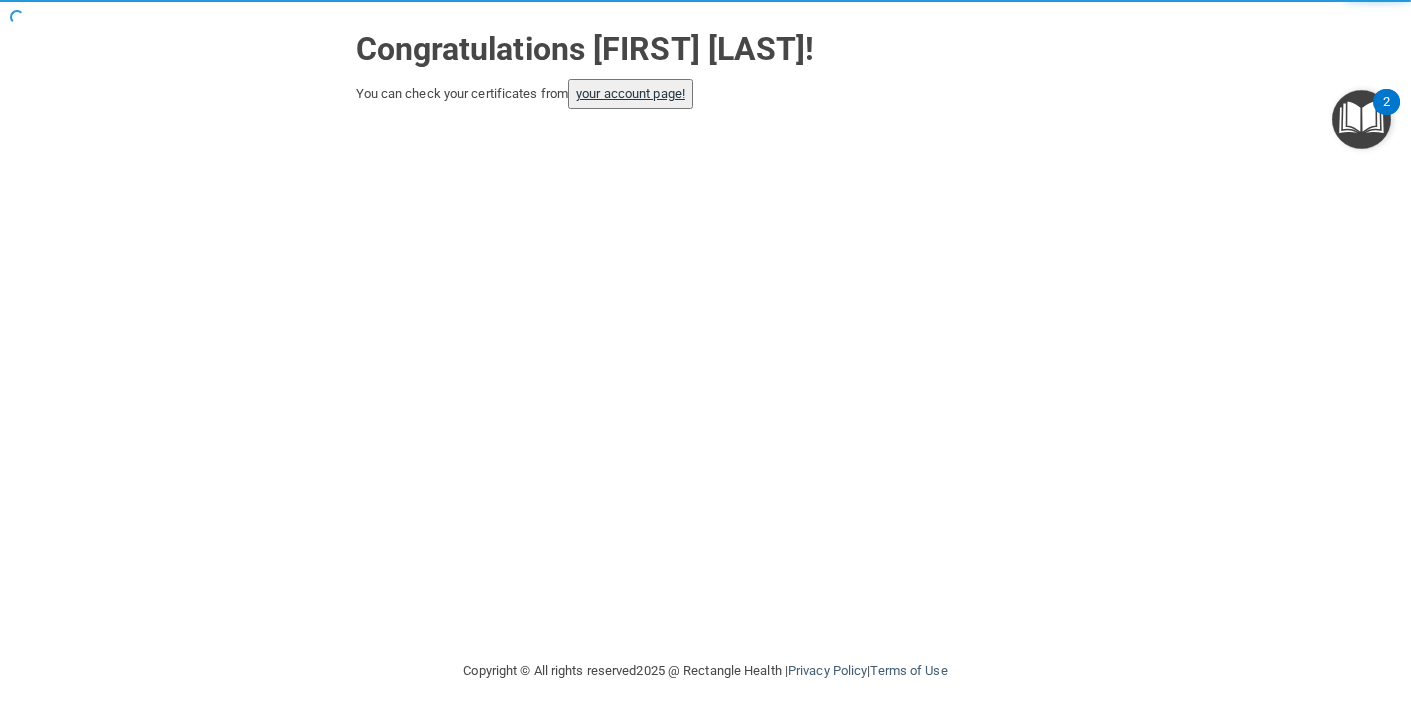 click on "your account page!" at bounding box center (630, 93) 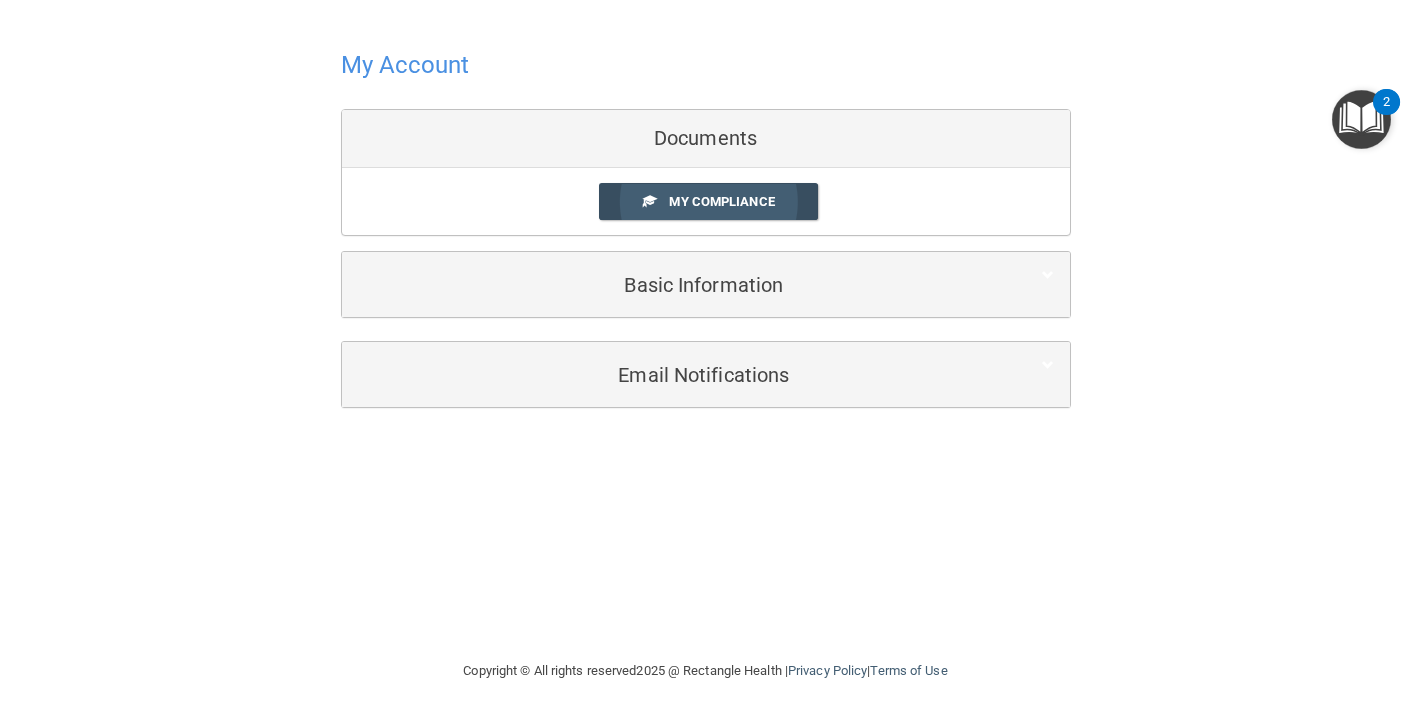click on "My Compliance" at bounding box center [708, 201] 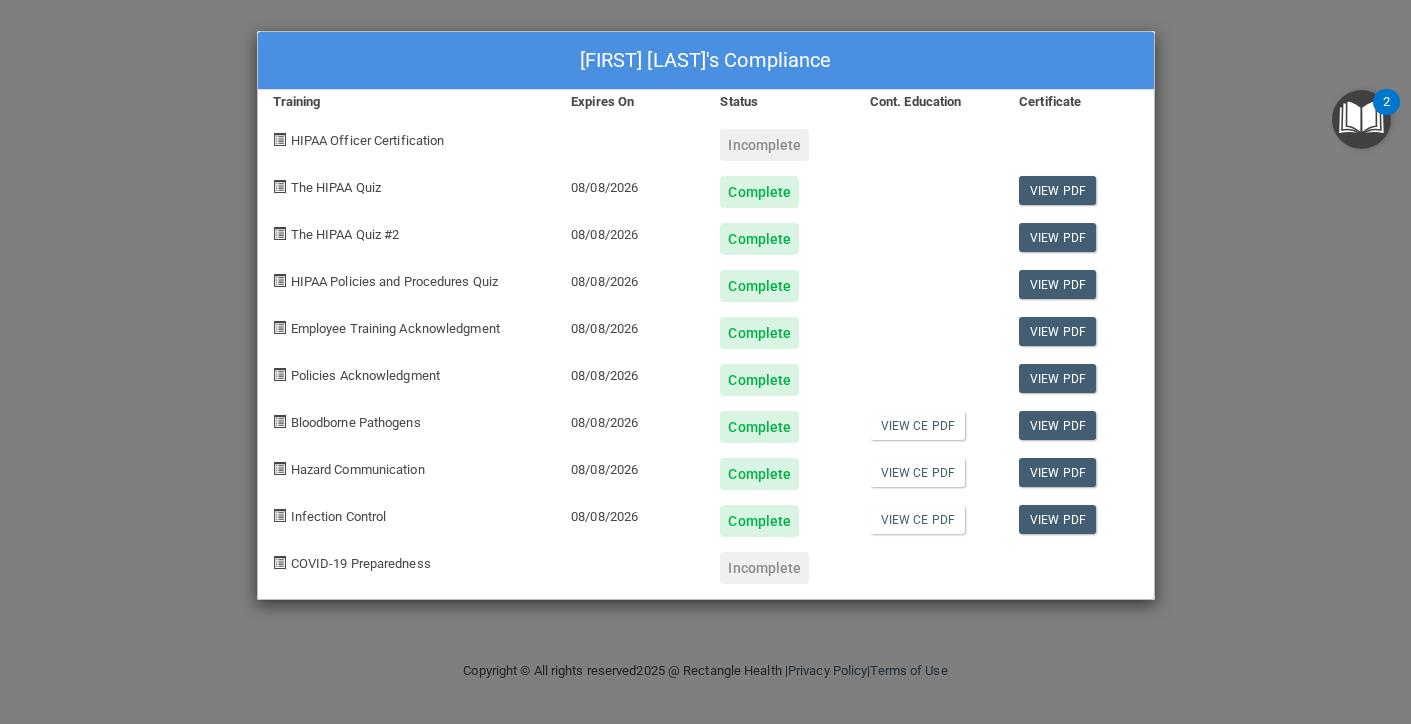 click on "Incomplete" at bounding box center [764, 568] 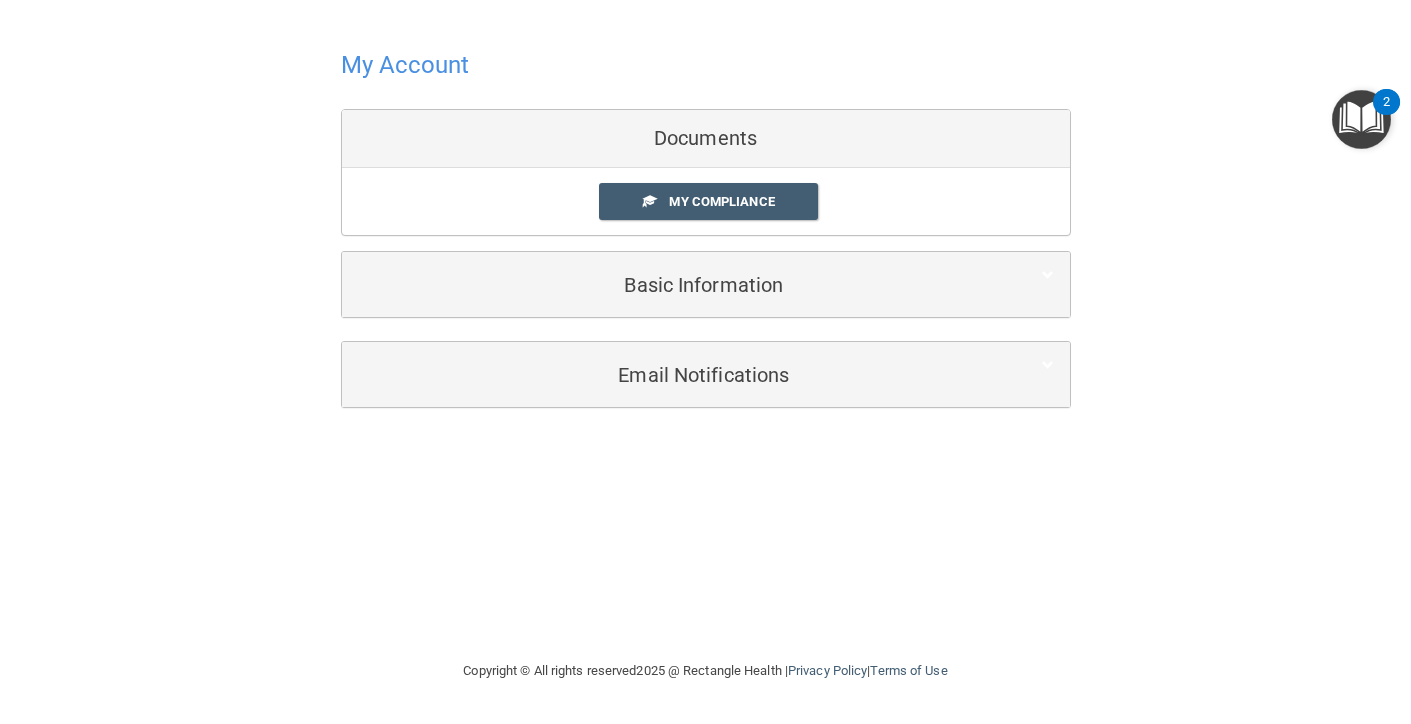 click on "Basic Information" at bounding box center (675, 284) 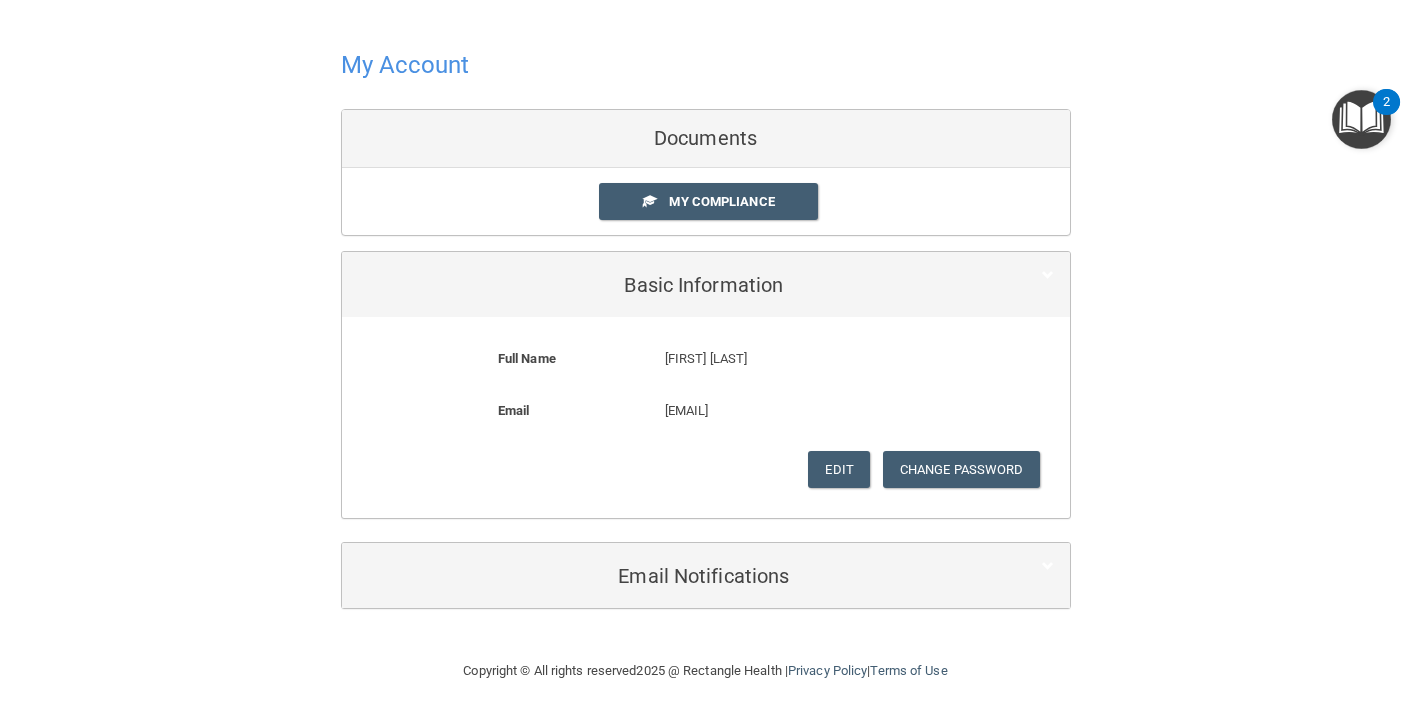 click on "Full Name       [FIRST] [LAST]   [FIRST]                 Last Name       [LAST]                                                                                       Email           [EMAIL]   [EMAIL]                     Edit   Change Password   Cancel   Save                 You've successfully edited your Information.               Error! The client couldn't be saved.                   Current Password                   New Password                     Confirm New Password                     Submit
You've successfully saved Clients Basic Information.
Email Notifications
Organization Emails     Toggle all" at bounding box center (705, 329) 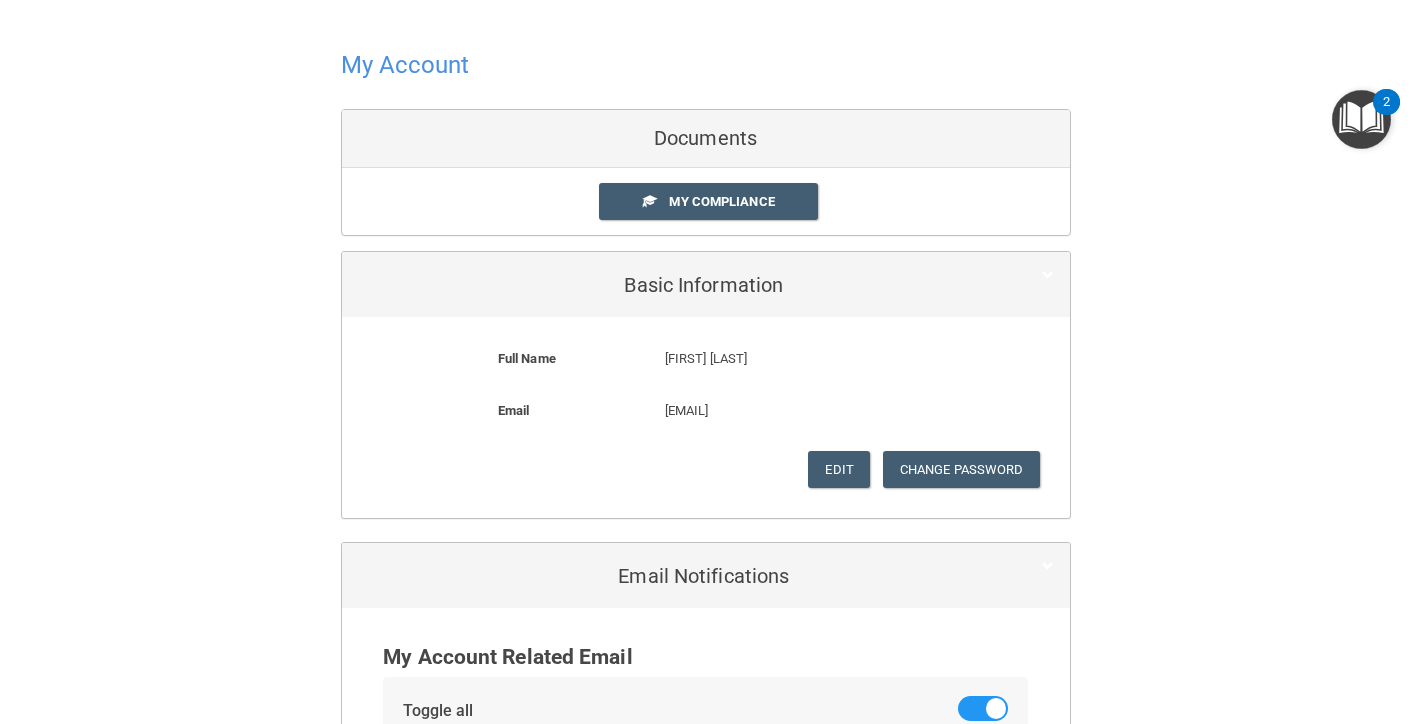 click on "Full Name       [FIRST] [LAST]   [FIRST]                 Last Name       [LAST]                                                                                       Email           [EMAIL]   [EMAIL]                     Edit   Change Password   Cancel   Save                 You've successfully edited your Information.               Error! The client couldn't be saved.                   Current Password                   New Password                     Confirm New Password                     Submit
You've successfully saved Clients Basic Information.
Email Notifications
Organization Emails     Toggle all" at bounding box center [705, 449] 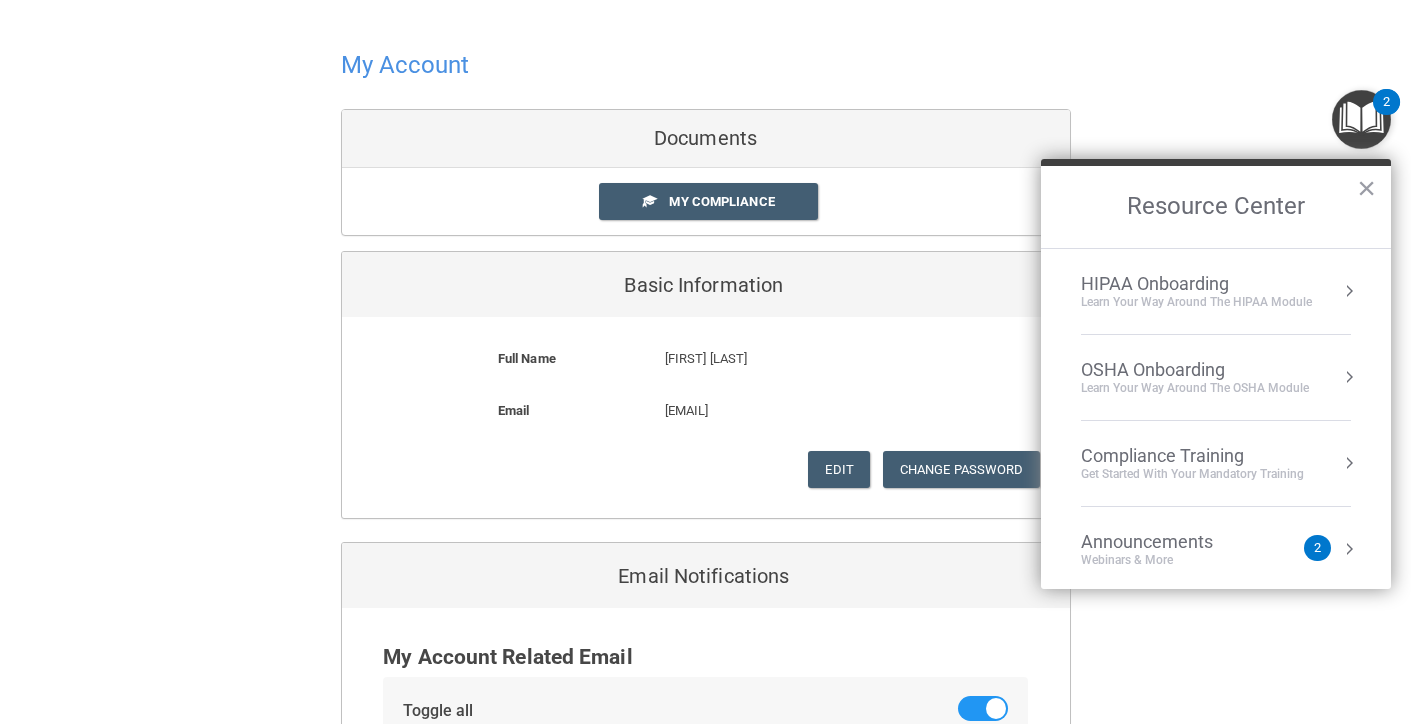 click on "OSHA Onboarding" at bounding box center [1195, 370] 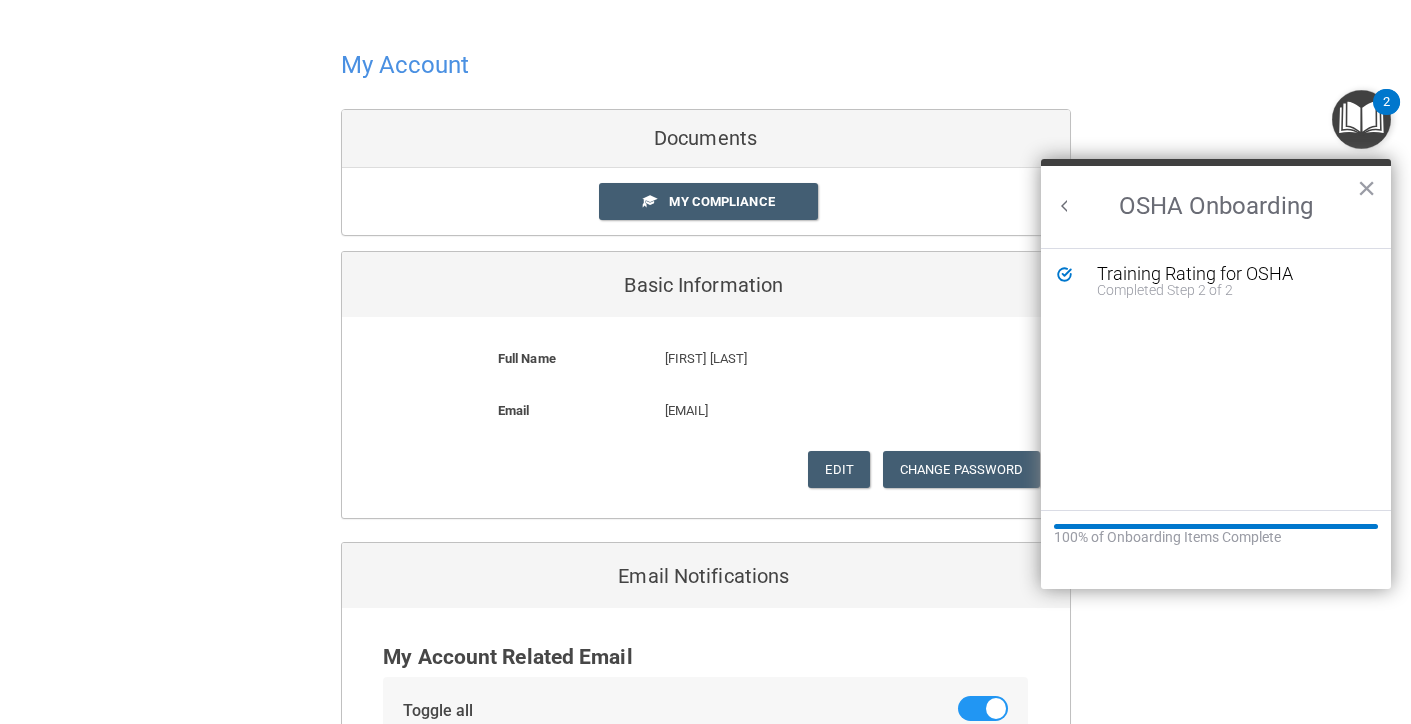 scroll, scrollTop: 0, scrollLeft: 0, axis: both 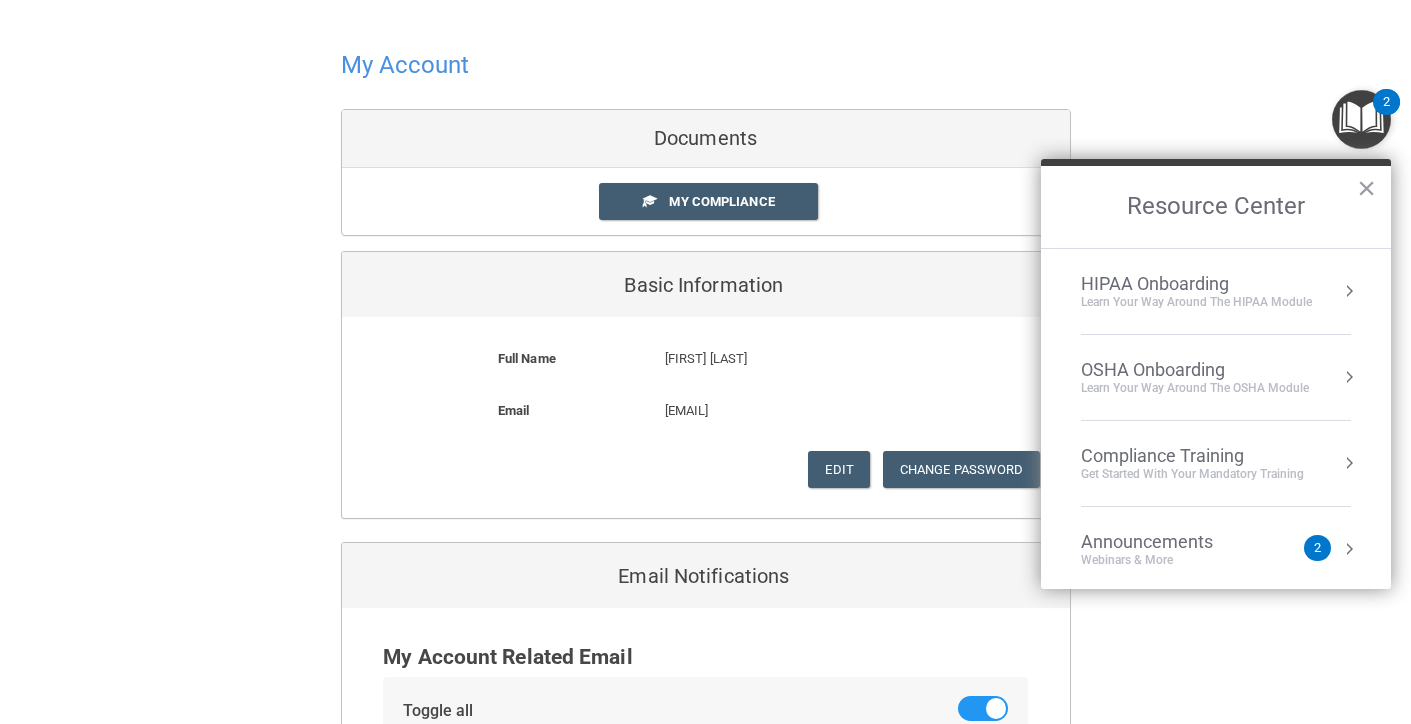 click on "HIPAA Onboarding" at bounding box center [1196, 284] 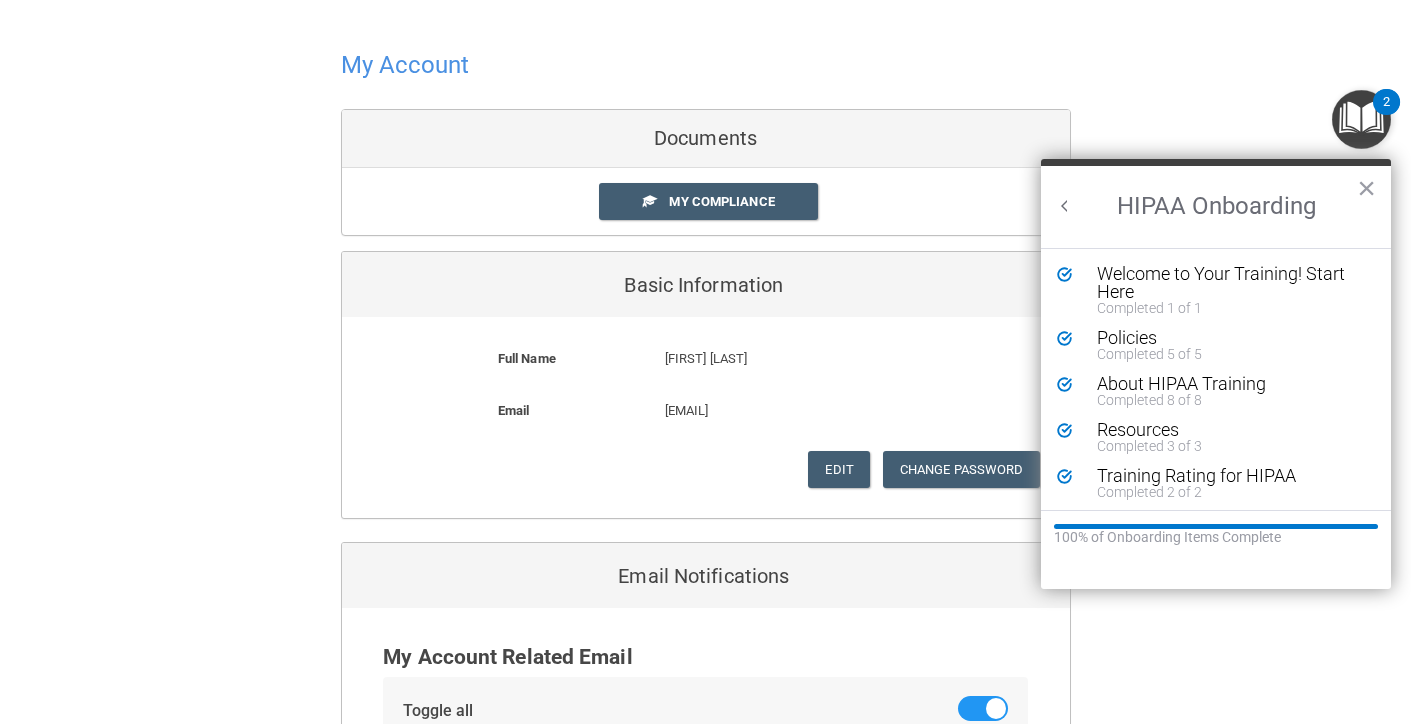scroll, scrollTop: 0, scrollLeft: 0, axis: both 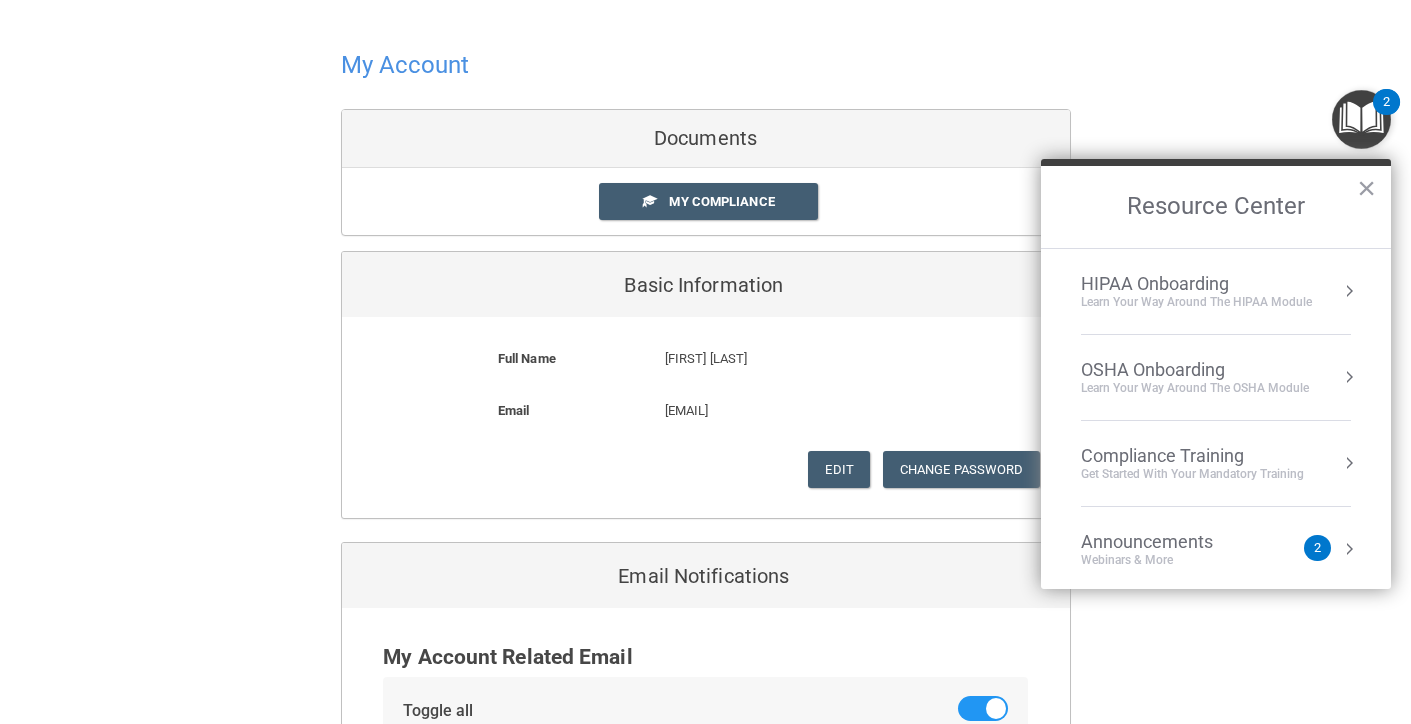 click on "OSHA Onboarding" at bounding box center [1195, 370] 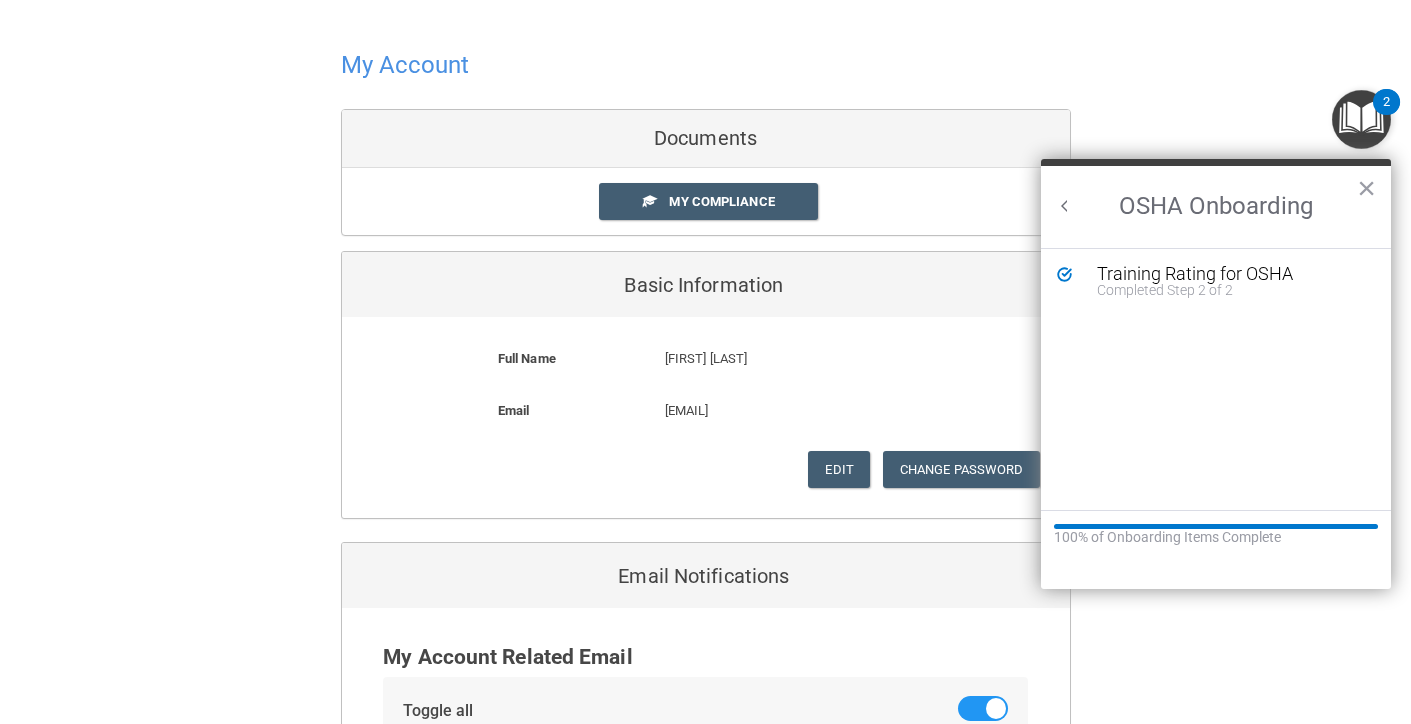 scroll, scrollTop: 0, scrollLeft: 0, axis: both 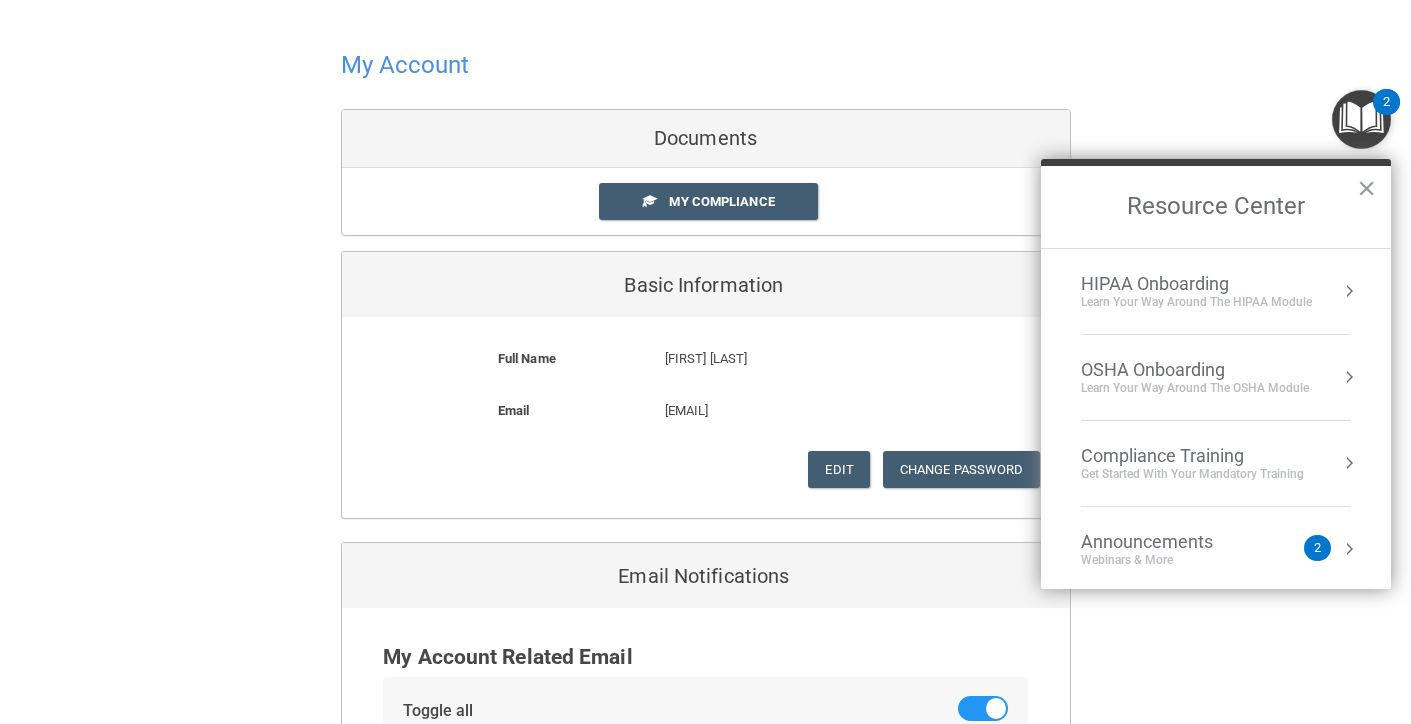 click on "Compliance Training" at bounding box center [1192, 456] 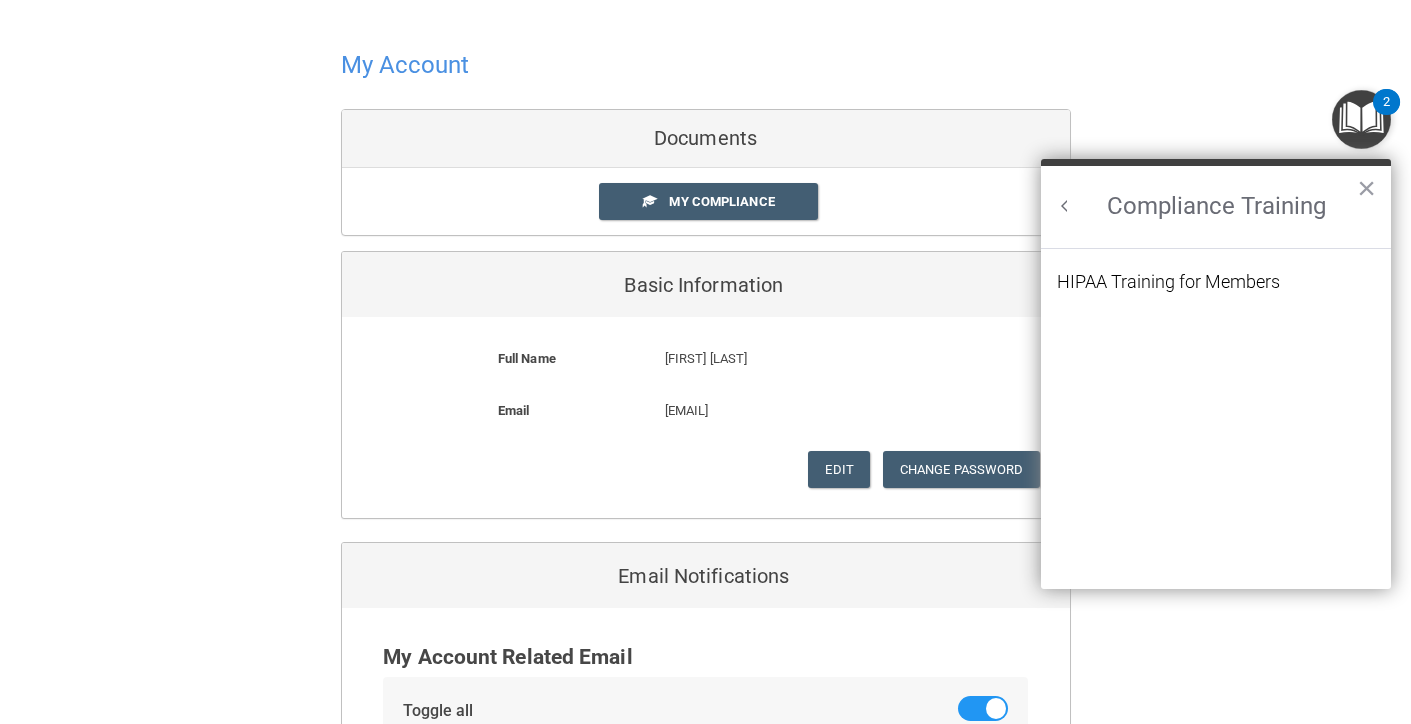 scroll, scrollTop: 0, scrollLeft: 0, axis: both 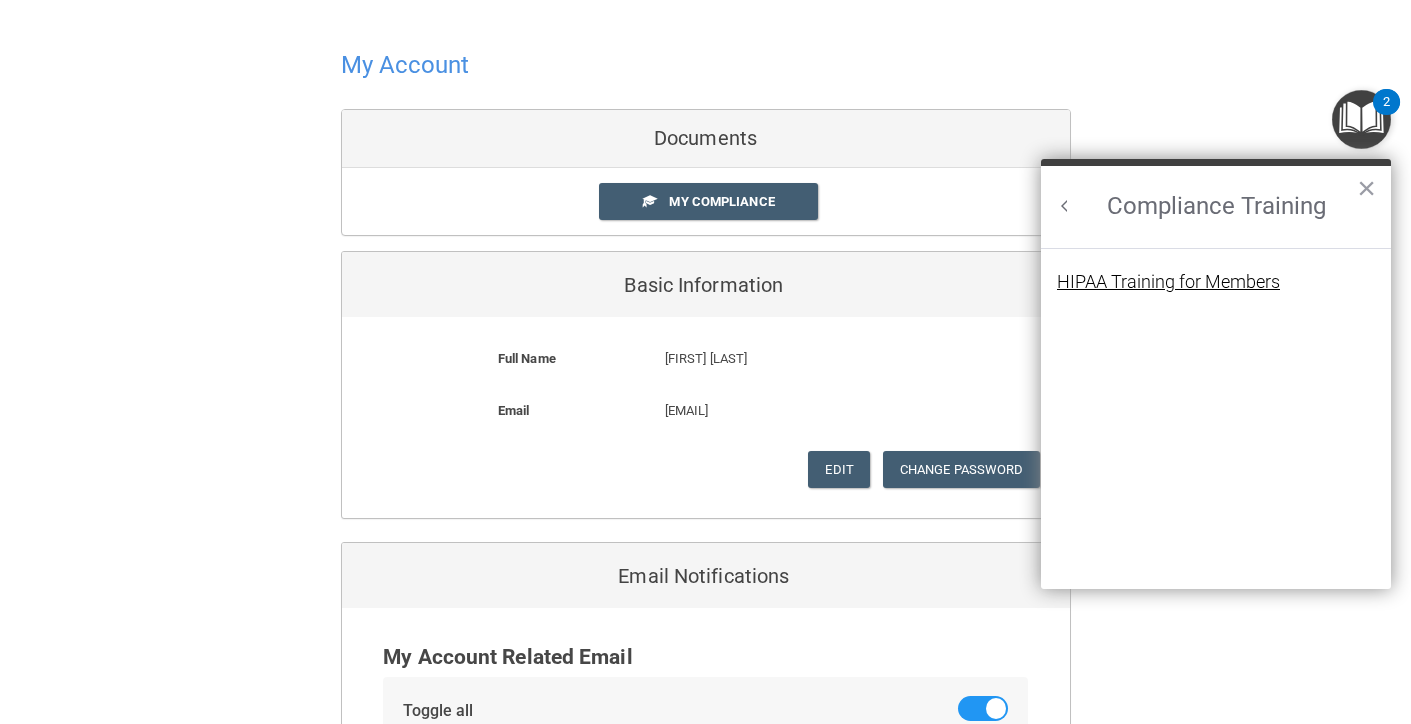 click on "HIPAA Training for Members" at bounding box center (1168, 282) 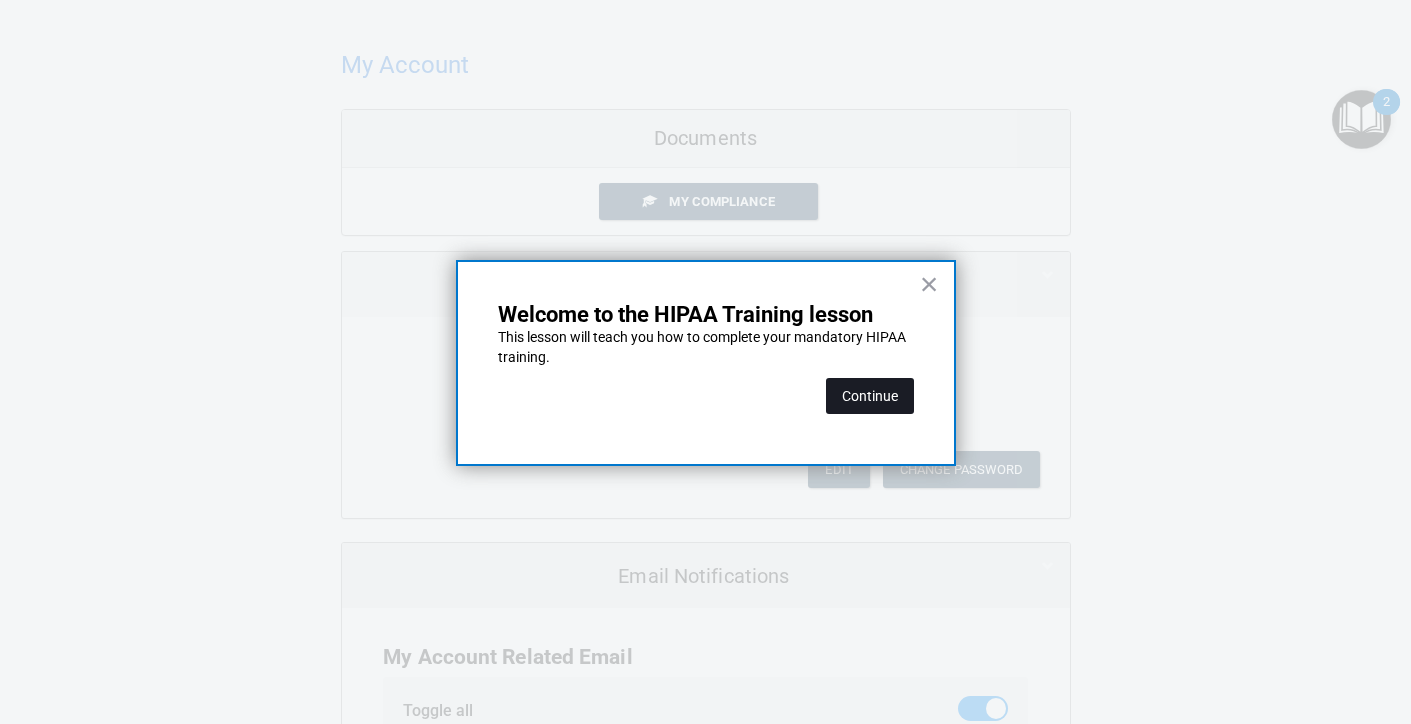 click on "Continue" at bounding box center (870, 396) 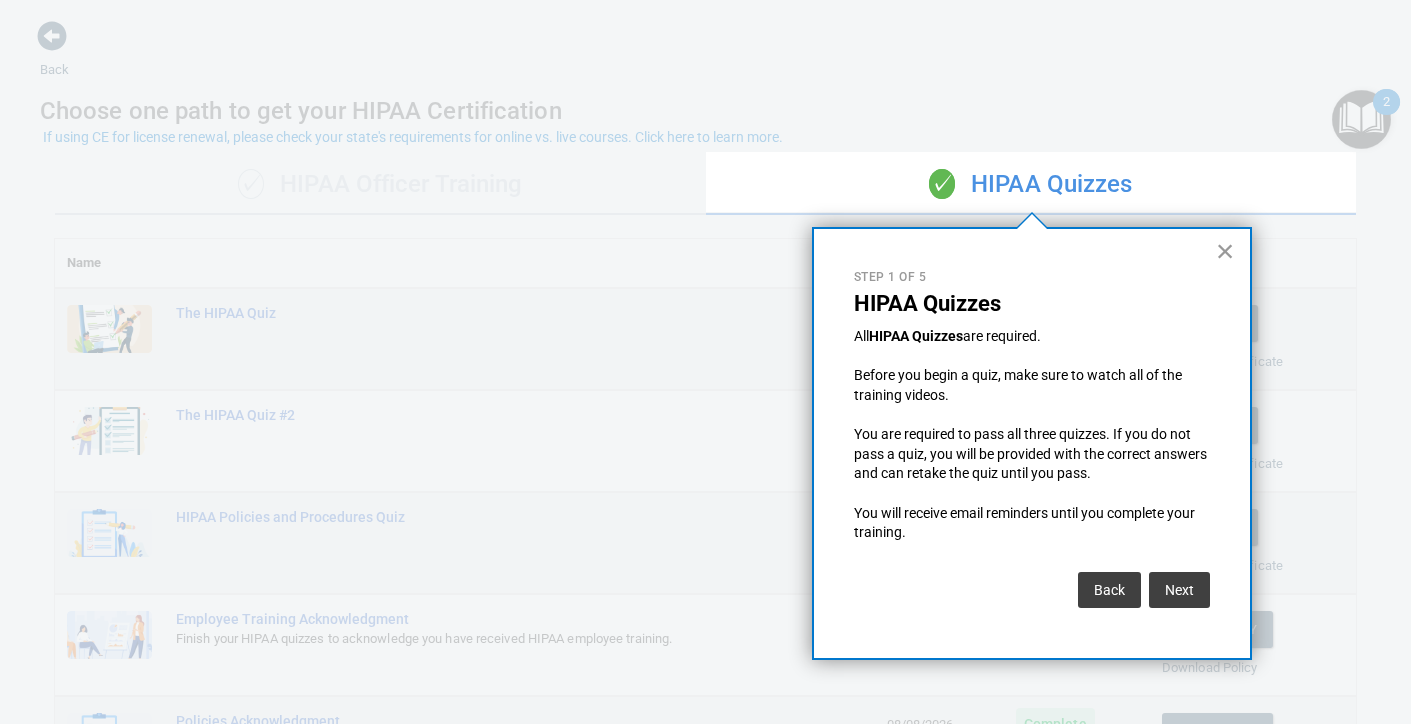 click on "×" at bounding box center (1225, 251) 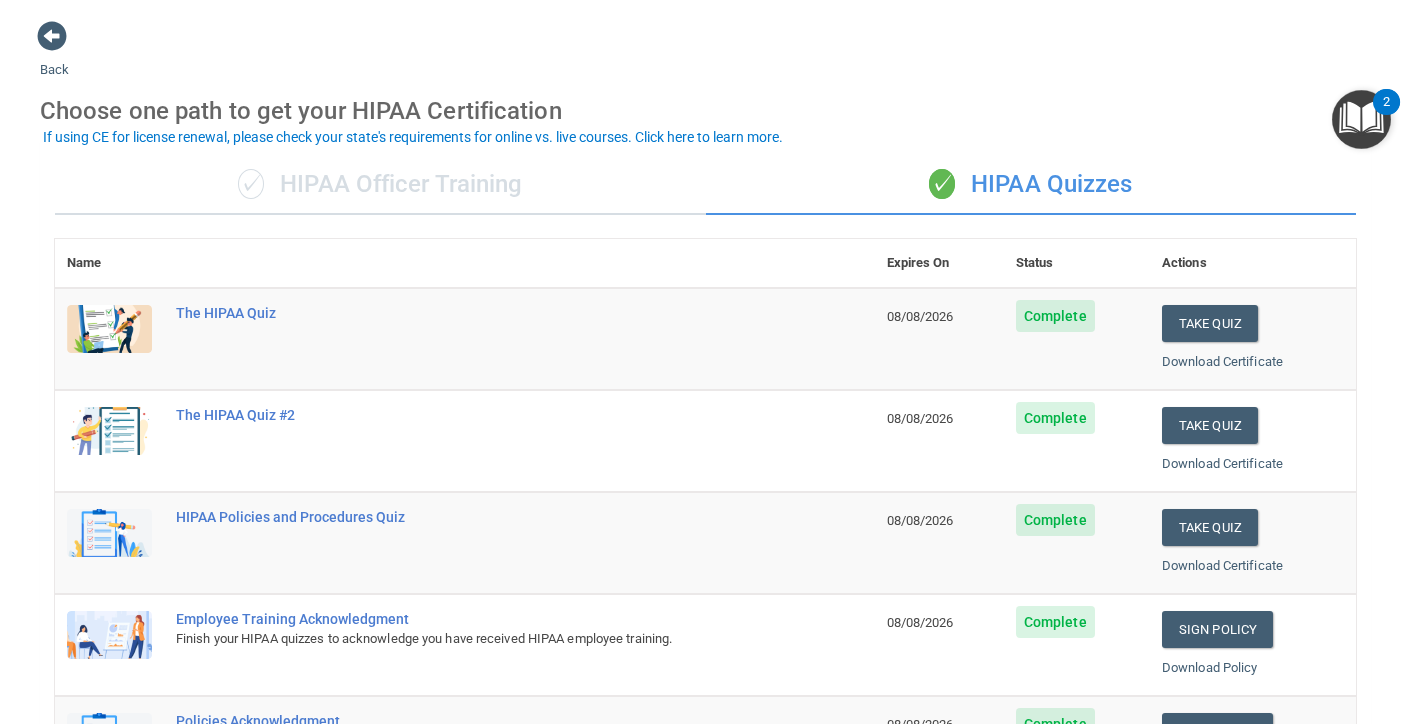 scroll, scrollTop: 0, scrollLeft: 0, axis: both 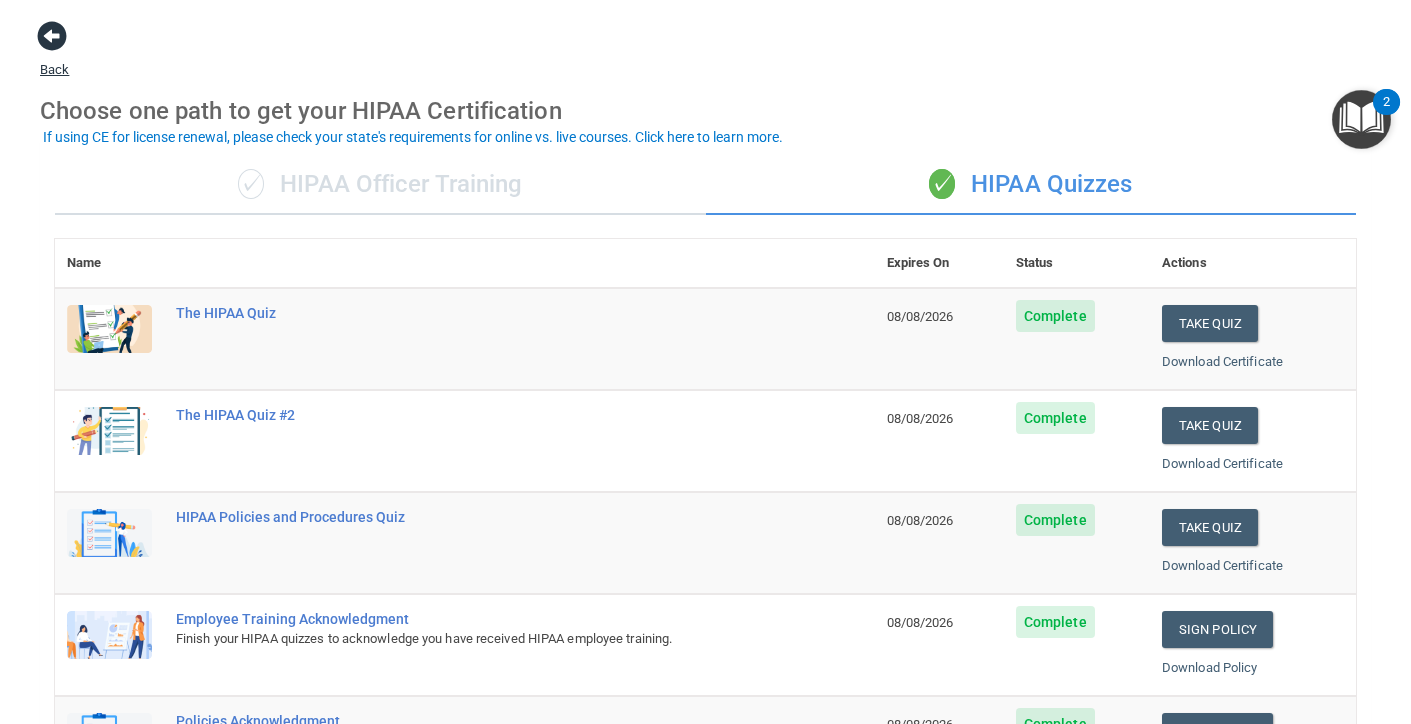 click at bounding box center (52, 36) 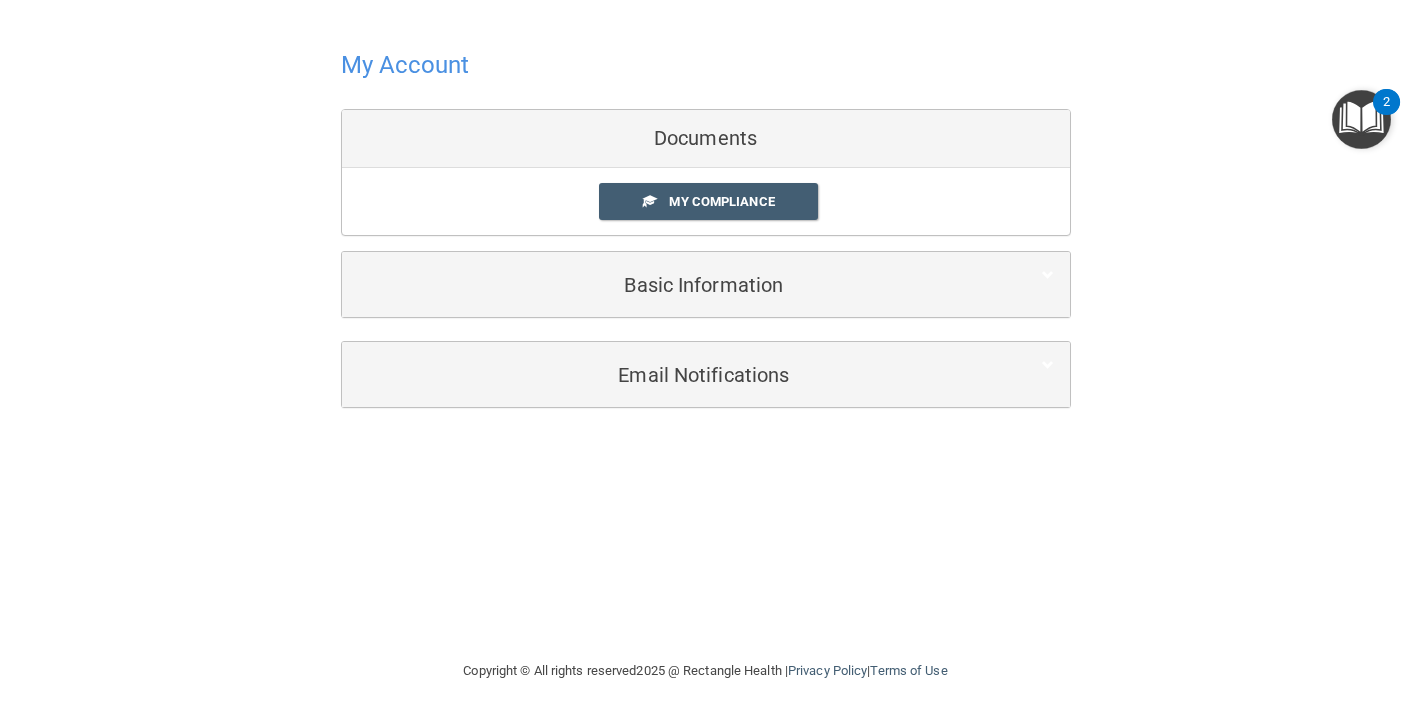 click at bounding box center [1361, 119] 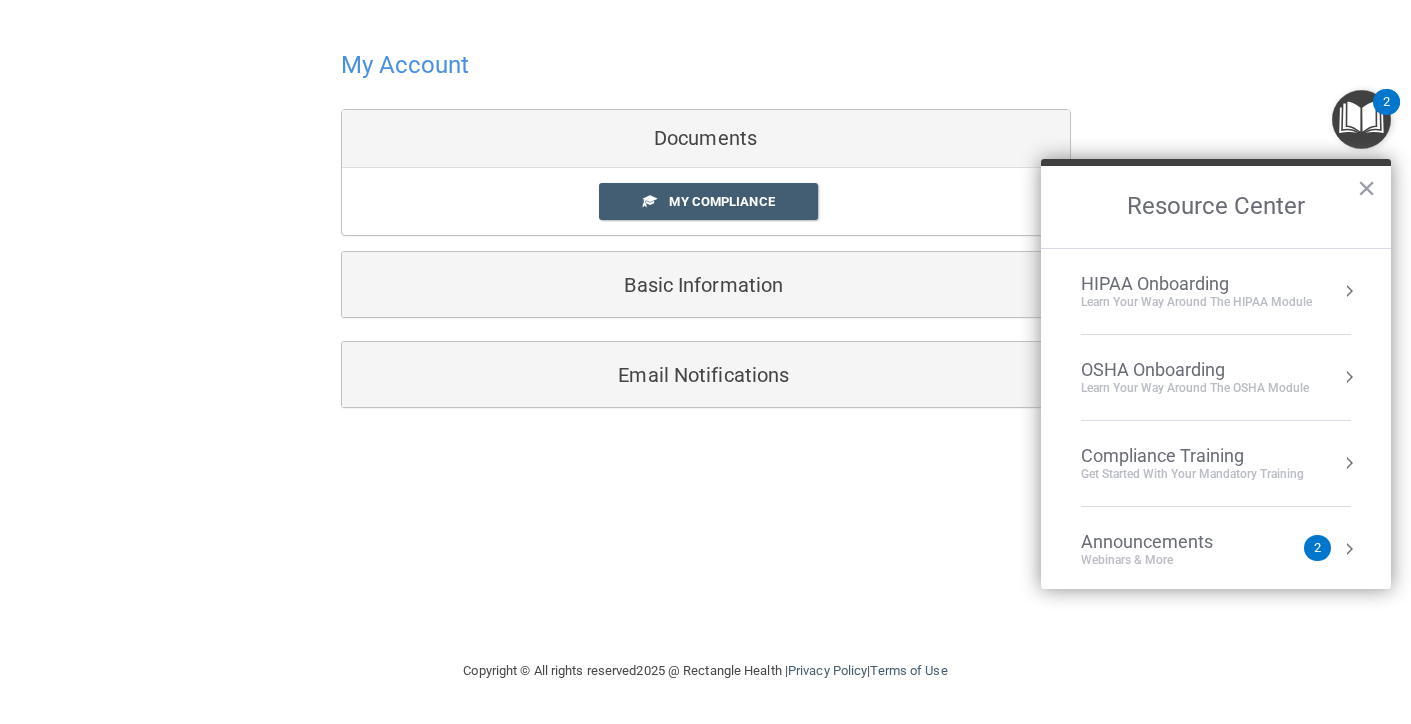 click on "Learn Your Way around the HIPAA module" at bounding box center [1196, 302] 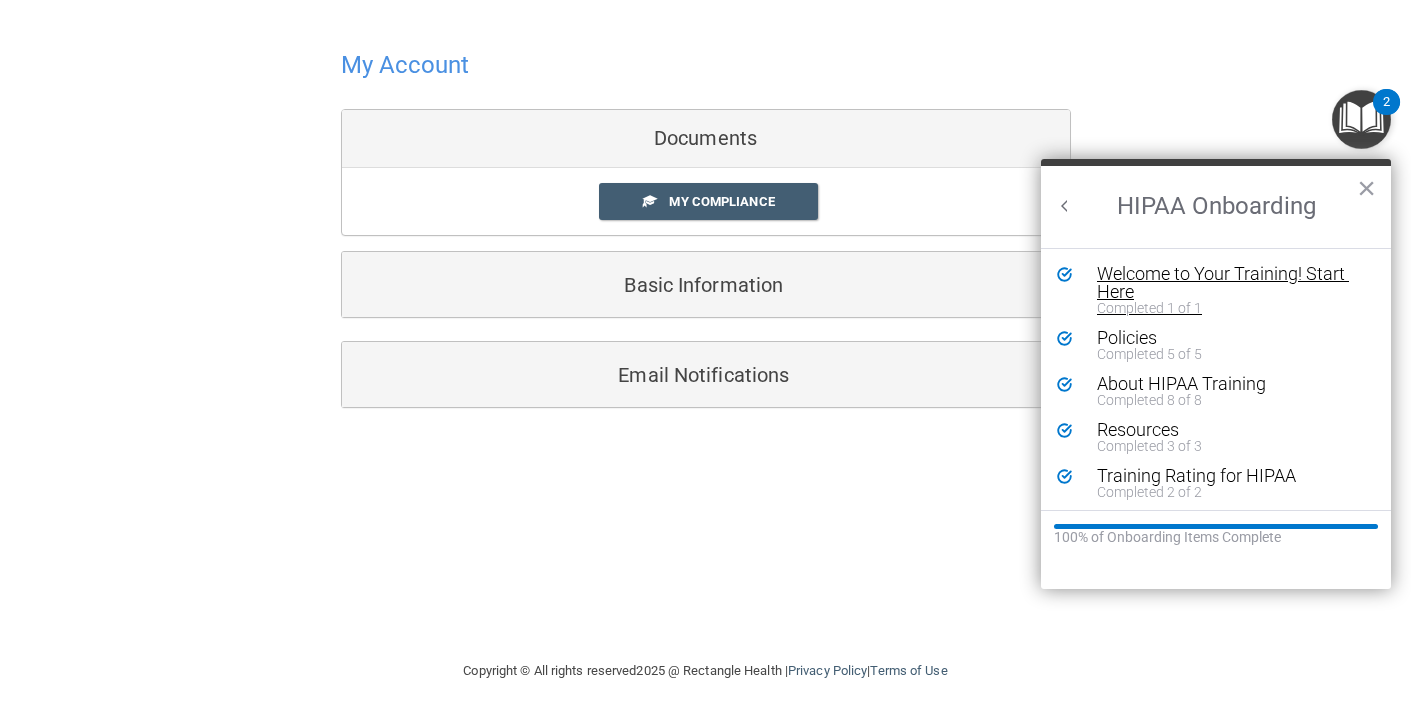 scroll, scrollTop: 0, scrollLeft: 0, axis: both 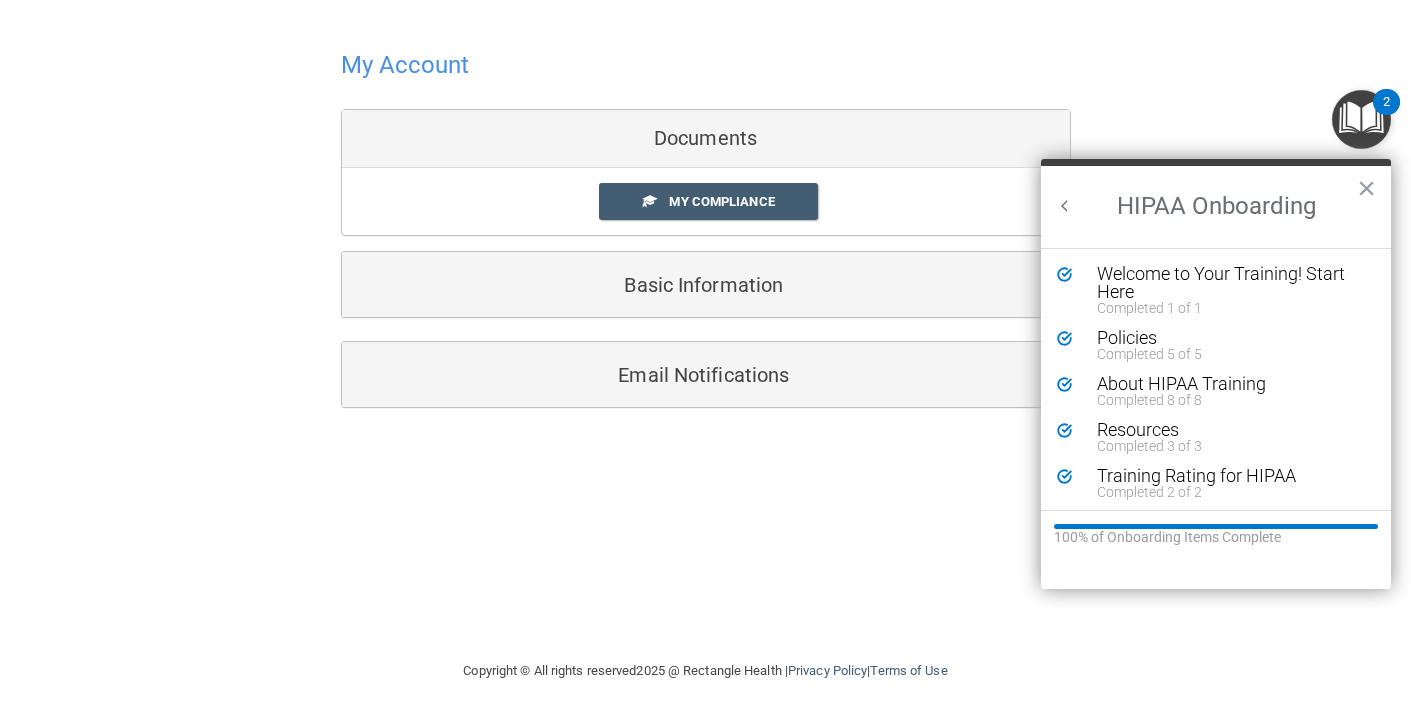 click at bounding box center [1065, 206] 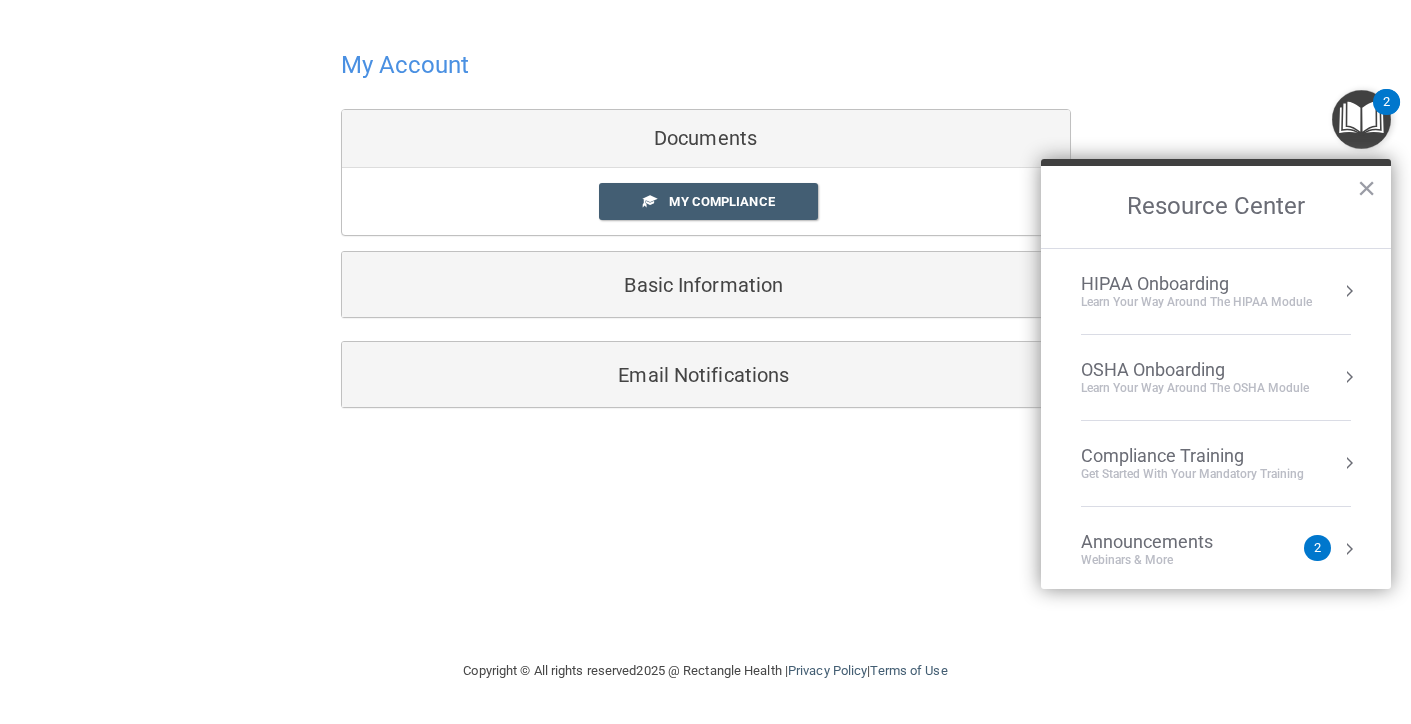 click on "OSHA Onboarding" at bounding box center [1195, 370] 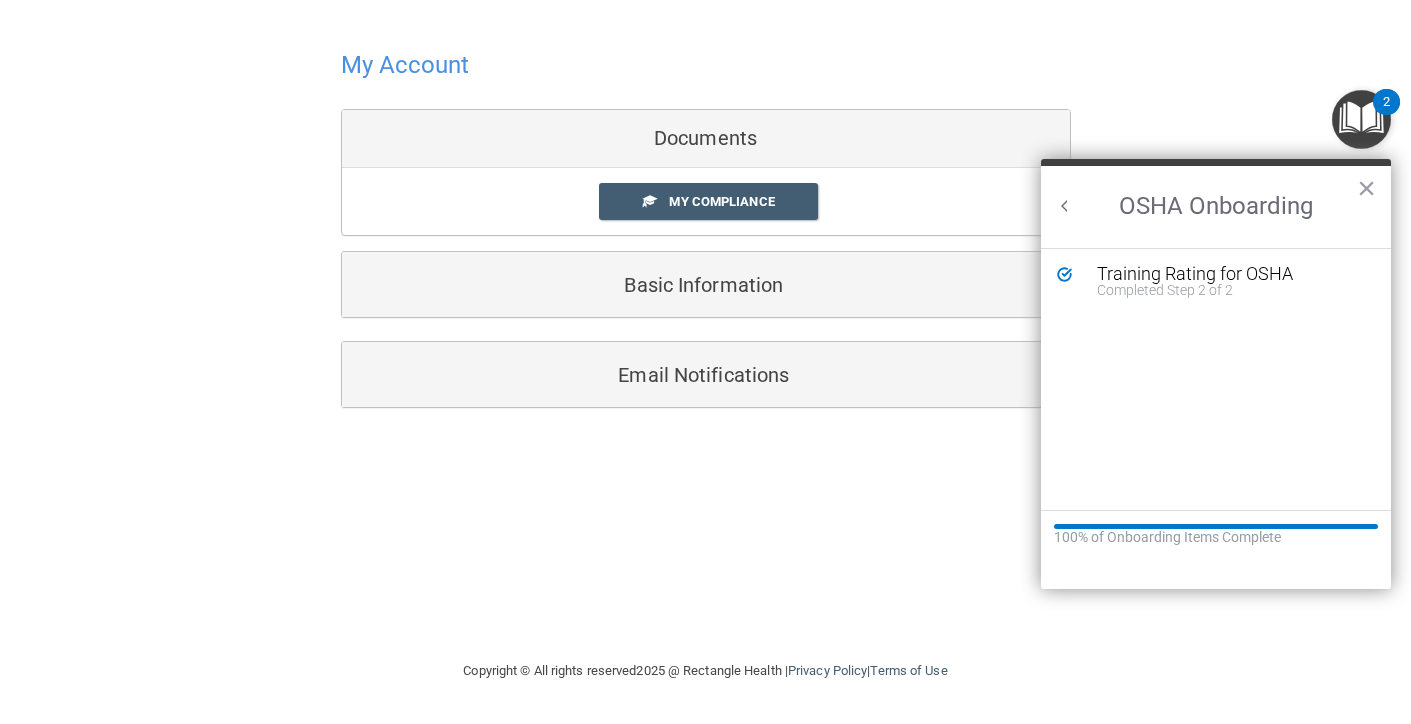 scroll, scrollTop: 0, scrollLeft: 0, axis: both 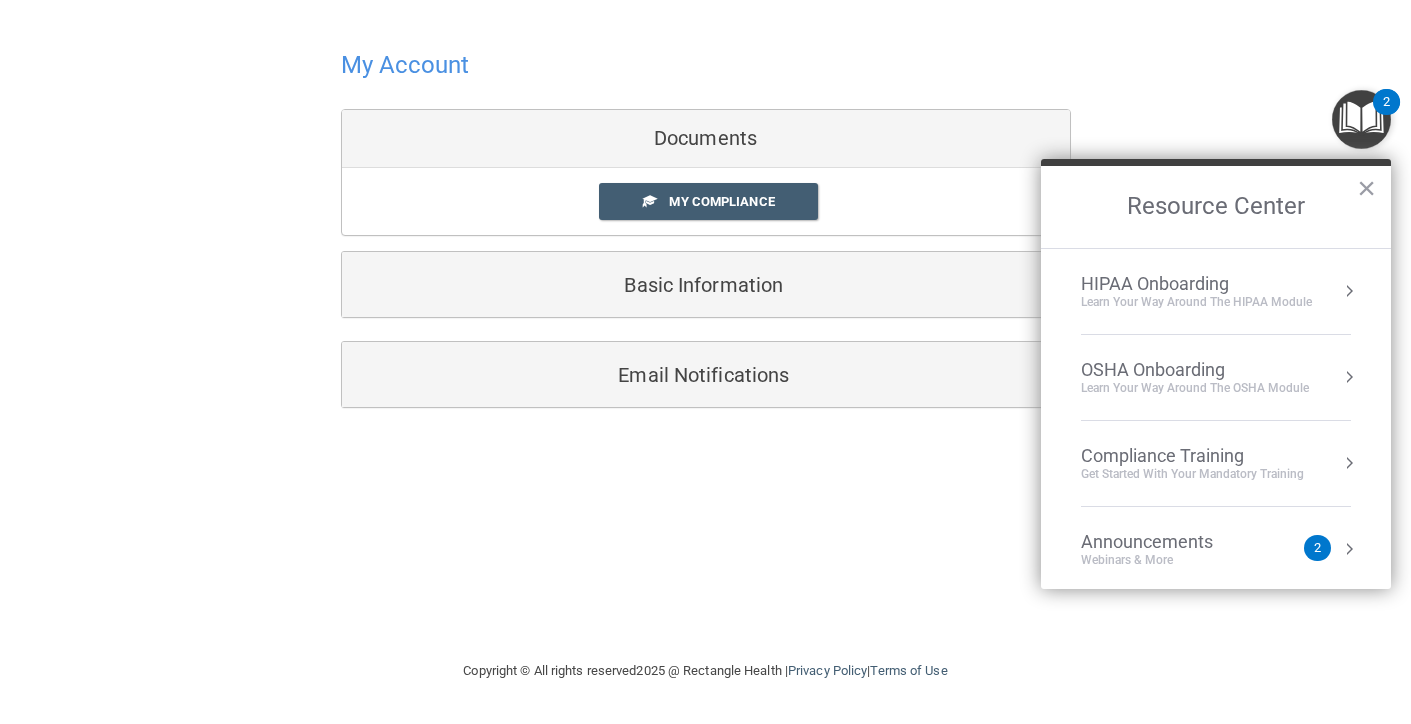 click on "Compliance Training" at bounding box center [1192, 456] 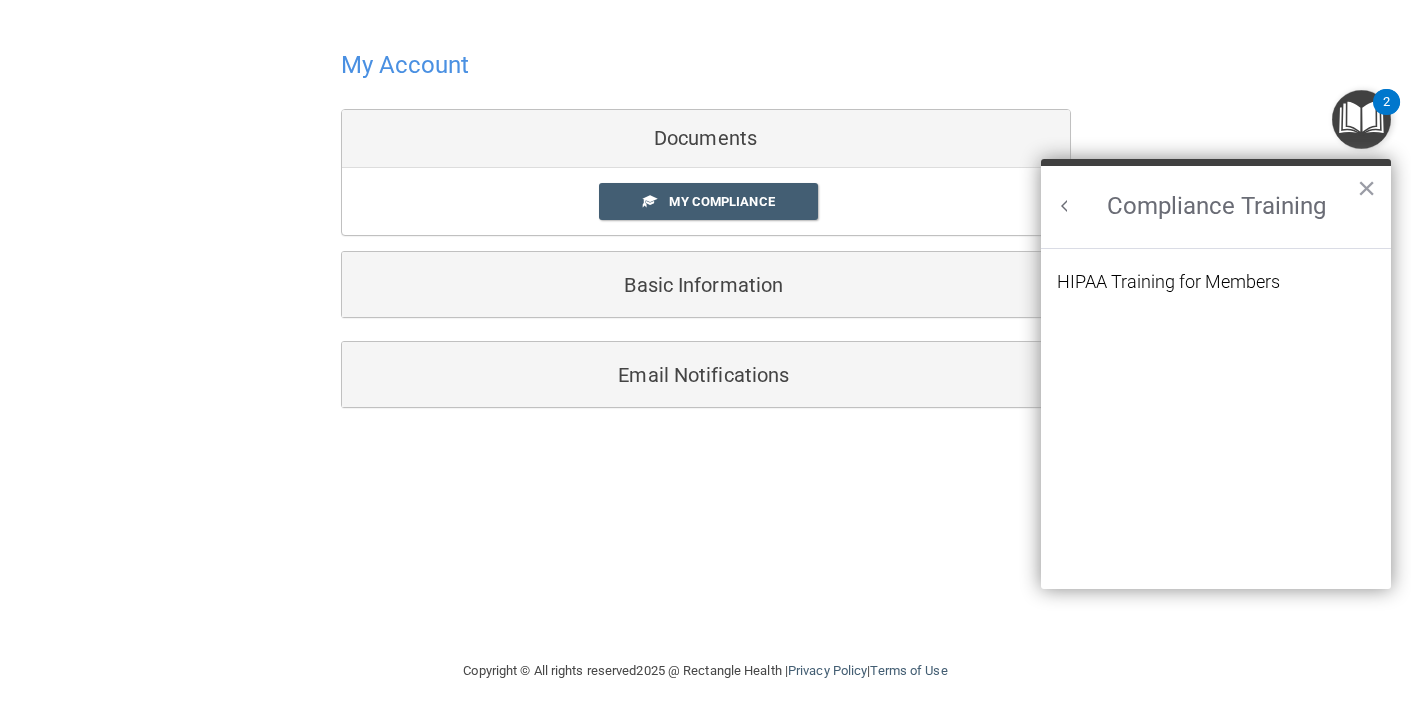 scroll, scrollTop: 0, scrollLeft: 0, axis: both 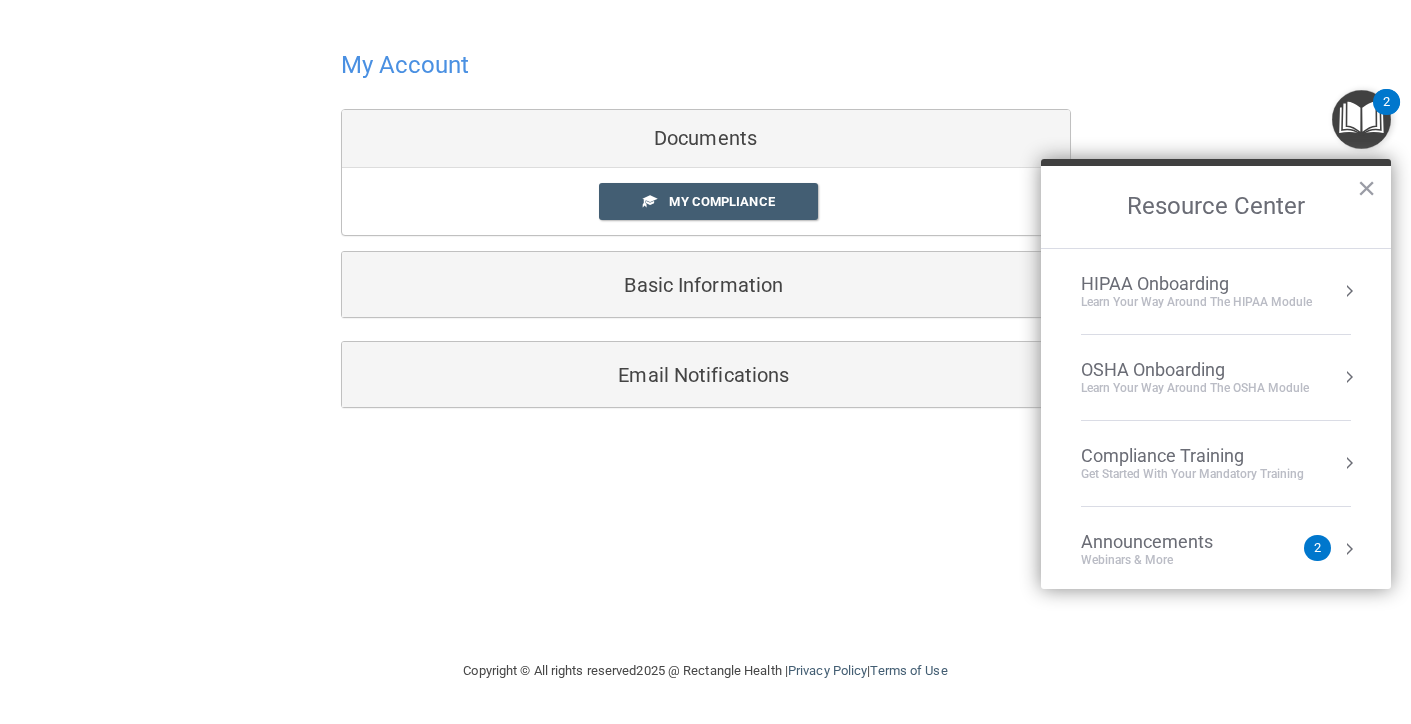 click on "Webinars & More" at bounding box center (1167, 560) 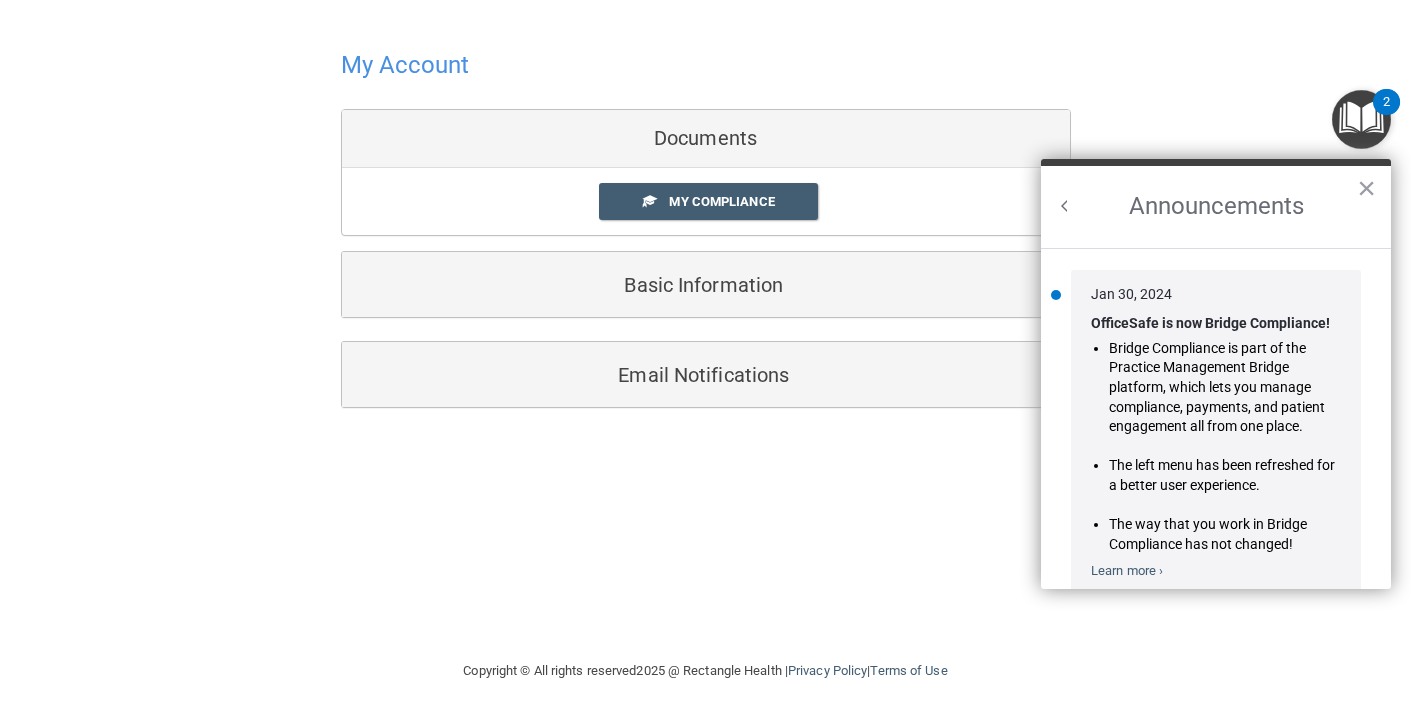 scroll, scrollTop: 0, scrollLeft: 0, axis: both 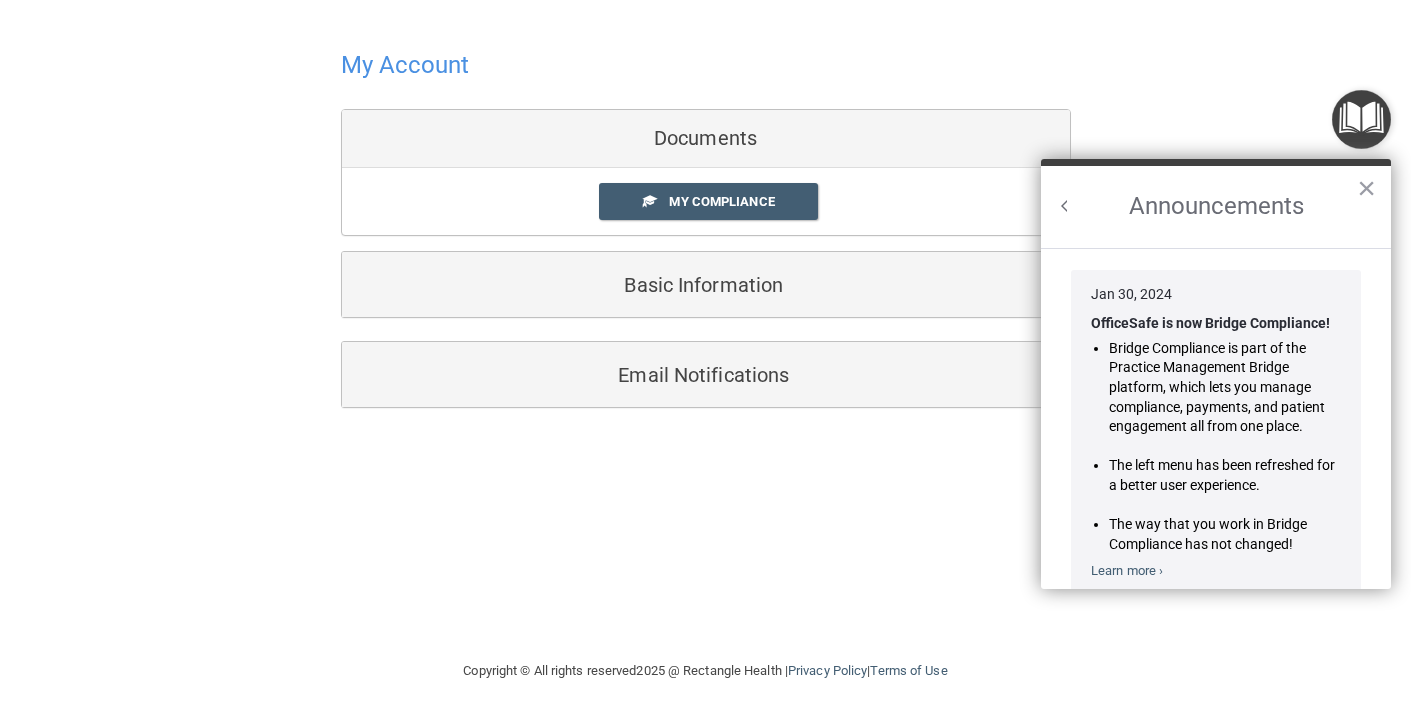 click at bounding box center (1065, 206) 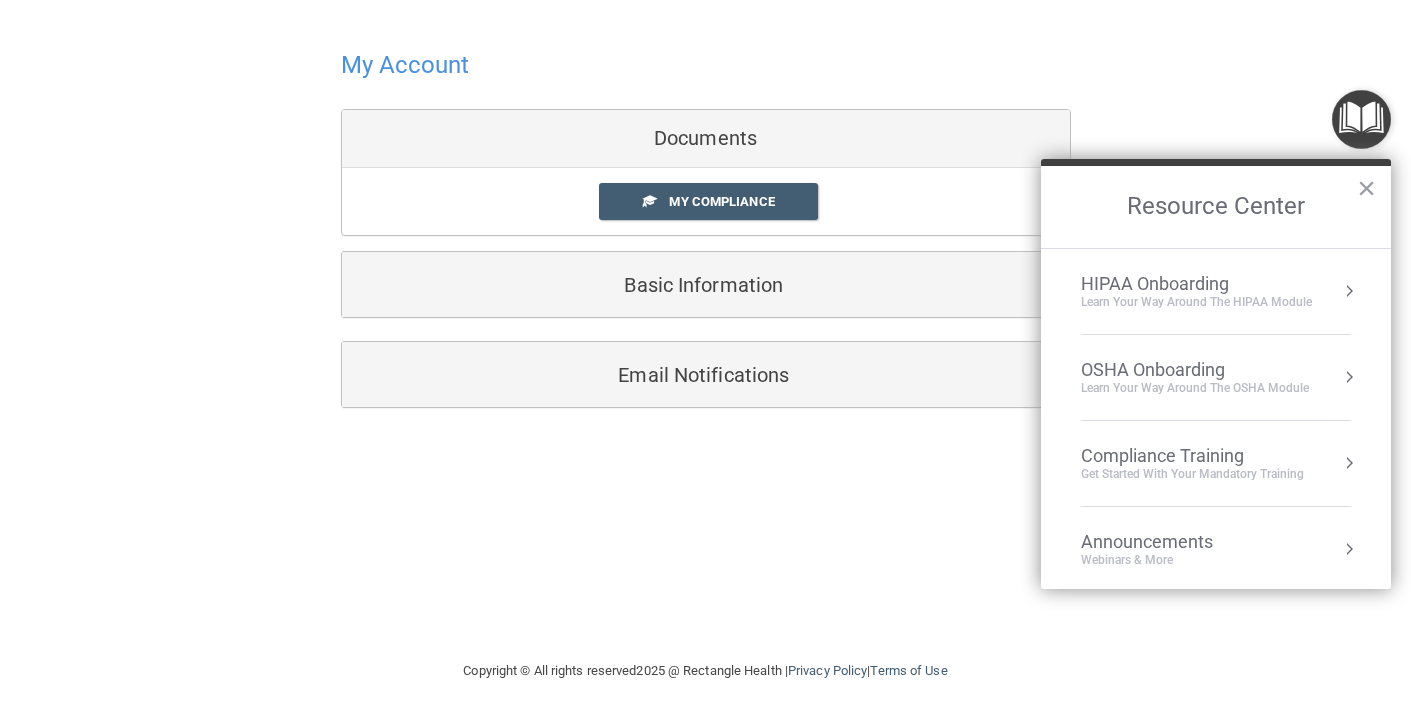 click on "Compliance Training" at bounding box center [1192, 456] 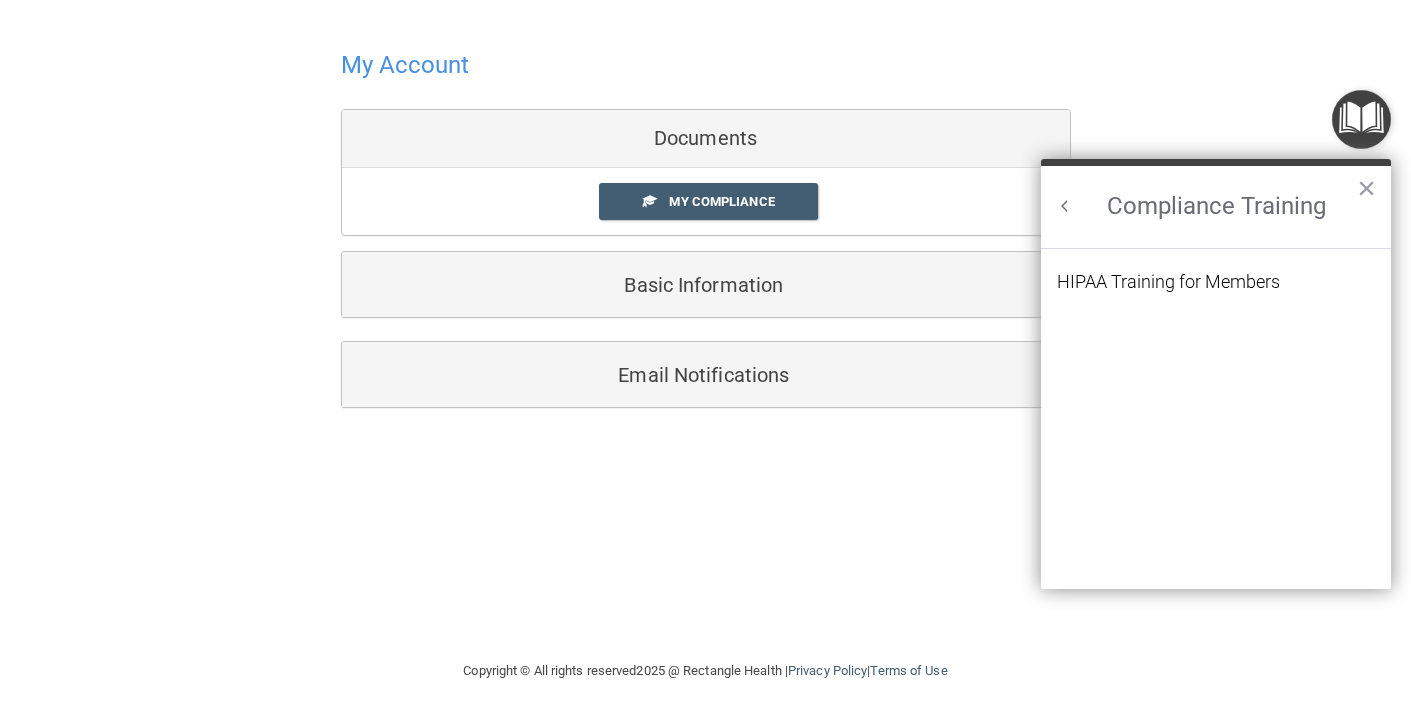 scroll, scrollTop: 0, scrollLeft: 0, axis: both 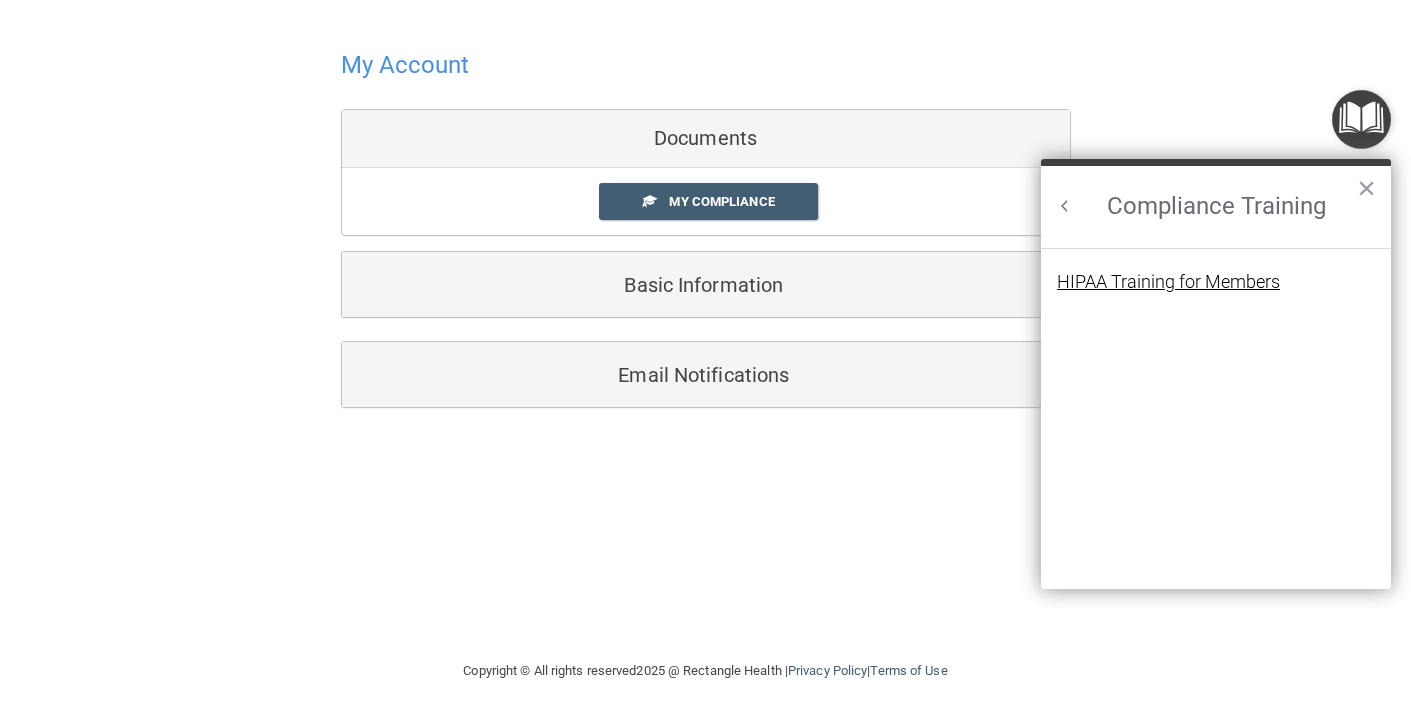 click on "HIPAA Training for Members" at bounding box center (1168, 282) 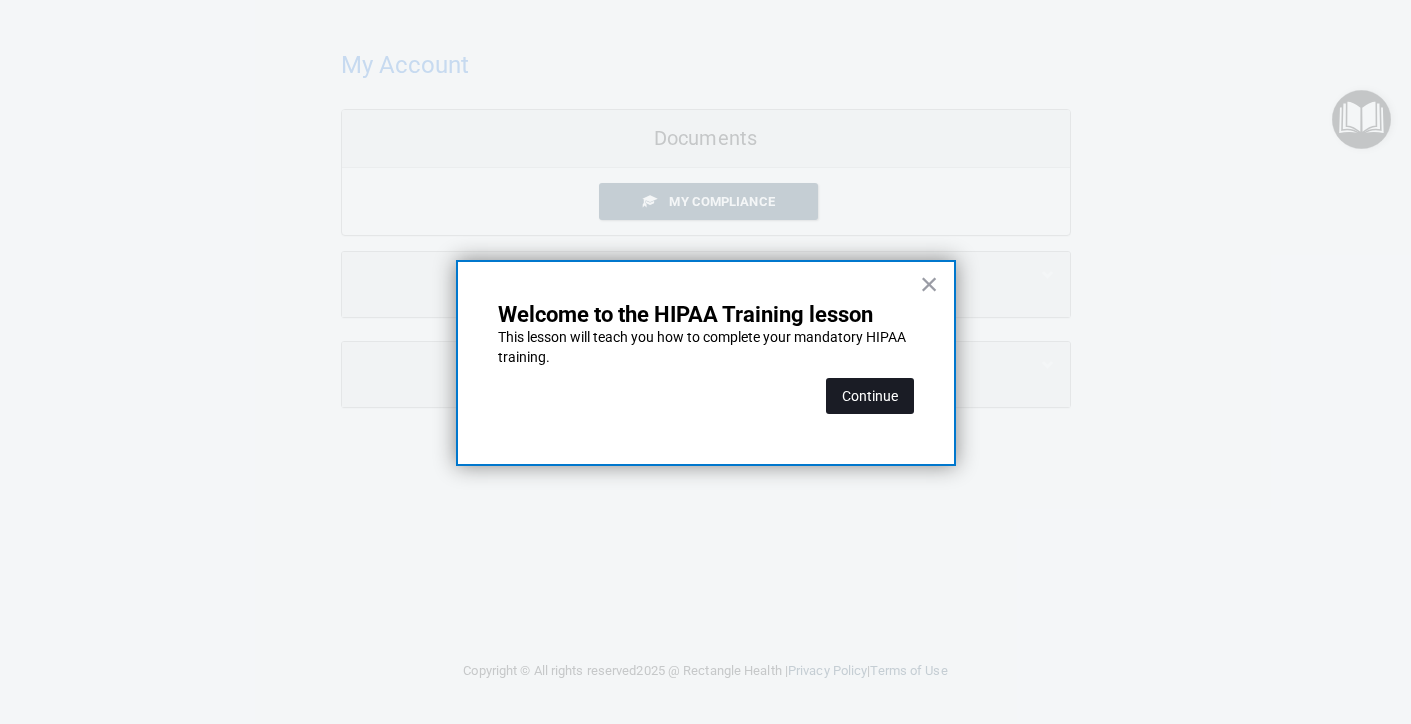 click on "Continue" at bounding box center [870, 396] 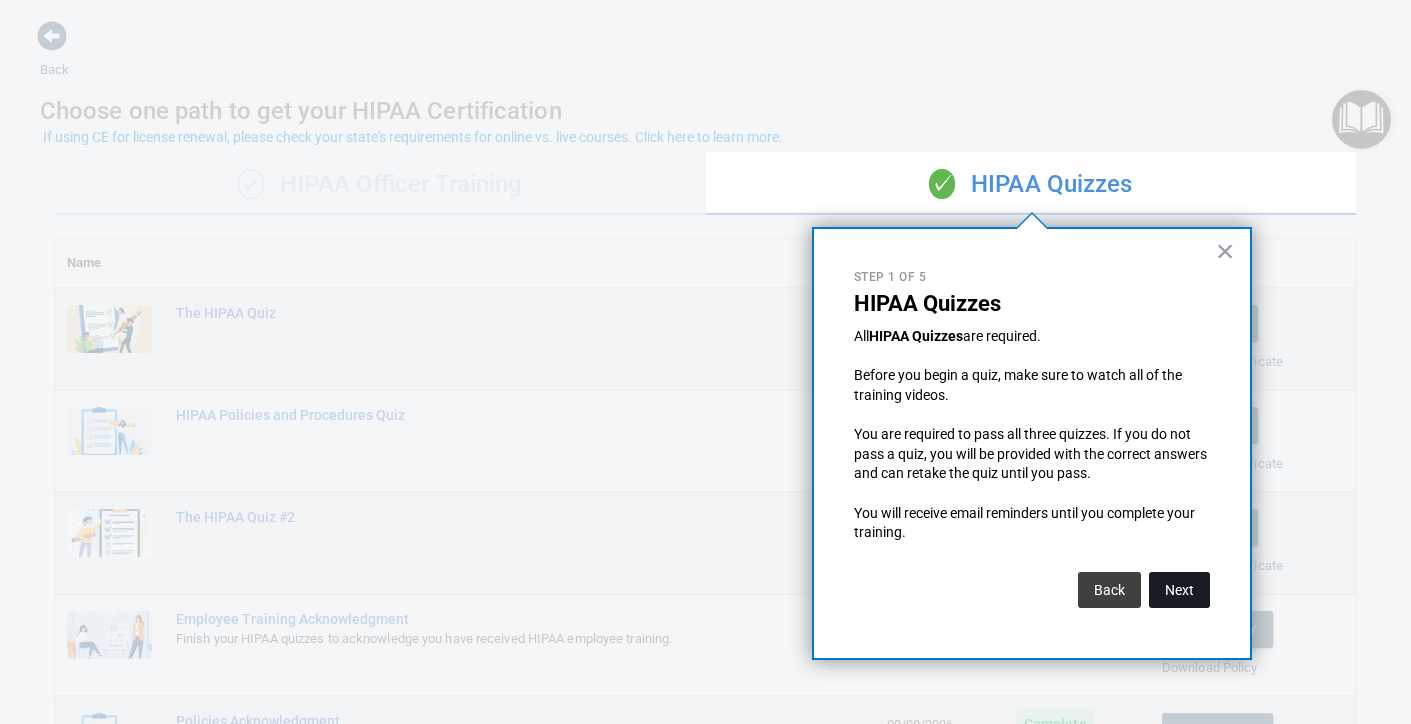 click on "Next" at bounding box center [1179, 590] 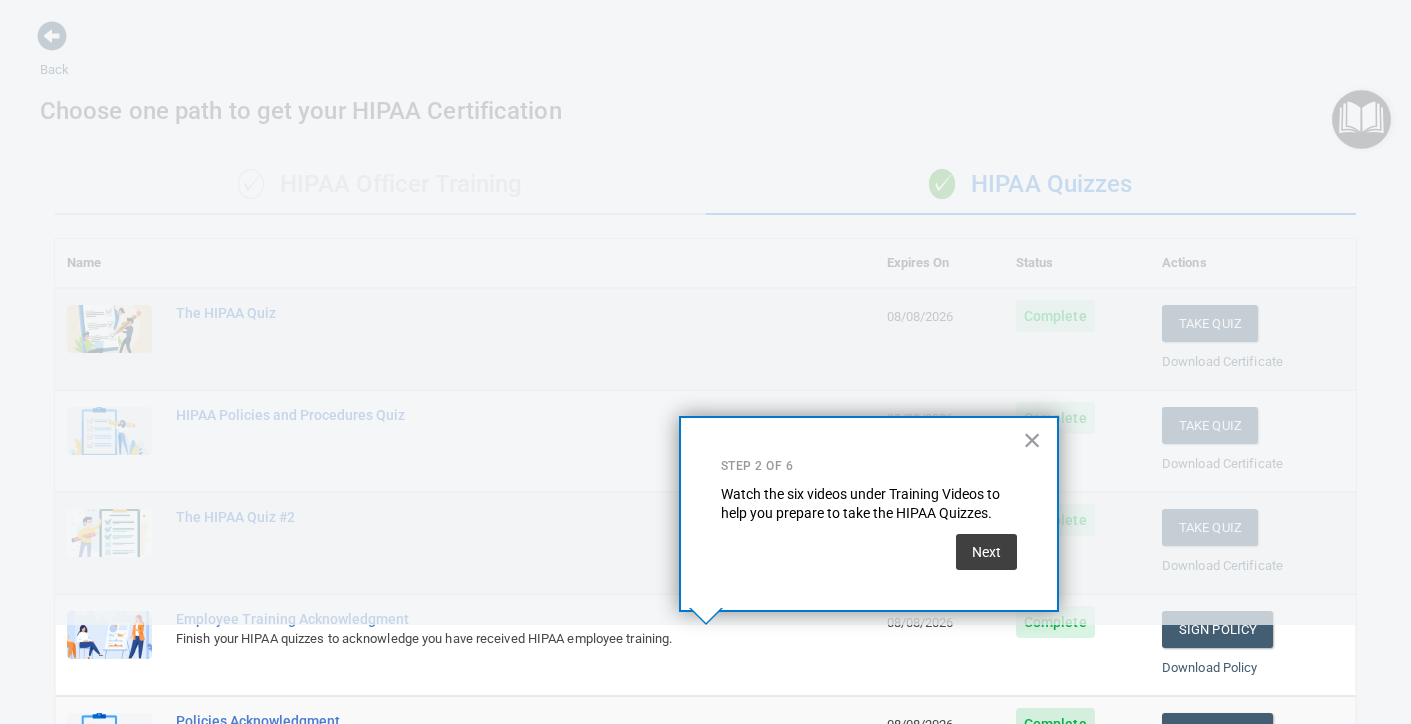 scroll, scrollTop: 183, scrollLeft: 0, axis: vertical 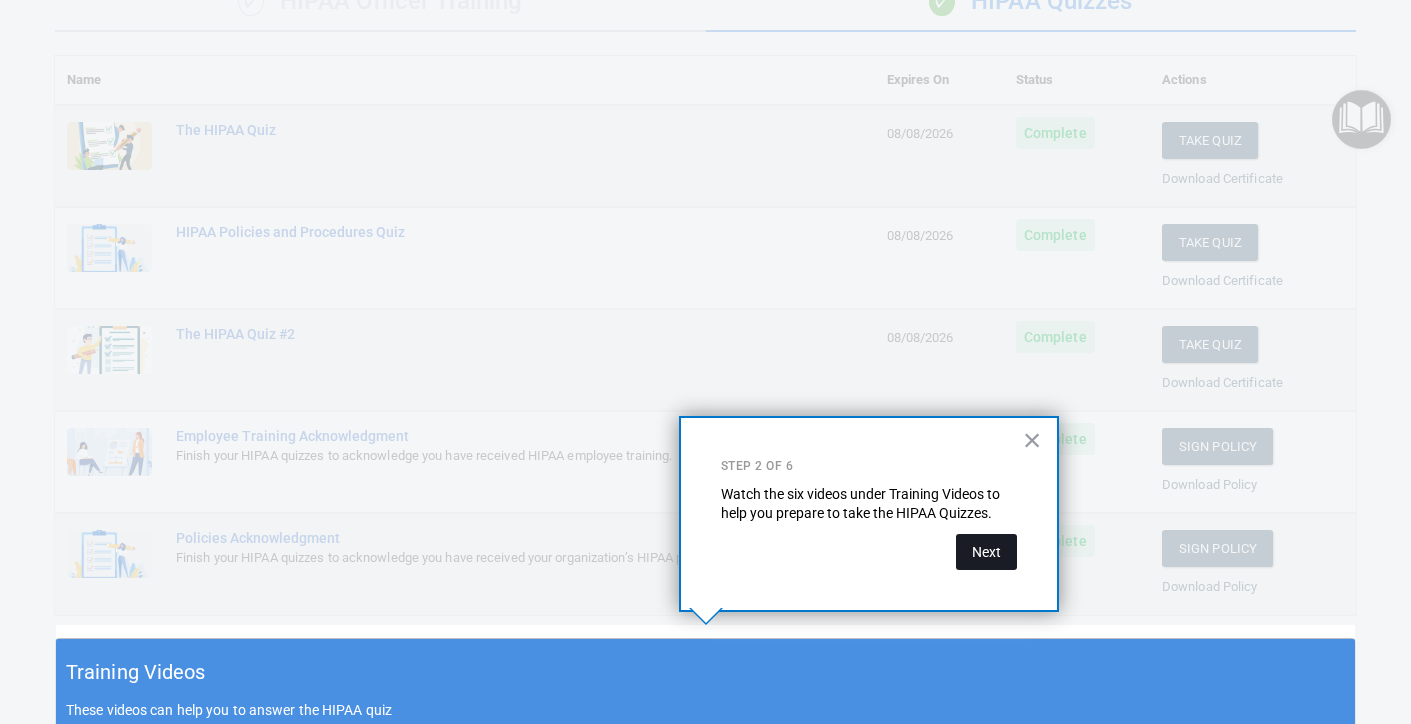 click on "Next" at bounding box center (986, 552) 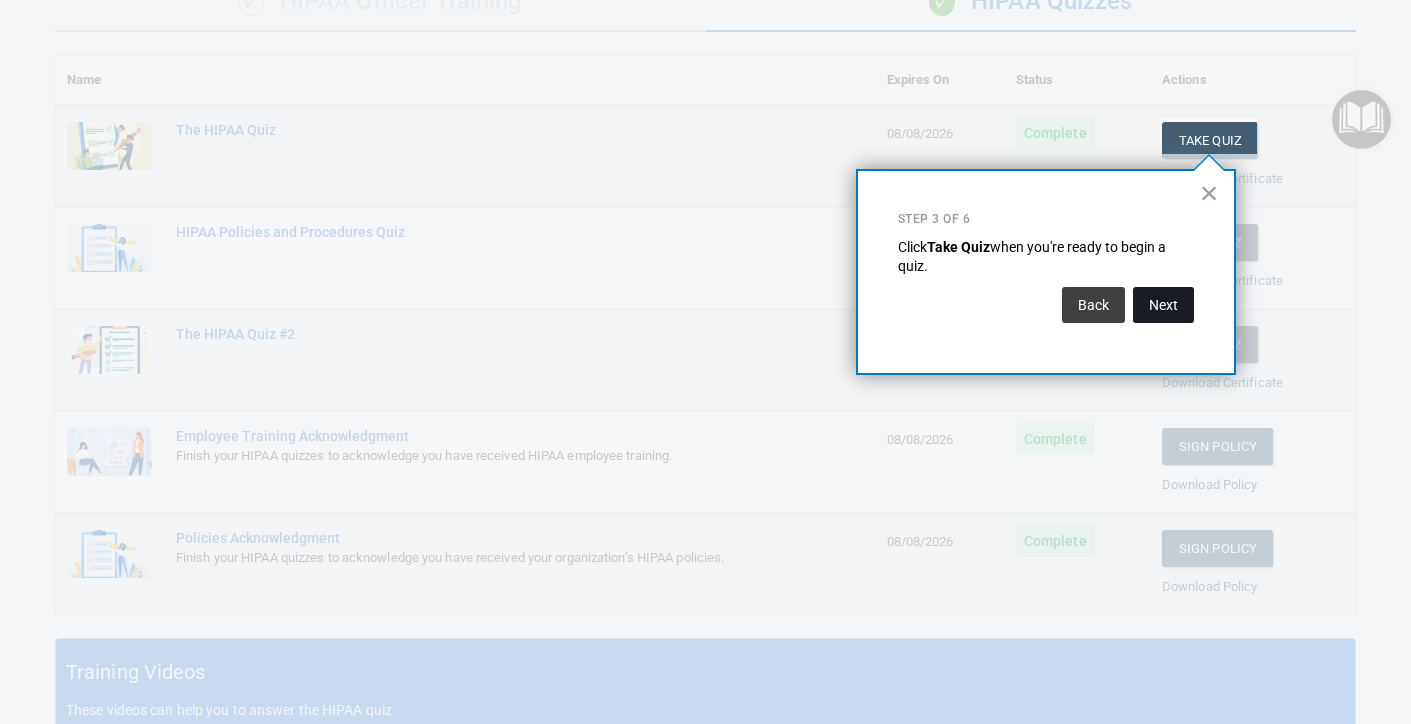 click on "Next" at bounding box center (1163, 305) 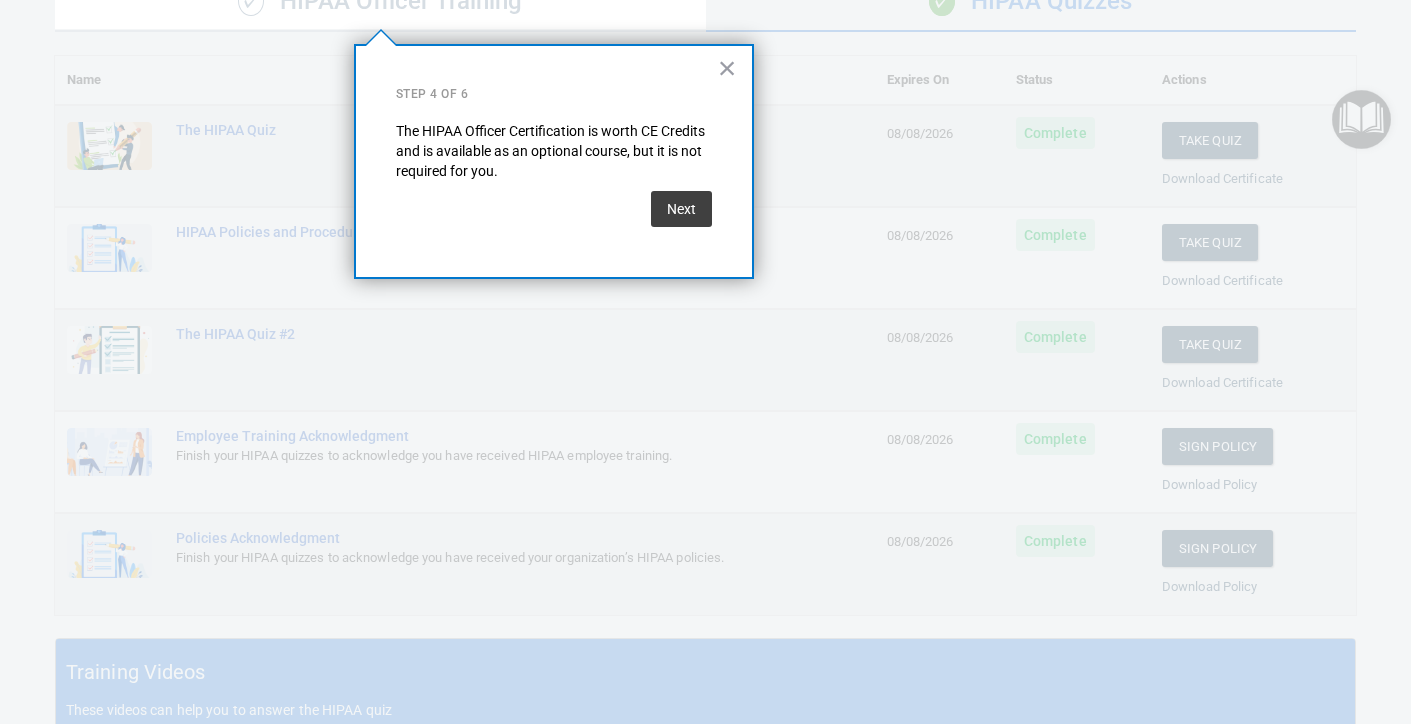 scroll, scrollTop: 152, scrollLeft: 0, axis: vertical 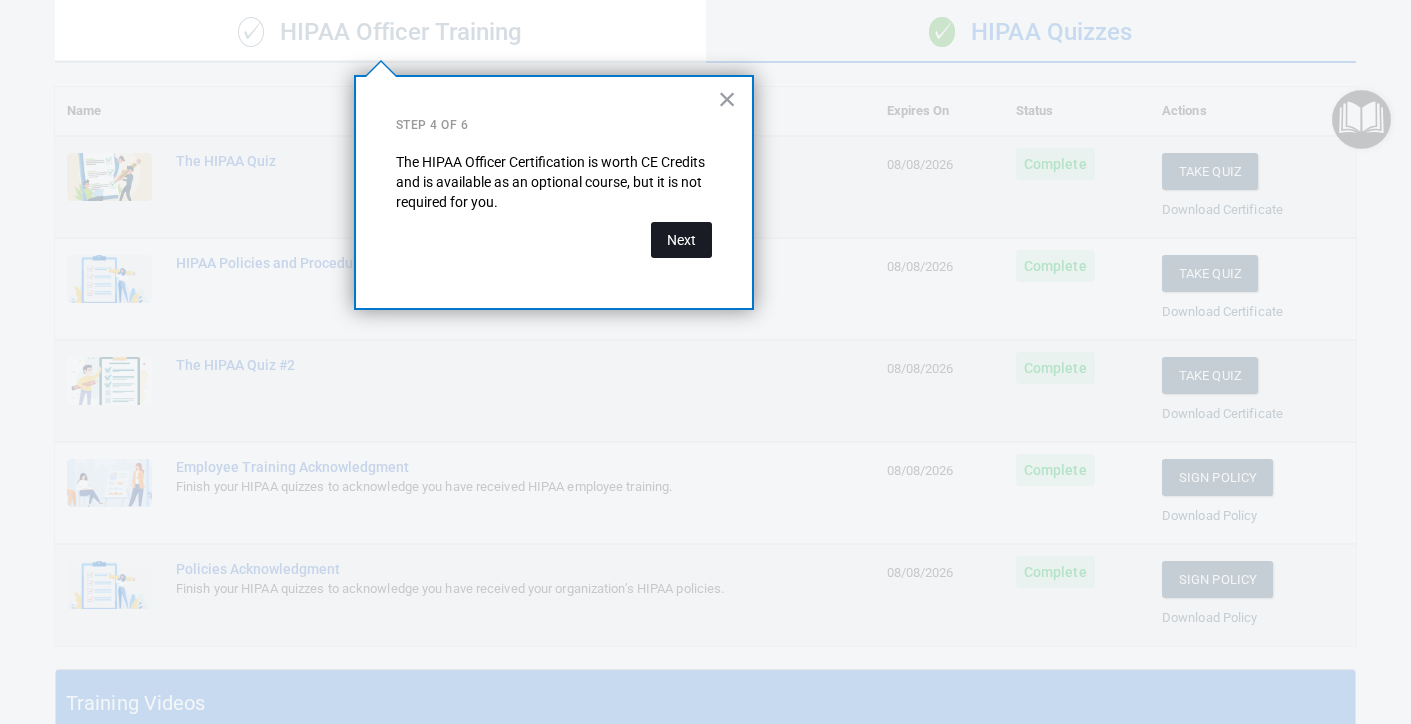 click on "Next" at bounding box center [681, 240] 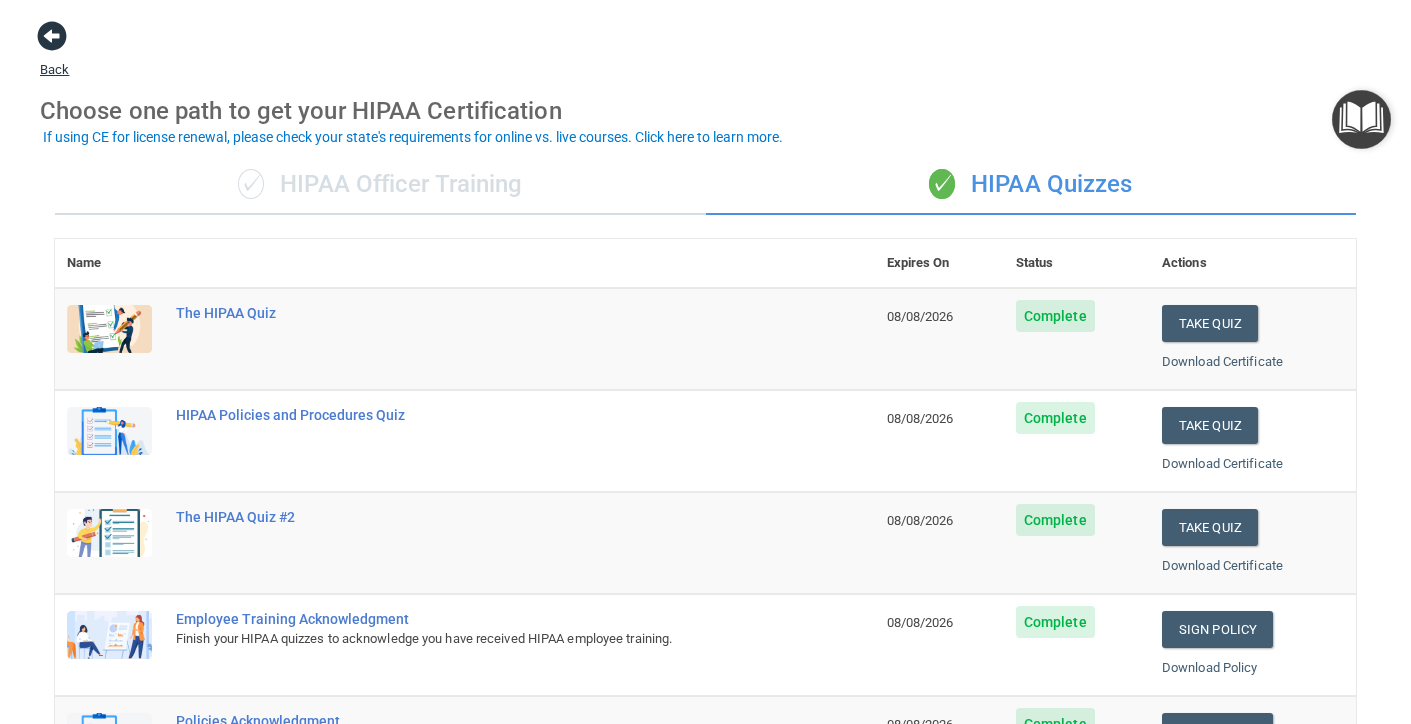 scroll, scrollTop: 0, scrollLeft: 0, axis: both 